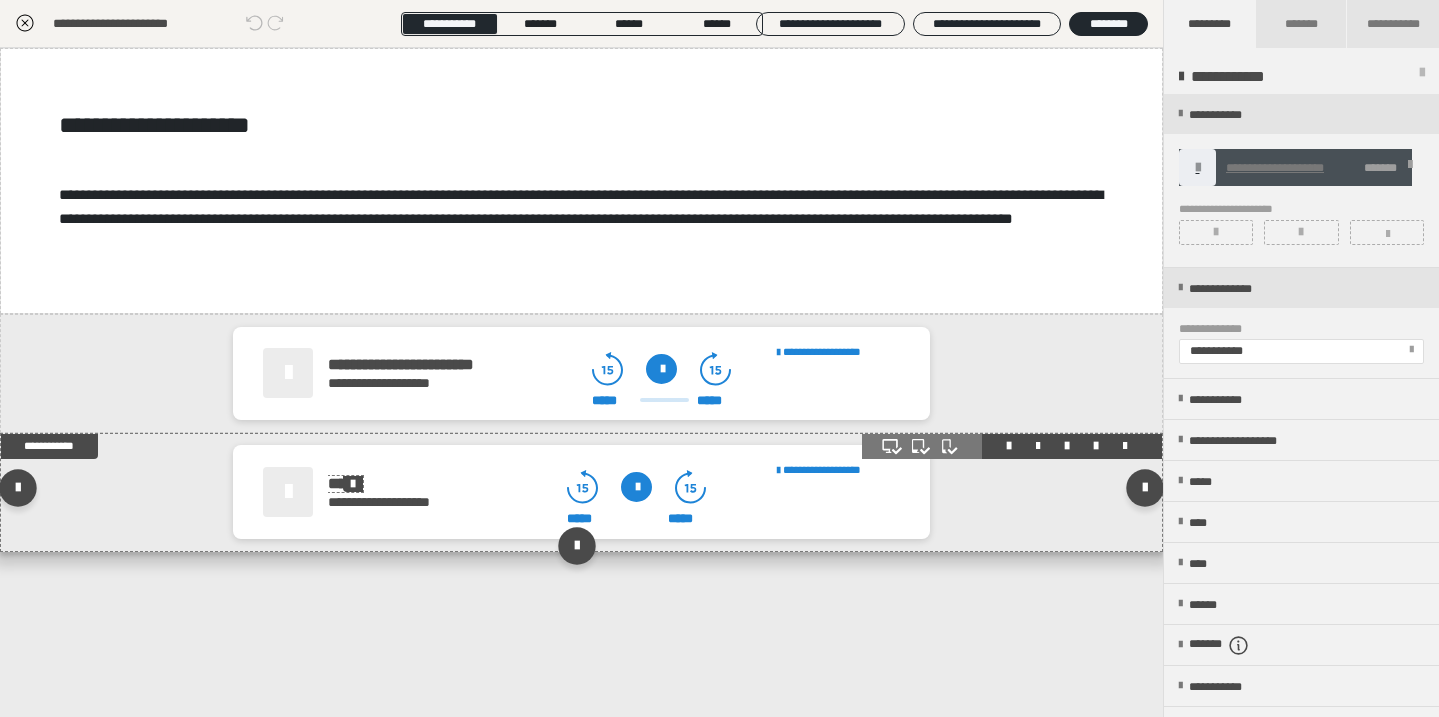 scroll, scrollTop: 0, scrollLeft: 0, axis: both 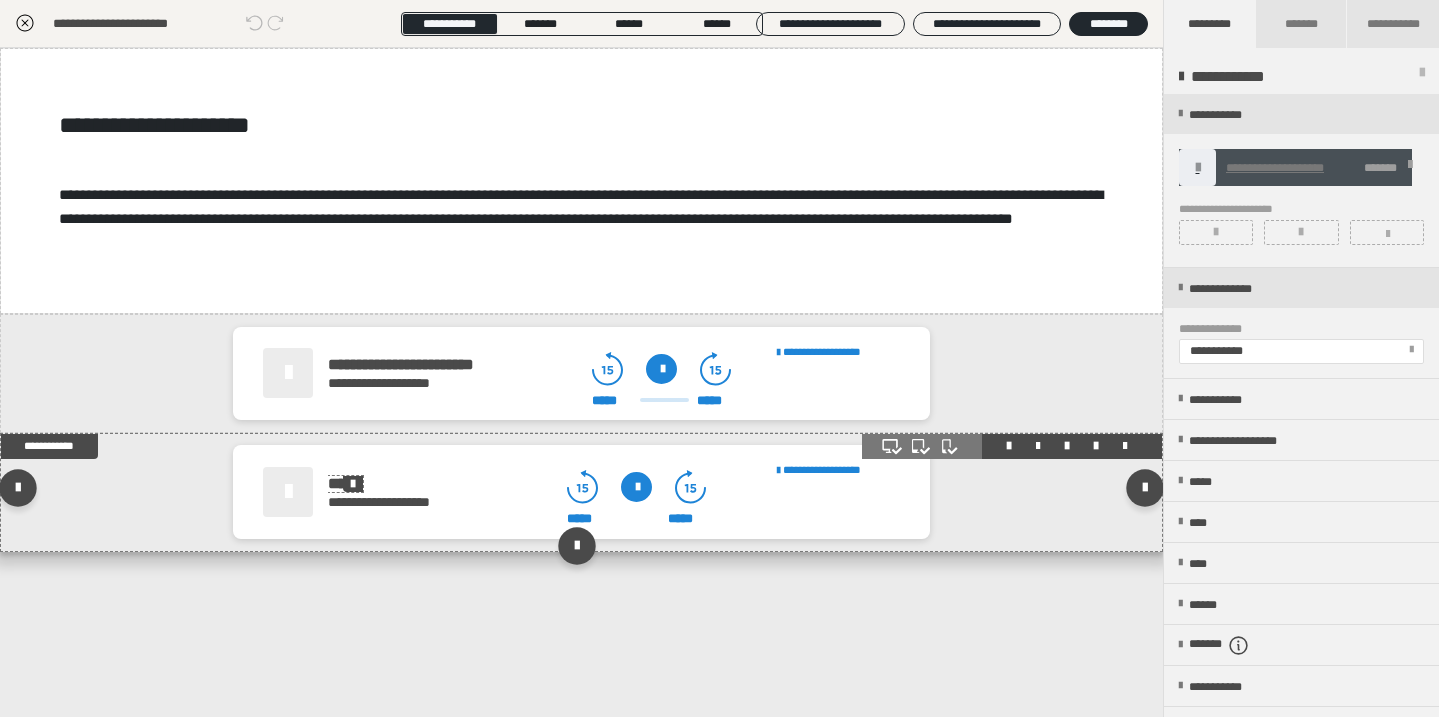 click at bounding box center (353, 484) 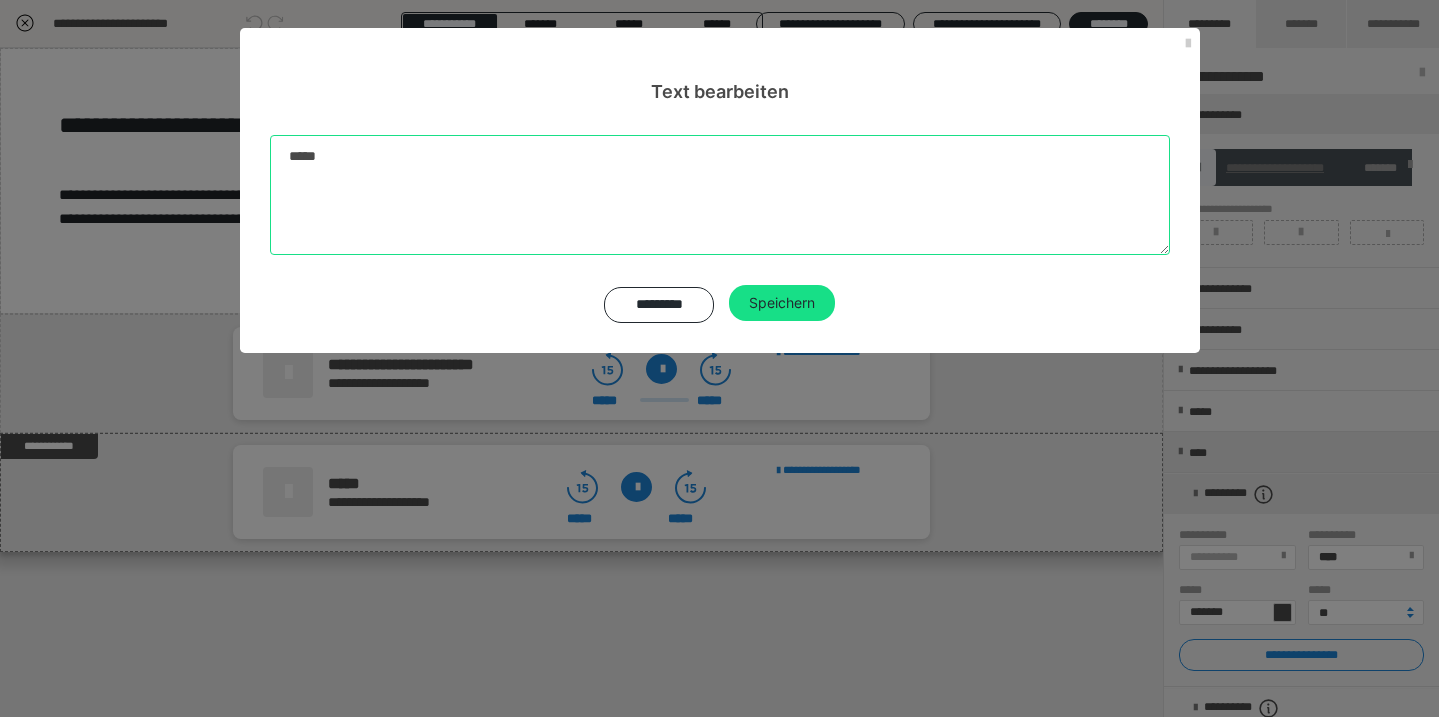 click on "*****" at bounding box center (720, 195) 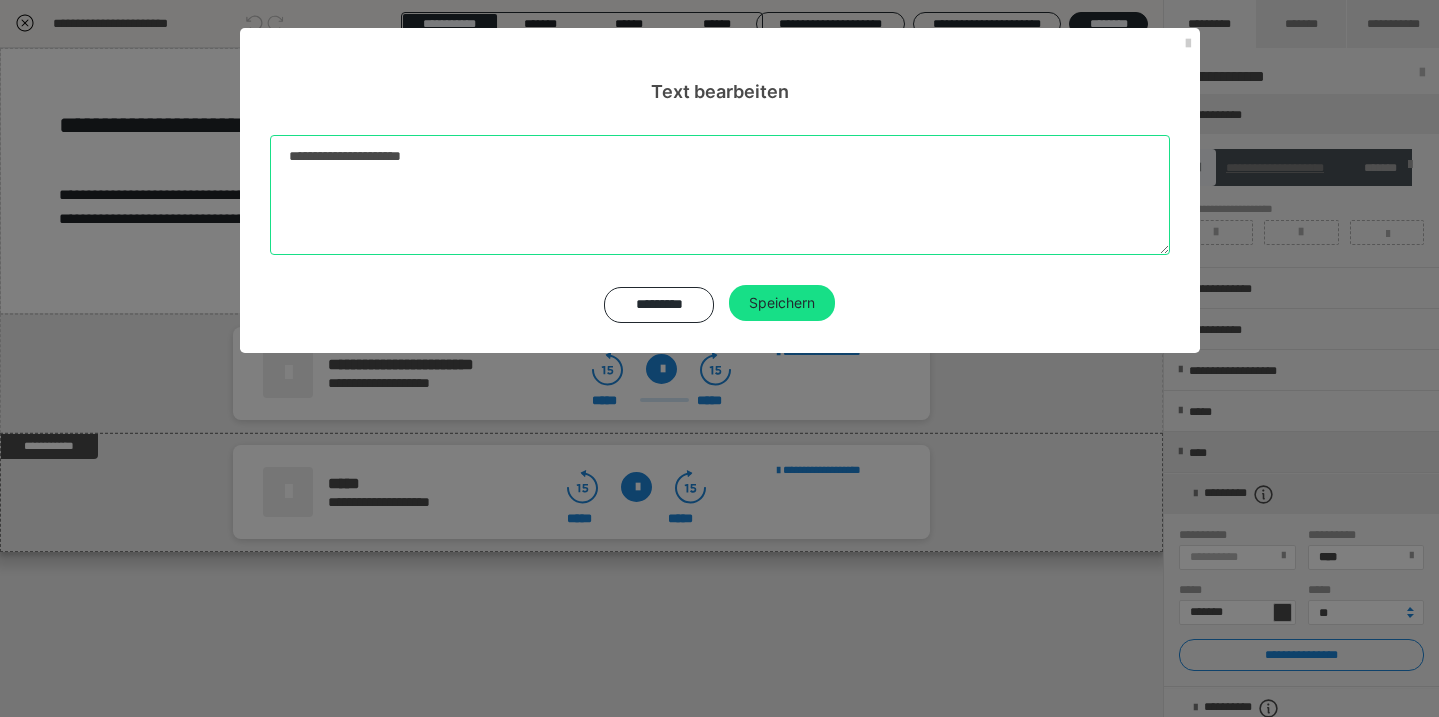 type on "**********" 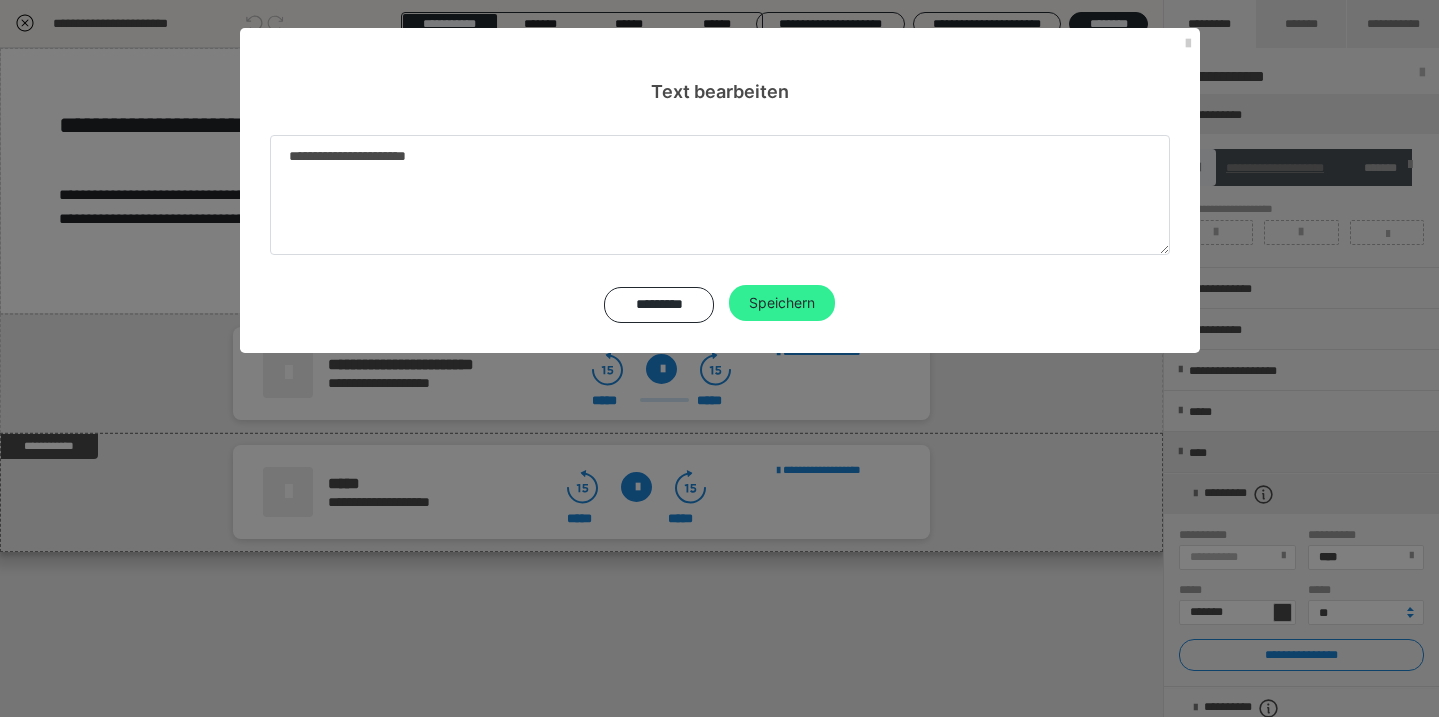 click on "Speichern" at bounding box center [782, 303] 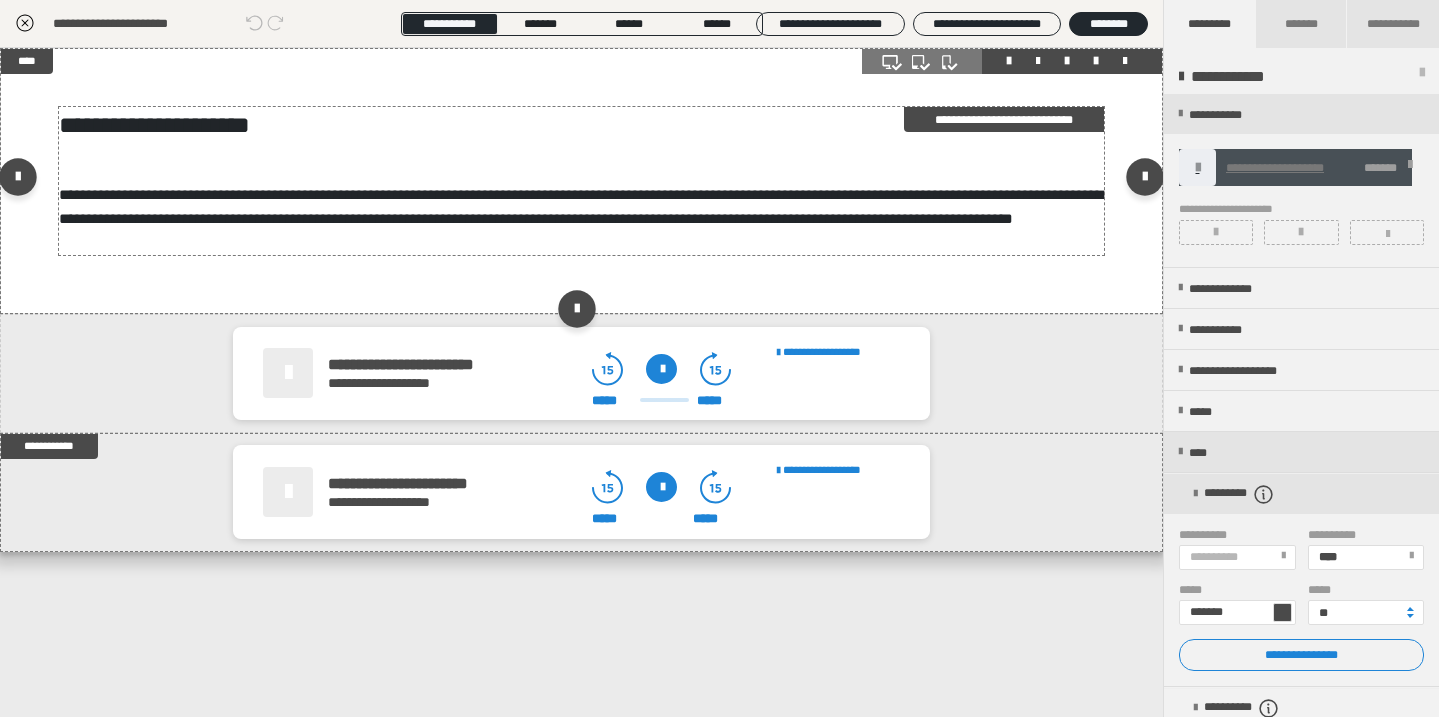 click on "**********" at bounding box center (581, 206) 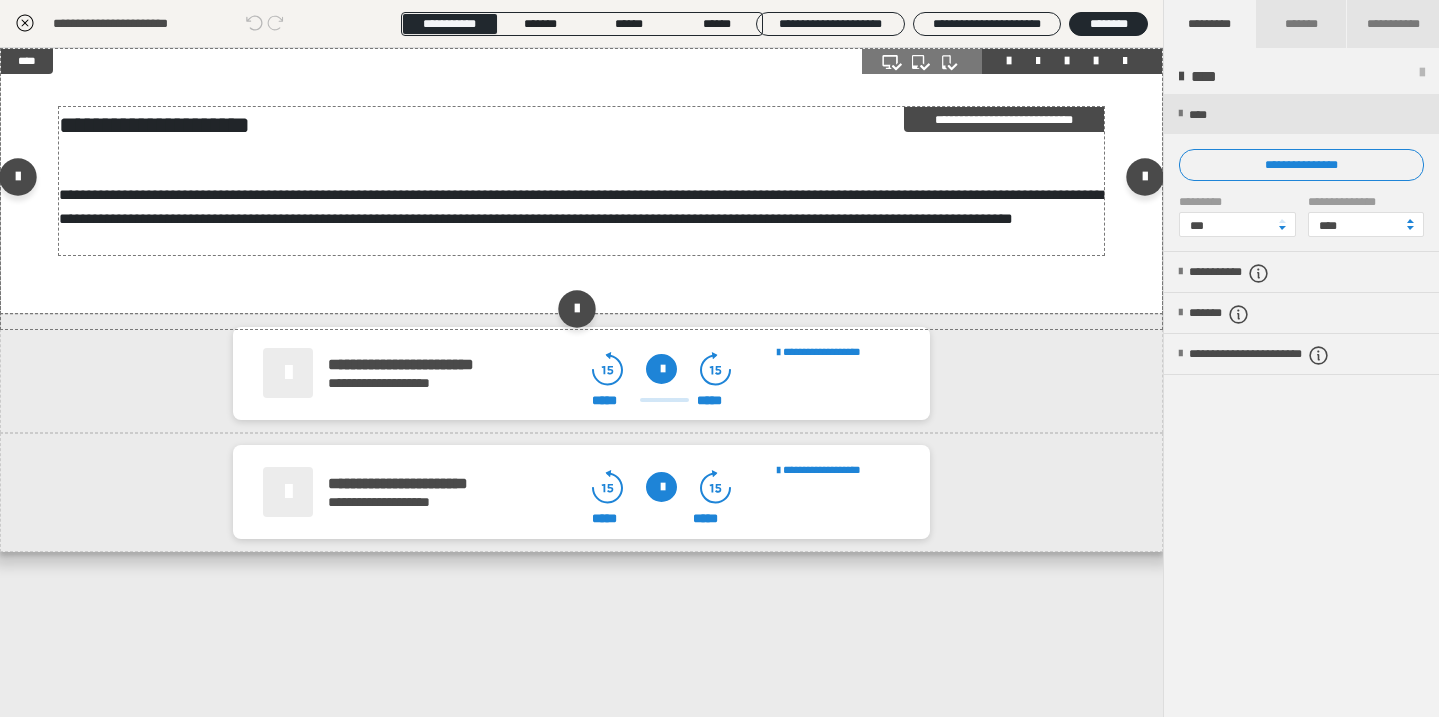 click on "Text bearbeiten ********* Speichern" at bounding box center (719, 358) 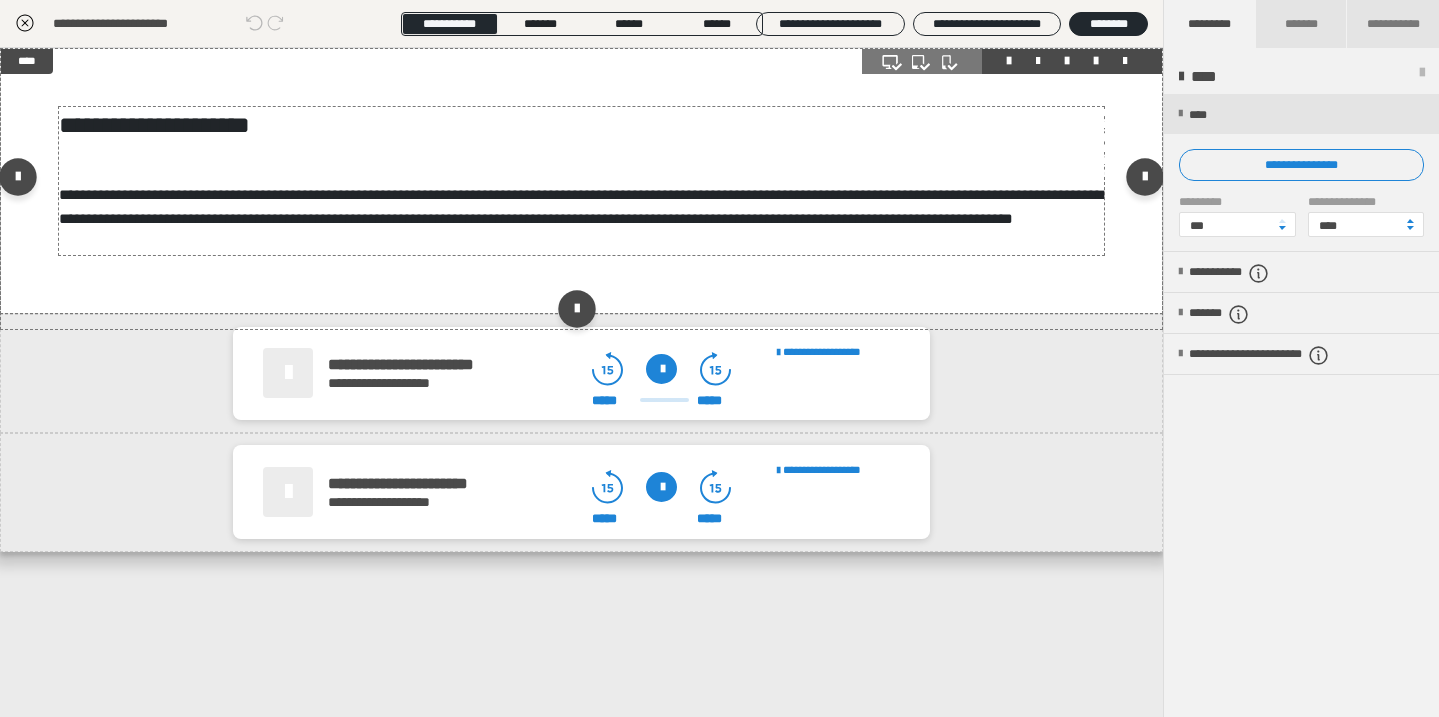 click on "**********" at bounding box center [720, 237] 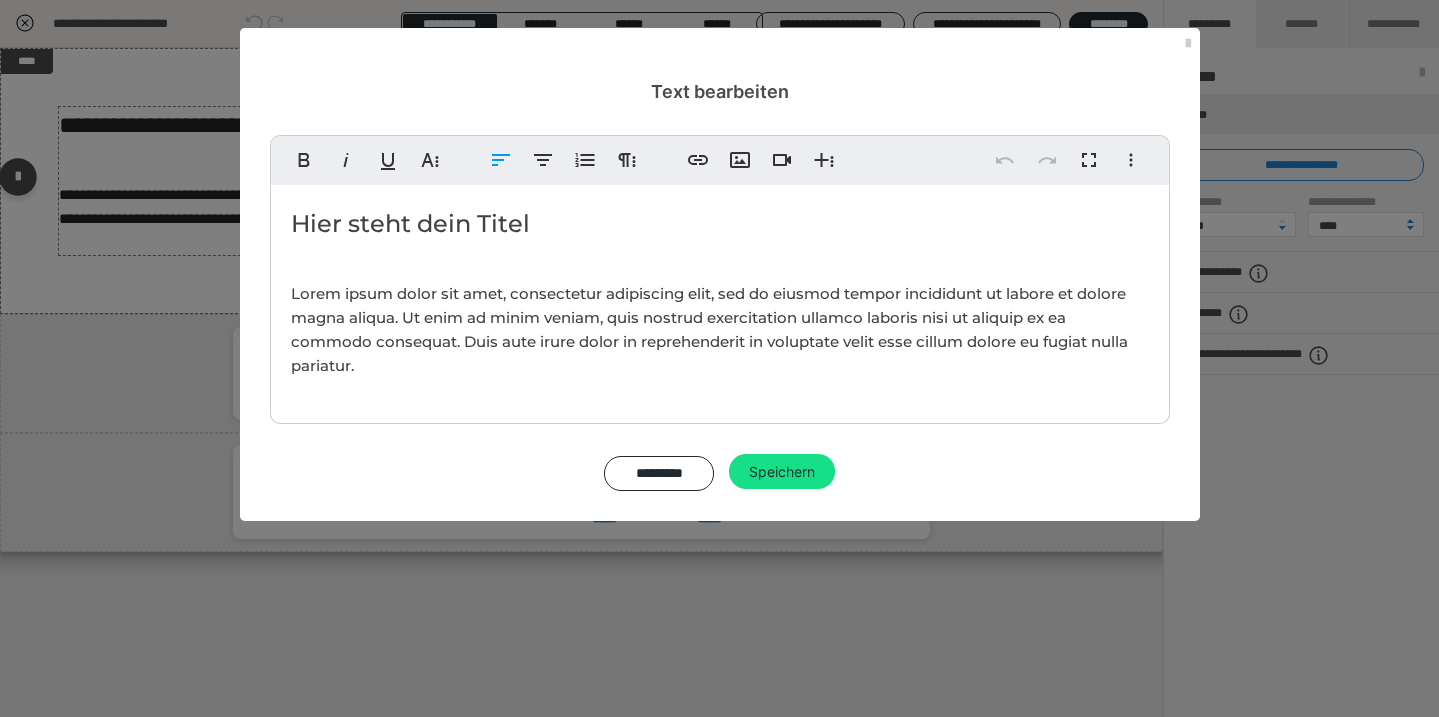 click on "Hier steht dein Titel Lorem ipsum dolor sit amet, consectetur adipiscing elit, sed do eiusmod tempor incididunt ut labore et dolore magna aliqua. Ut enim ad minim veniam, quis nostrud exercitation ullamco laboris nisi ut aliquip ex ea commodo consequat. Duis aute irure dolor in reprehenderit in voluptate velit esse cillum dolore eu fugiat nulla pariatur." at bounding box center [720, 299] 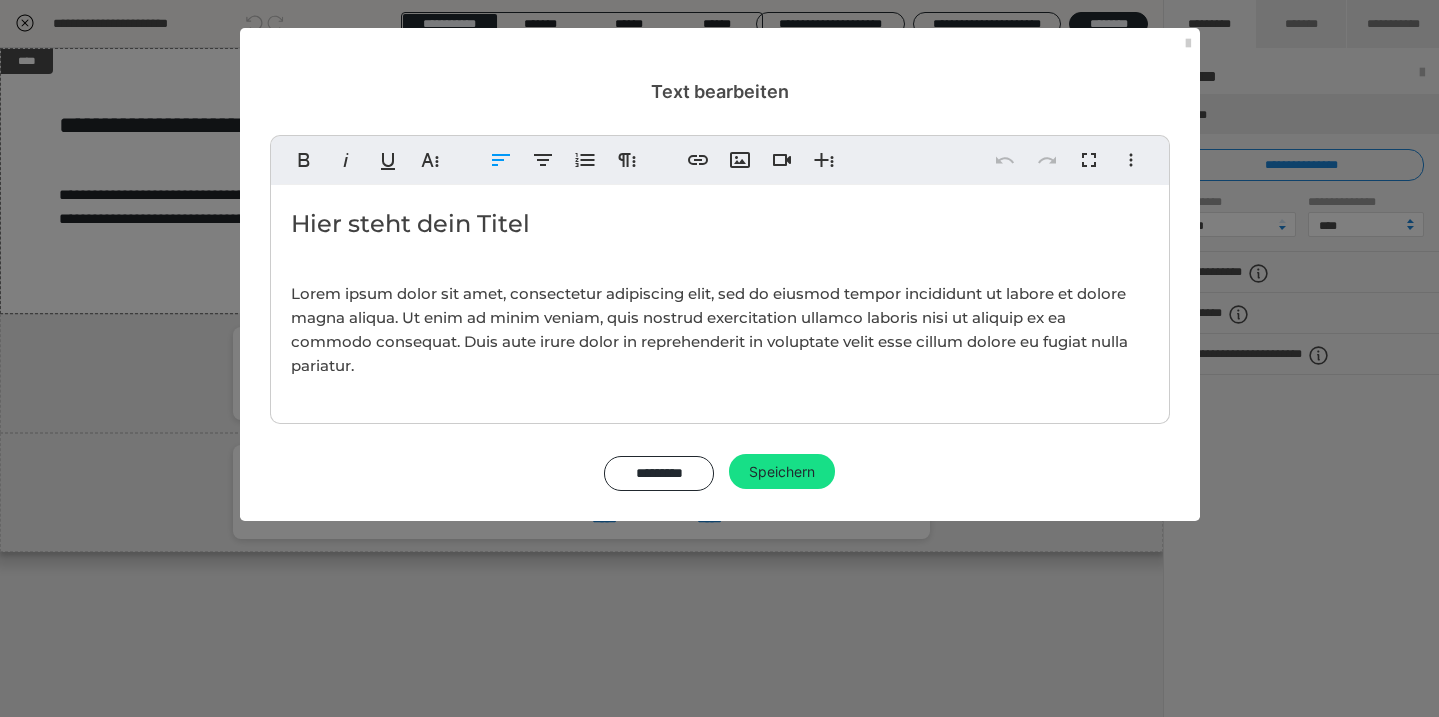 click on "Lorem ipsum dolor sit amet, consectetur adipiscing elit, sed do eiusmod tempor incididunt ut labore et dolore magna aliqua. Ut enim ad minim veniam, quis nostrud exercitation ullamco laboris nisi ut aliquip ex ea commodo consequat. Duis aute irure dolor in reprehenderit in voluptate velit esse cillum dolore eu fugiat nulla pariatur." at bounding box center [709, 329] 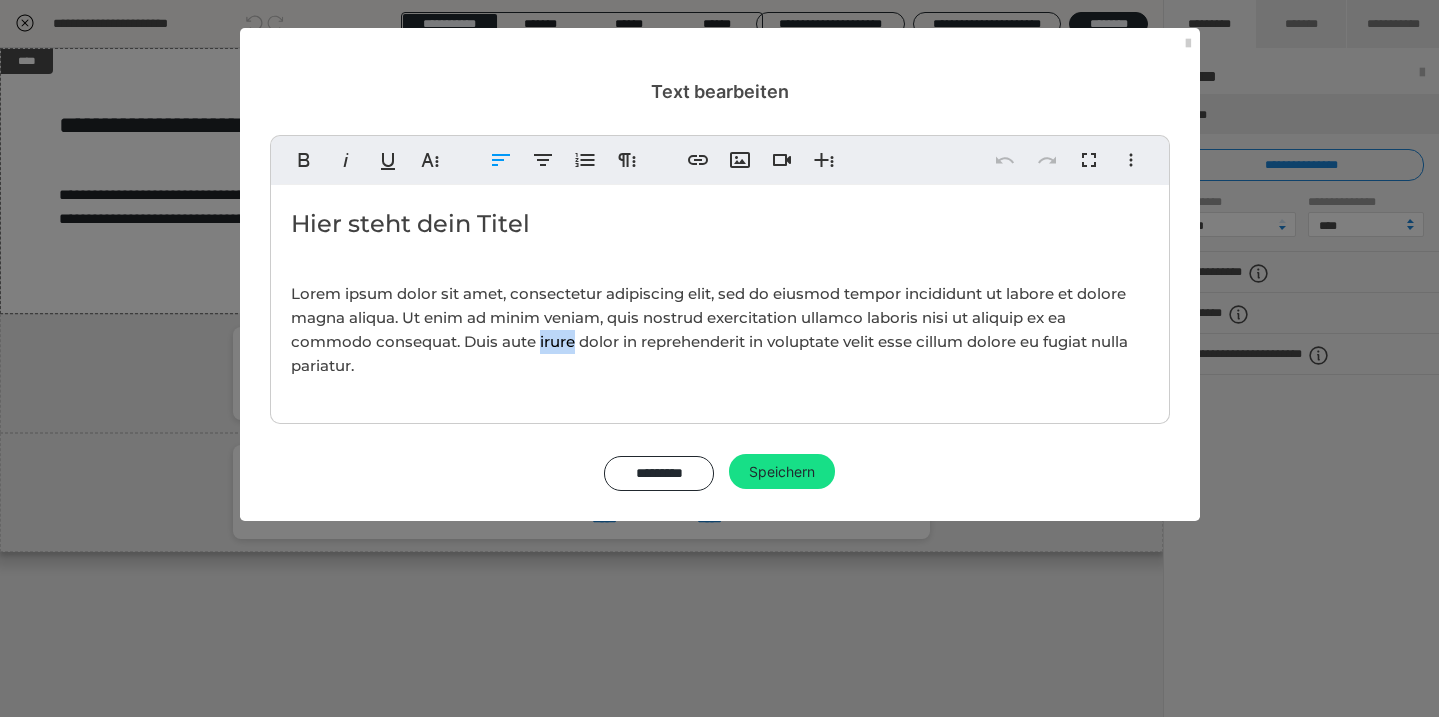click on "Lorem ipsum dolor sit amet, consectetur adipiscing elit, sed do eiusmod tempor incididunt ut labore et dolore magna aliqua. Ut enim ad minim veniam, quis nostrud exercitation ullamco laboris nisi ut aliquip ex ea commodo consequat. Duis aute irure dolor in reprehenderit in voluptate velit esse cillum dolore eu fugiat nulla pariatur." at bounding box center (709, 329) 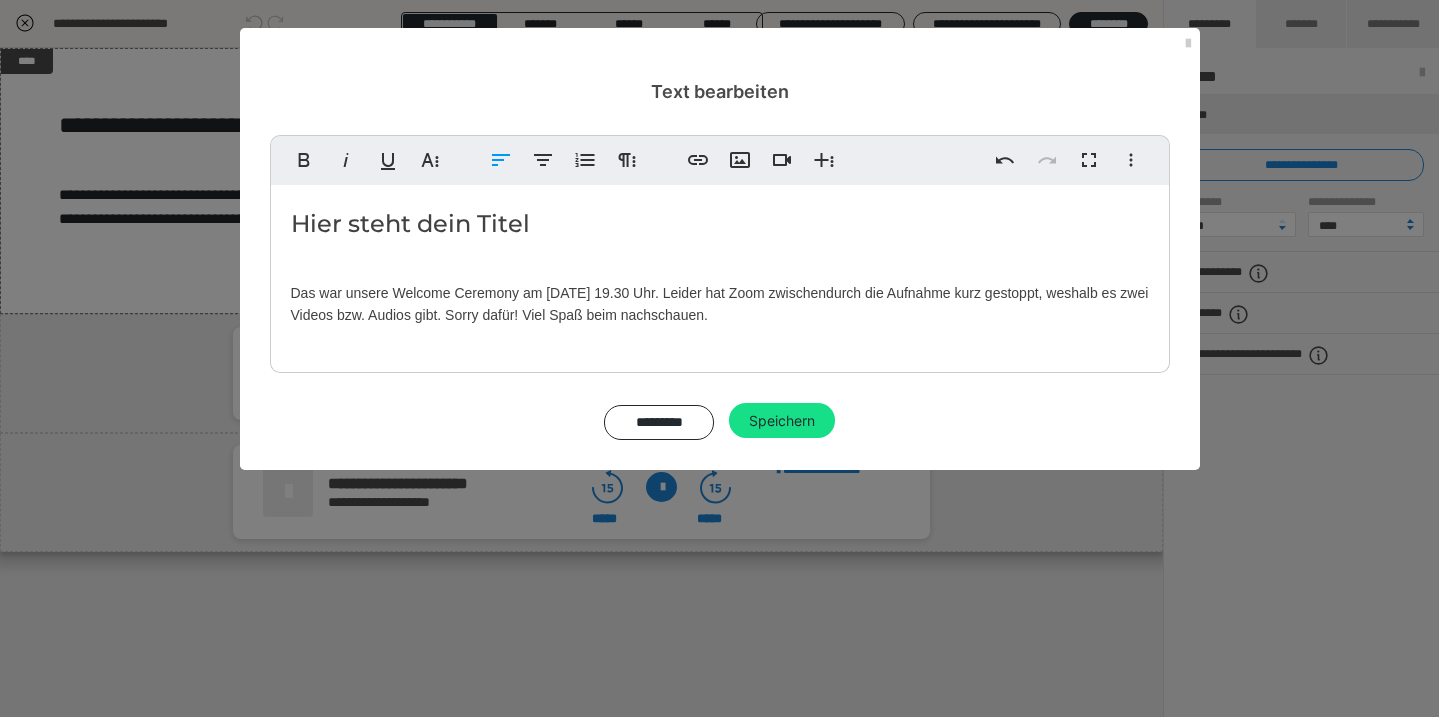 click on "Hier steht dein Titel" at bounding box center [720, 224] 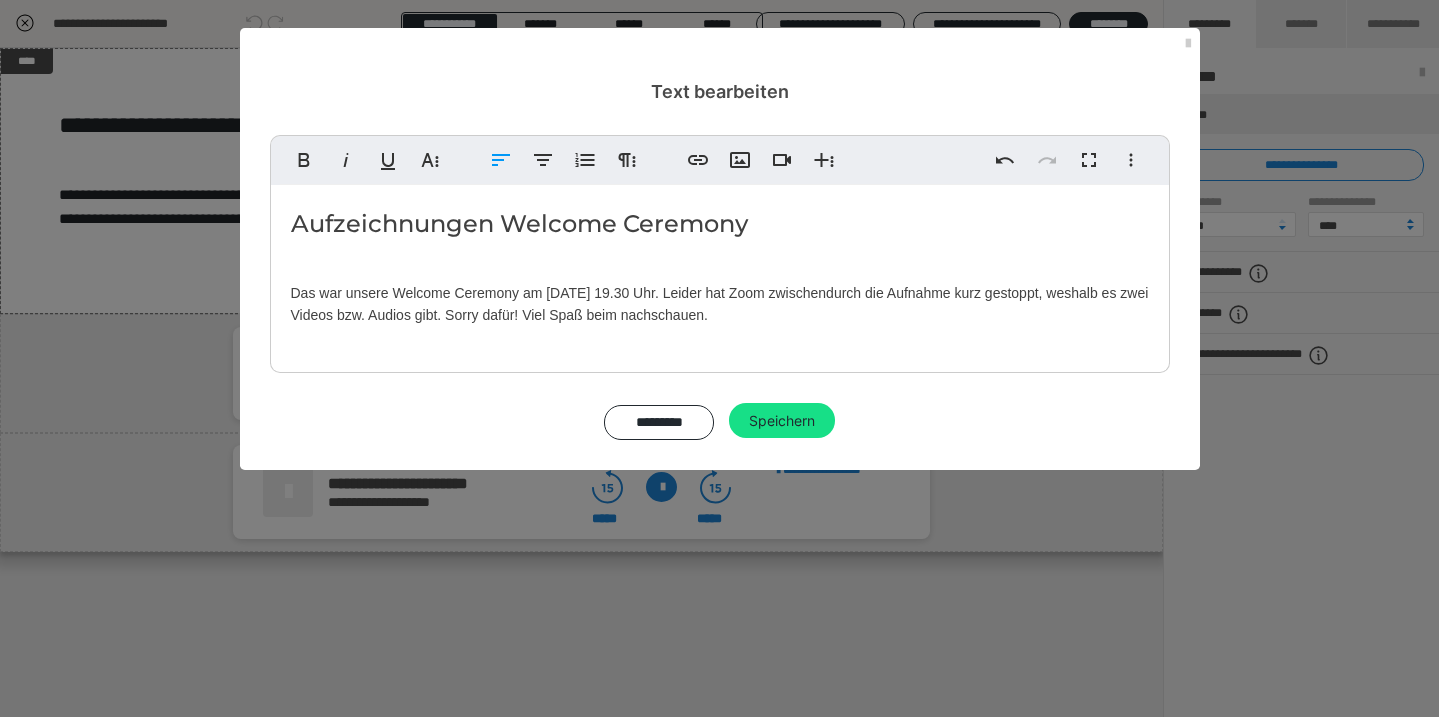 click on "Aufzeichnungen Welcome Ceremony Das war unsere Welcome Ceremony am 09. Juli um 19.30 Uhr. Leider hat Zoom zwischendurch die Aufnahme kurz gestoppt, weshalb es zwei Videos bzw. Audios gibt. Sorry dafür! Viel Spaß beim nachschauen." at bounding box center (720, 274) 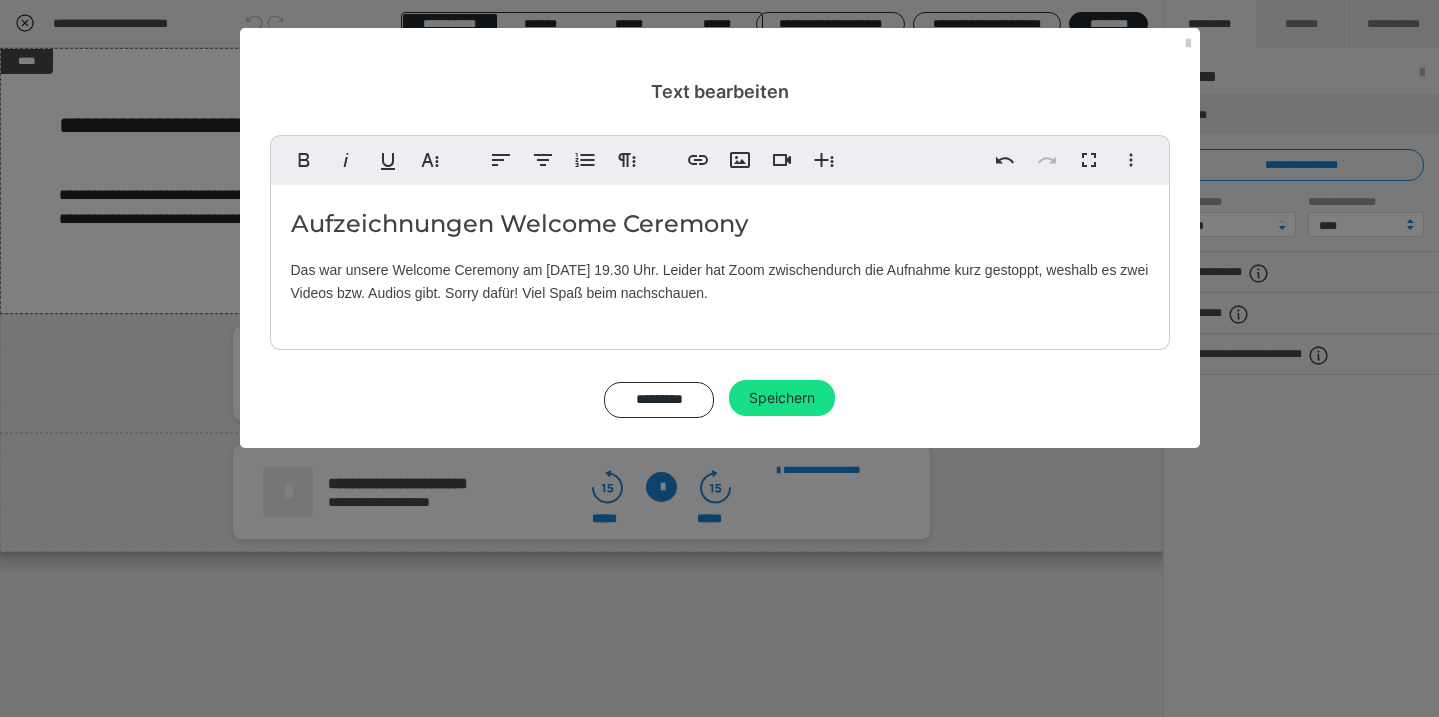 click on "Aufzeichnungen Welcome Ceremony Das war unsere Welcome Ceremony am 09. Juli um 19.30 Uhr. Leider hat Zoom zwischendurch die Aufnahme kurz gestoppt, weshalb es zwei Videos bzw. Audios gibt. Sorry dafür! Viel Spaß beim nachschauen." at bounding box center [720, 262] 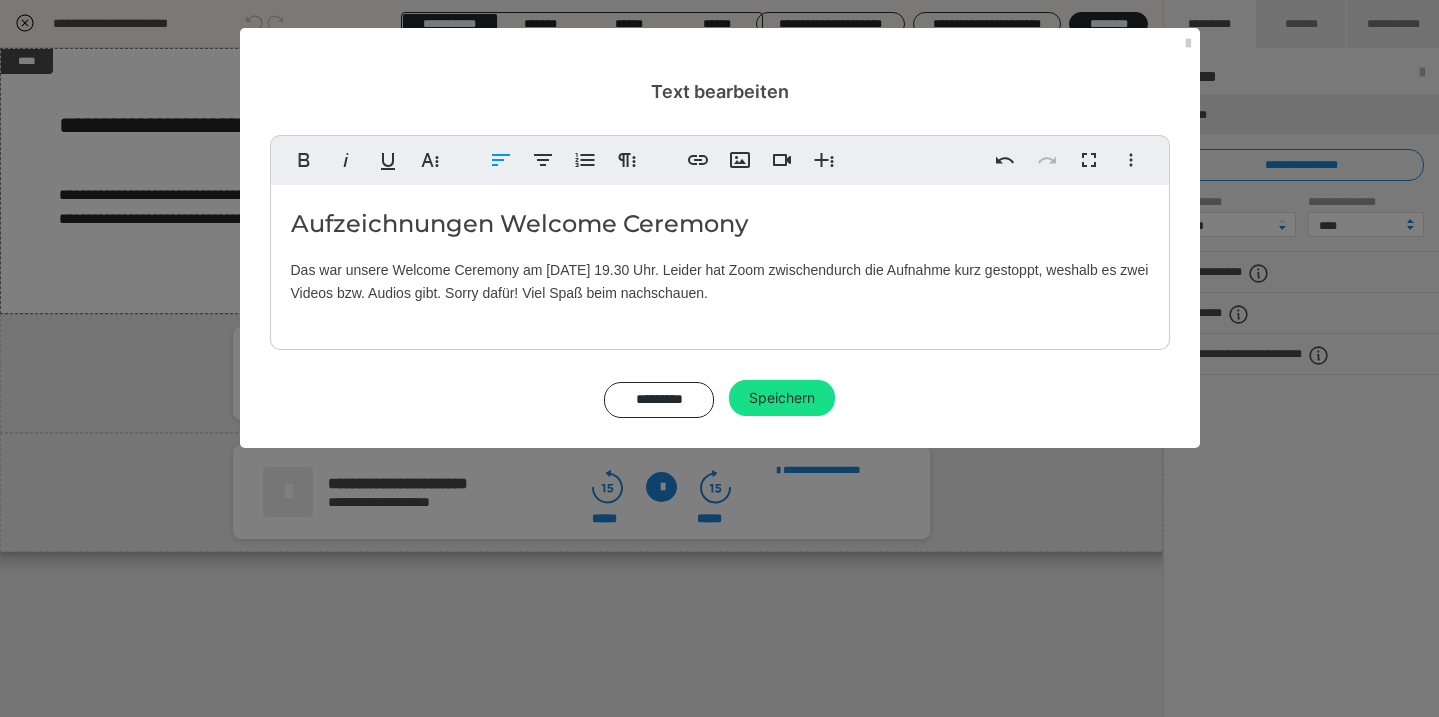 click on "Aufzeichnungen Welcome Ceremony" at bounding box center (720, 224) 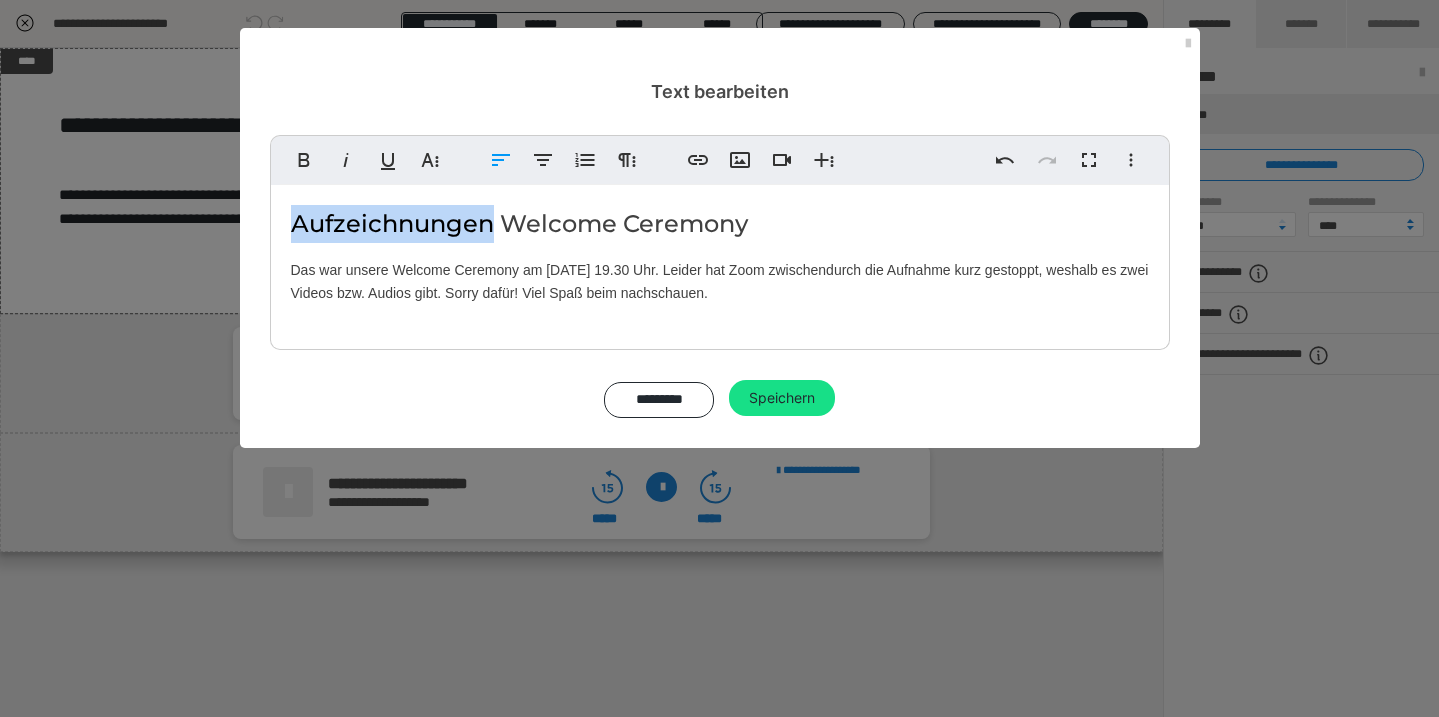 drag, startPoint x: 456, startPoint y: 227, endPoint x: 294, endPoint y: 225, distance: 162.01234 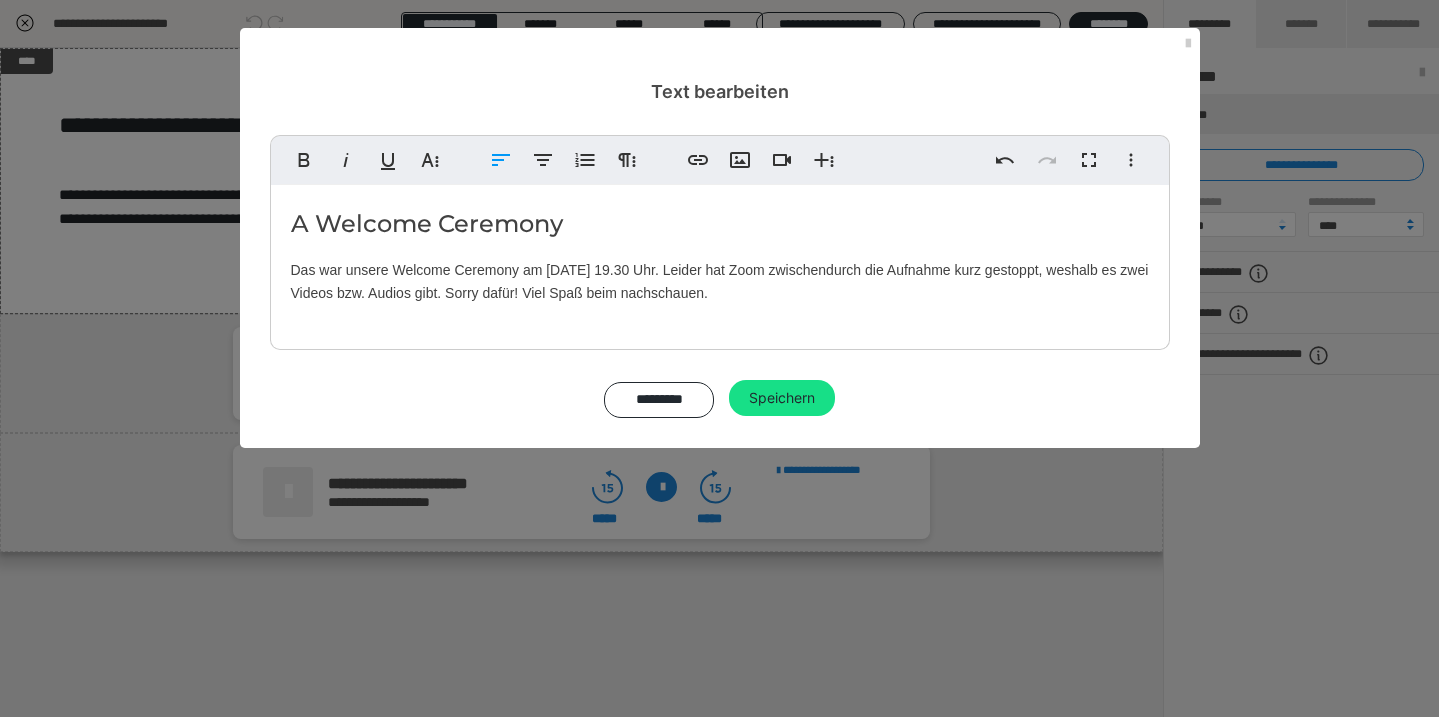 type 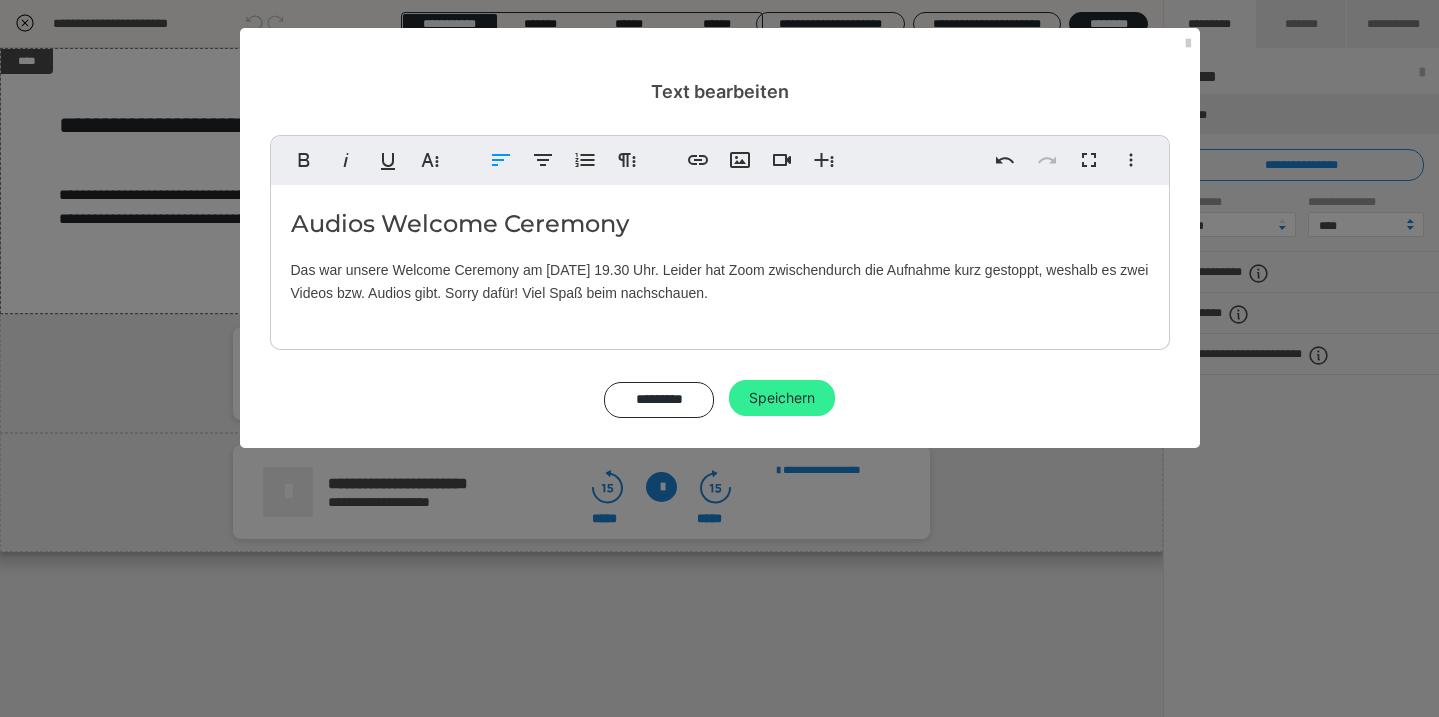 click on "Speichern" at bounding box center (782, 398) 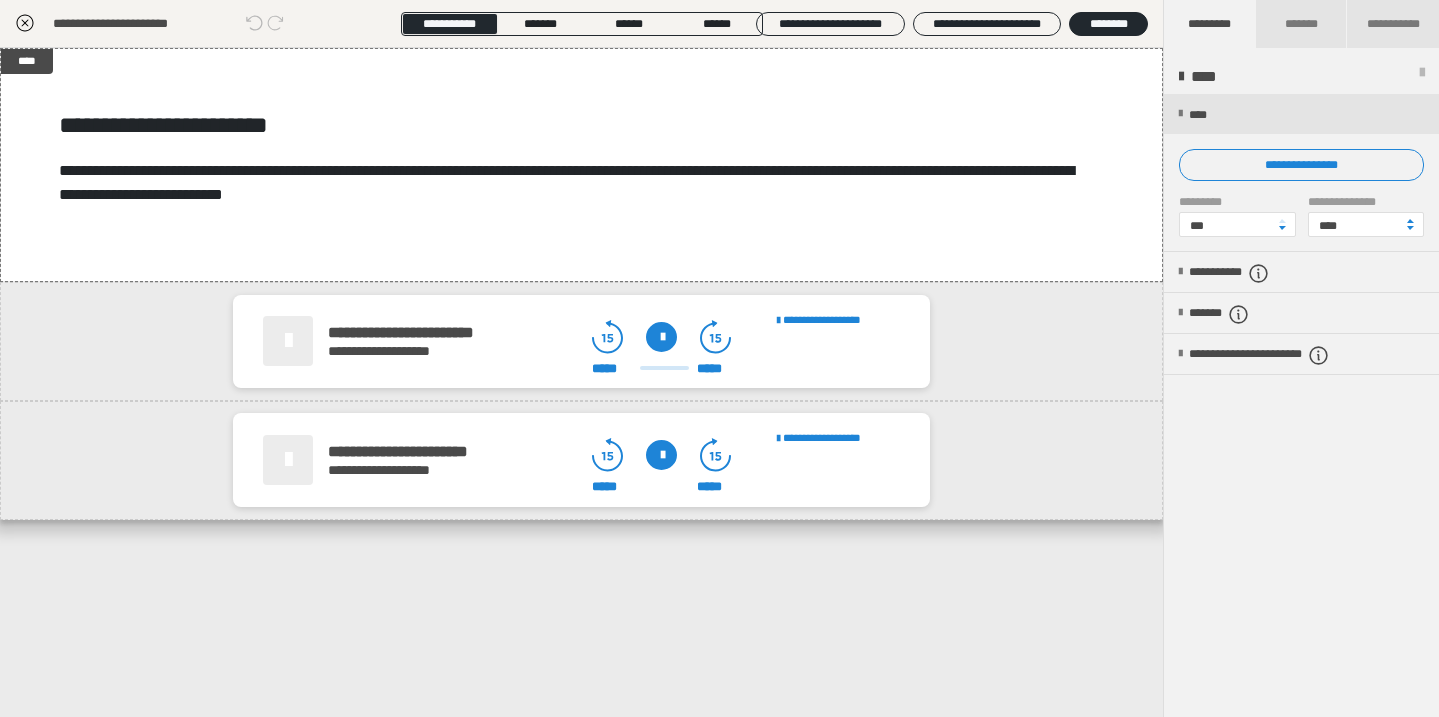 click 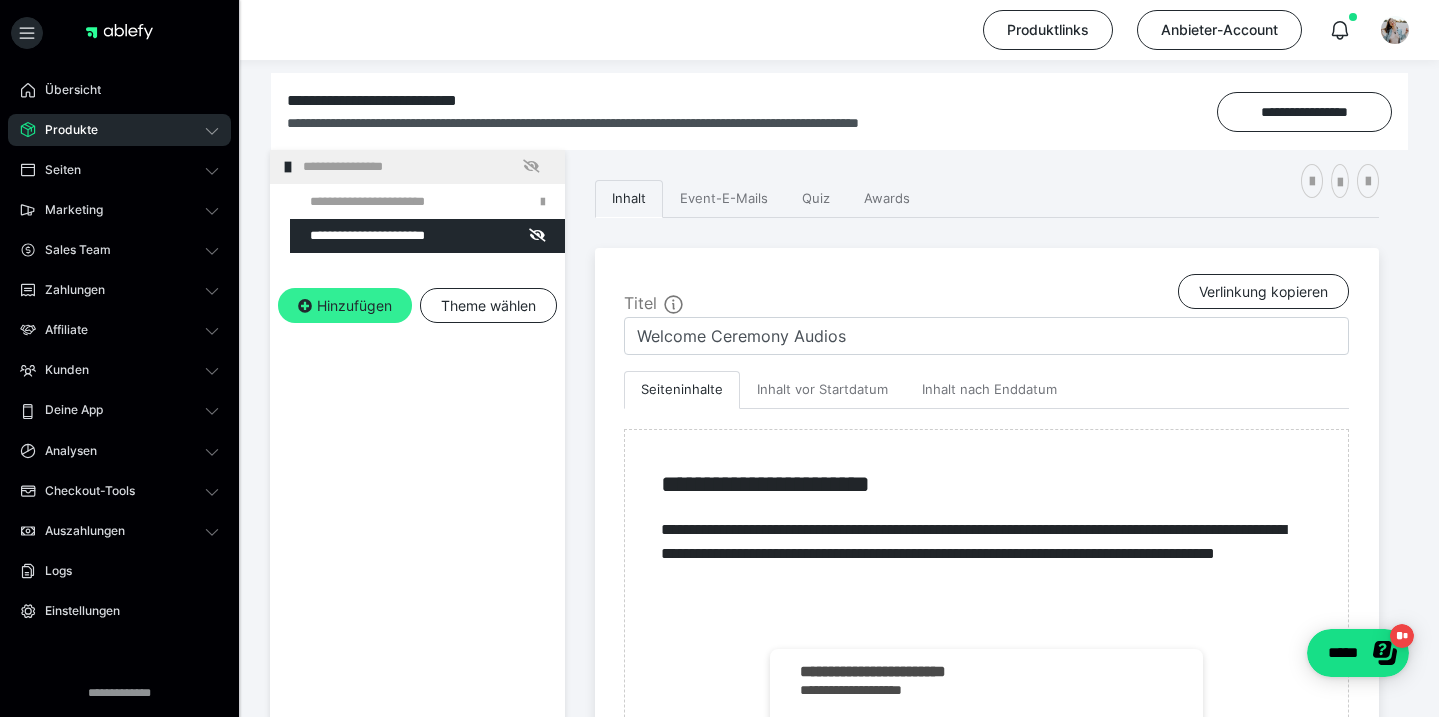 click on "Hinzufügen" at bounding box center (345, 306) 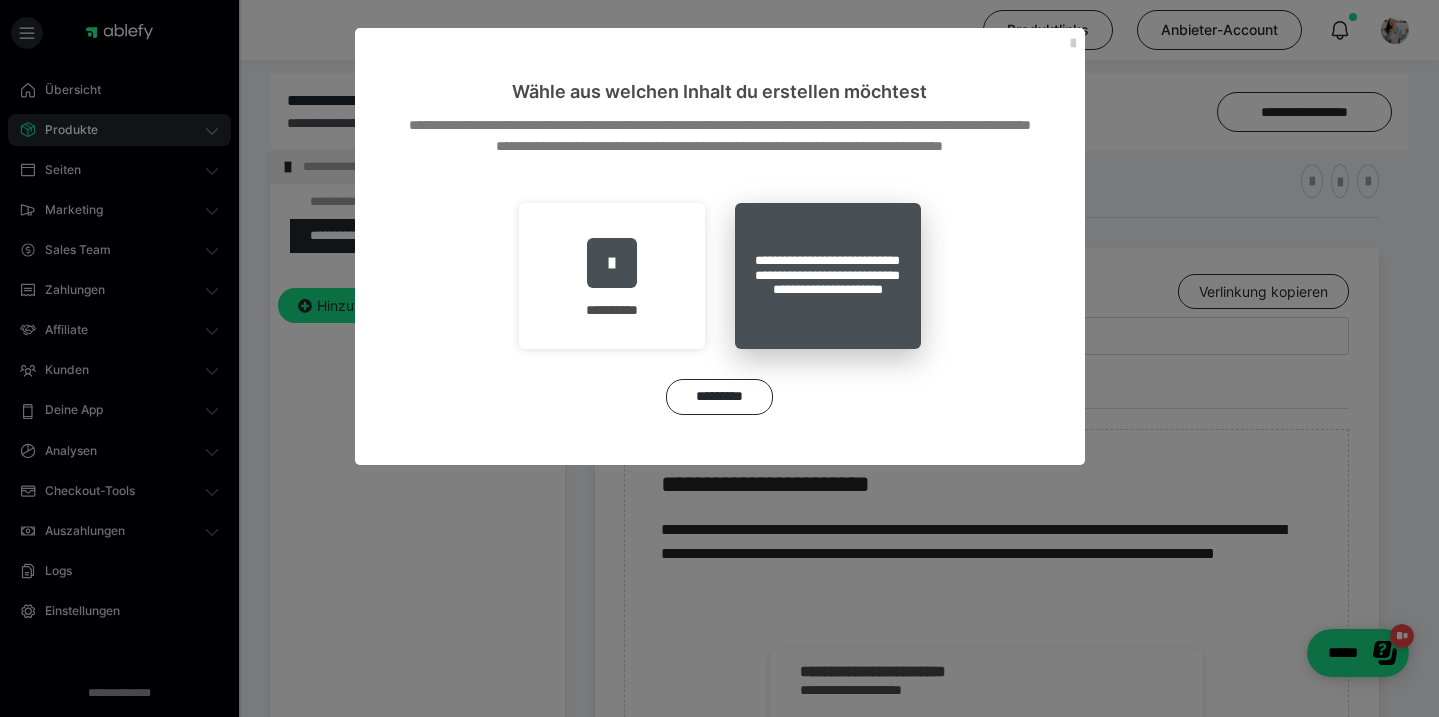 click on "**********" at bounding box center [828, 276] 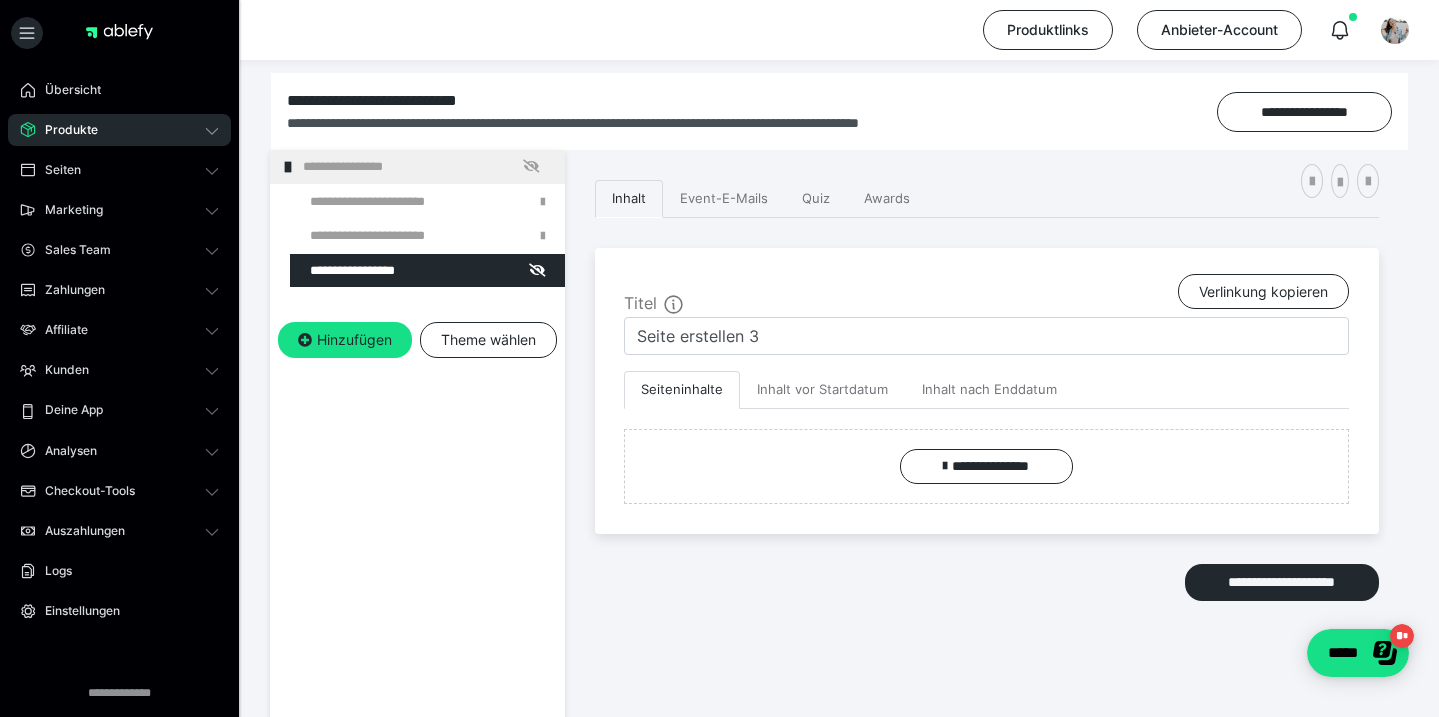 click at bounding box center [375, 271] 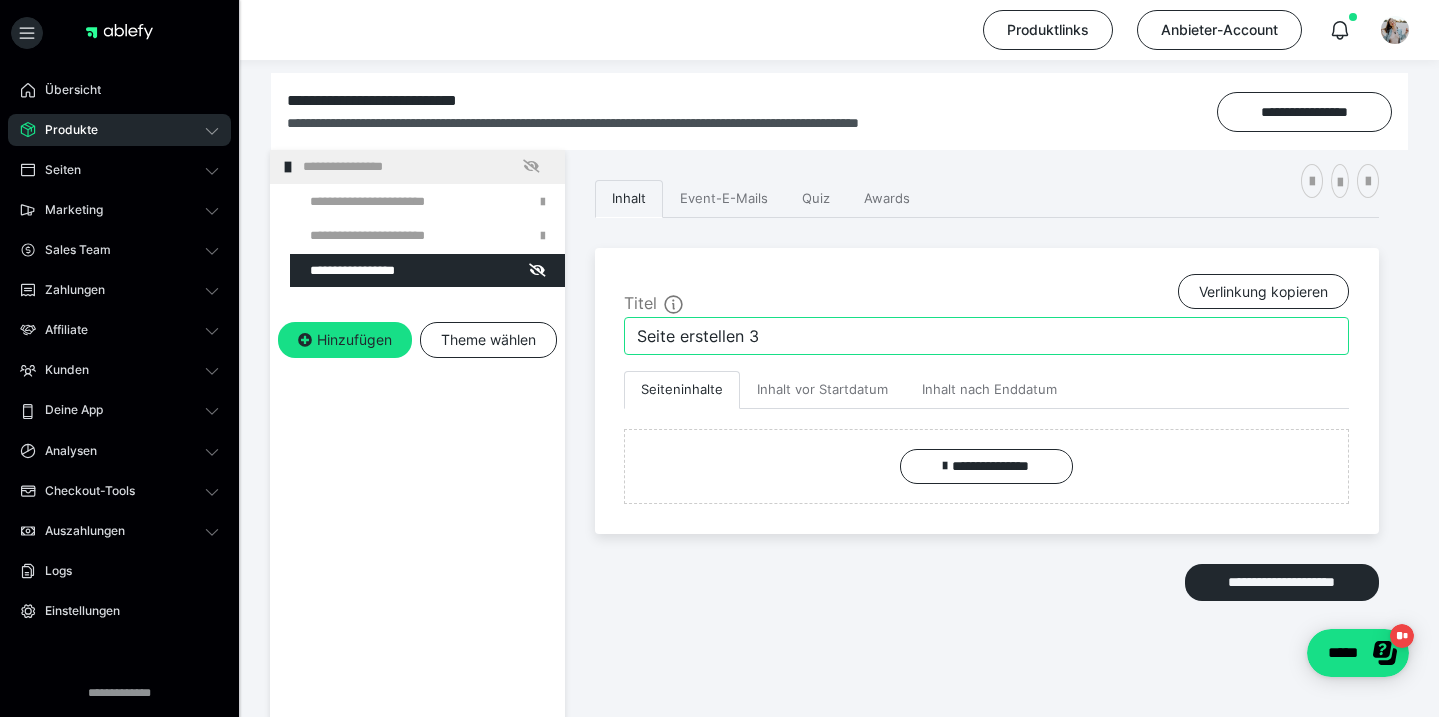 click on "Seite erstellen 3" at bounding box center [986, 336] 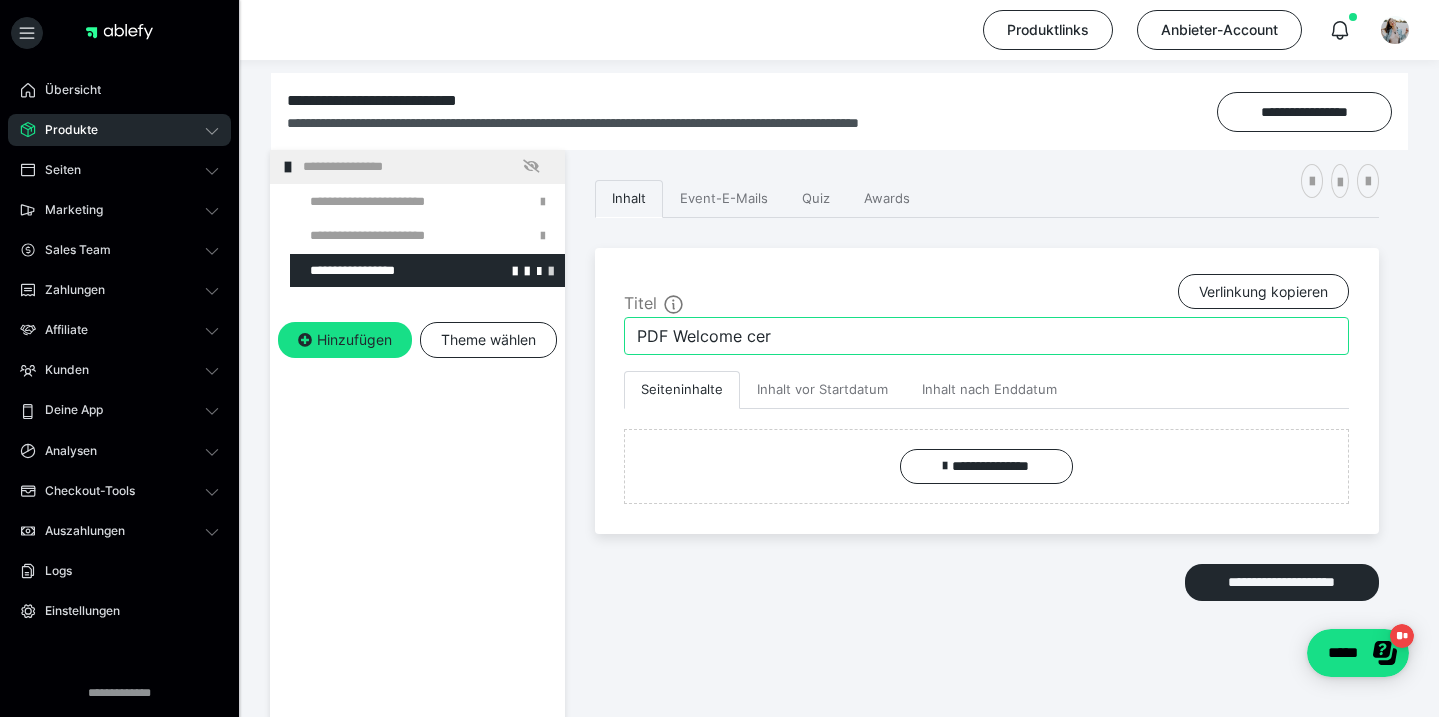 type on "PDF Welcome cer" 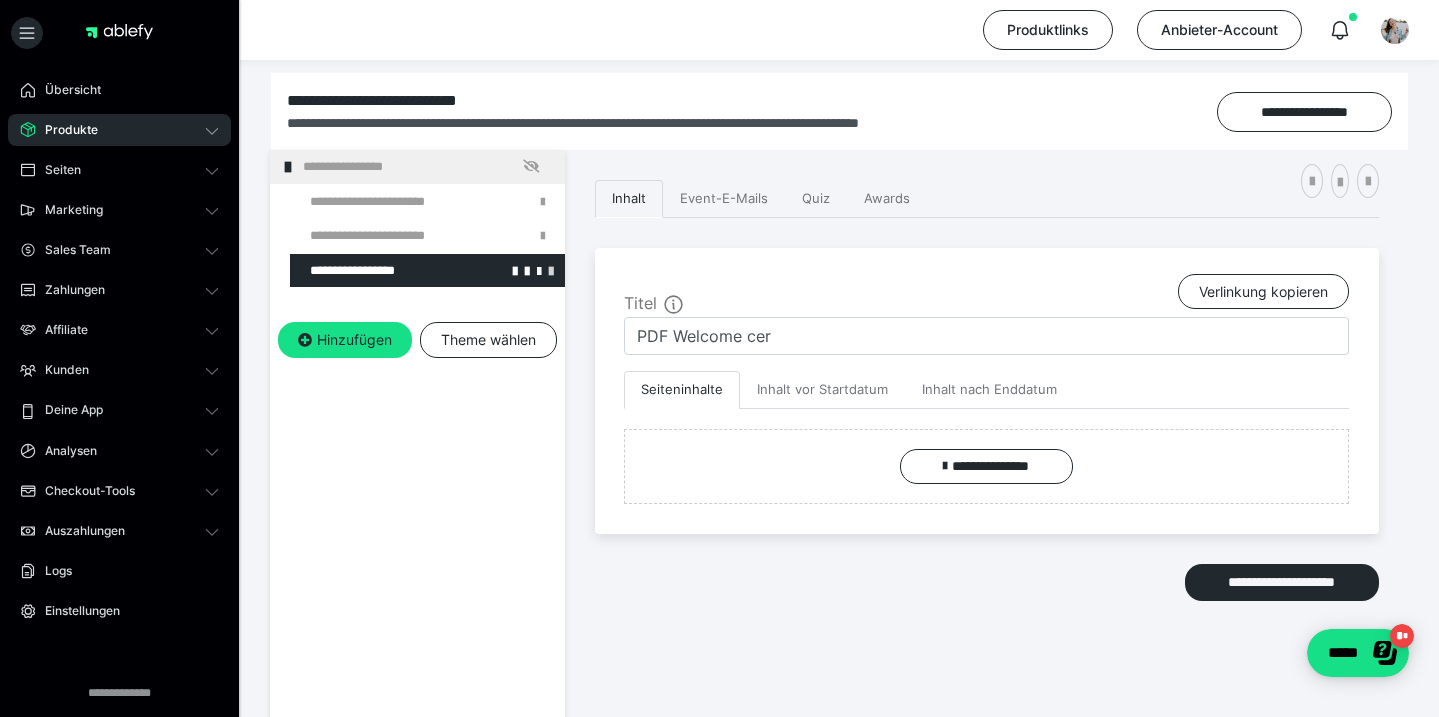click at bounding box center (551, 270) 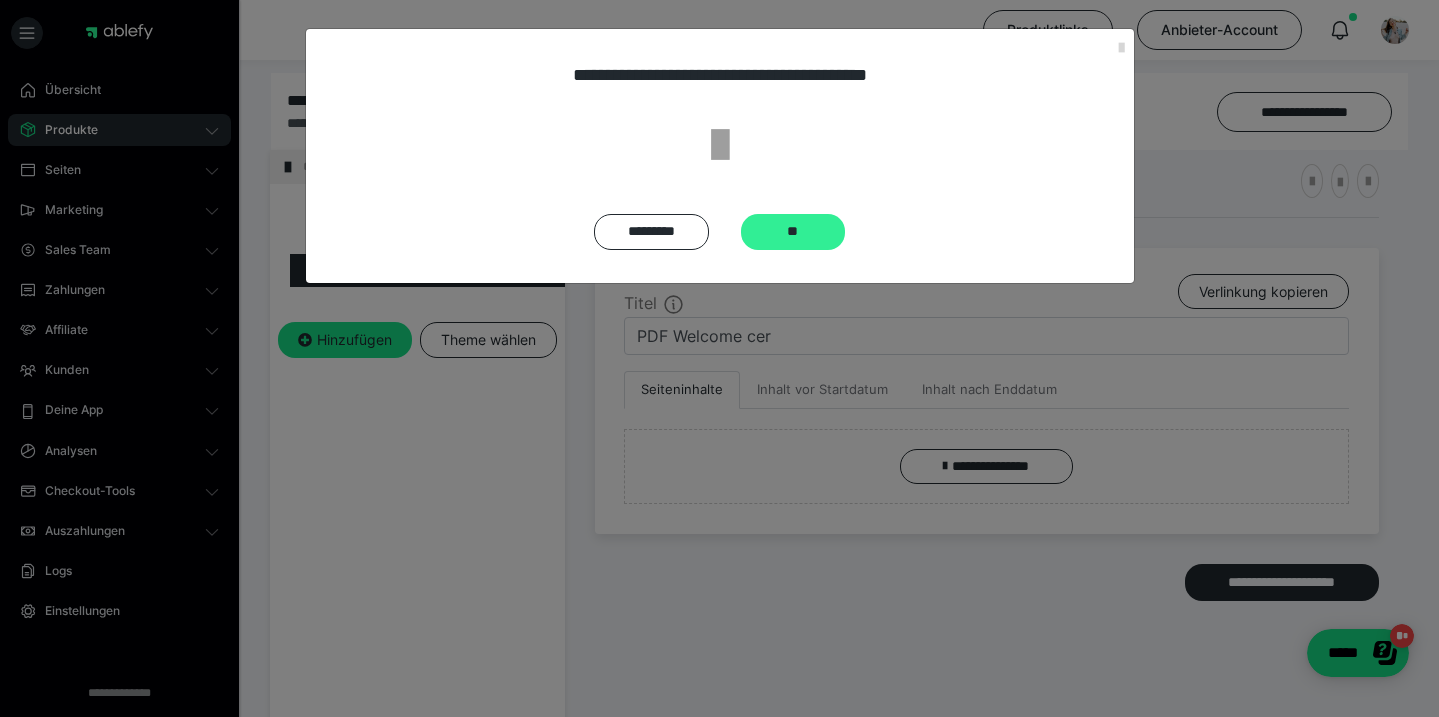 click on "**" at bounding box center (793, 232) 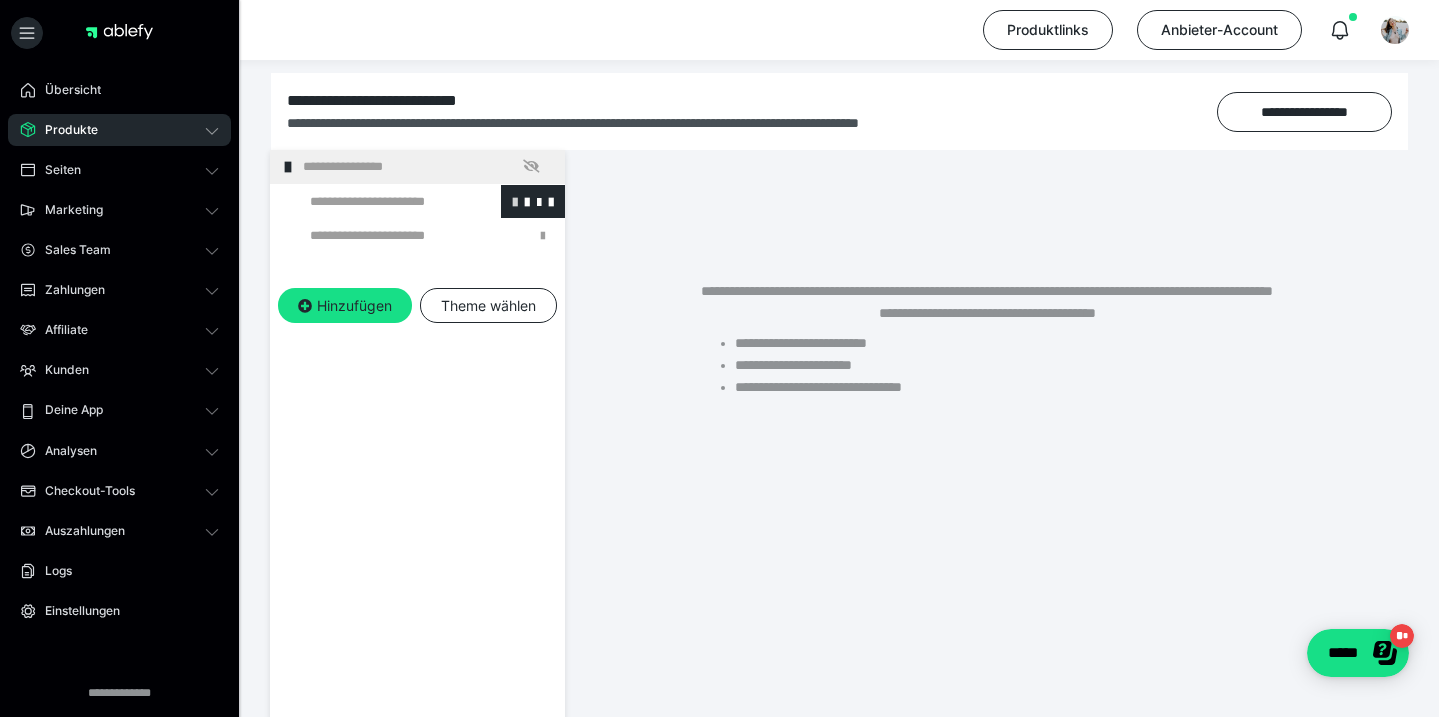 click at bounding box center [515, 201] 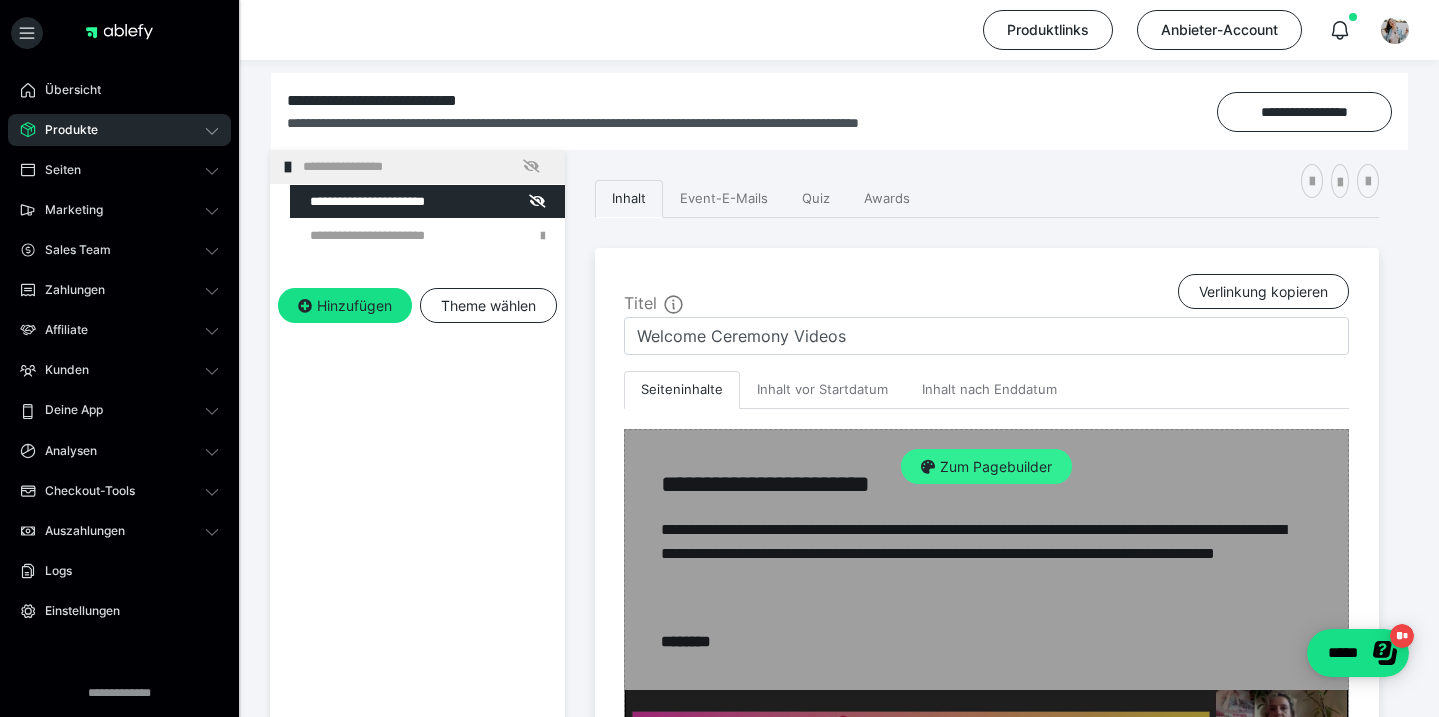 click on "Zum Pagebuilder" at bounding box center (986, 467) 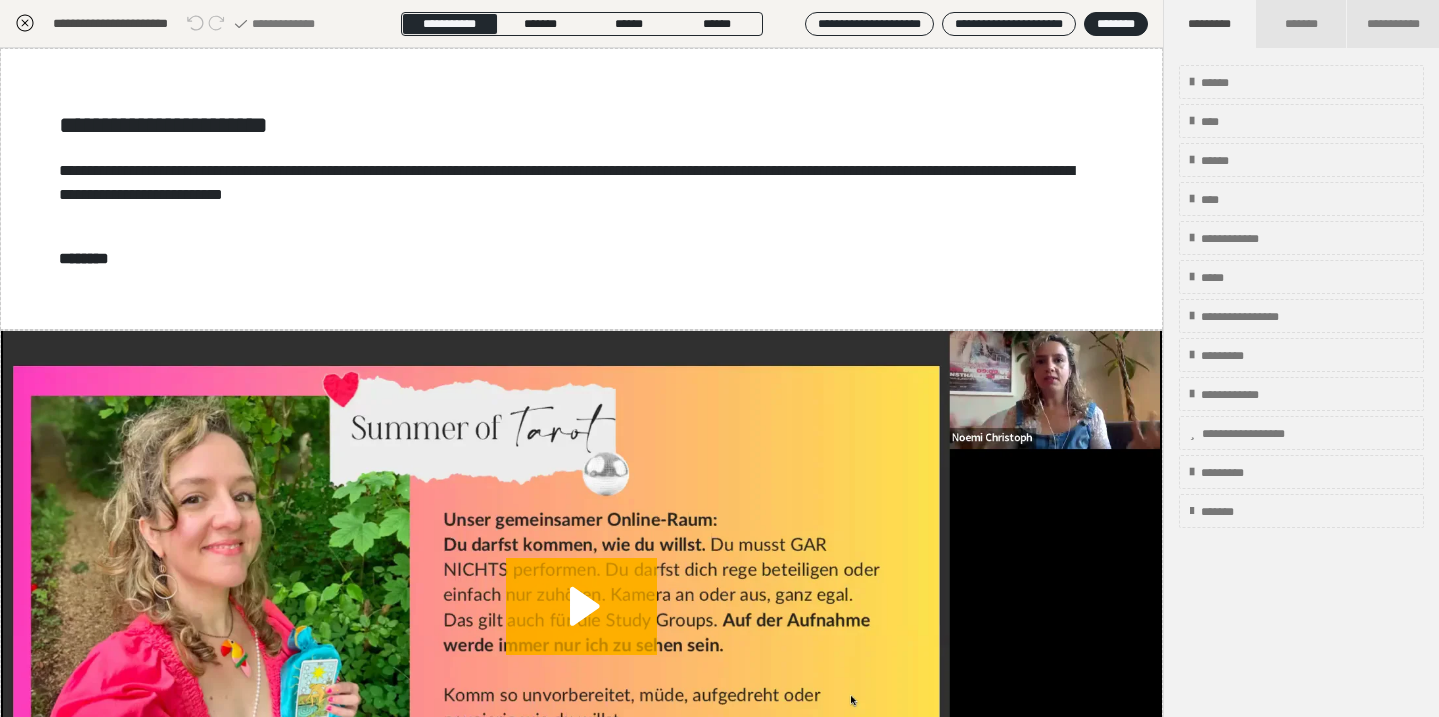 click on "**********" at bounding box center (581, 189) 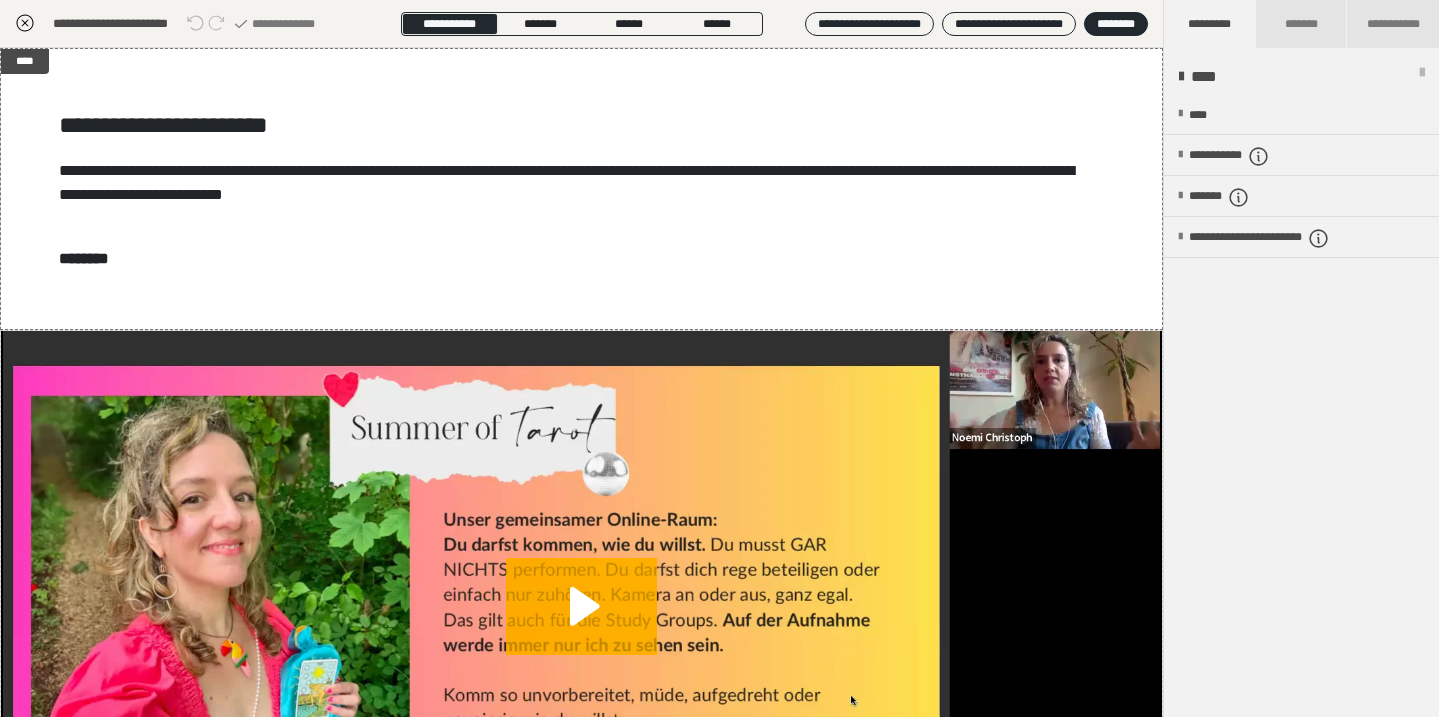 click on "**********" at bounding box center (581, 189) 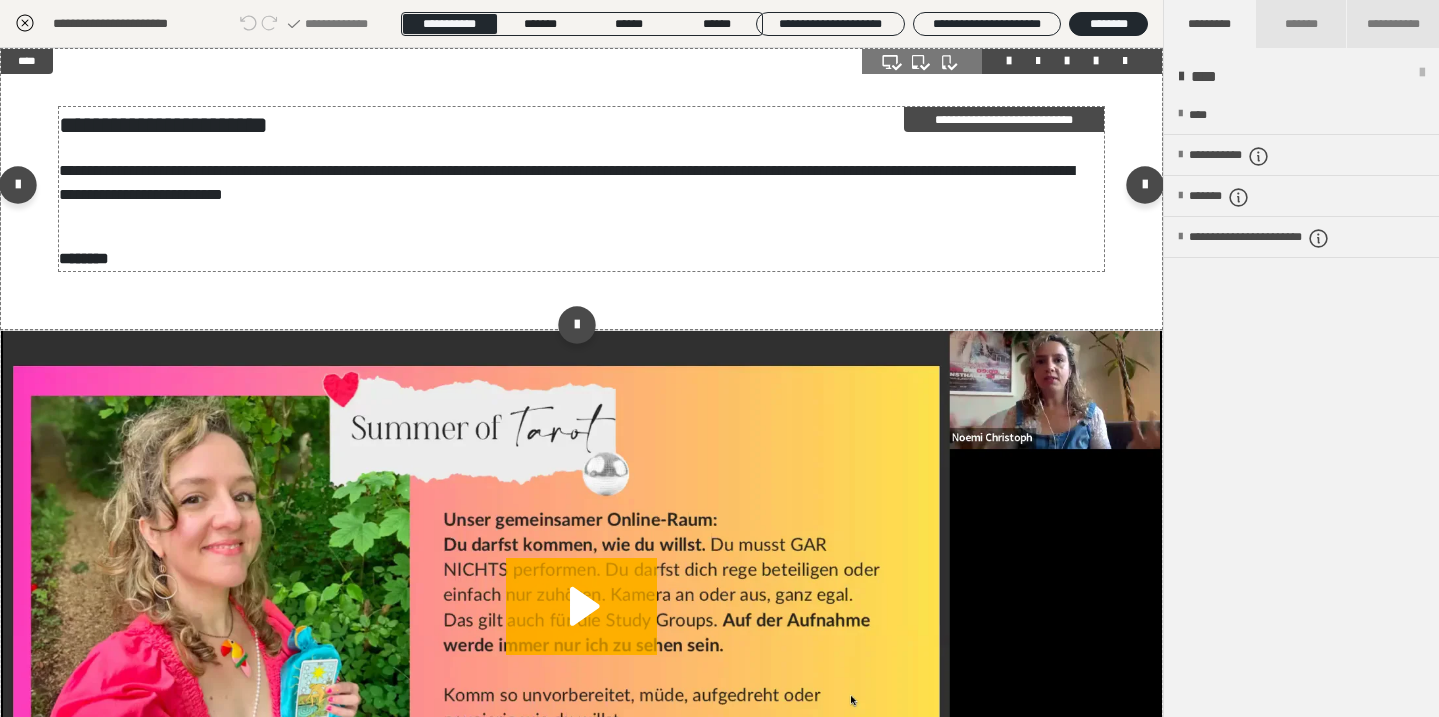 click on "**********" at bounding box center (581, 183) 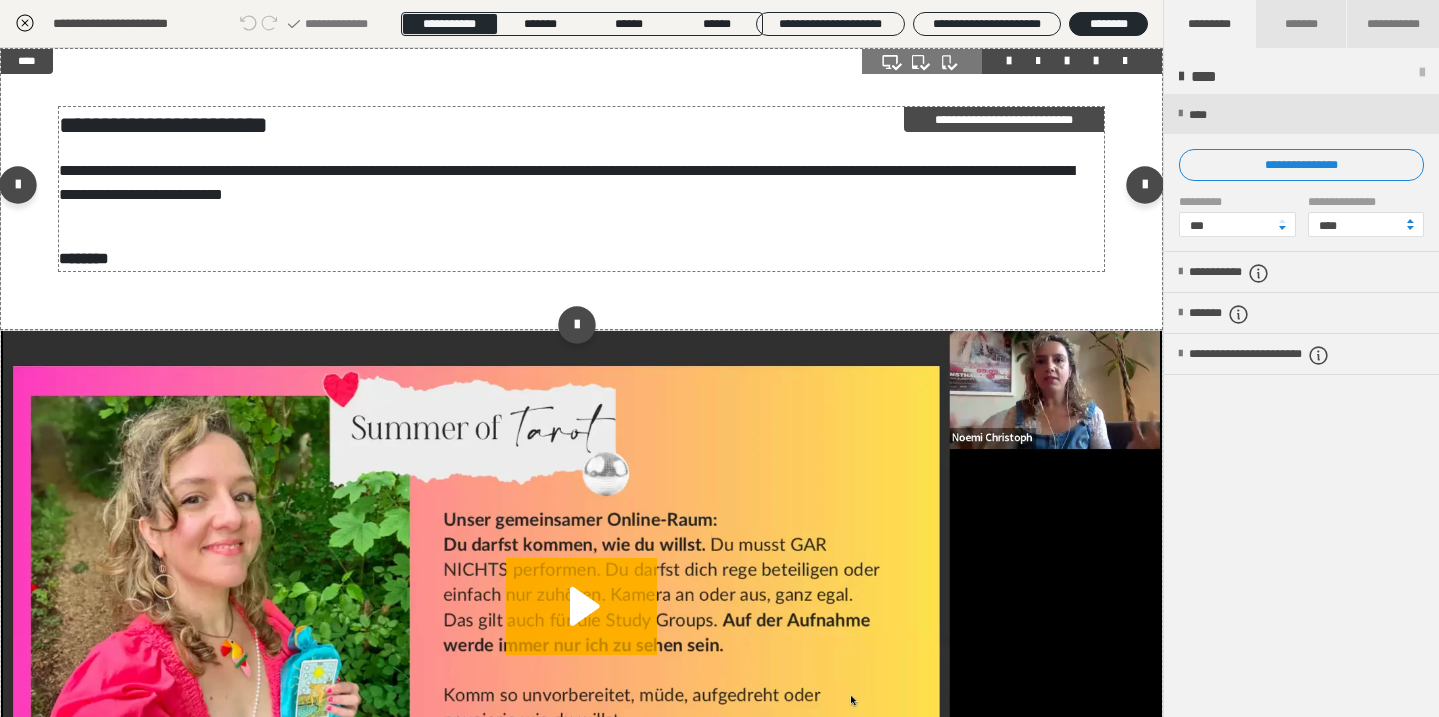 click on "**********" at bounding box center (581, 183) 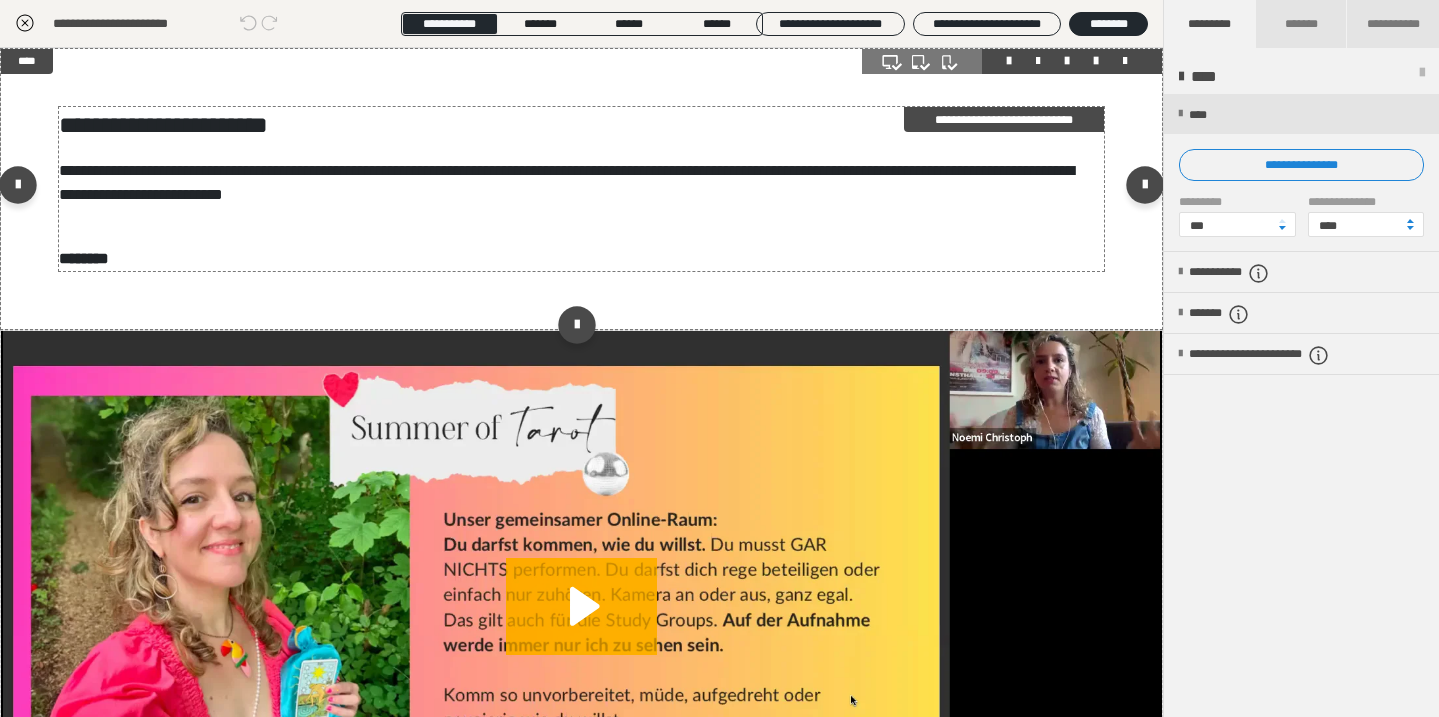 click on "**********" at bounding box center (581, 183) 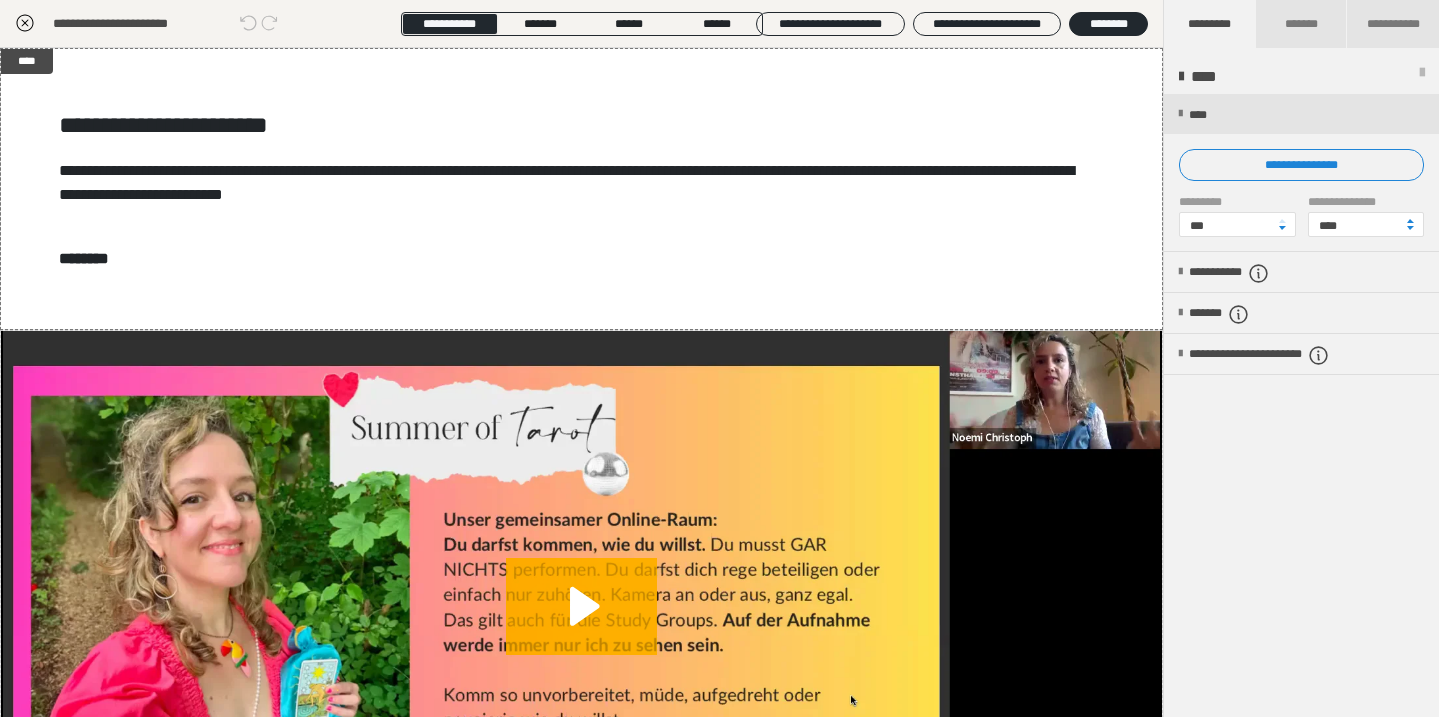 click on "**********" at bounding box center (720, 174) 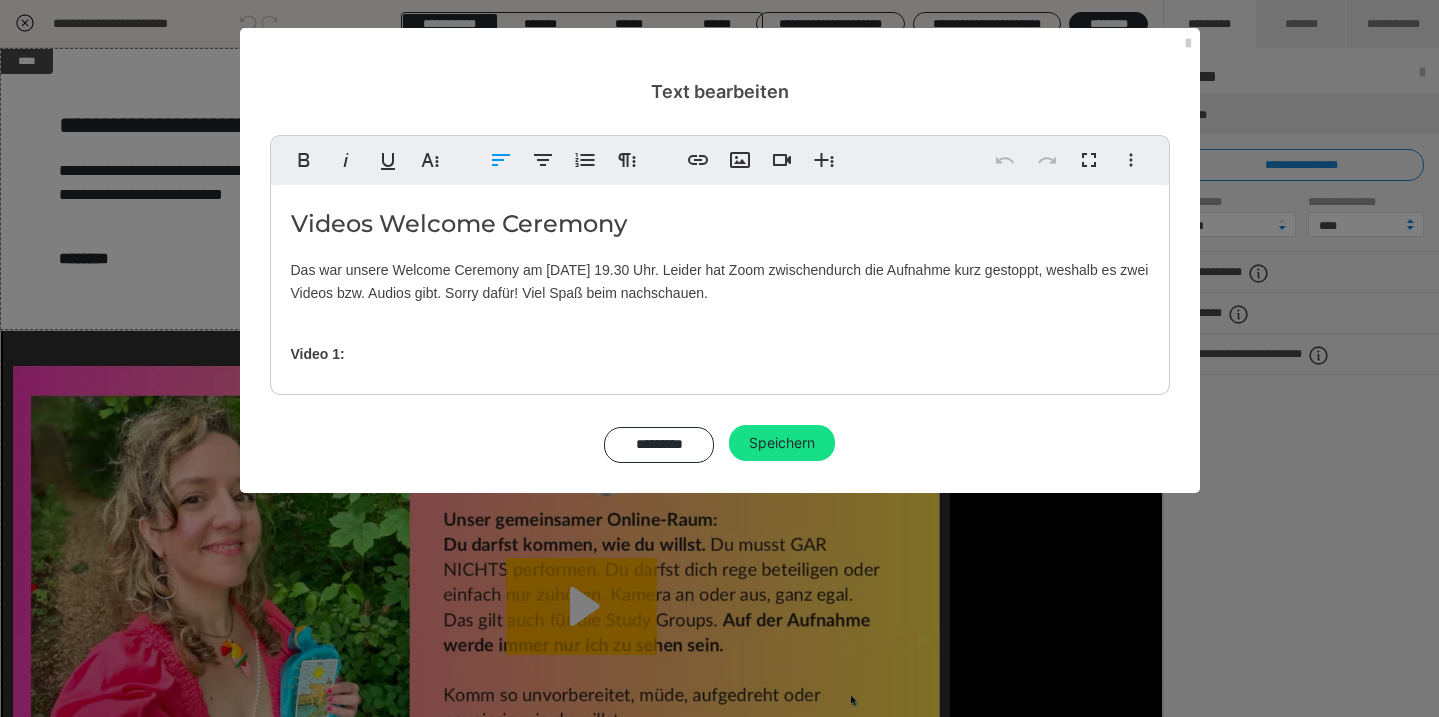 click on "Das war unsere Welcome Ceremony am 09. Juli um 19.30 Uhr. Leider hat Zoom zwischendurch die Aufnahme kurz gestoppt, weshalb es zwei Videos bzw. Audios gibt. Sorry dafür! Viel Spaß beim nachschauen." at bounding box center (720, 281) 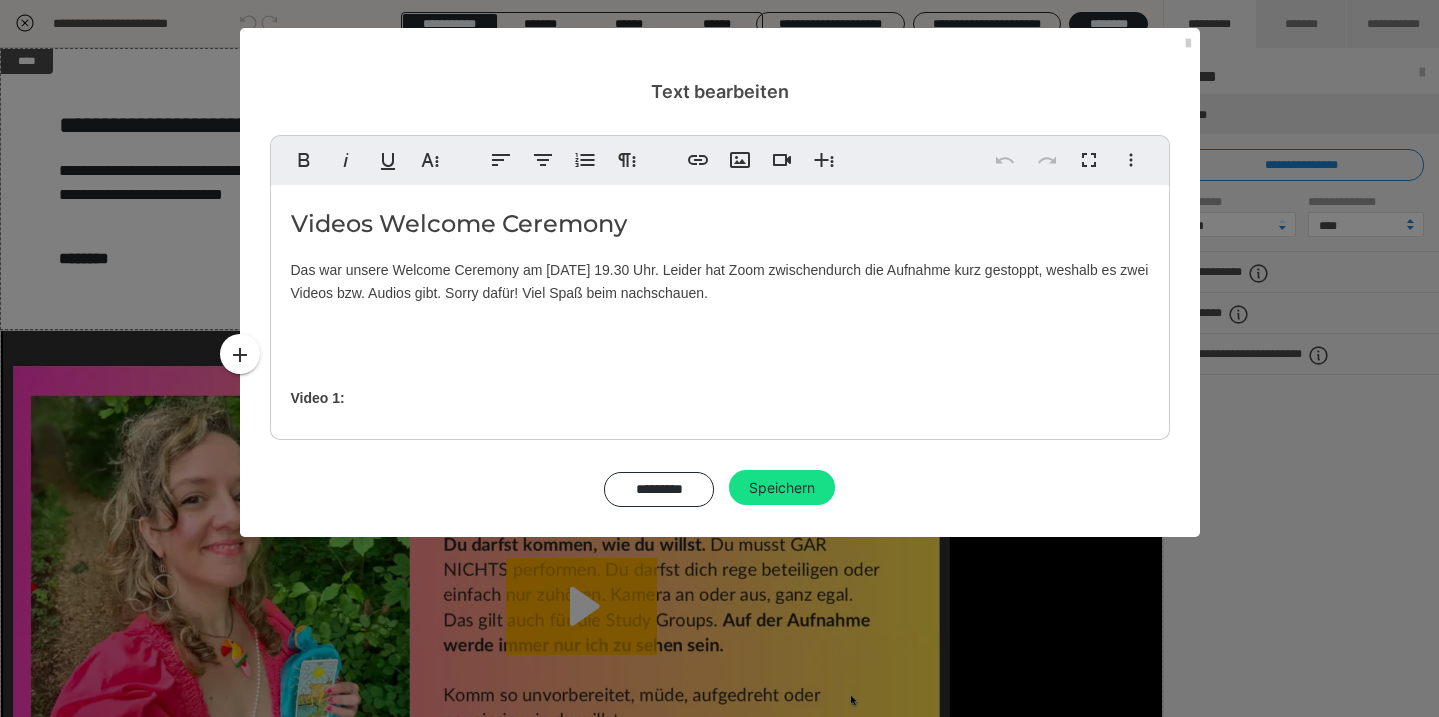 type 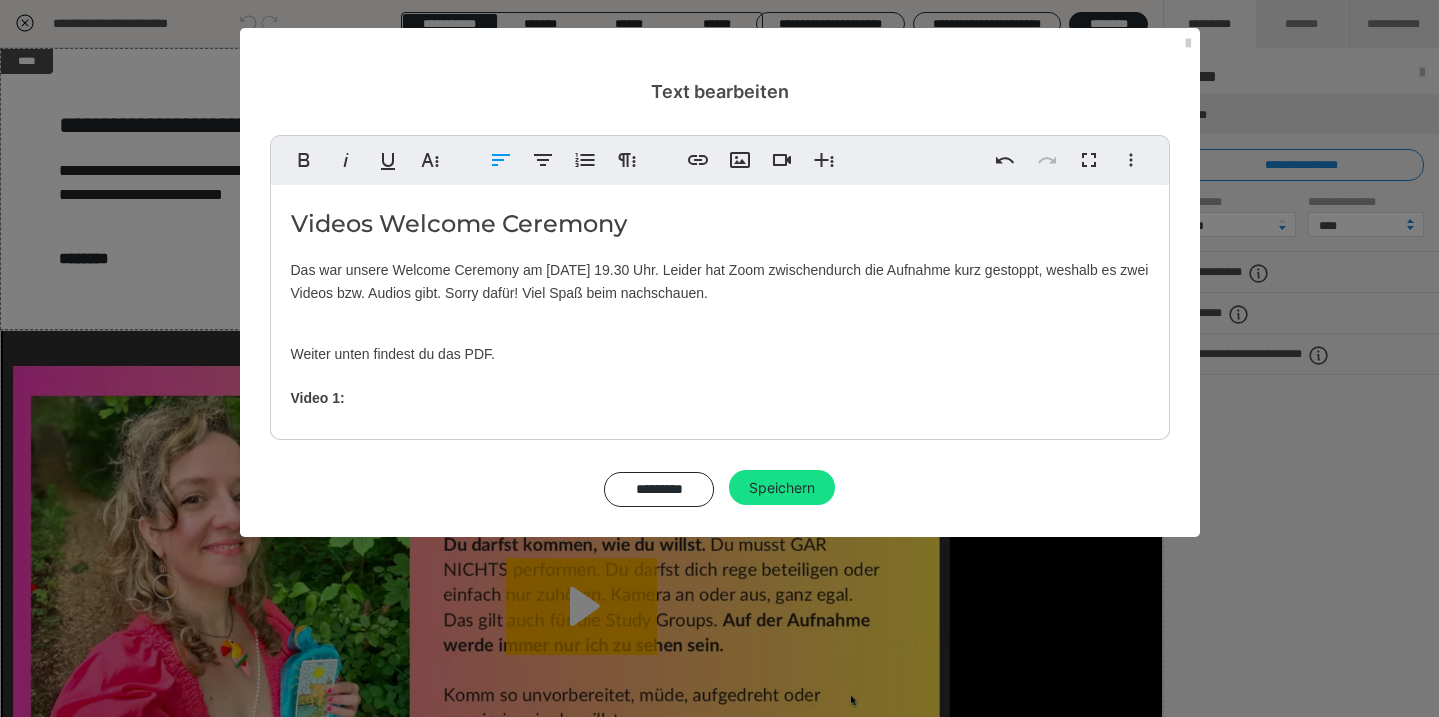 click on "Videos Welcome Ceremony Das war unsere Welcome Ceremony am 09. Juli um 19.30 Uhr. Leider hat Zoom zwischendurch die Aufnahme kurz gestoppt, weshalb es zwei Videos bzw. Audios gibt. Sorry dafür! Viel Spaß beim nachschauen. Weiter unten findest du das PDF. Video 1:" at bounding box center [720, 307] 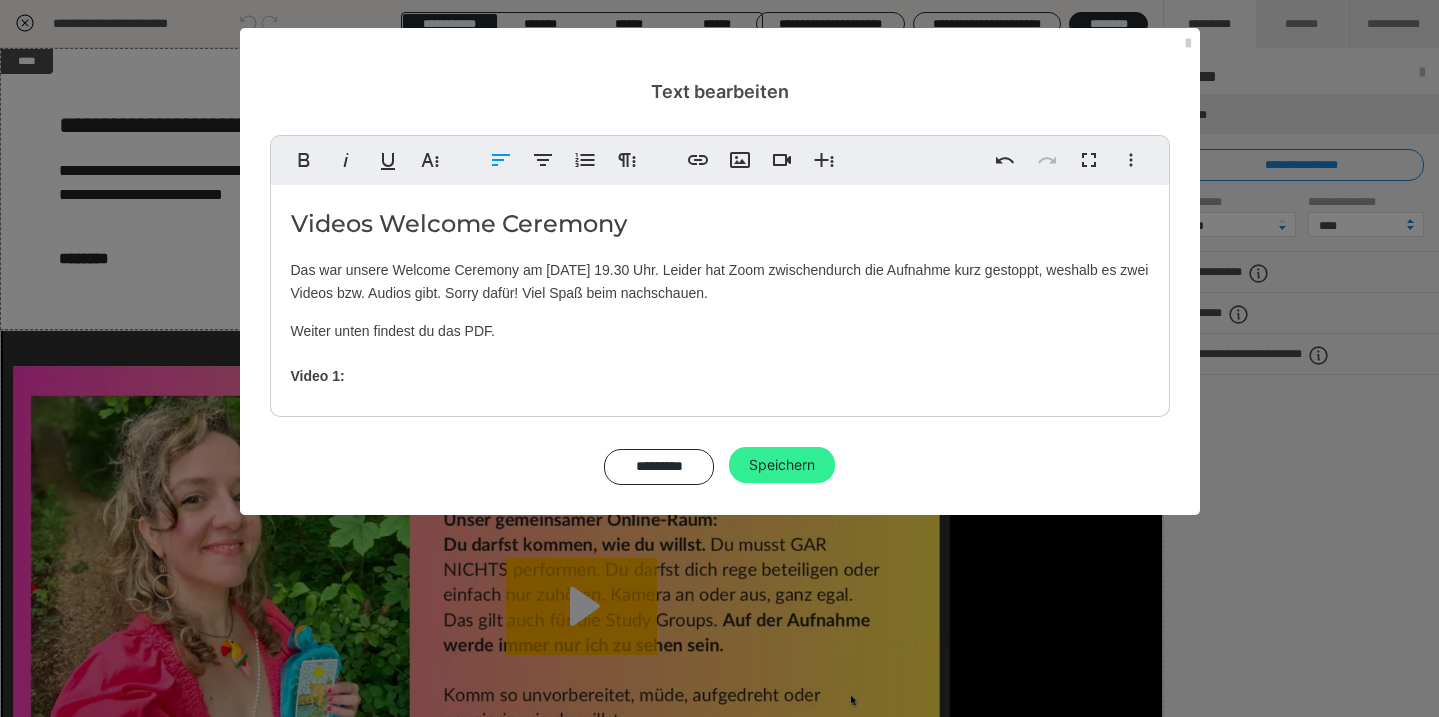click on "Speichern" at bounding box center (782, 465) 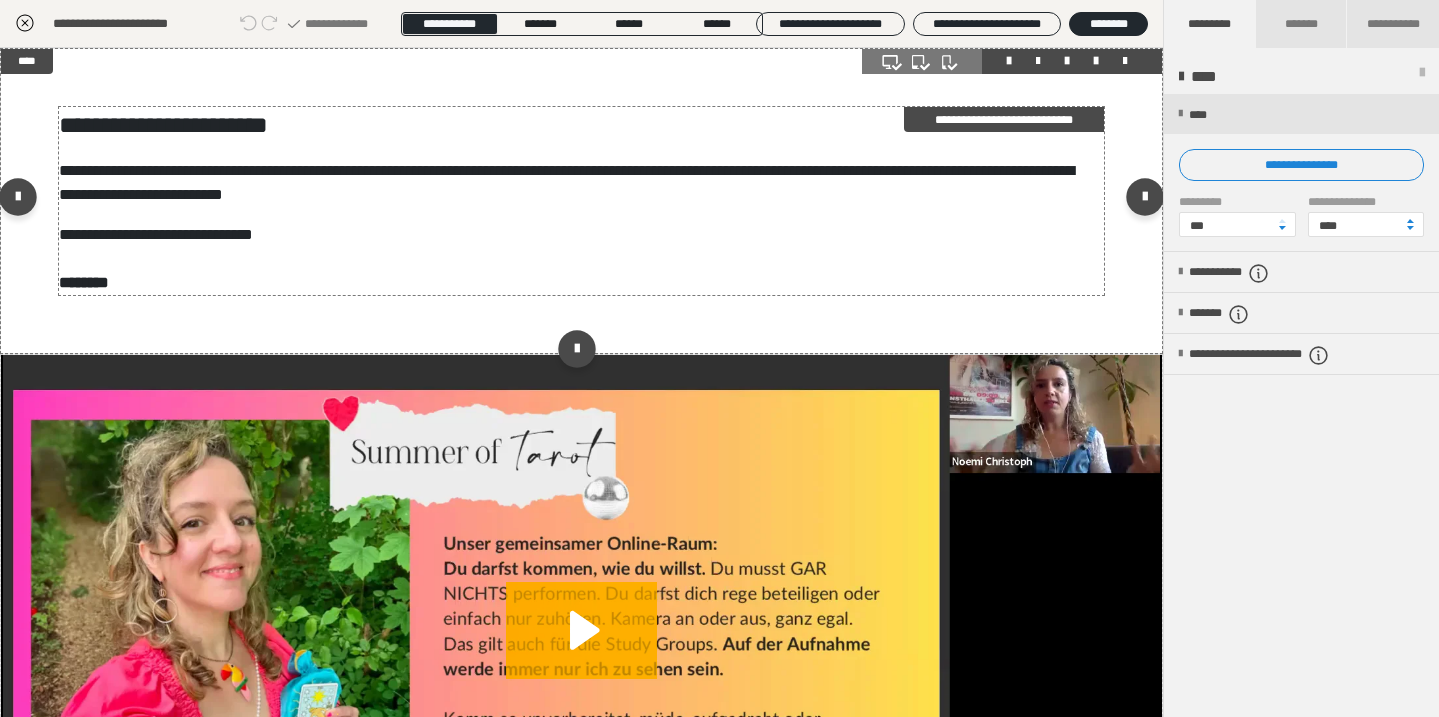 click on "**********" at bounding box center [581, 201] 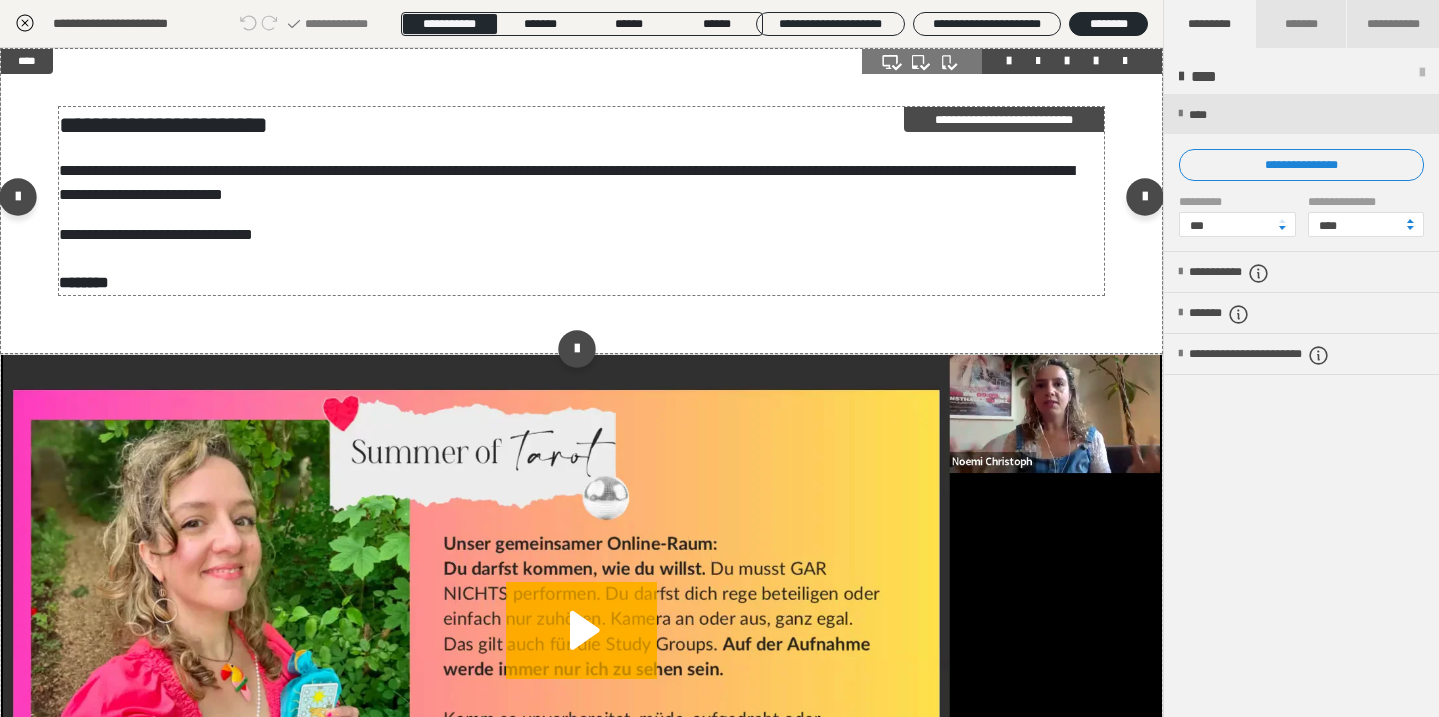 click on "**********" at bounding box center [581, 201] 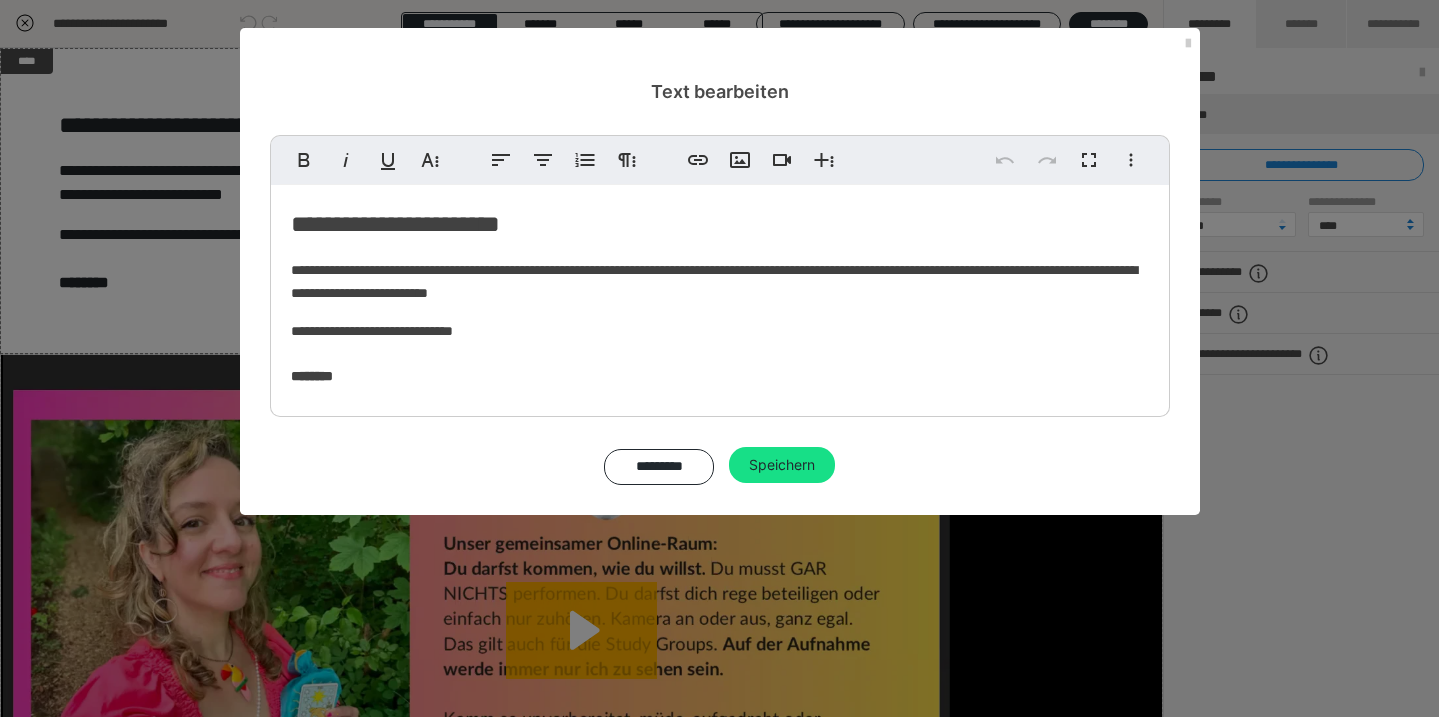 click on "**********" at bounding box center [720, 296] 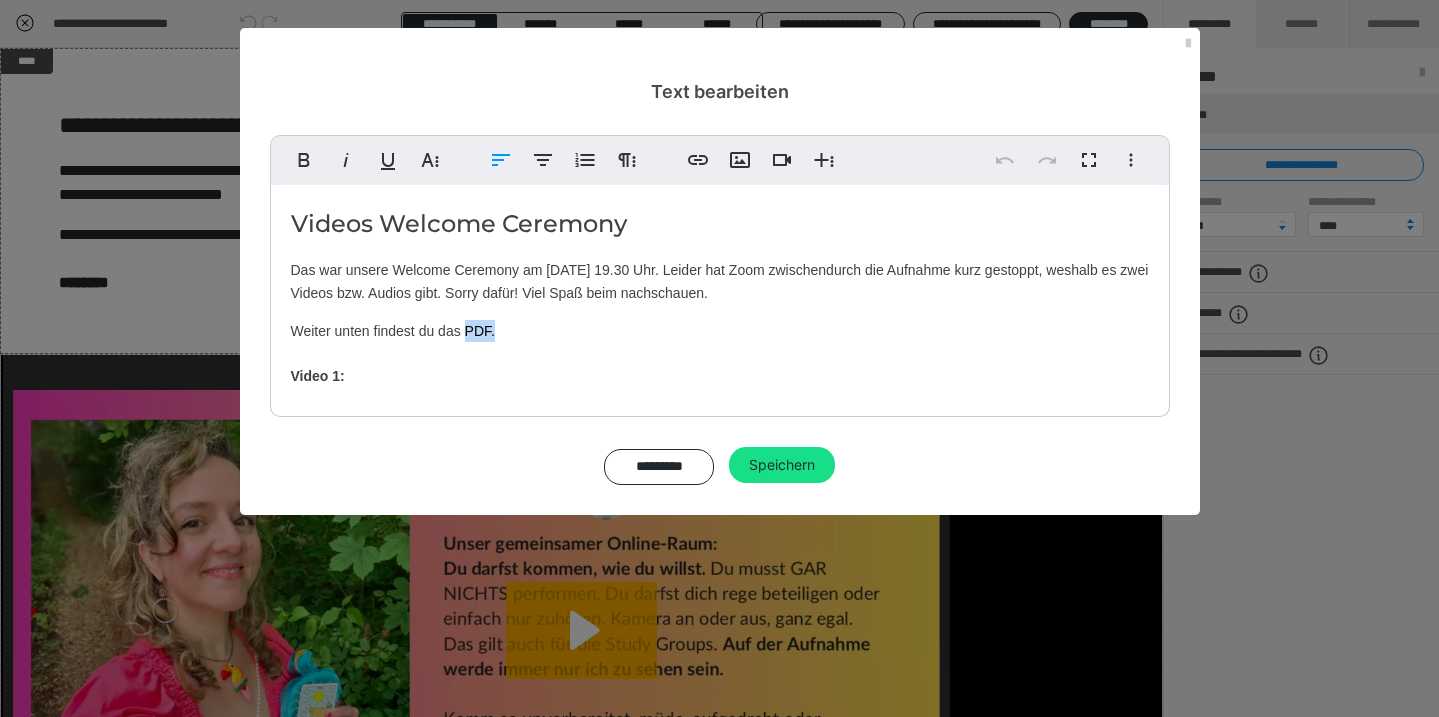 drag, startPoint x: 502, startPoint y: 330, endPoint x: 466, endPoint y: 335, distance: 36.345562 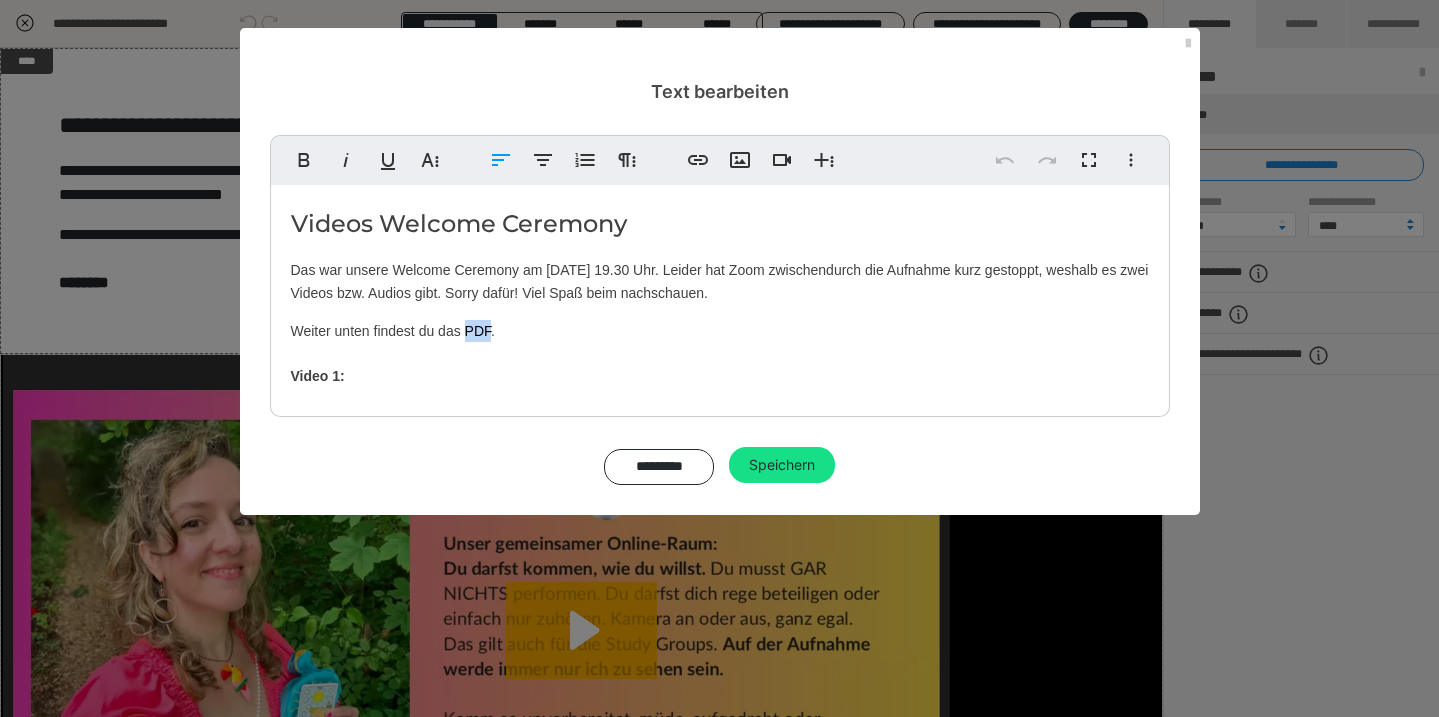 drag, startPoint x: 492, startPoint y: 333, endPoint x: 464, endPoint y: 332, distance: 28.01785 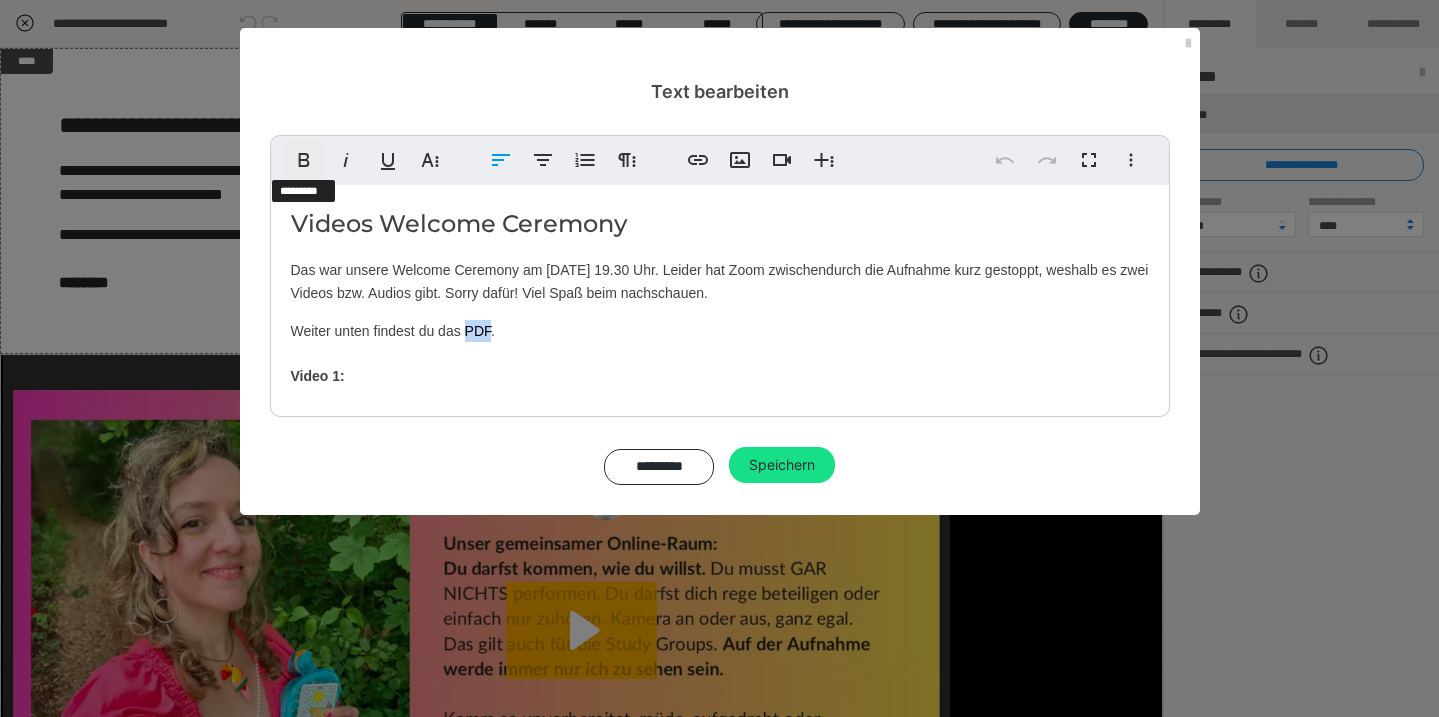 click 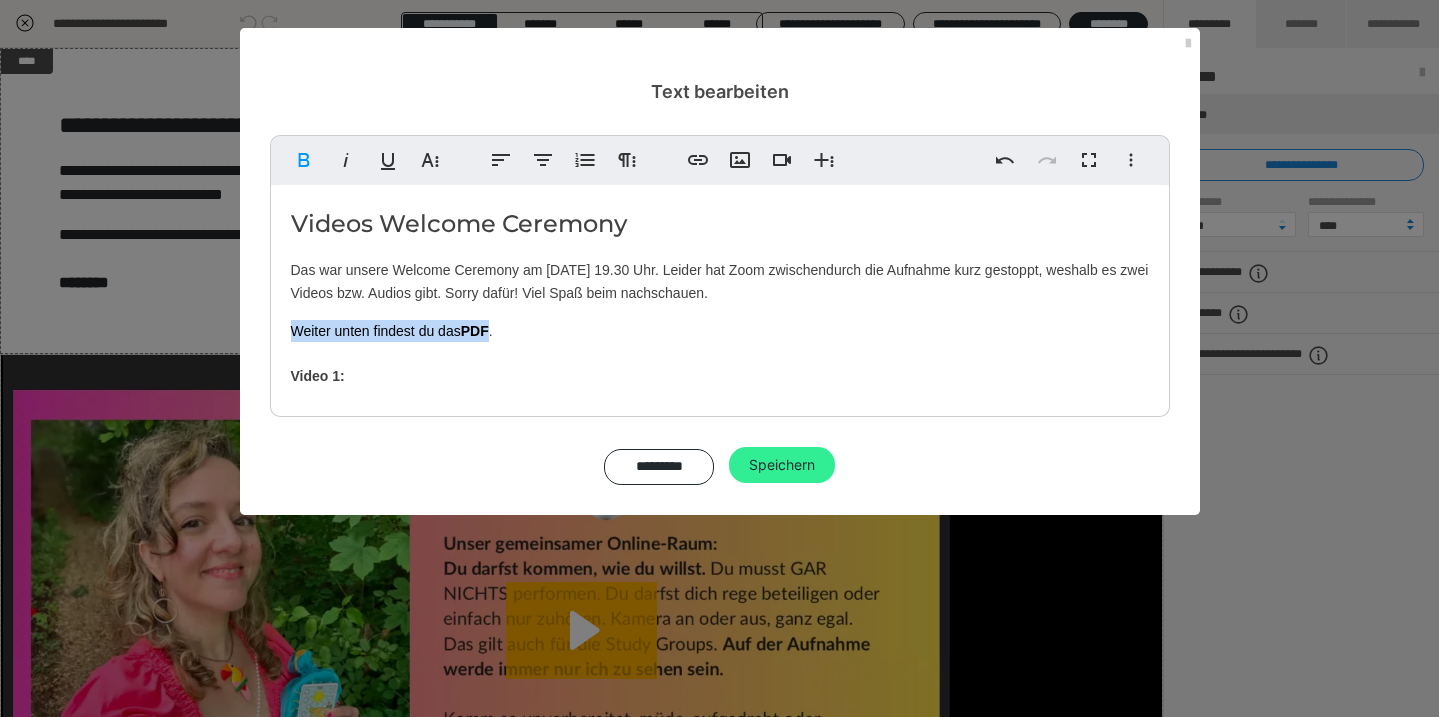click on "Speichern" at bounding box center [782, 465] 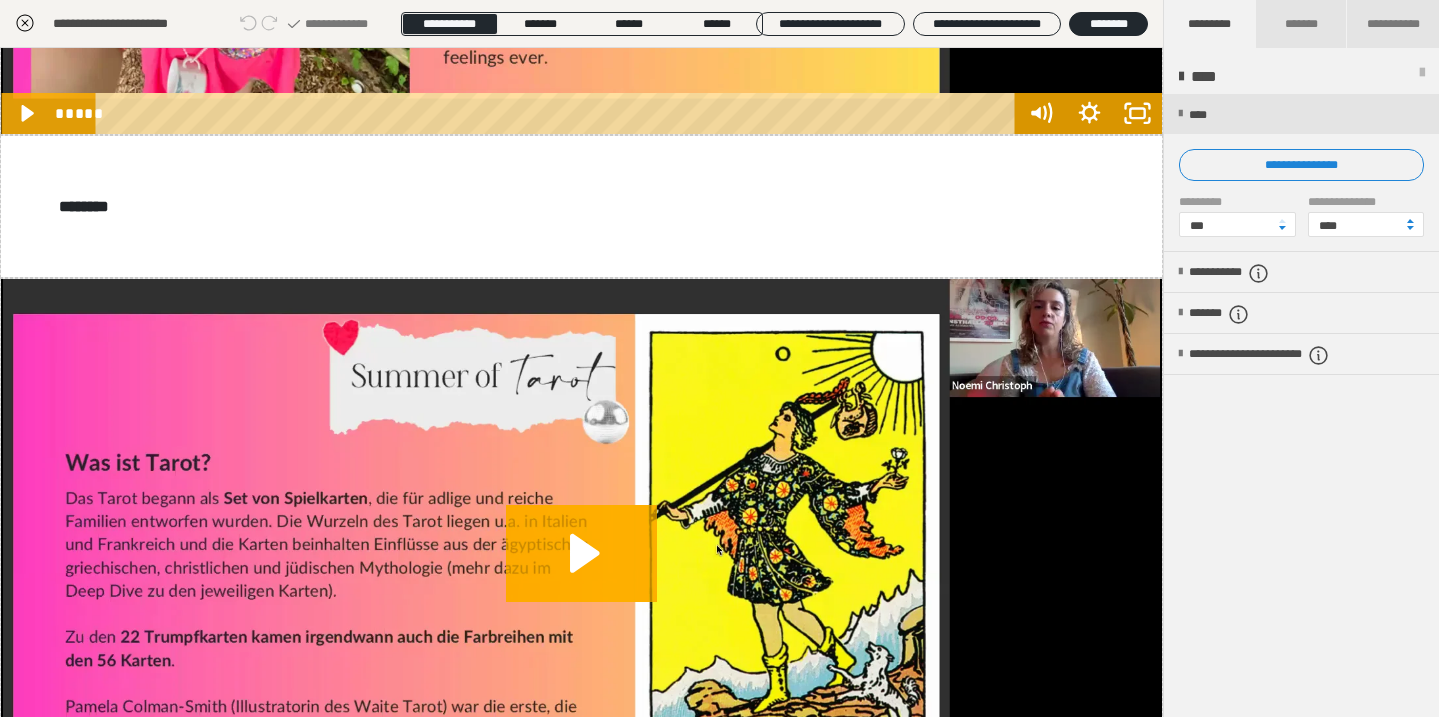 scroll, scrollTop: 1036, scrollLeft: 0, axis: vertical 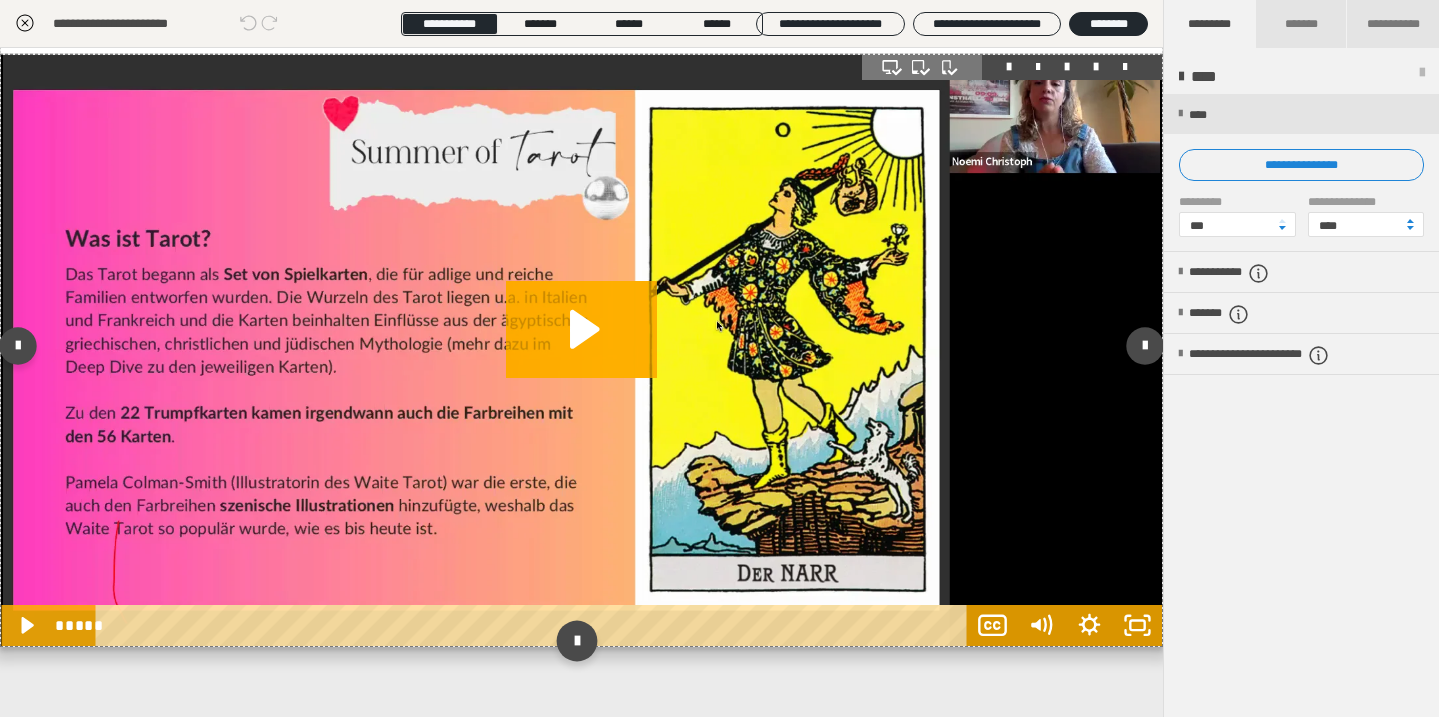 click at bounding box center [577, 641] 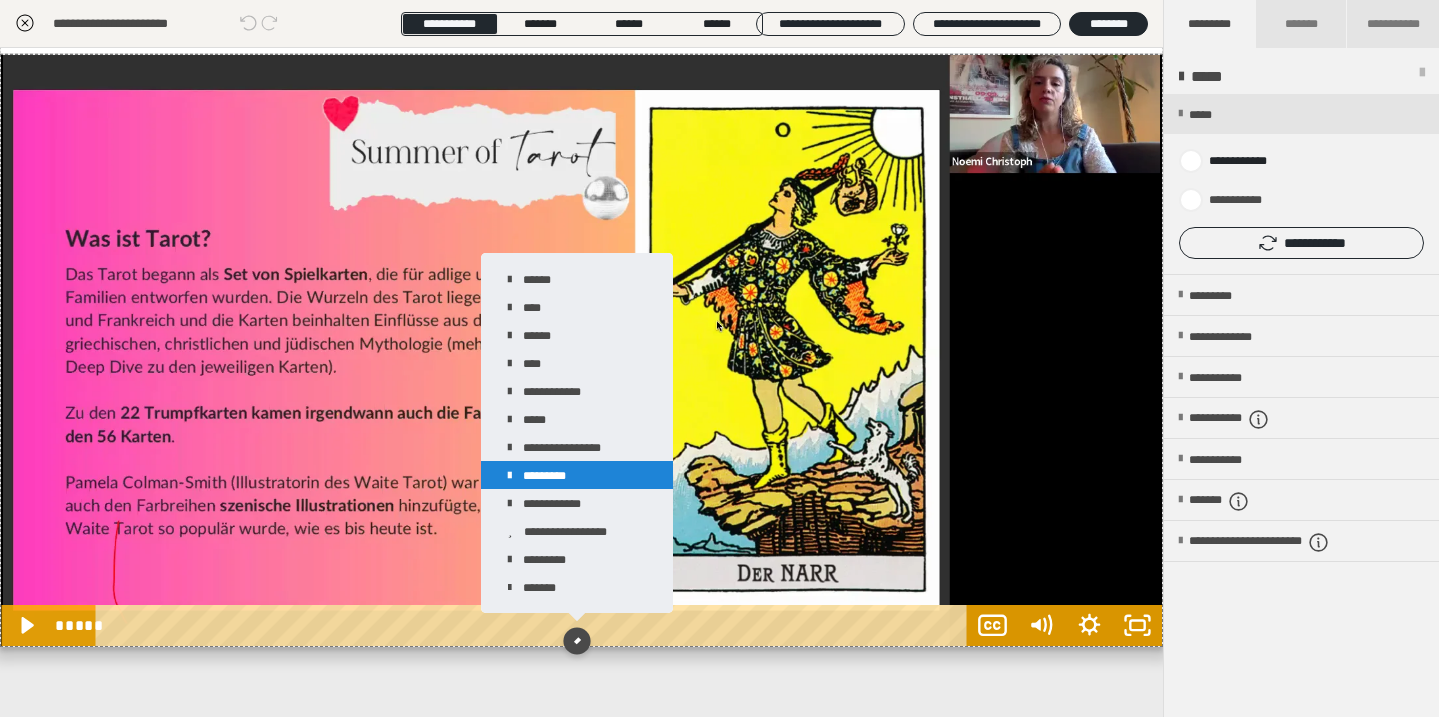 click on "*********" at bounding box center [577, 475] 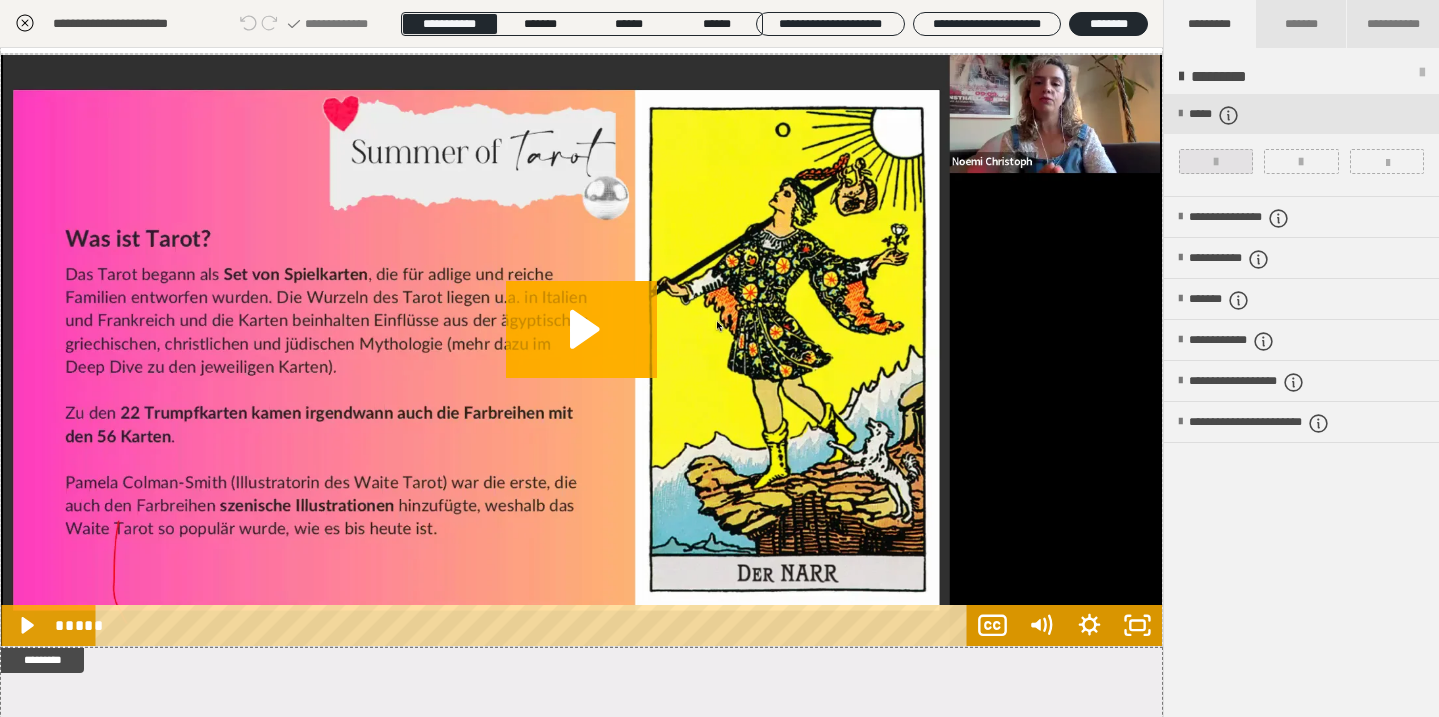 click at bounding box center [1216, 162] 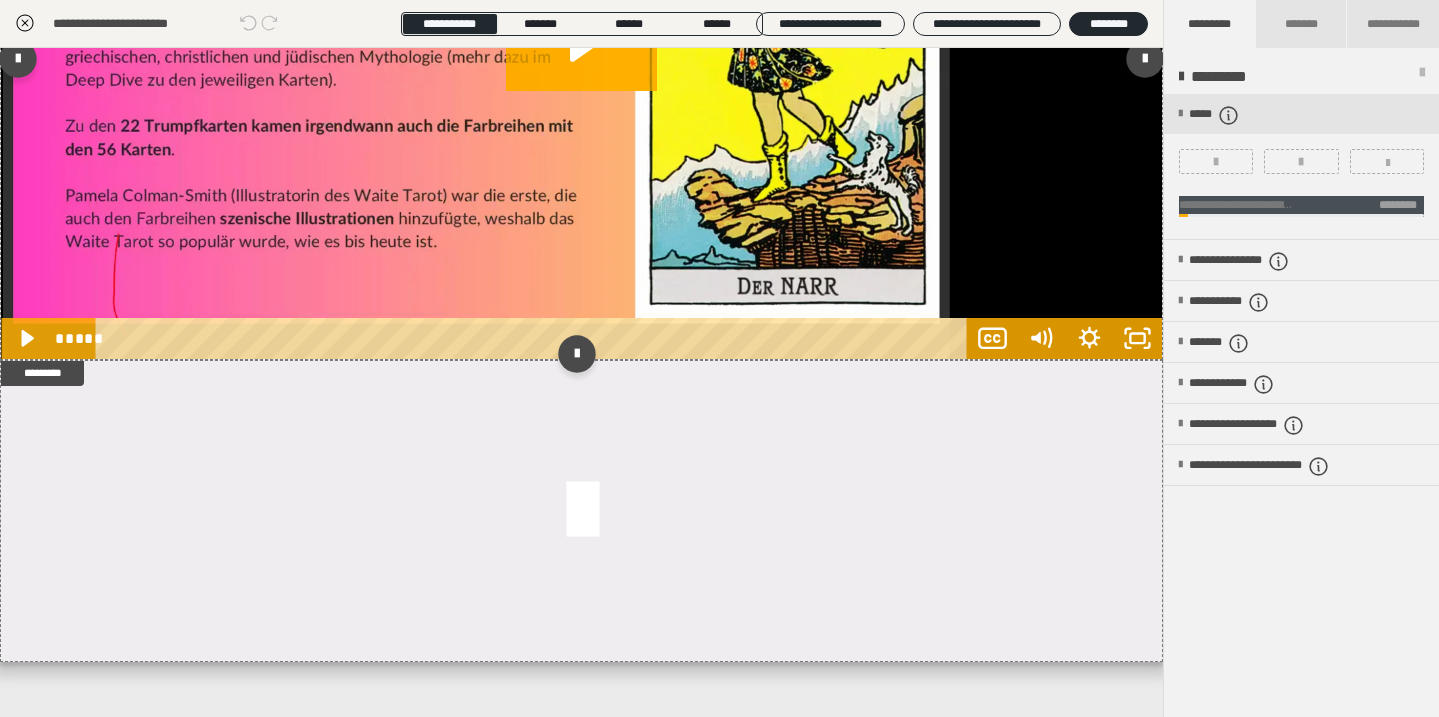 scroll, scrollTop: 1338, scrollLeft: 0, axis: vertical 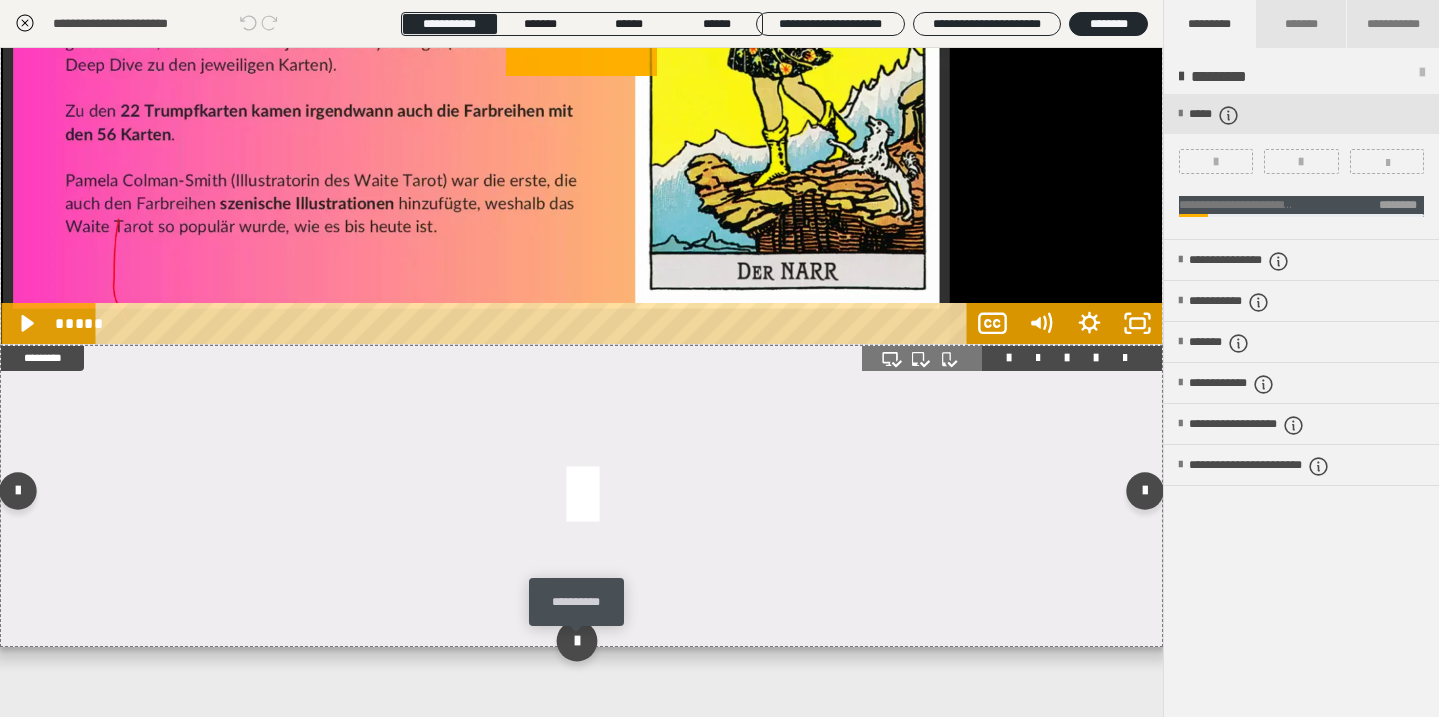 click at bounding box center (577, 641) 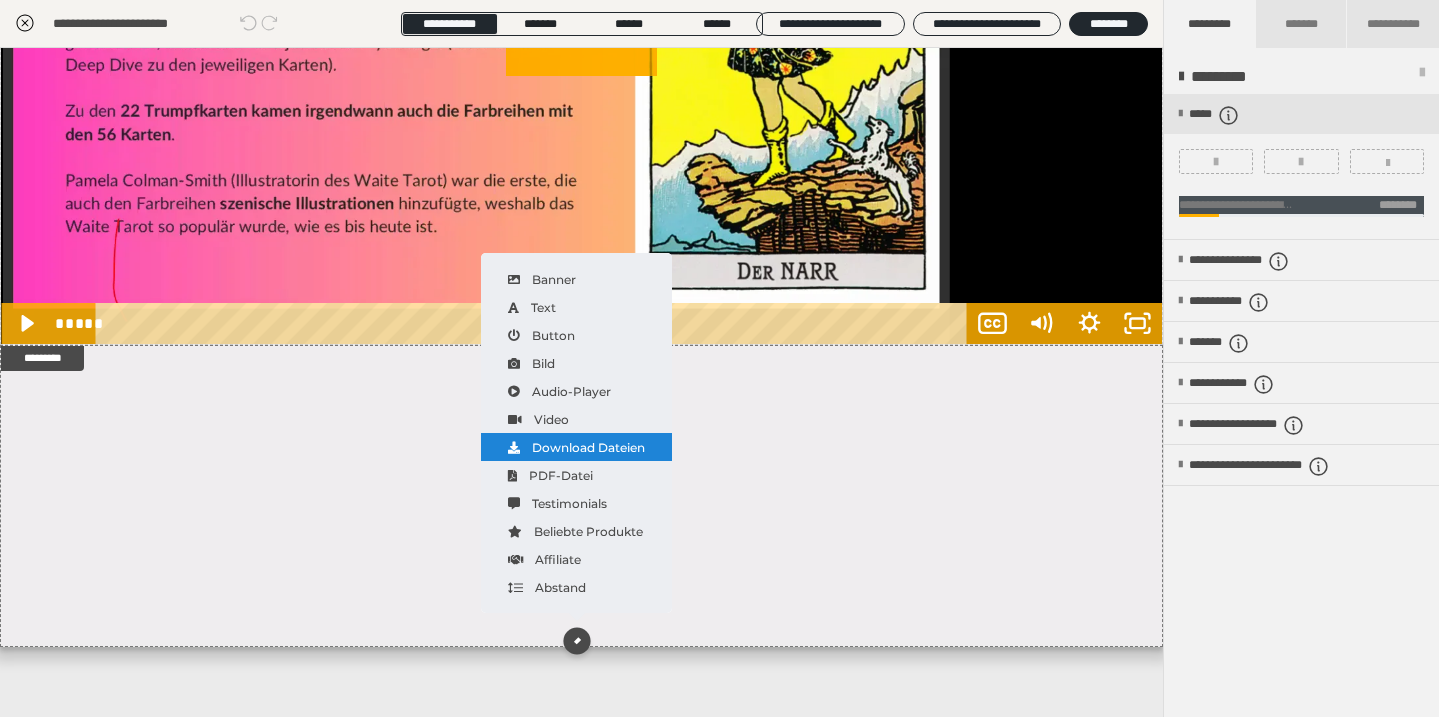 click on "Download Dateien" at bounding box center [576, 447] 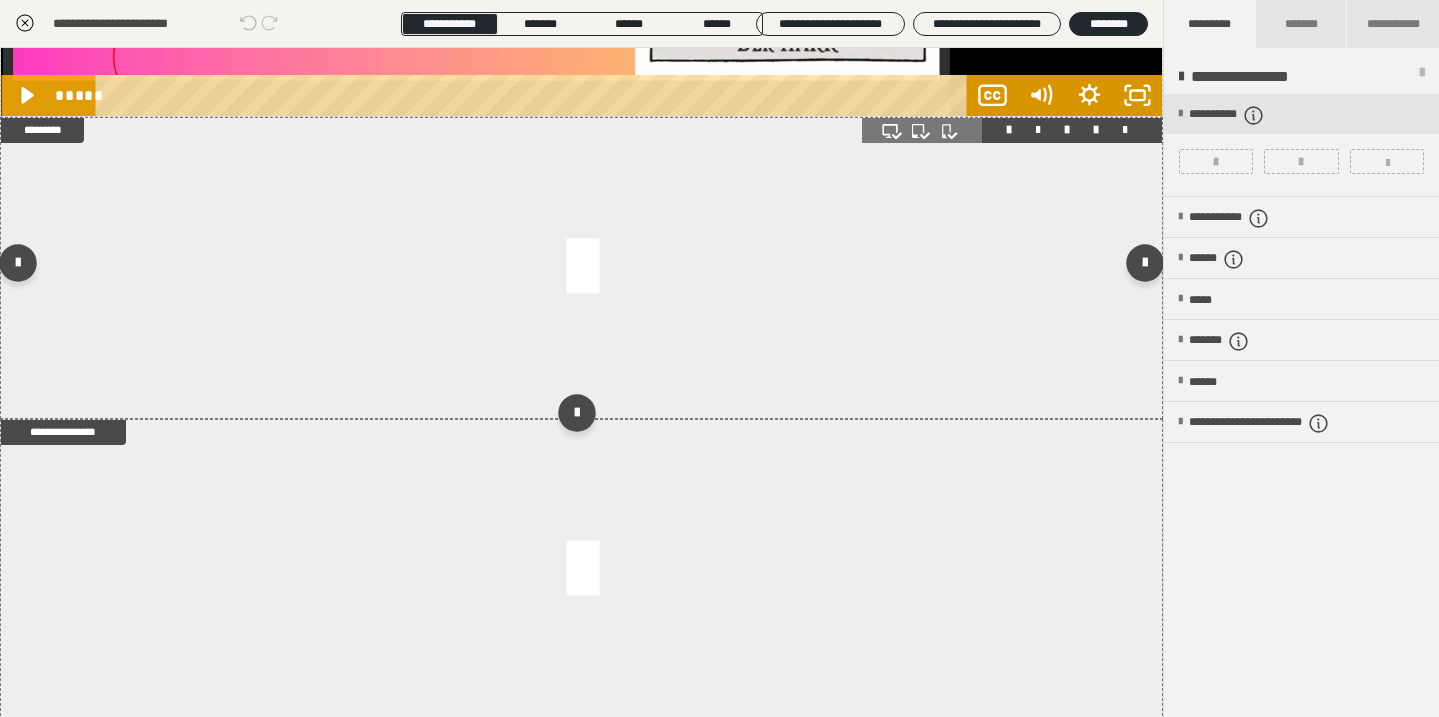 scroll, scrollTop: 1640, scrollLeft: 0, axis: vertical 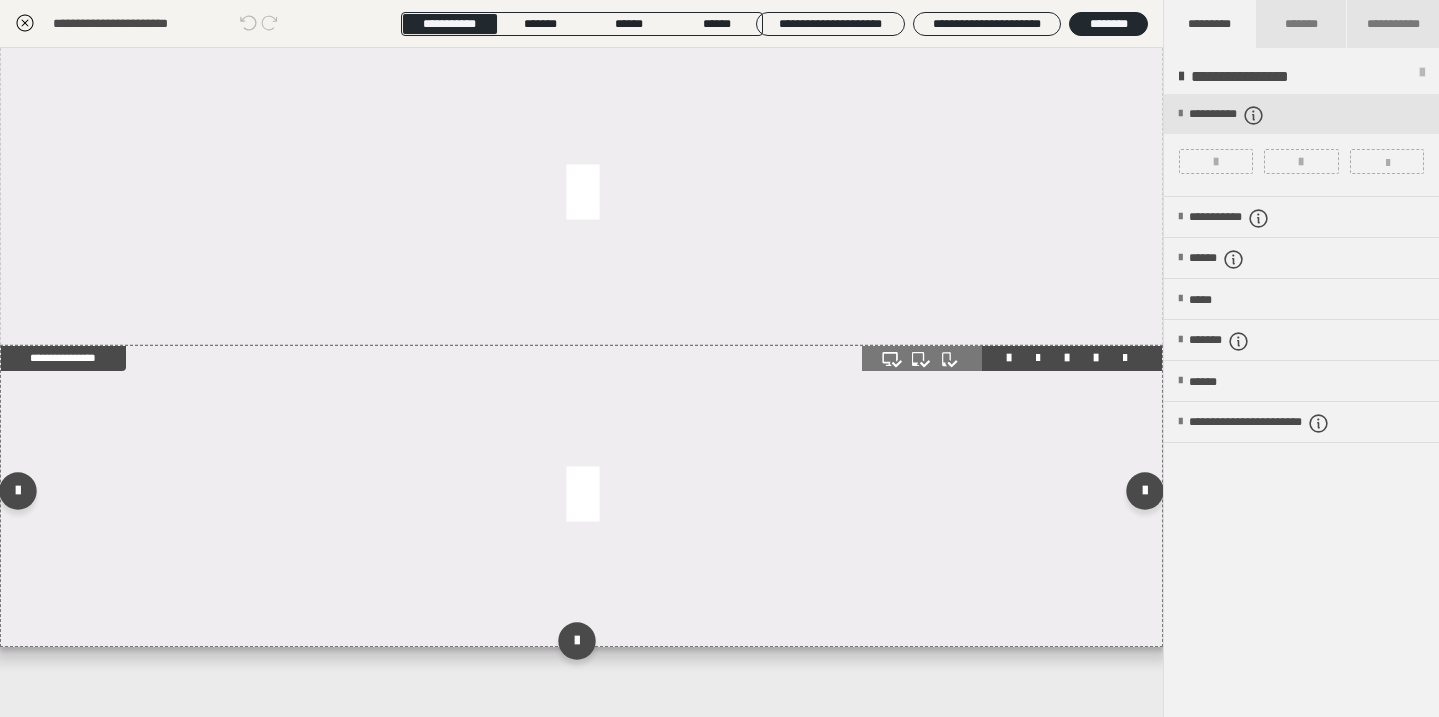 click at bounding box center [581, 496] 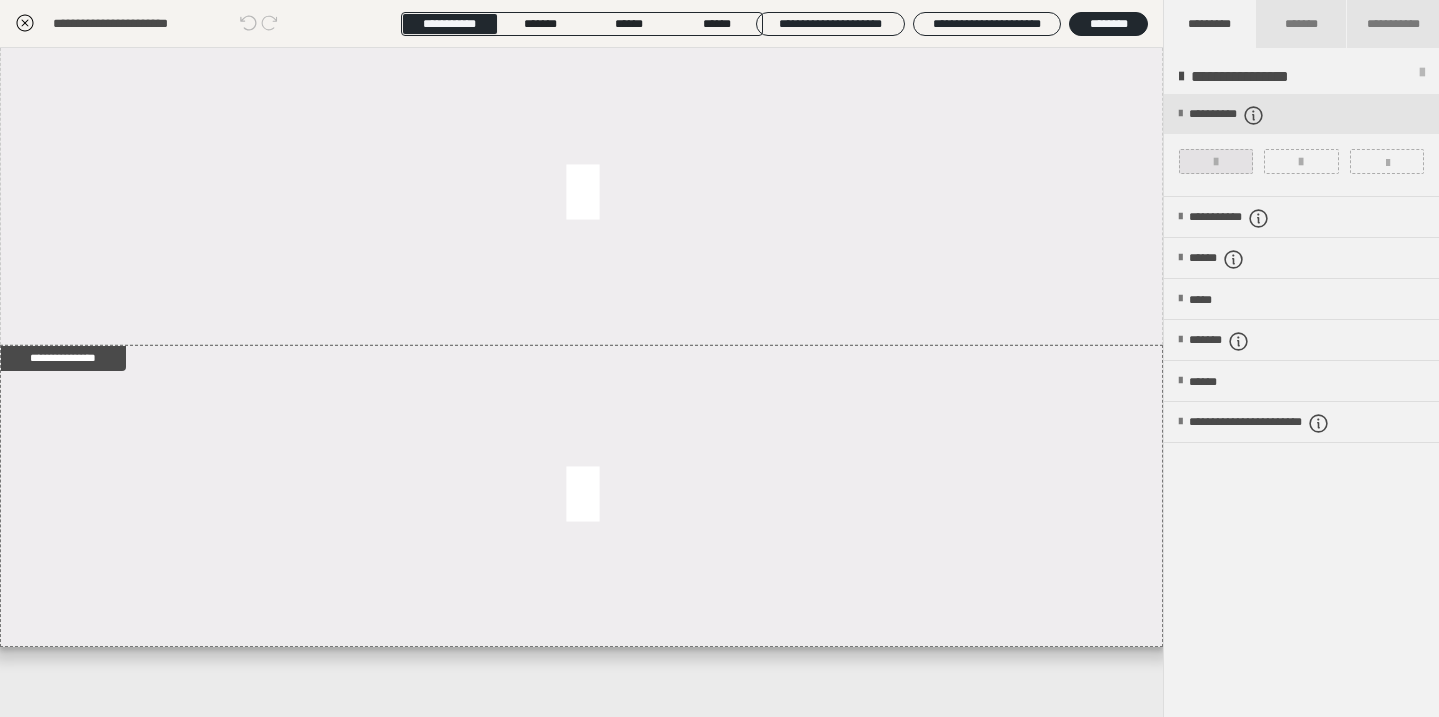 click at bounding box center (1216, 161) 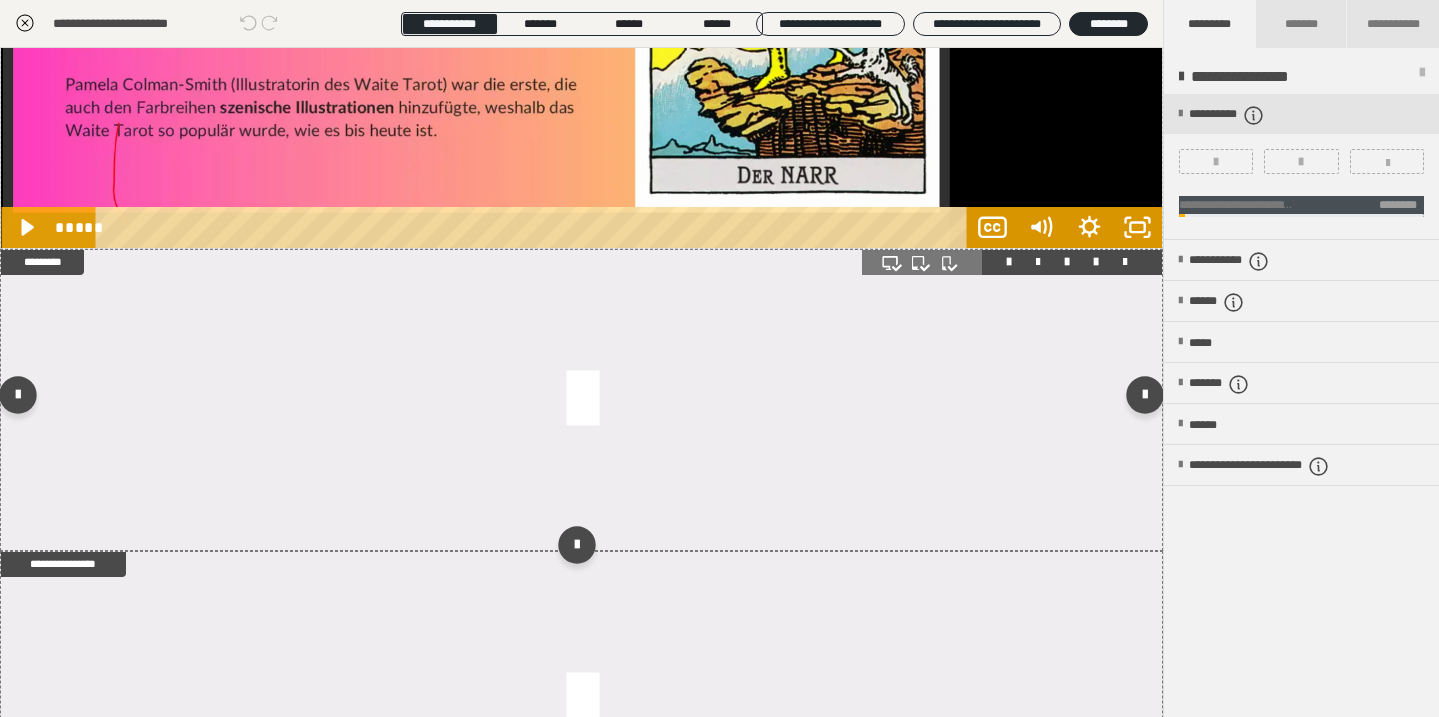 scroll, scrollTop: 1527, scrollLeft: 0, axis: vertical 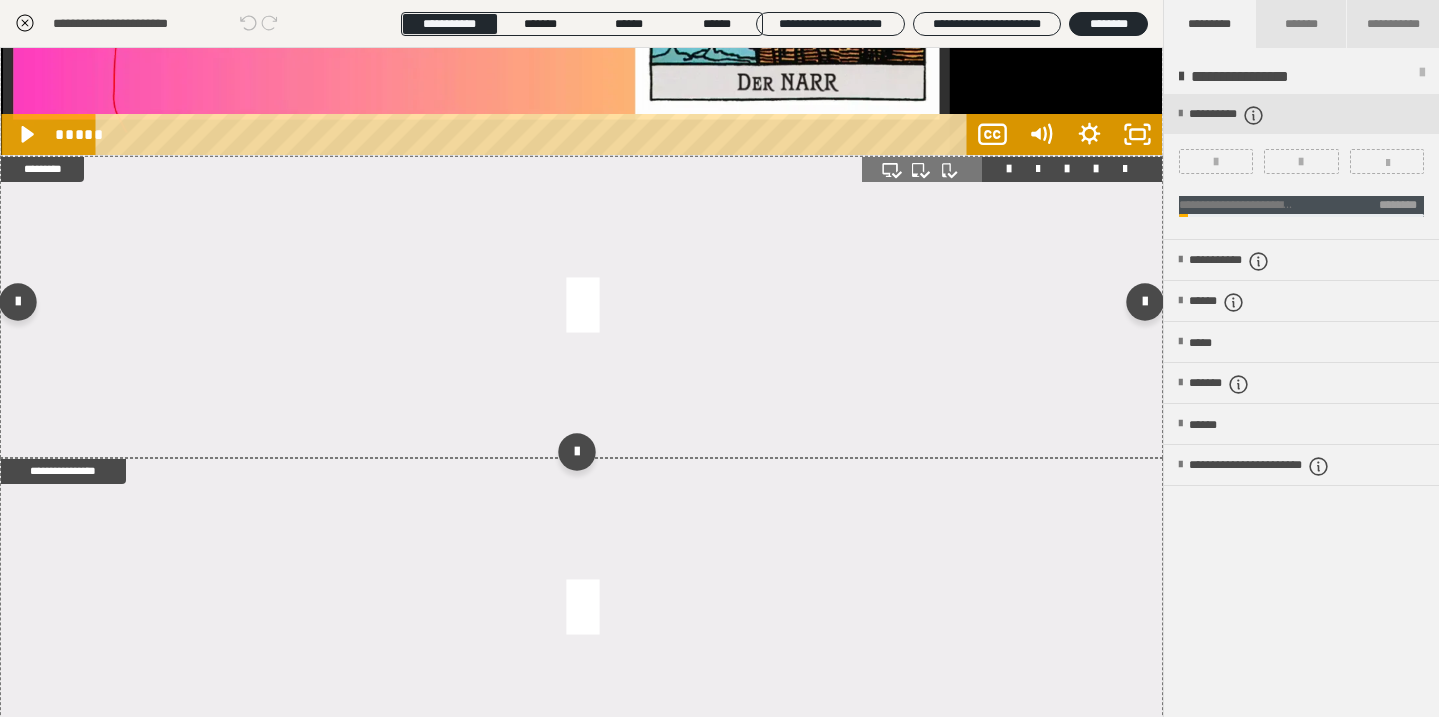 click at bounding box center (581, 307) 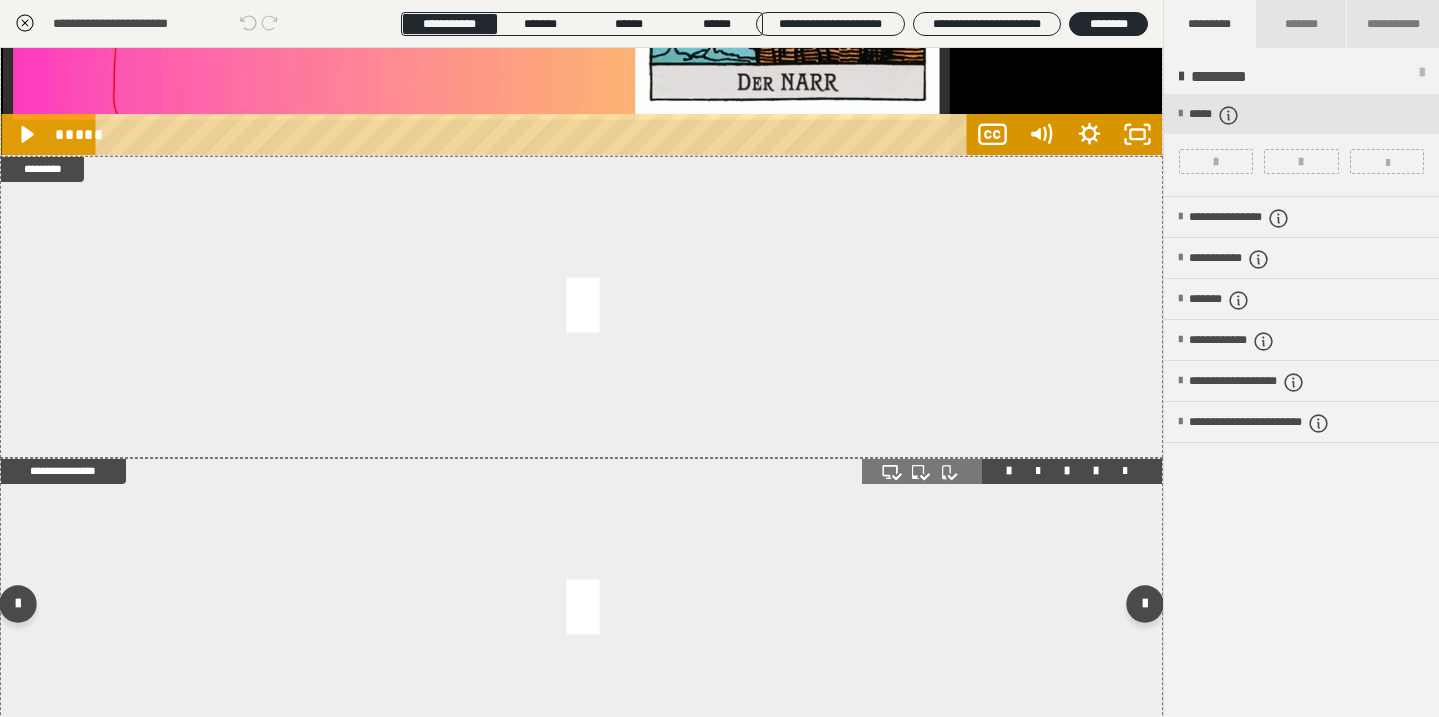 click at bounding box center (581, 609) 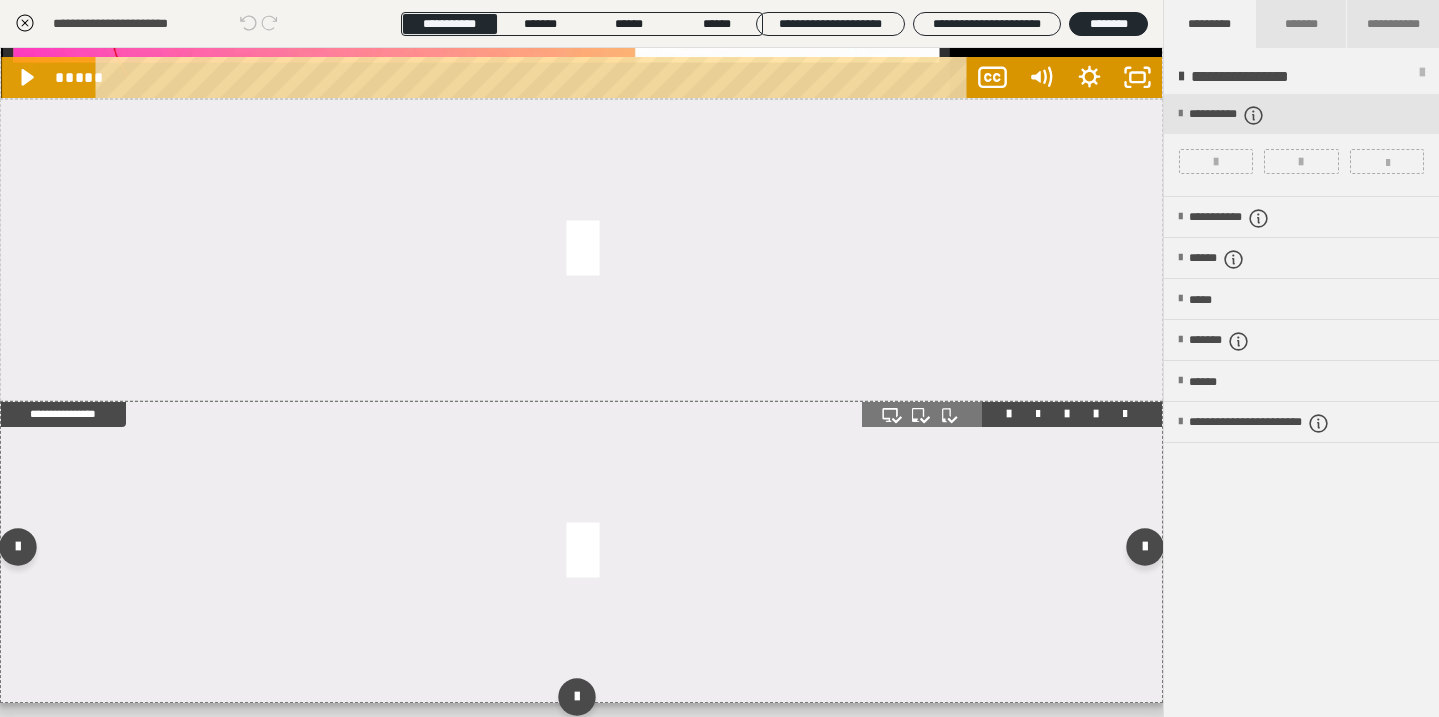 scroll, scrollTop: 1640, scrollLeft: 0, axis: vertical 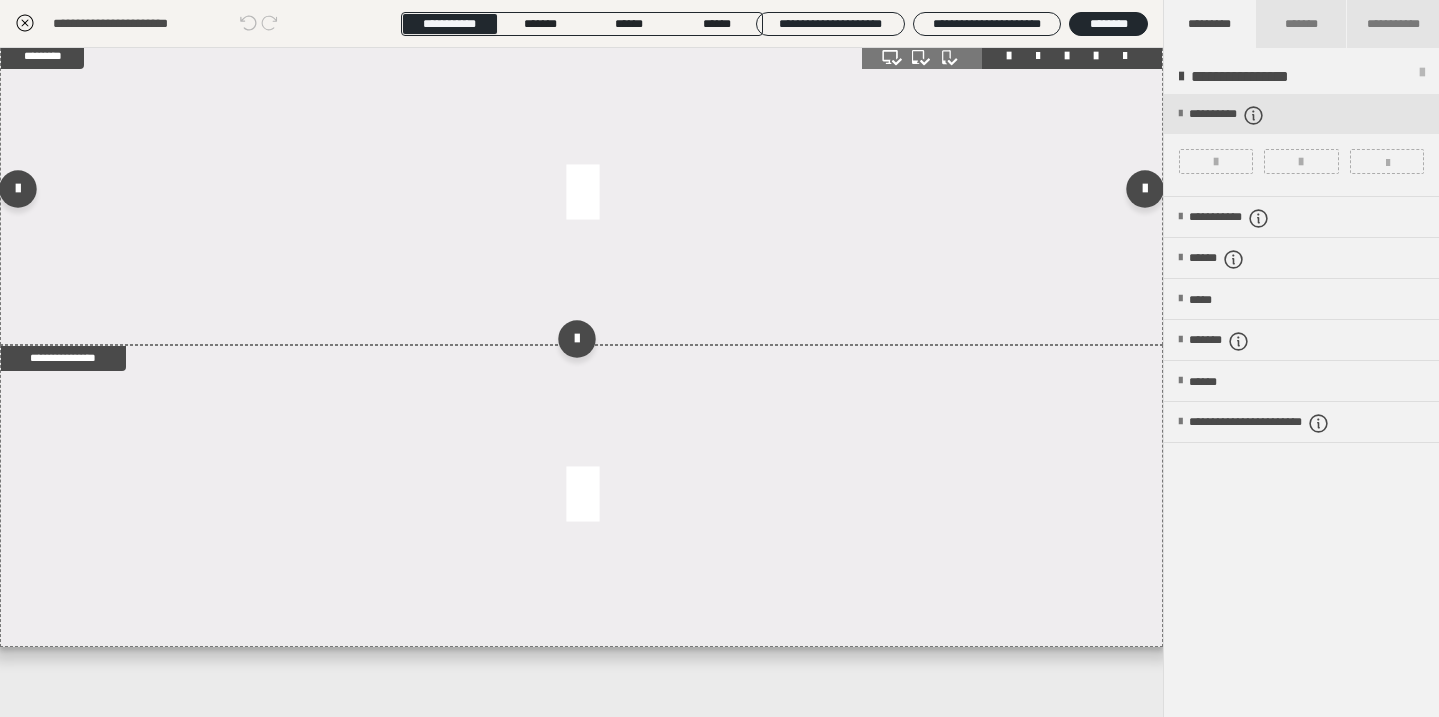 click at bounding box center [581, 194] 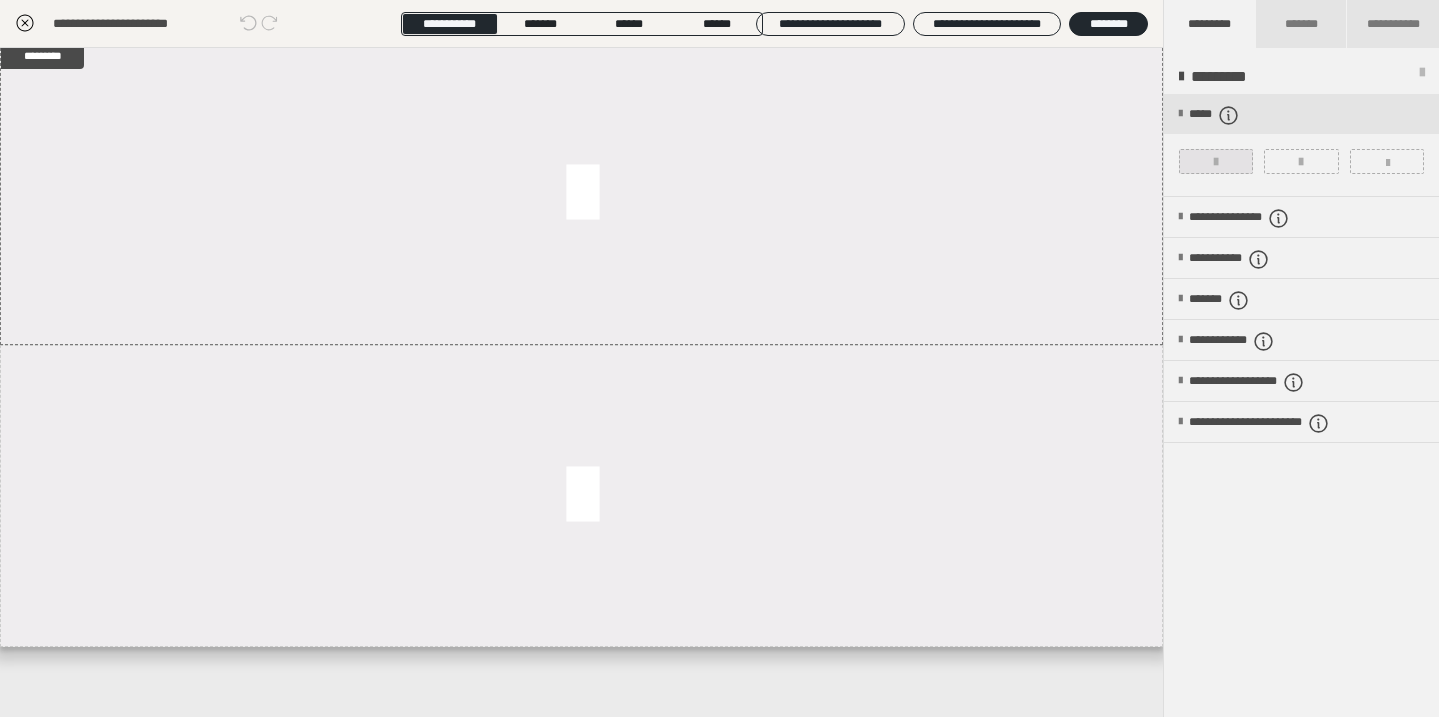 click at bounding box center (1216, 161) 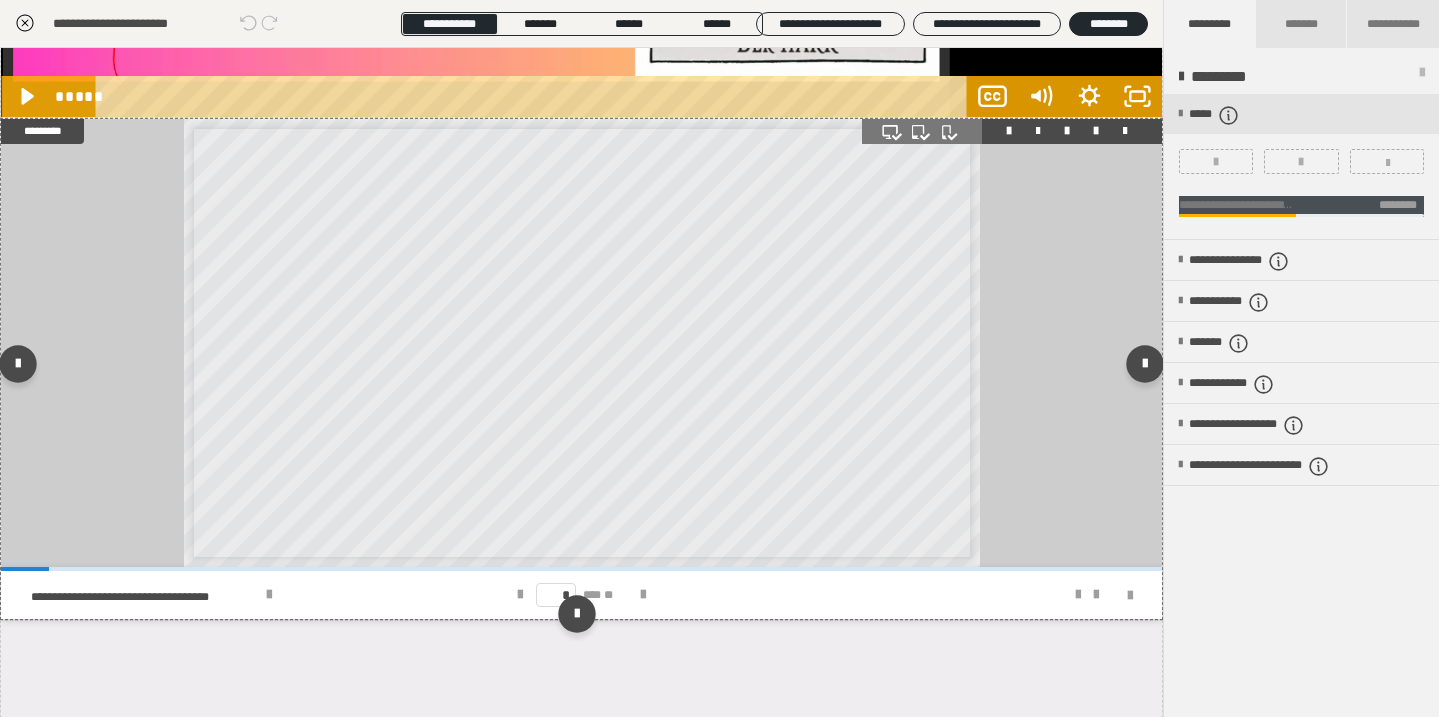 scroll, scrollTop: 1568, scrollLeft: 0, axis: vertical 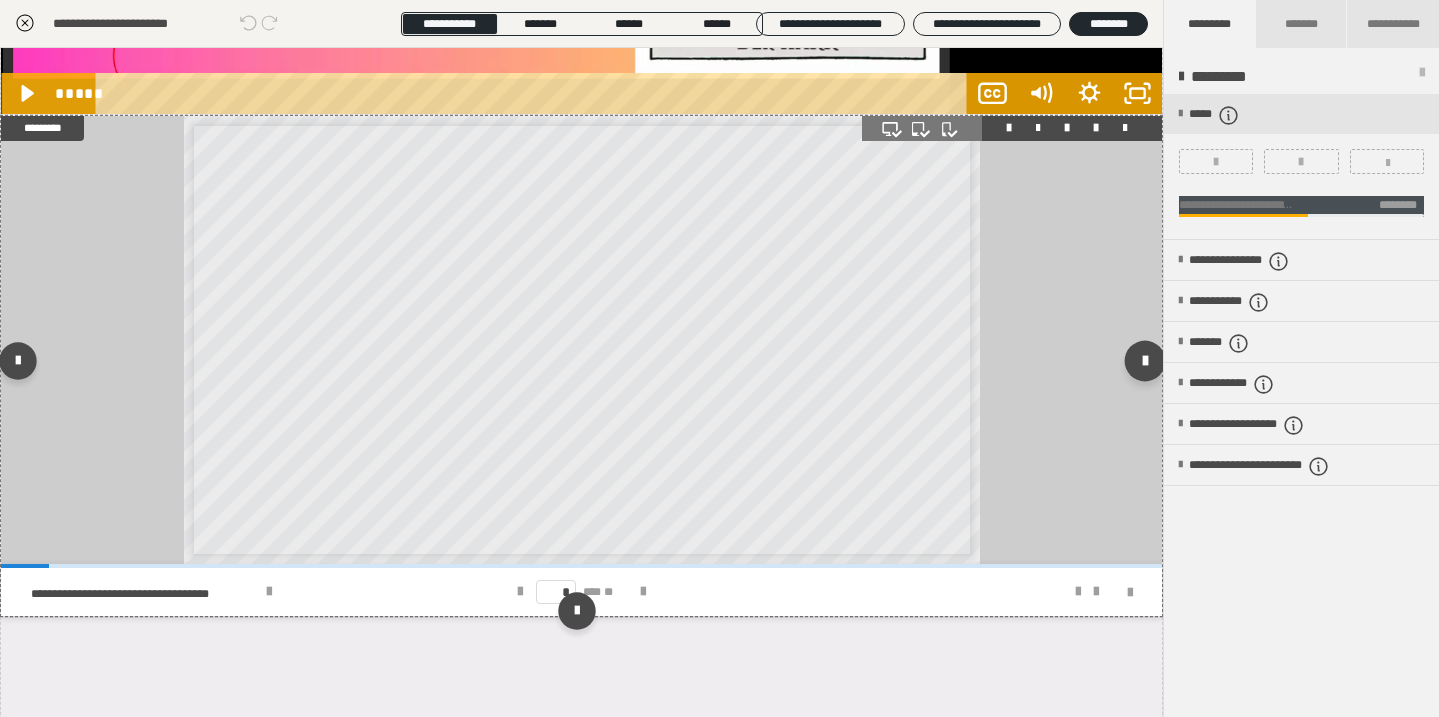click at bounding box center [1145, 361] 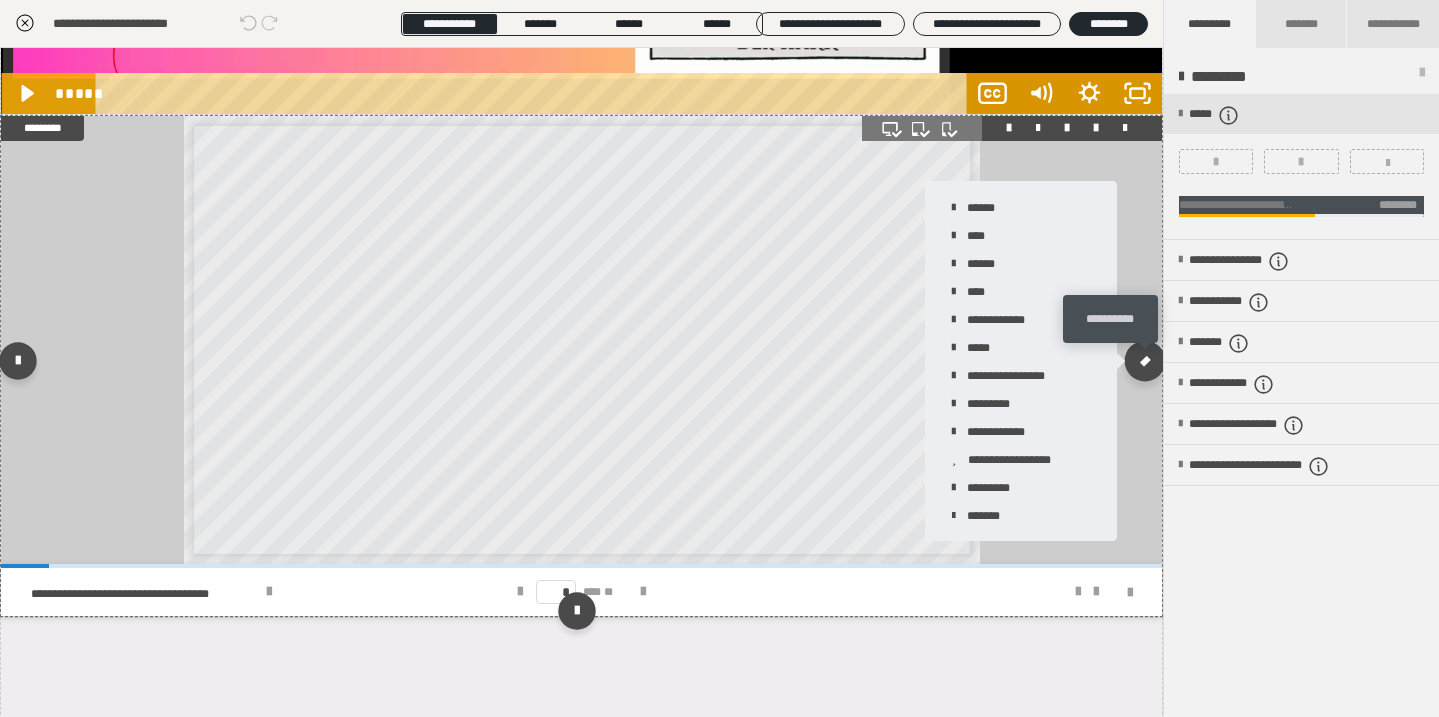 click at bounding box center (1144, 361) 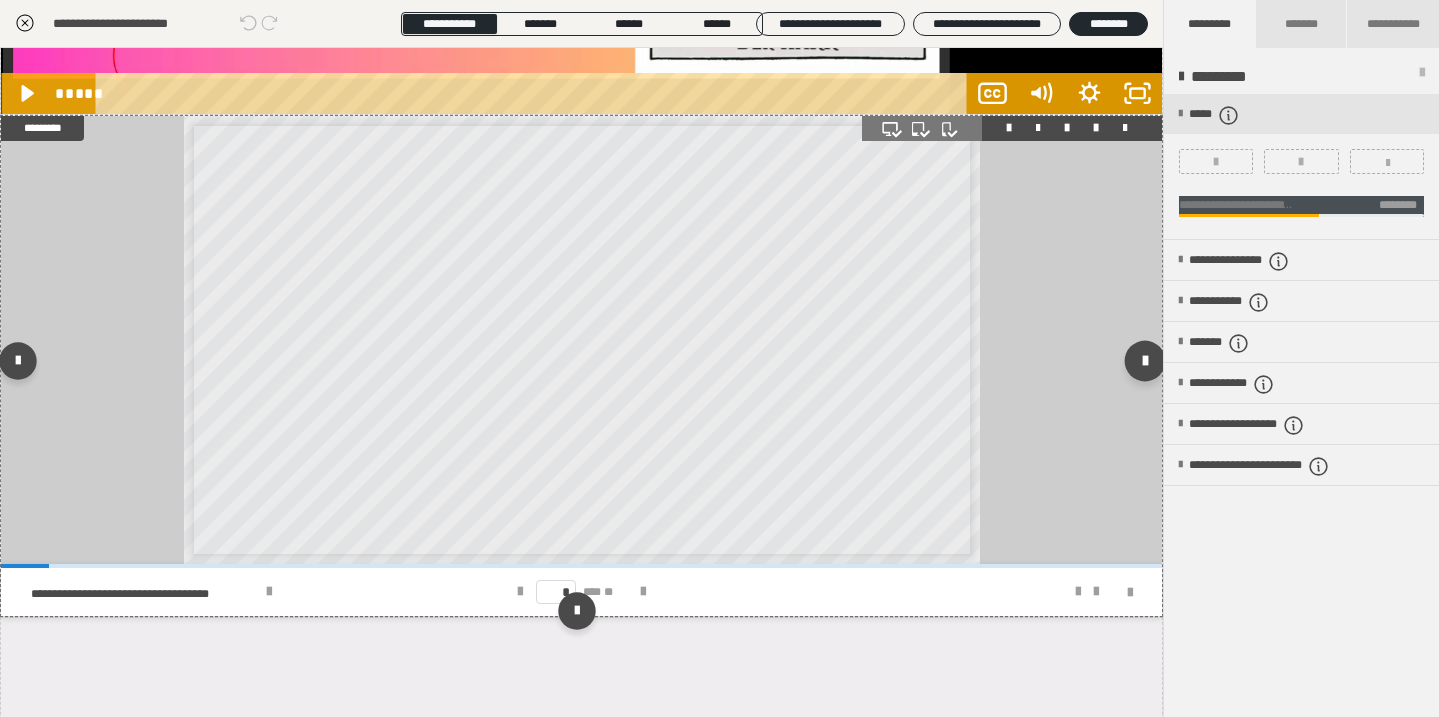 click at bounding box center [1145, 361] 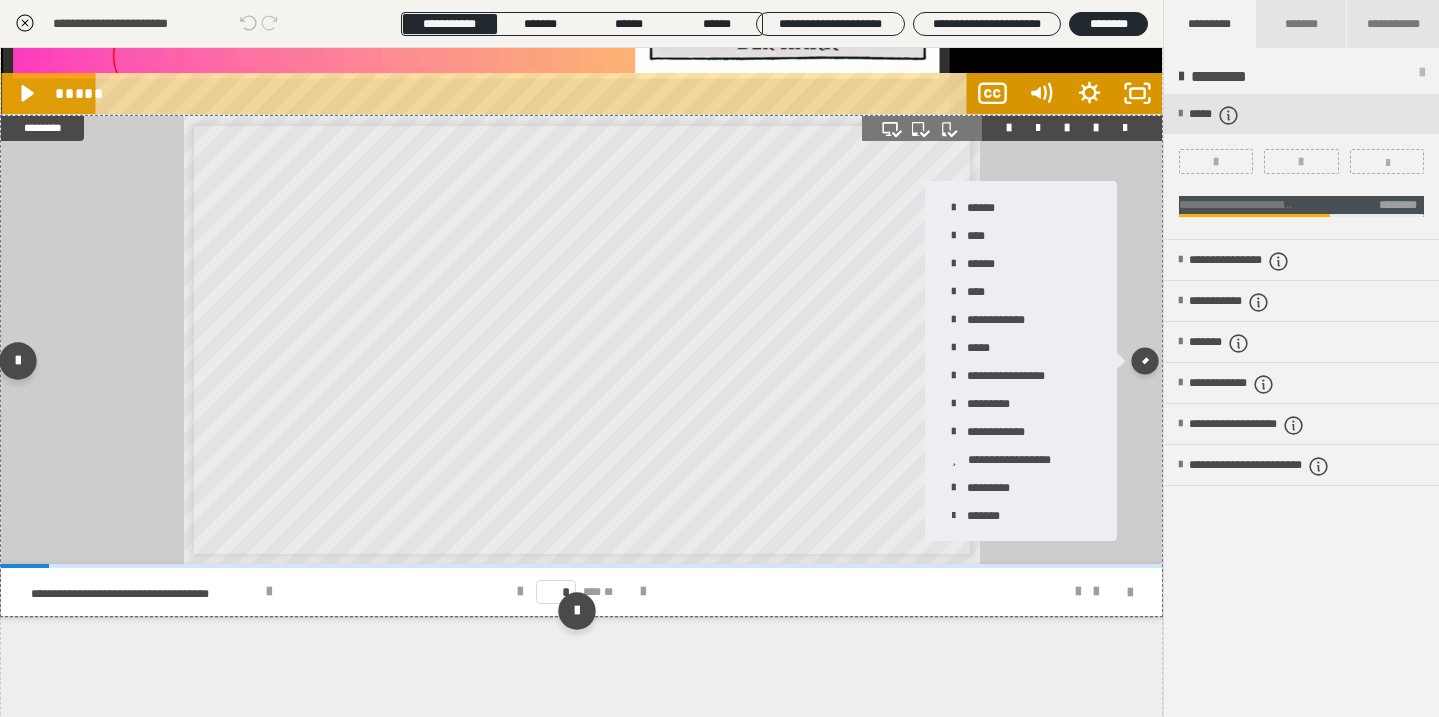 click at bounding box center [581, 340] 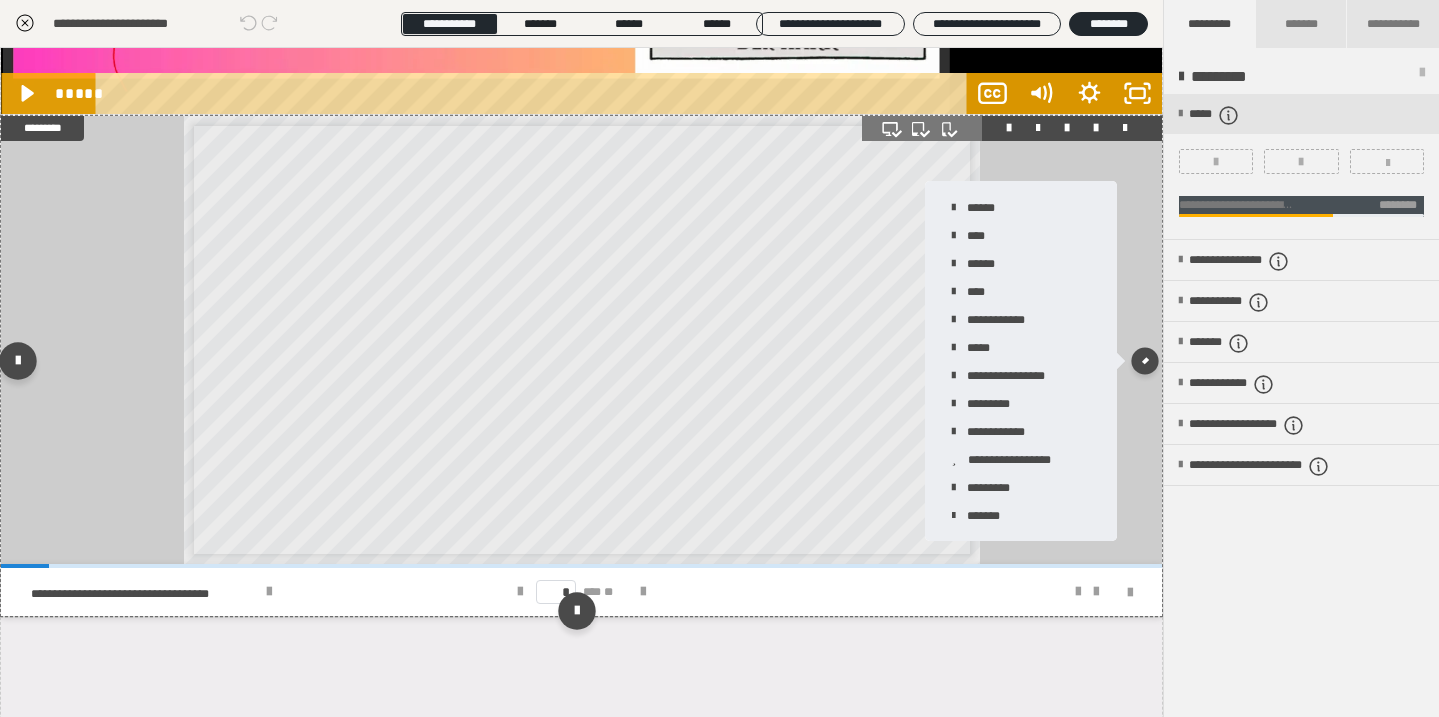 click at bounding box center [581, 340] 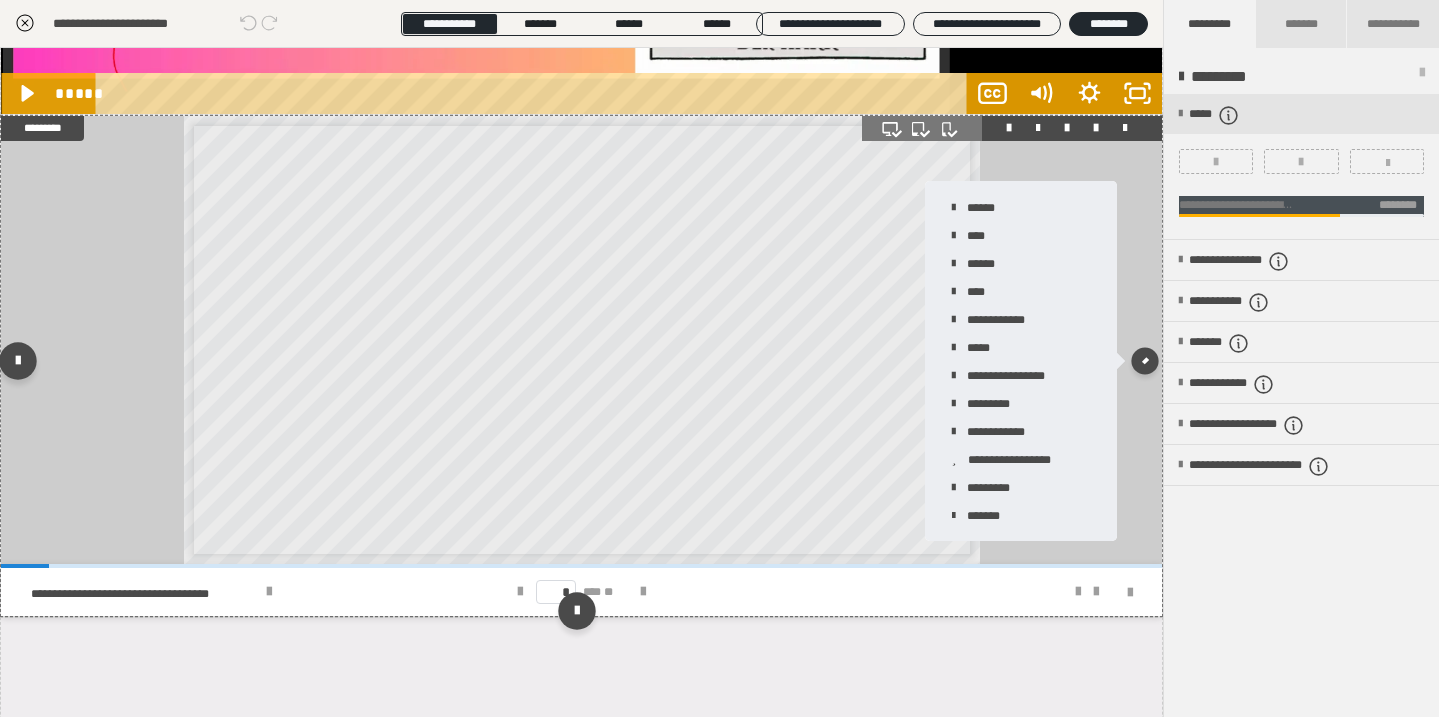 click at bounding box center (581, 340) 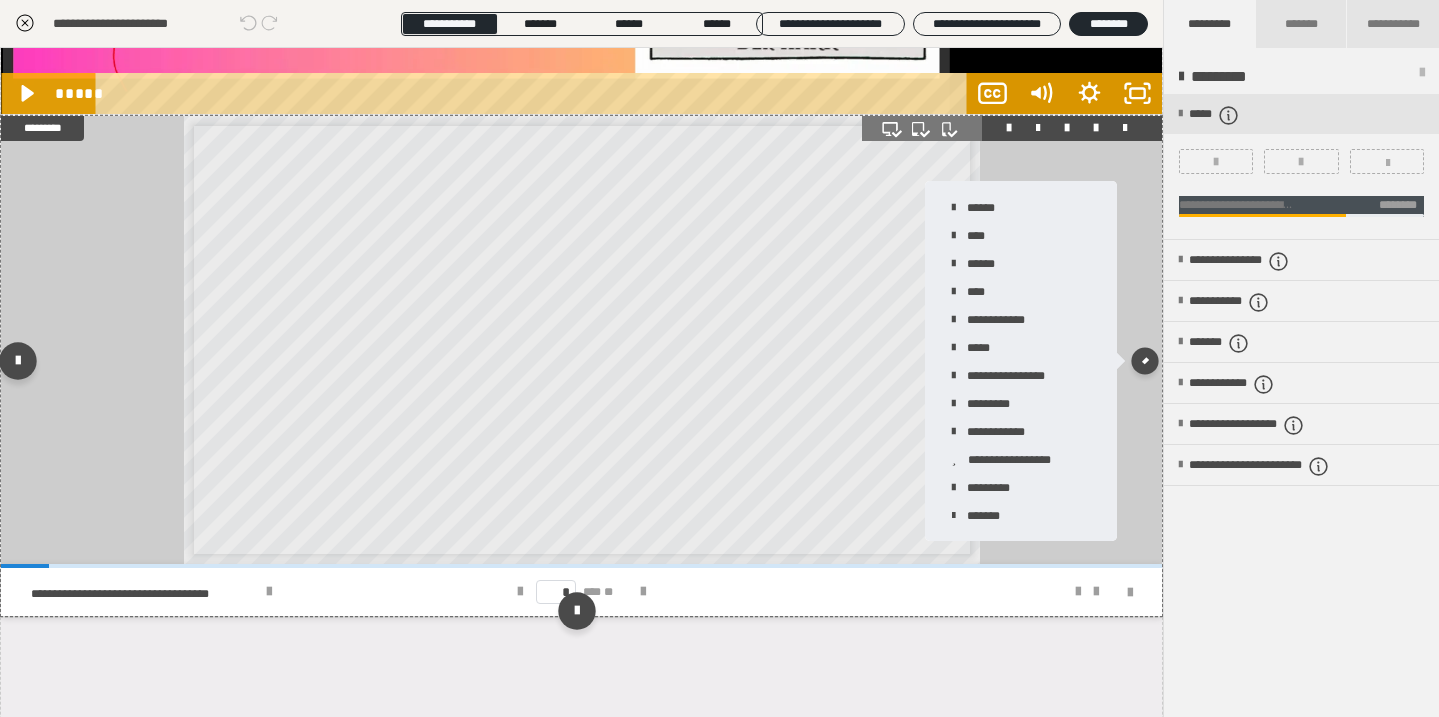 click at bounding box center (581, 340) 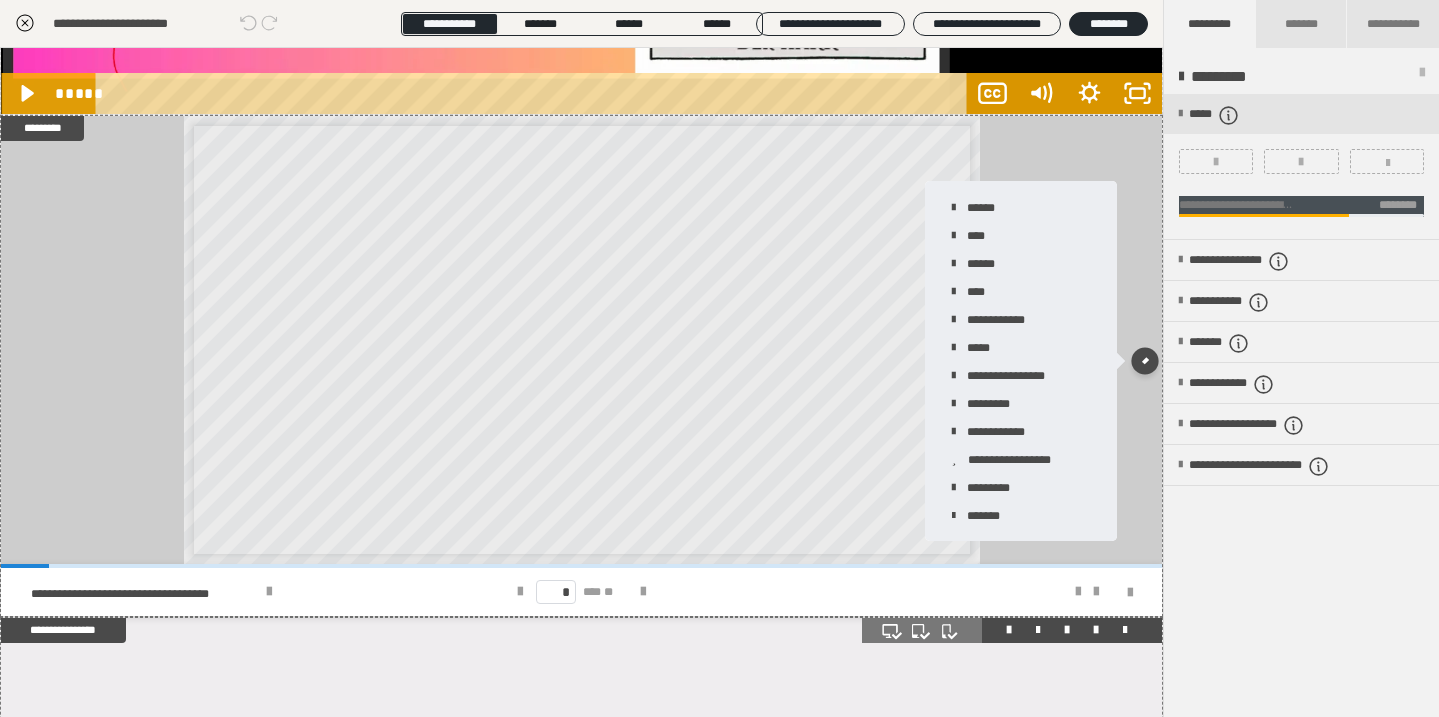 click at bounding box center (581, 768) 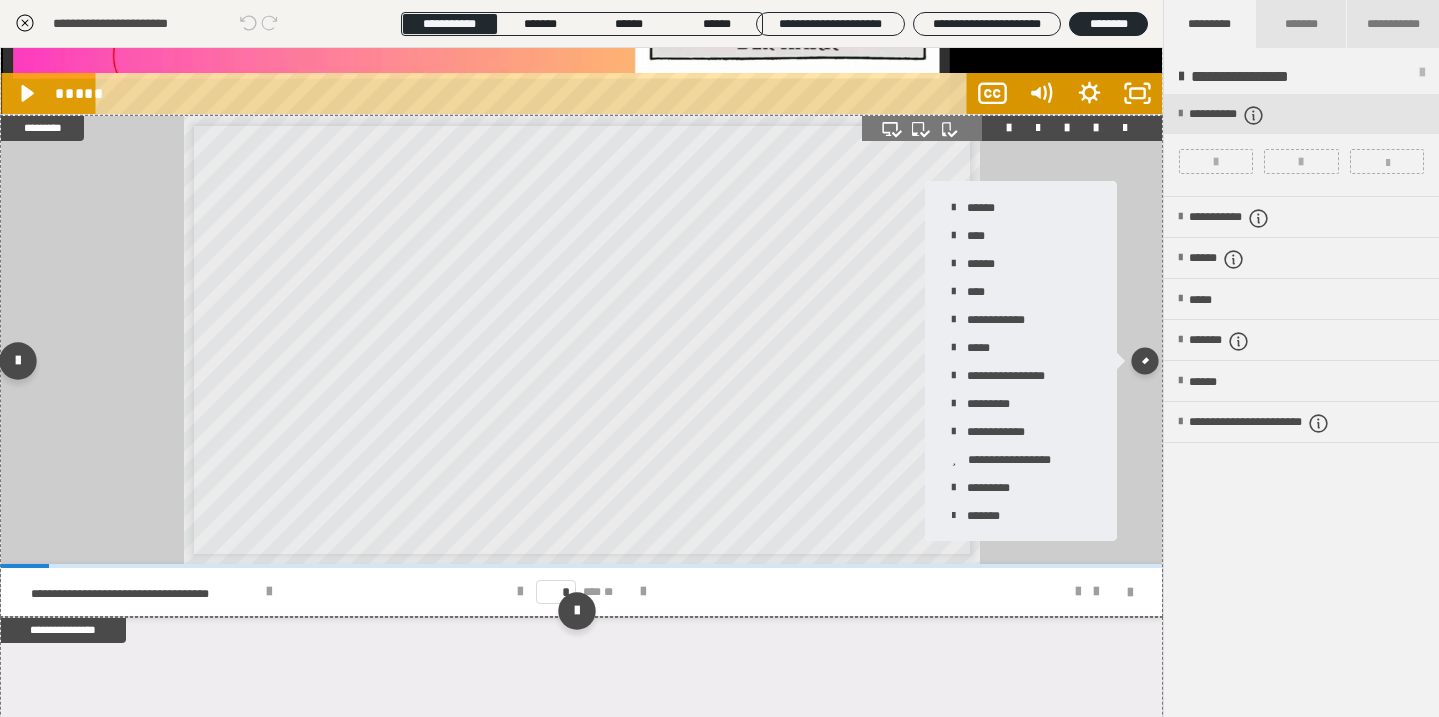 click on "* *** **" at bounding box center [581, 592] 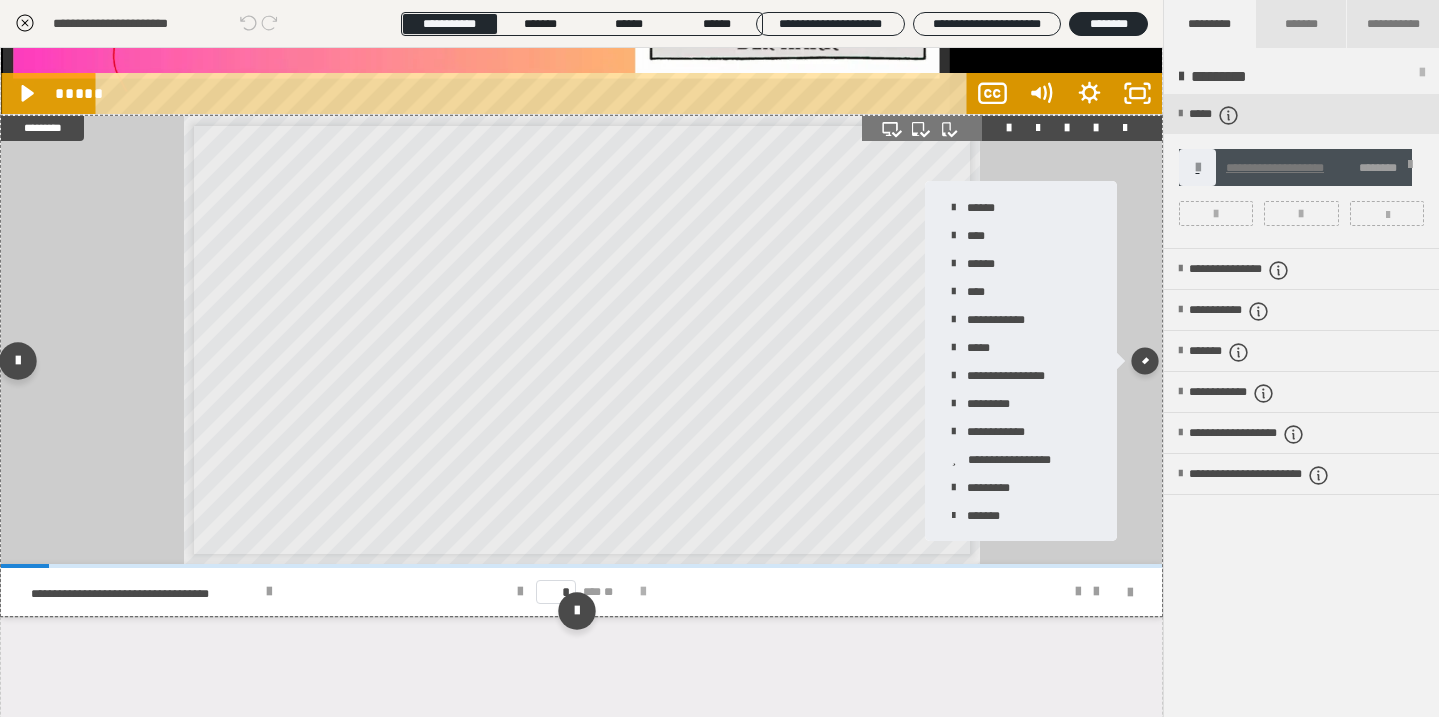 click at bounding box center [643, 592] 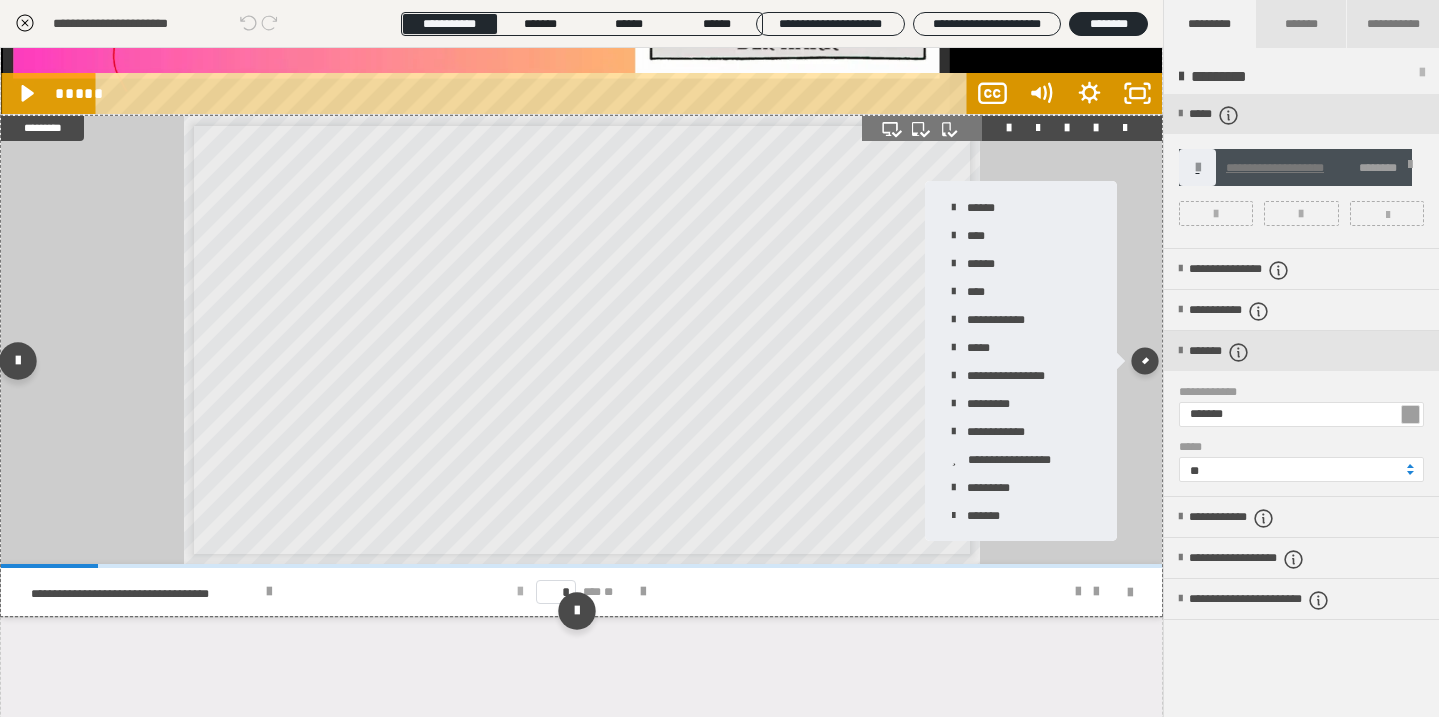 click at bounding box center (520, 592) 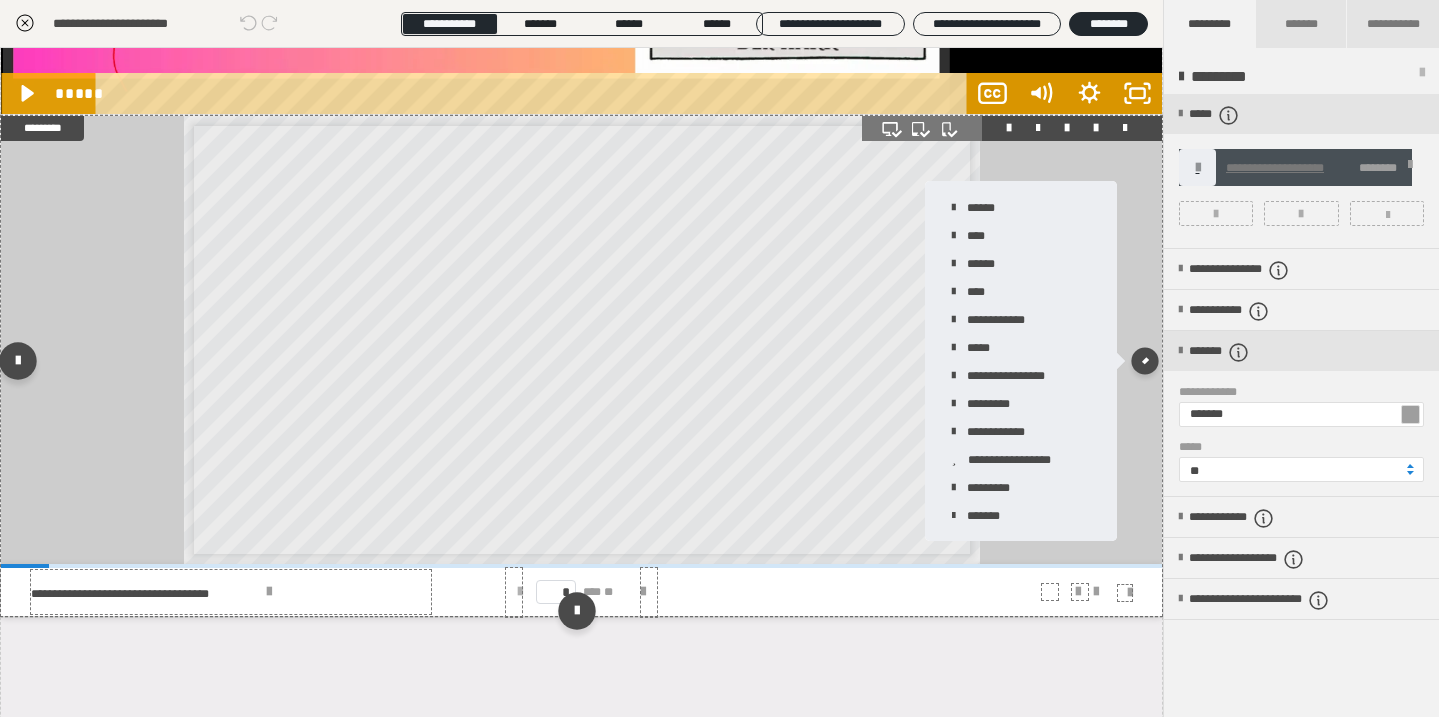click on "* *** **" at bounding box center (581, 592) 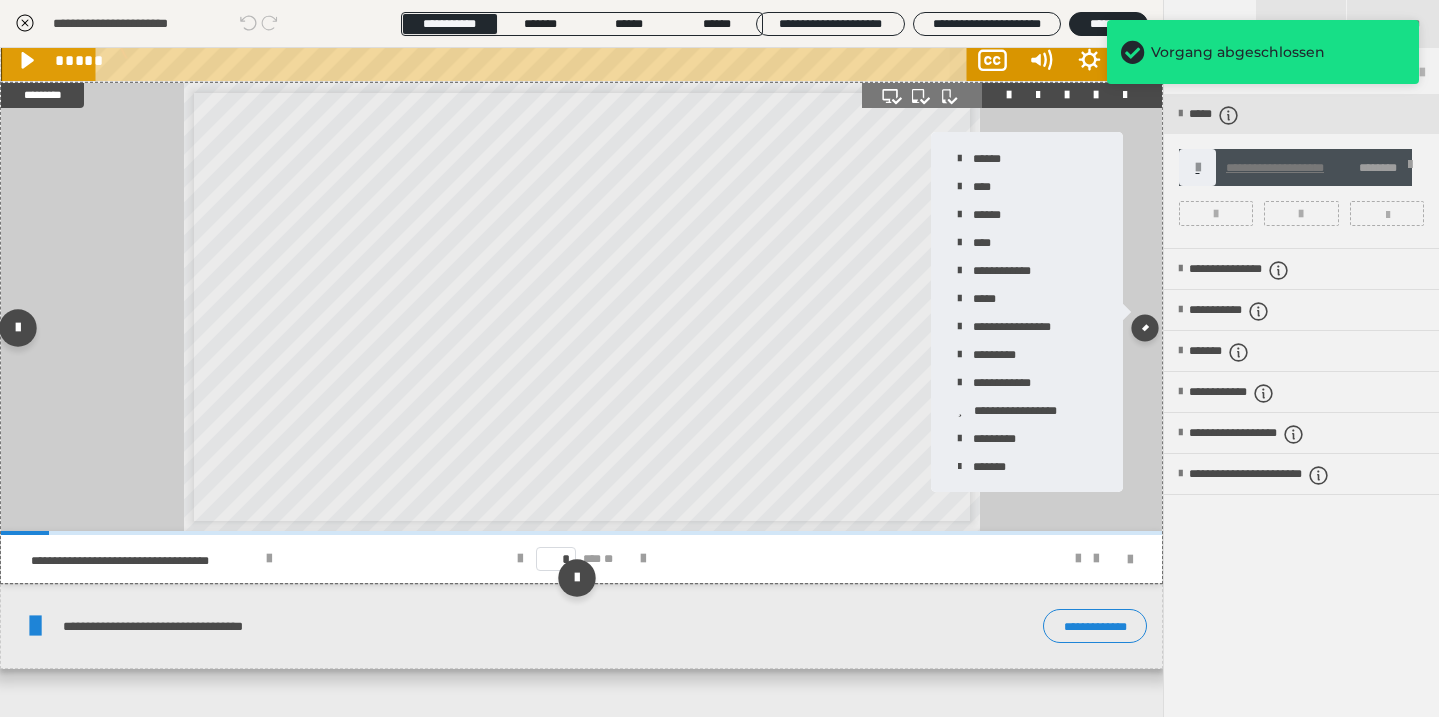 scroll, scrollTop: 1617, scrollLeft: 0, axis: vertical 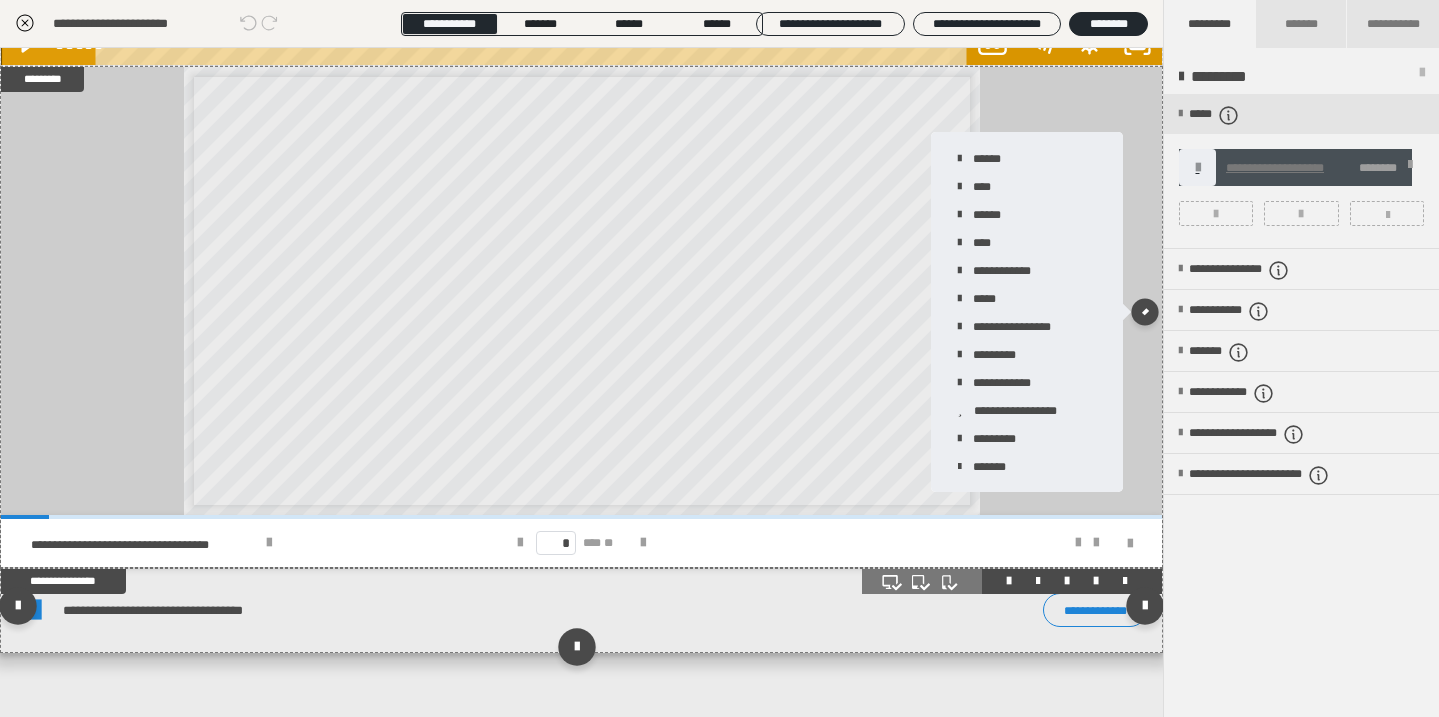click on "**********" at bounding box center (440, 610) 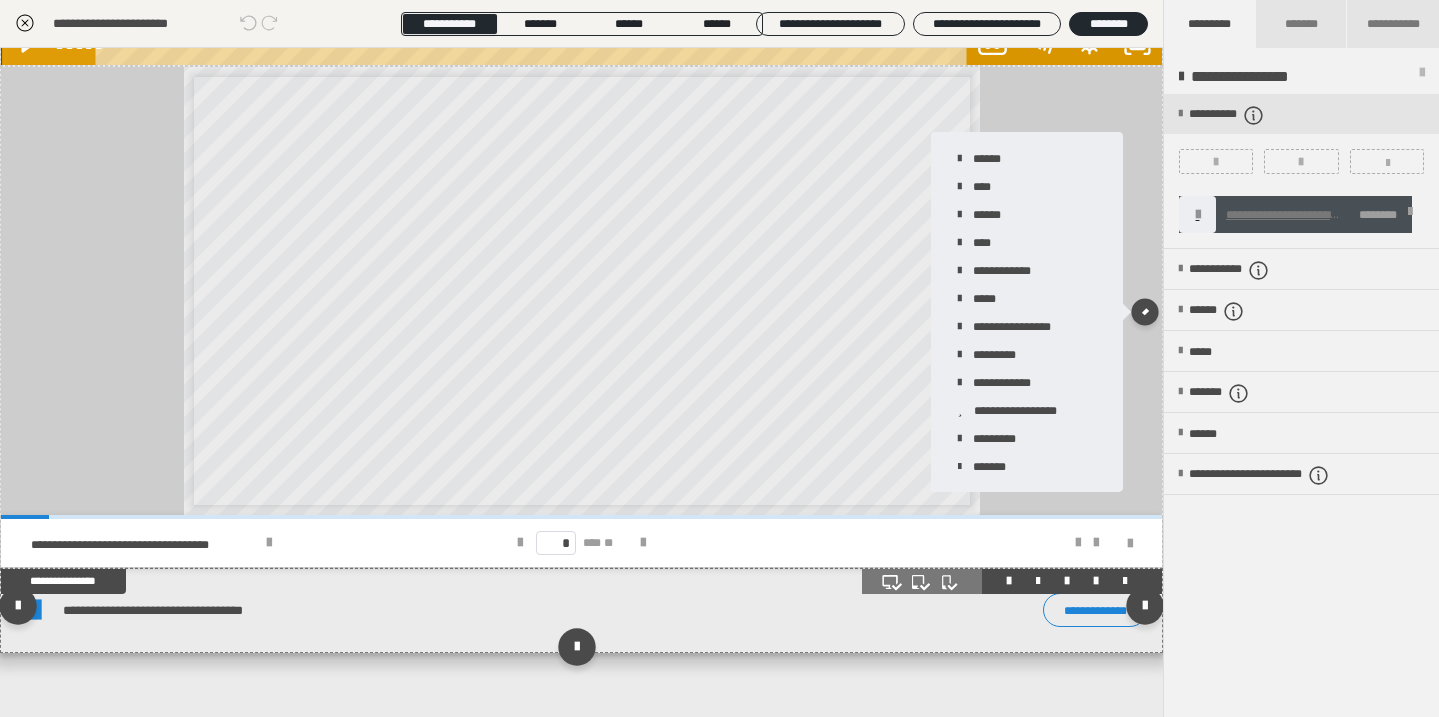 click at bounding box center (1125, 581) 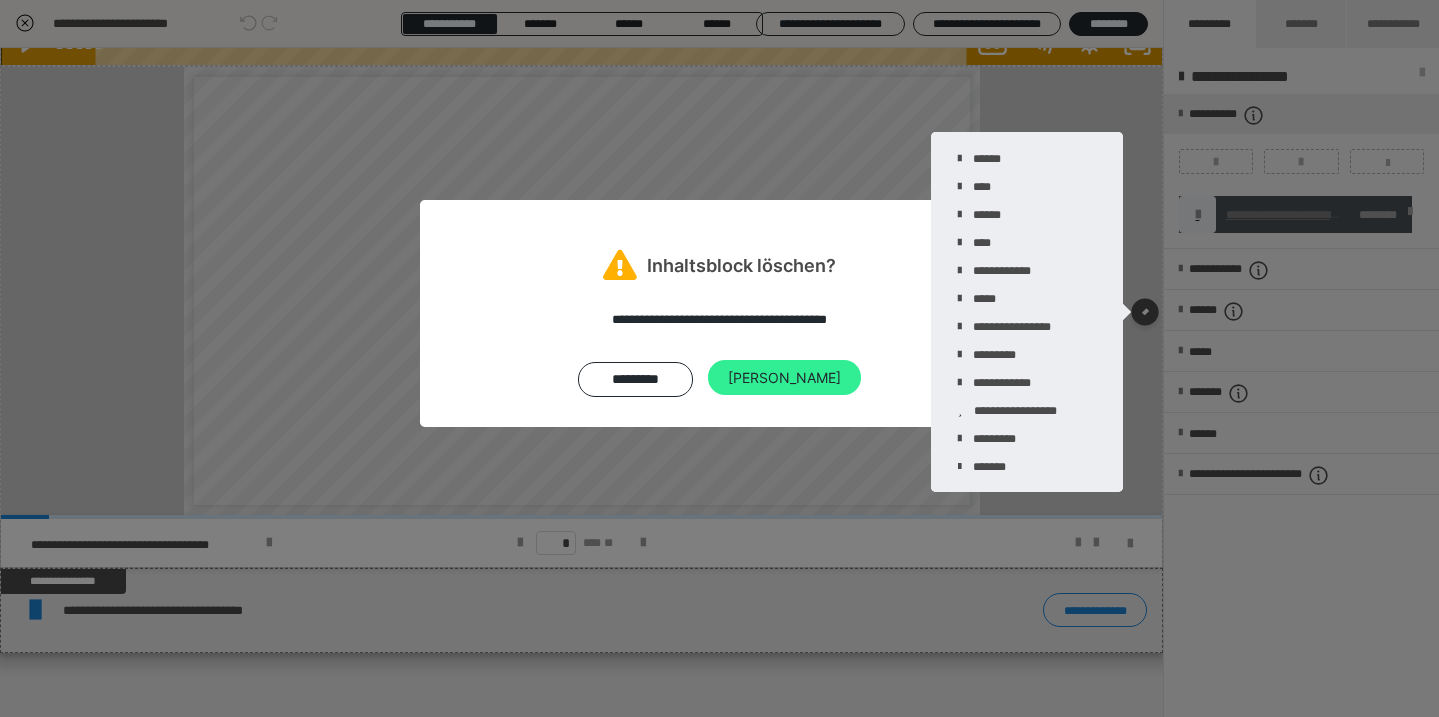click on "Ja" at bounding box center [784, 378] 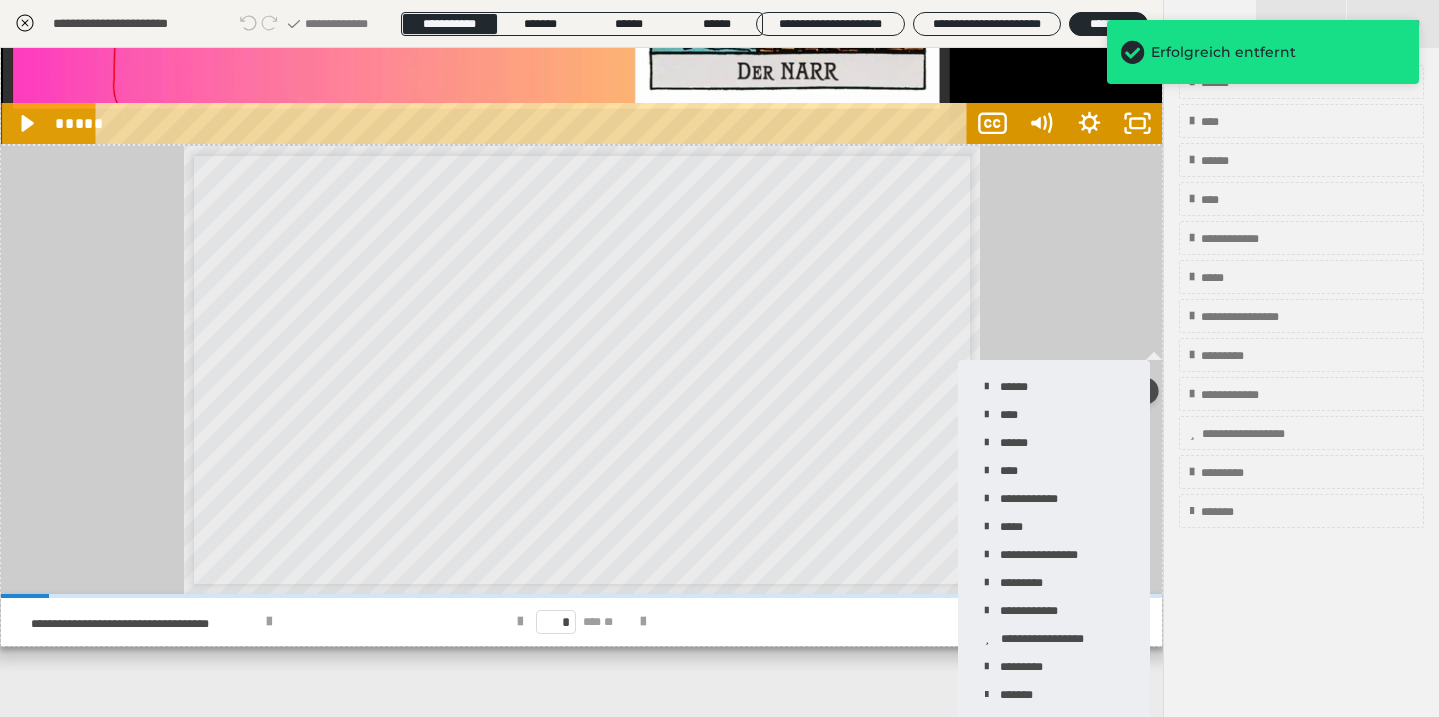 scroll, scrollTop: 1538, scrollLeft: 0, axis: vertical 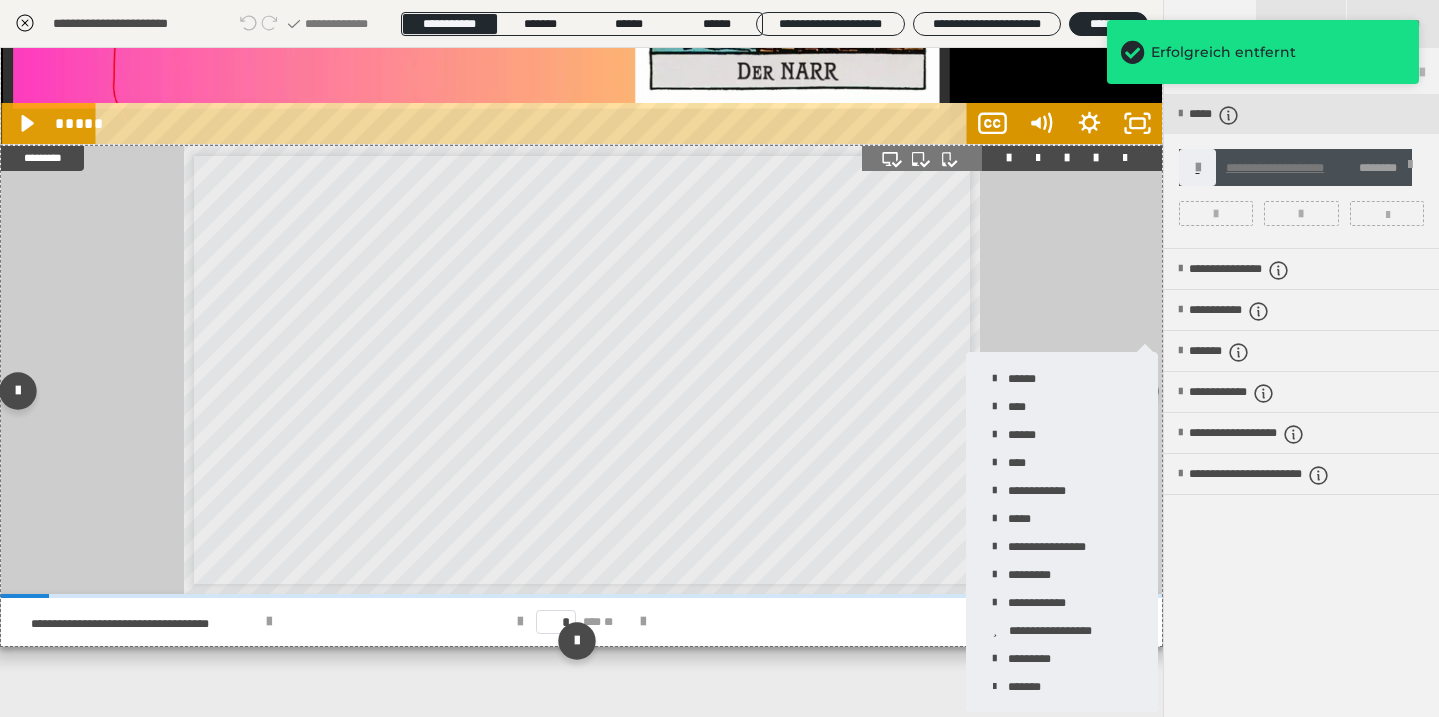 click at bounding box center (1125, 158) 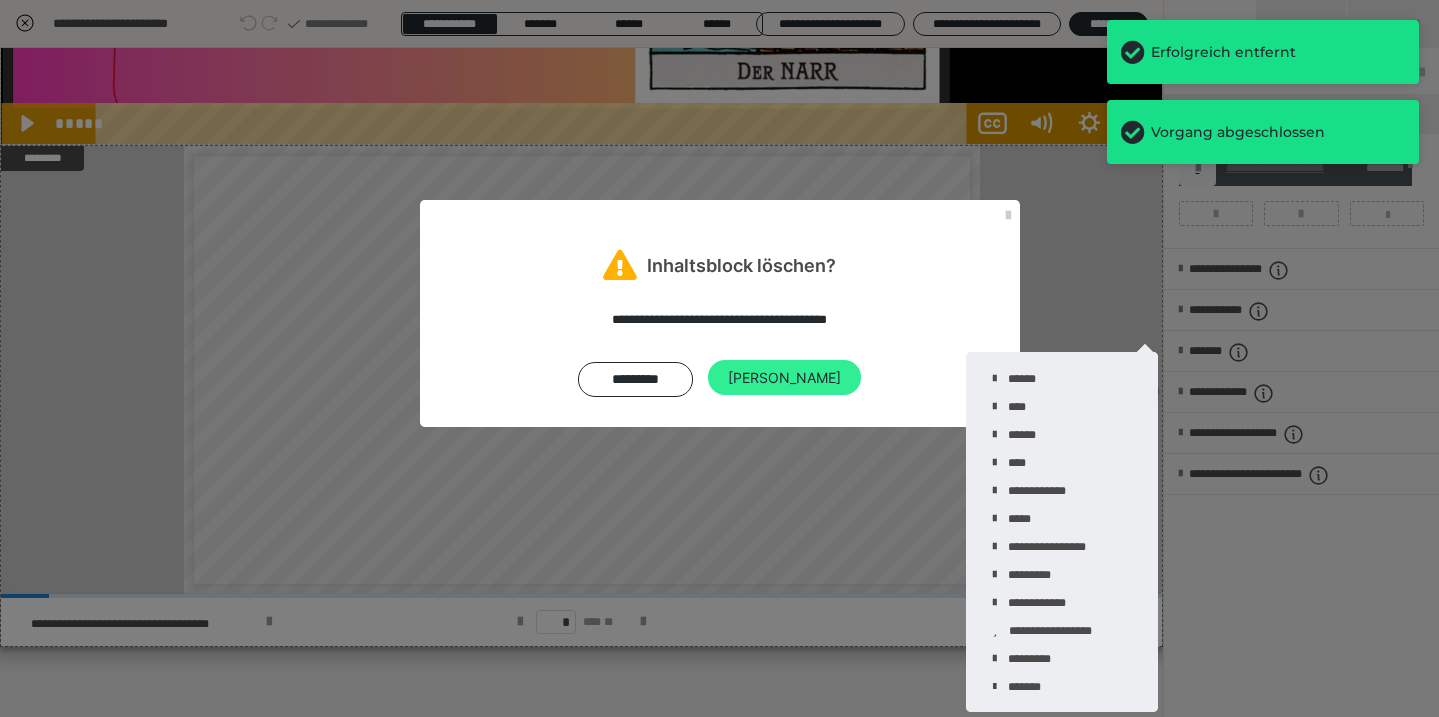 click on "Ja" at bounding box center [784, 378] 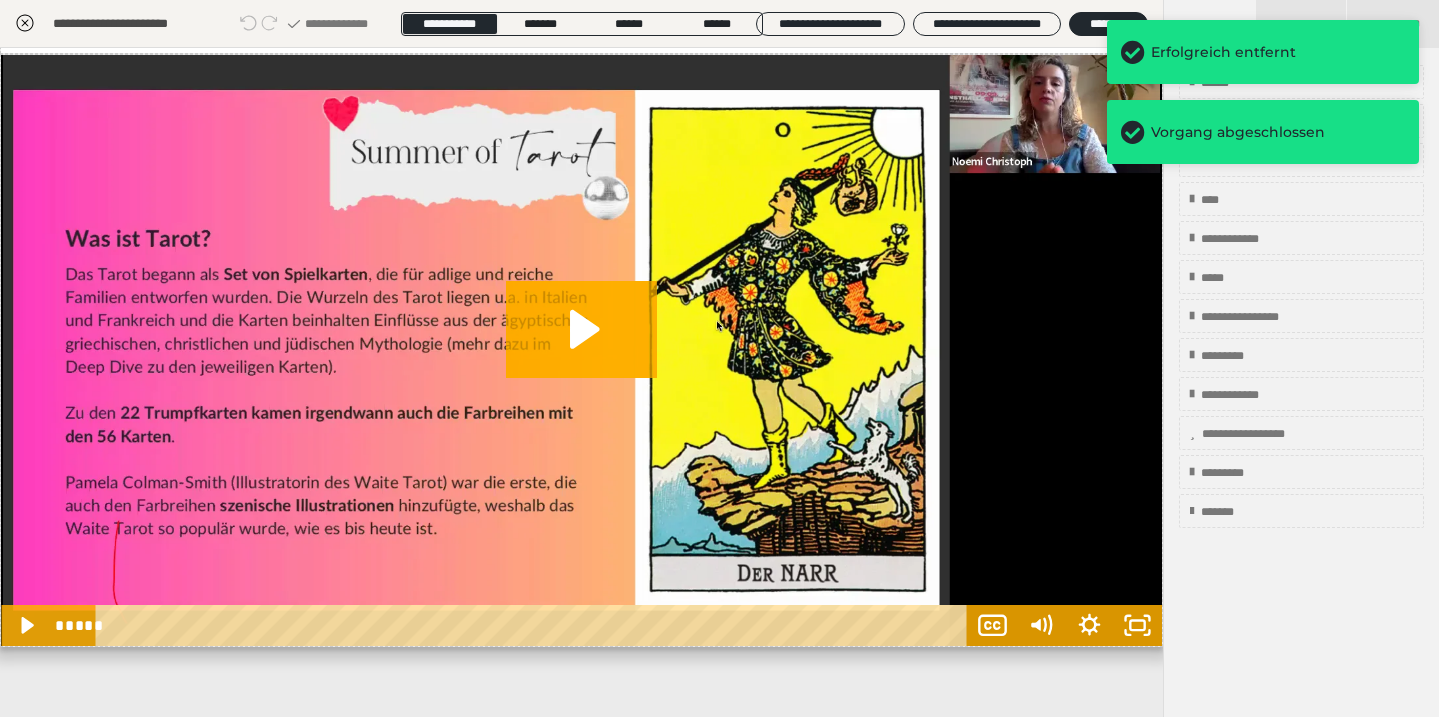 scroll, scrollTop: 1036, scrollLeft: 0, axis: vertical 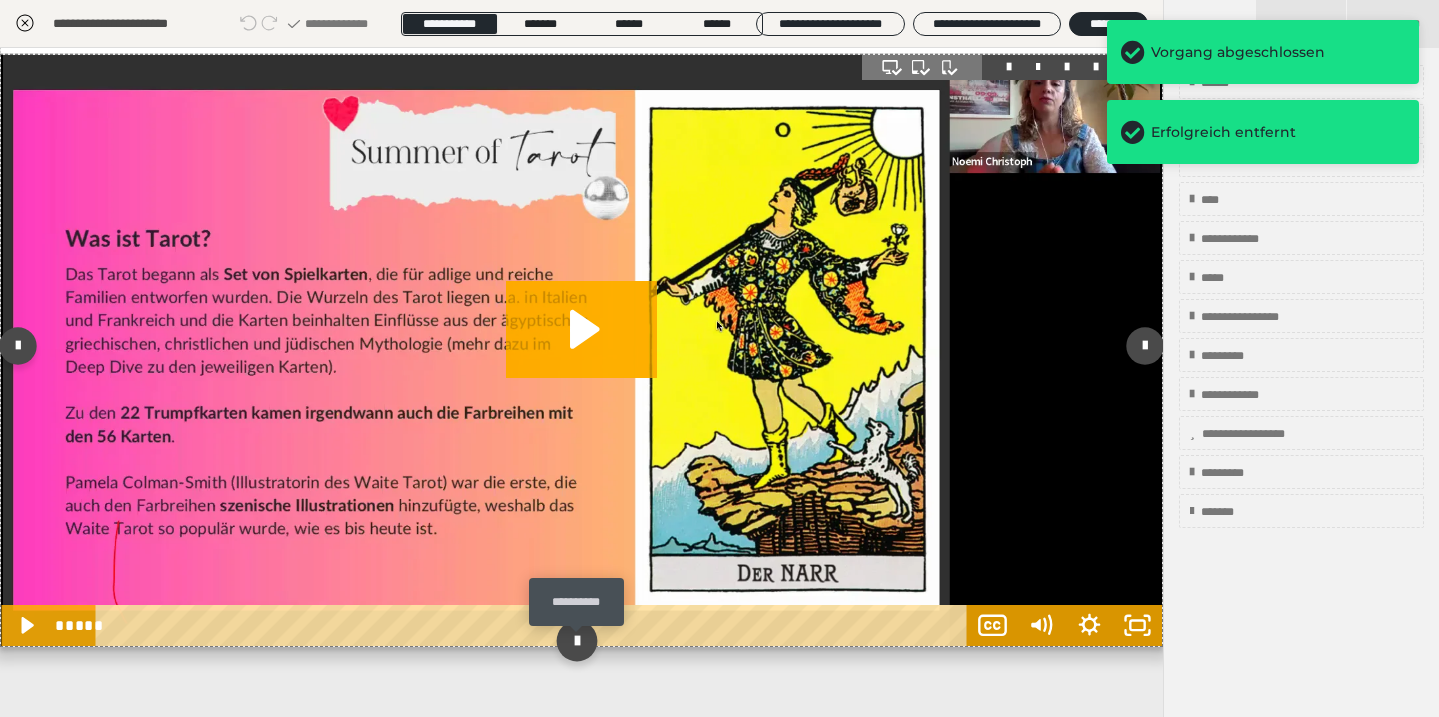 click at bounding box center (577, 641) 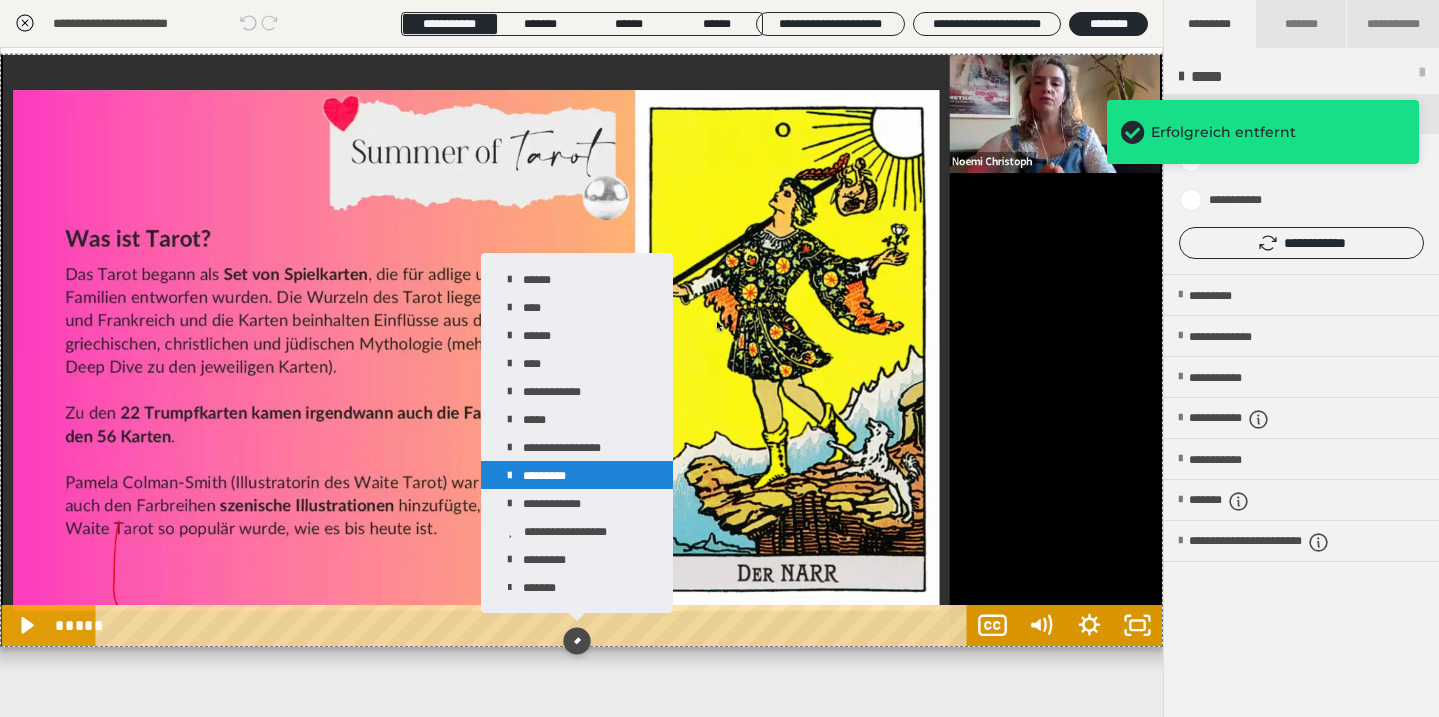 click on "*********" at bounding box center (577, 475) 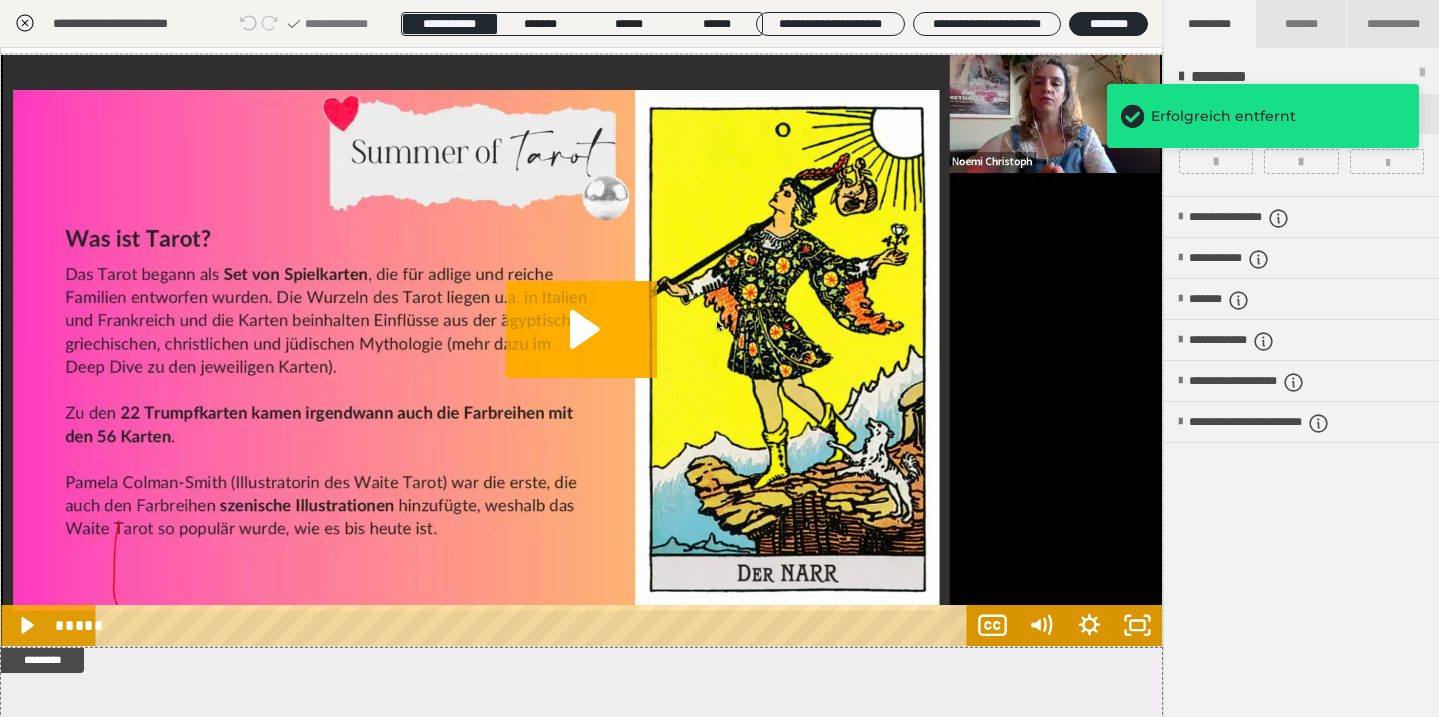 scroll, scrollTop: 1338, scrollLeft: 0, axis: vertical 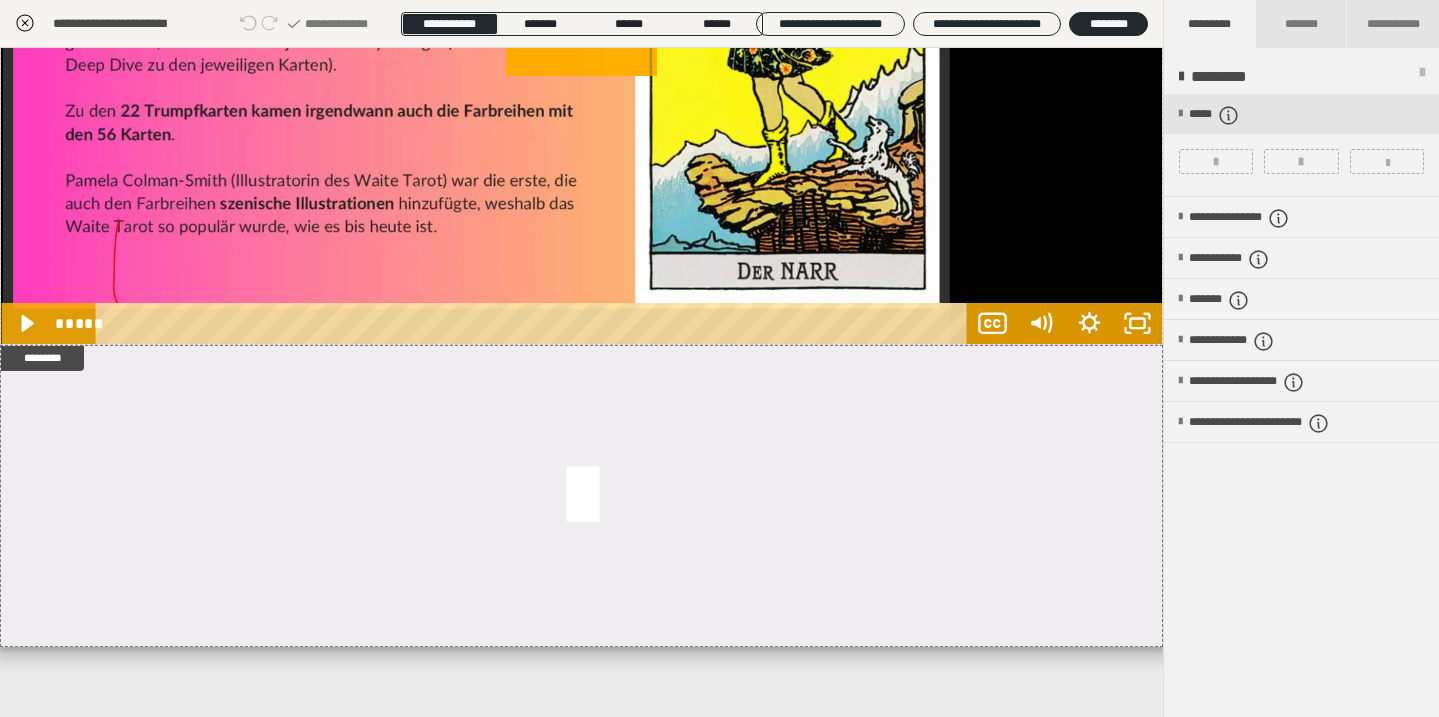 click on "*****" at bounding box center [1301, 145] 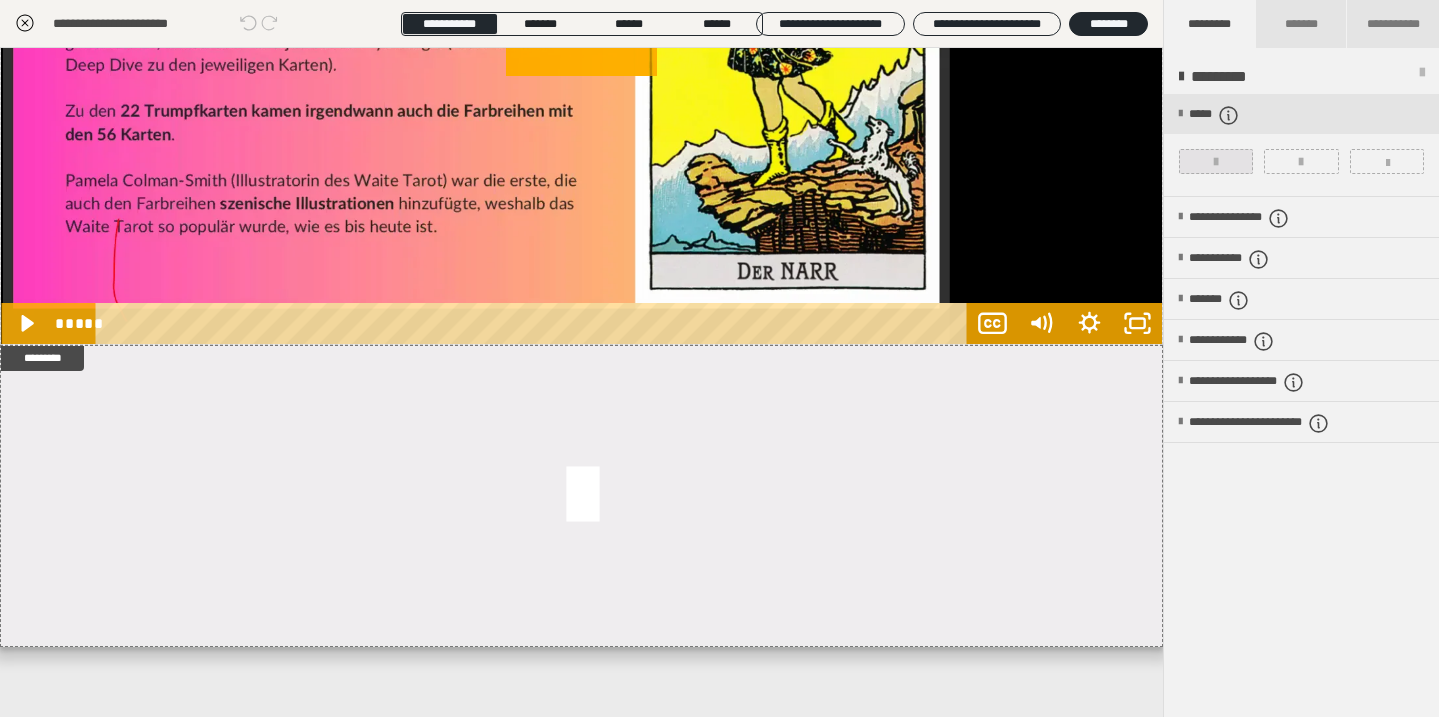 click at bounding box center [1216, 161] 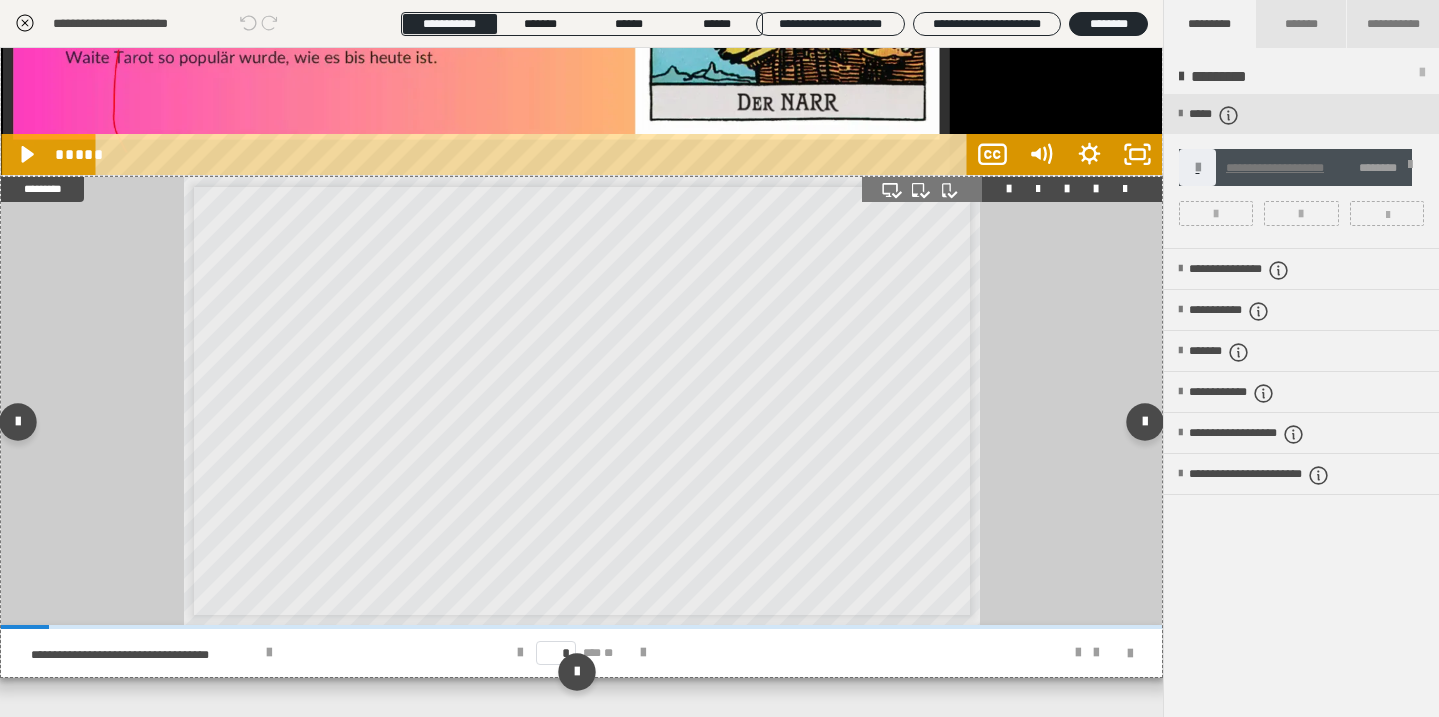 scroll, scrollTop: 1538, scrollLeft: 0, axis: vertical 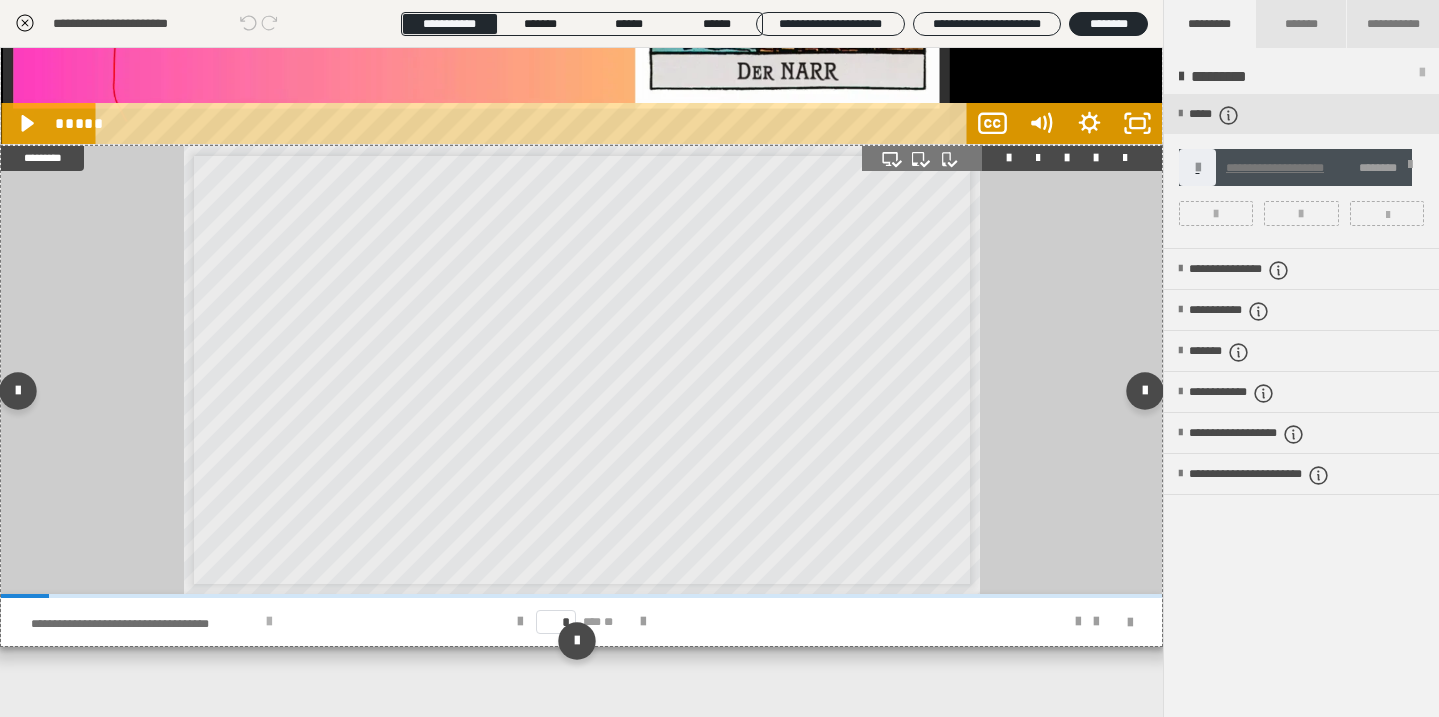 click at bounding box center [269, 622] 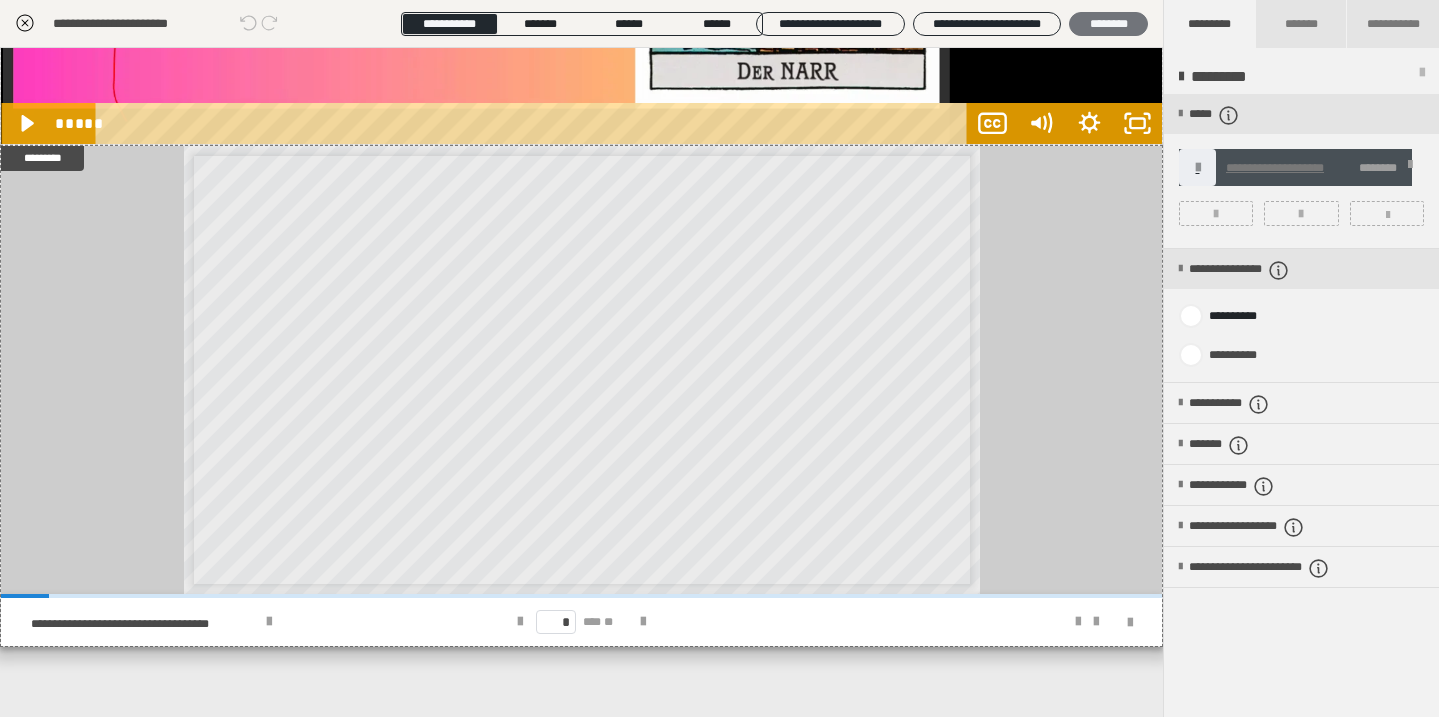 click on "********" at bounding box center [1108, 24] 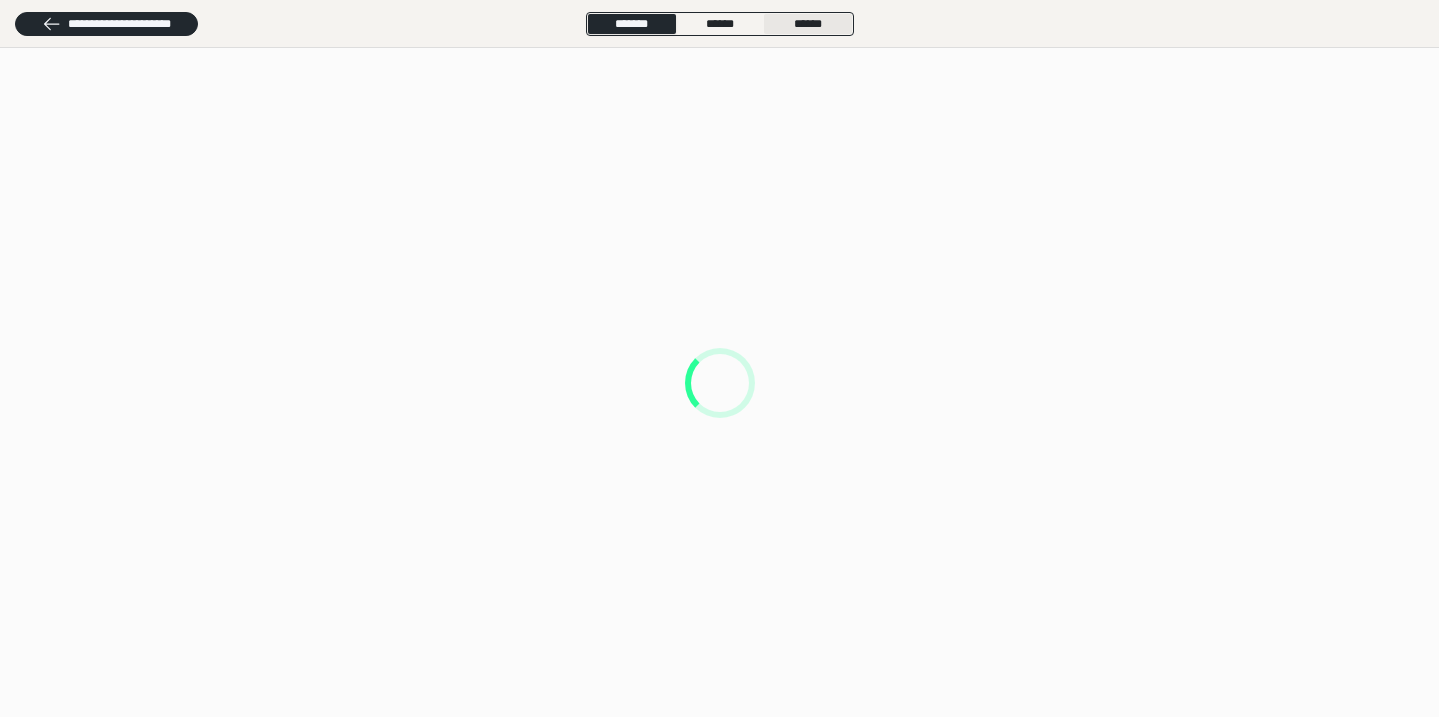 click on "******" at bounding box center [808, 24] 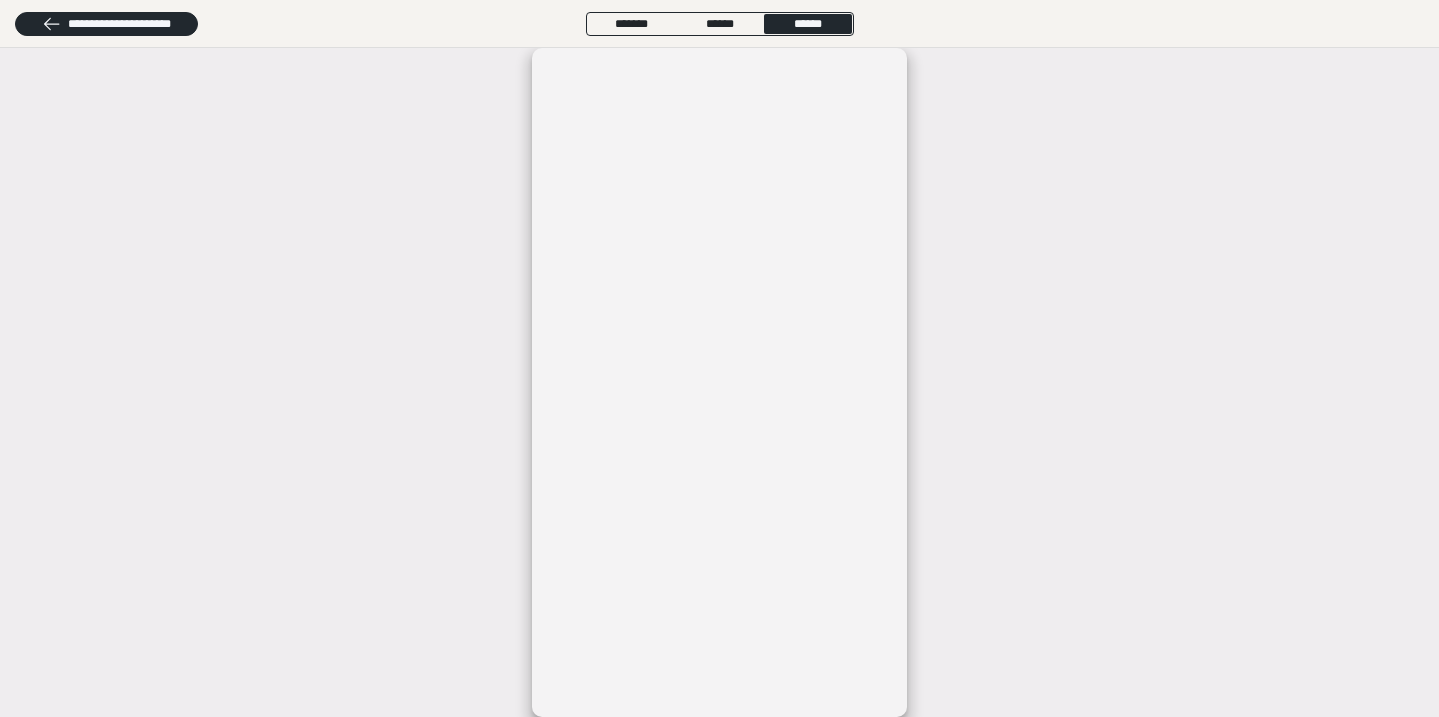 scroll, scrollTop: 710, scrollLeft: 0, axis: vertical 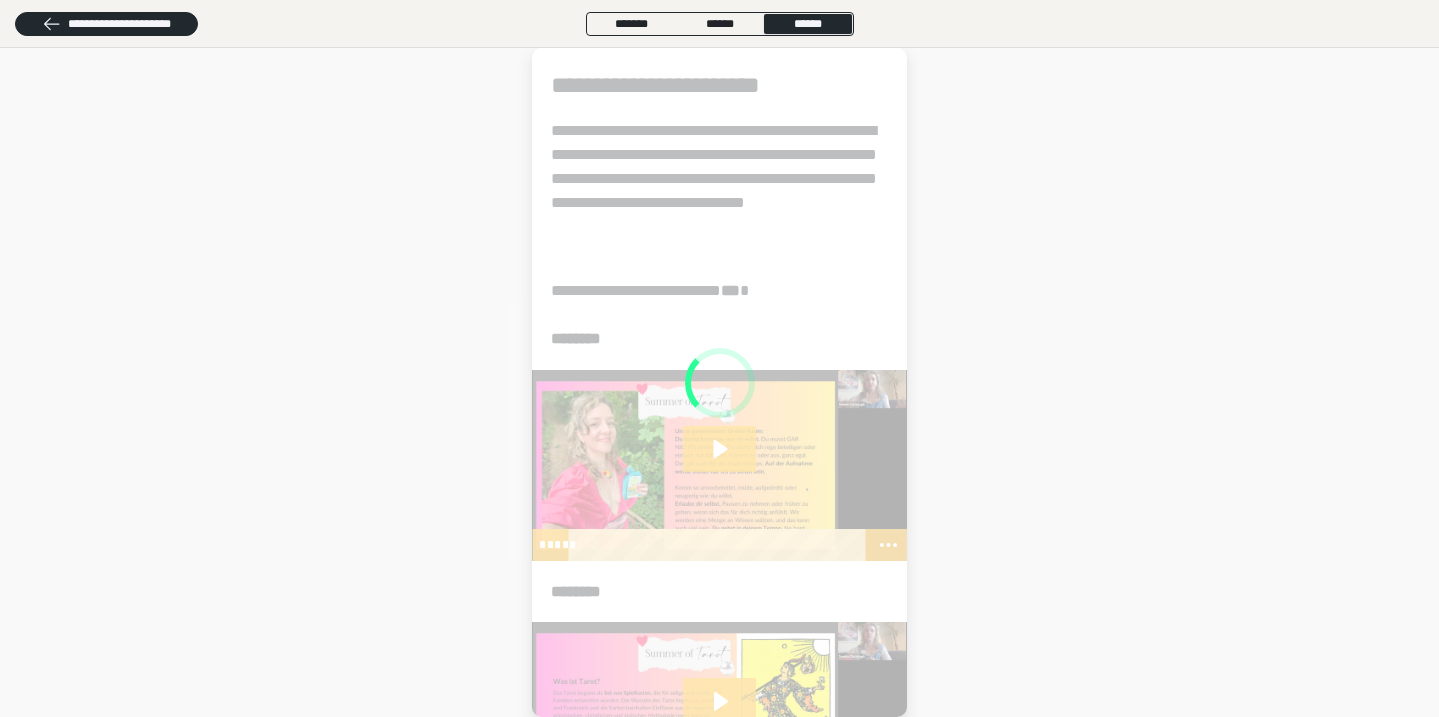 click at bounding box center [719, 382] 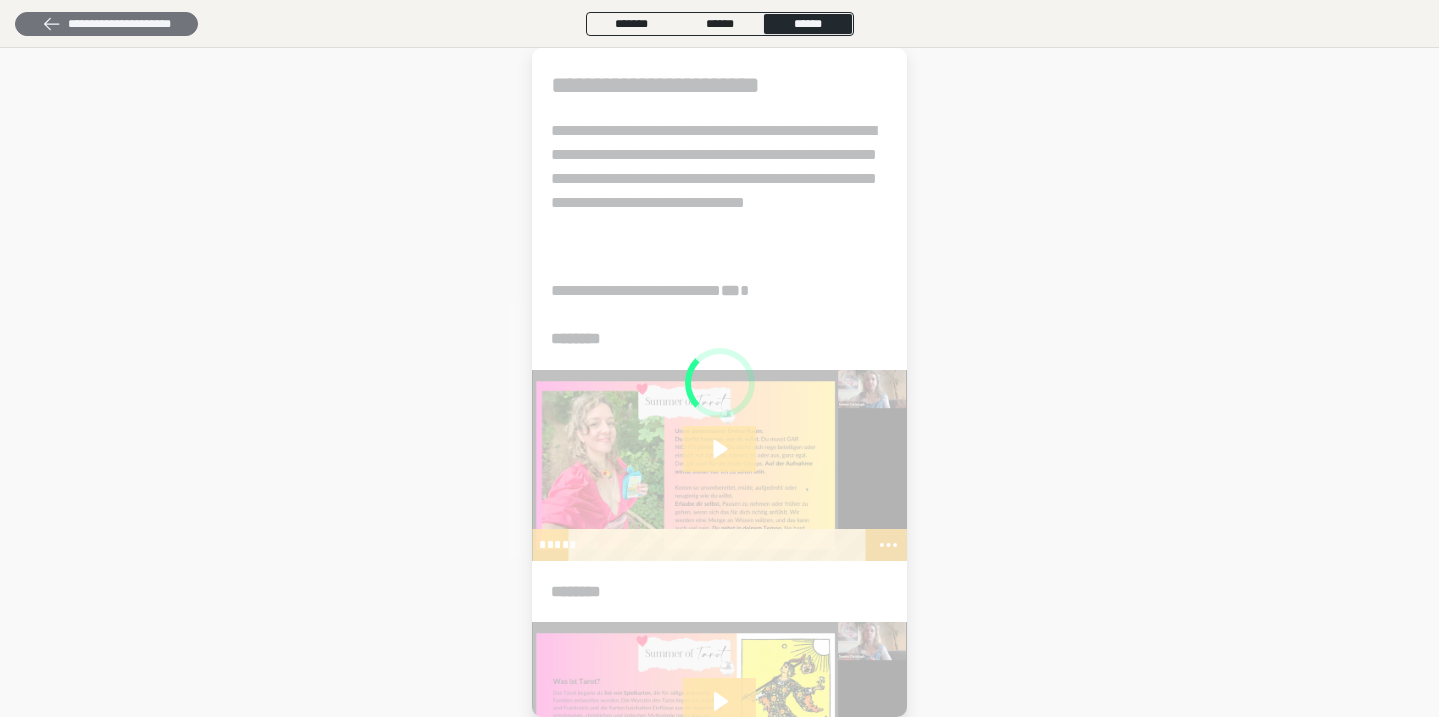 click on "**********" at bounding box center [106, 24] 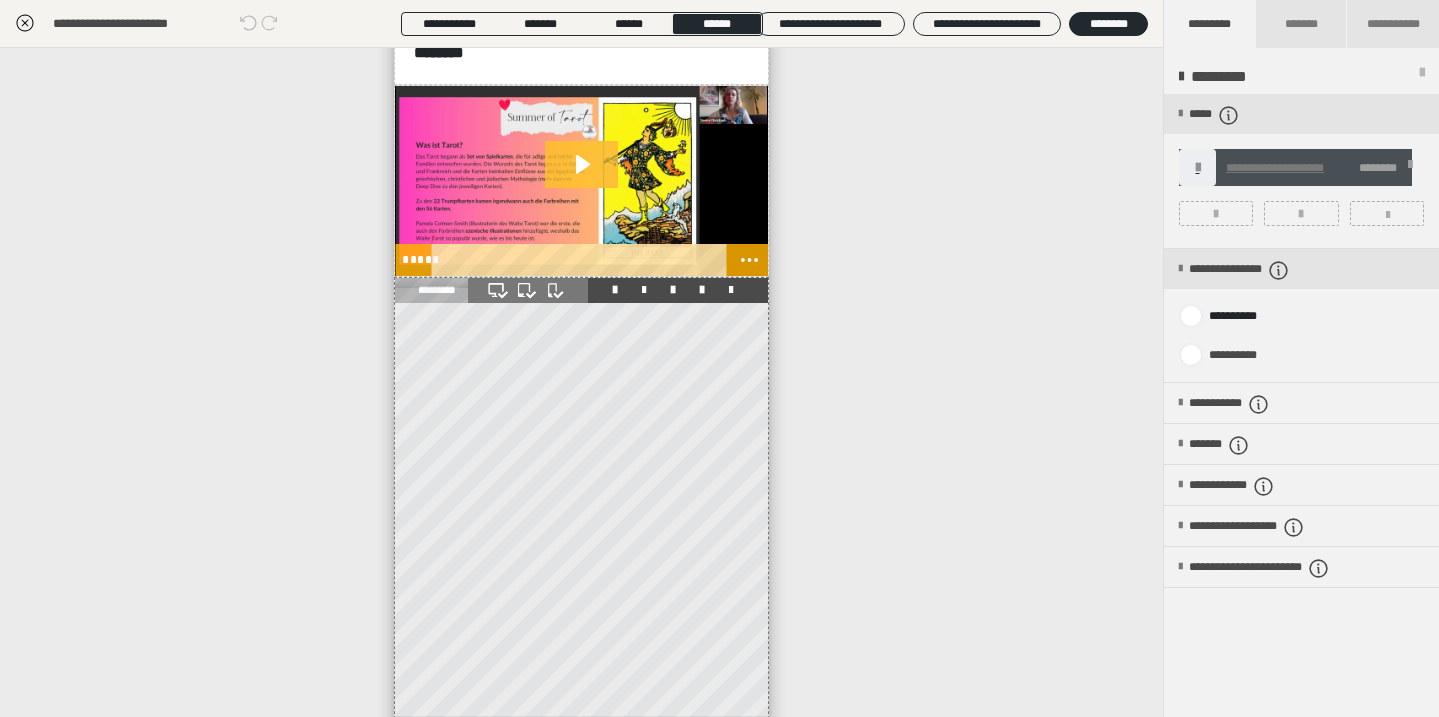 scroll, scrollTop: 710, scrollLeft: 0, axis: vertical 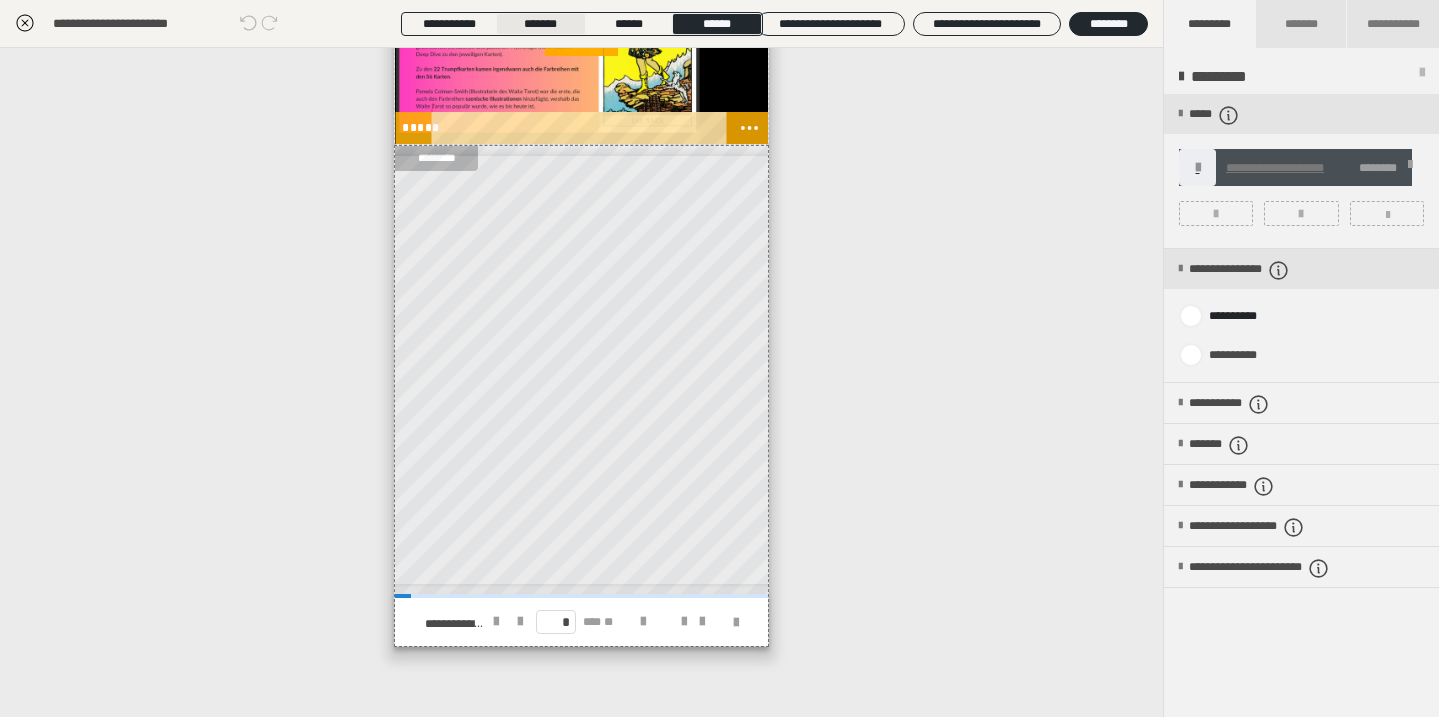 click on "*******" at bounding box center (540, 24) 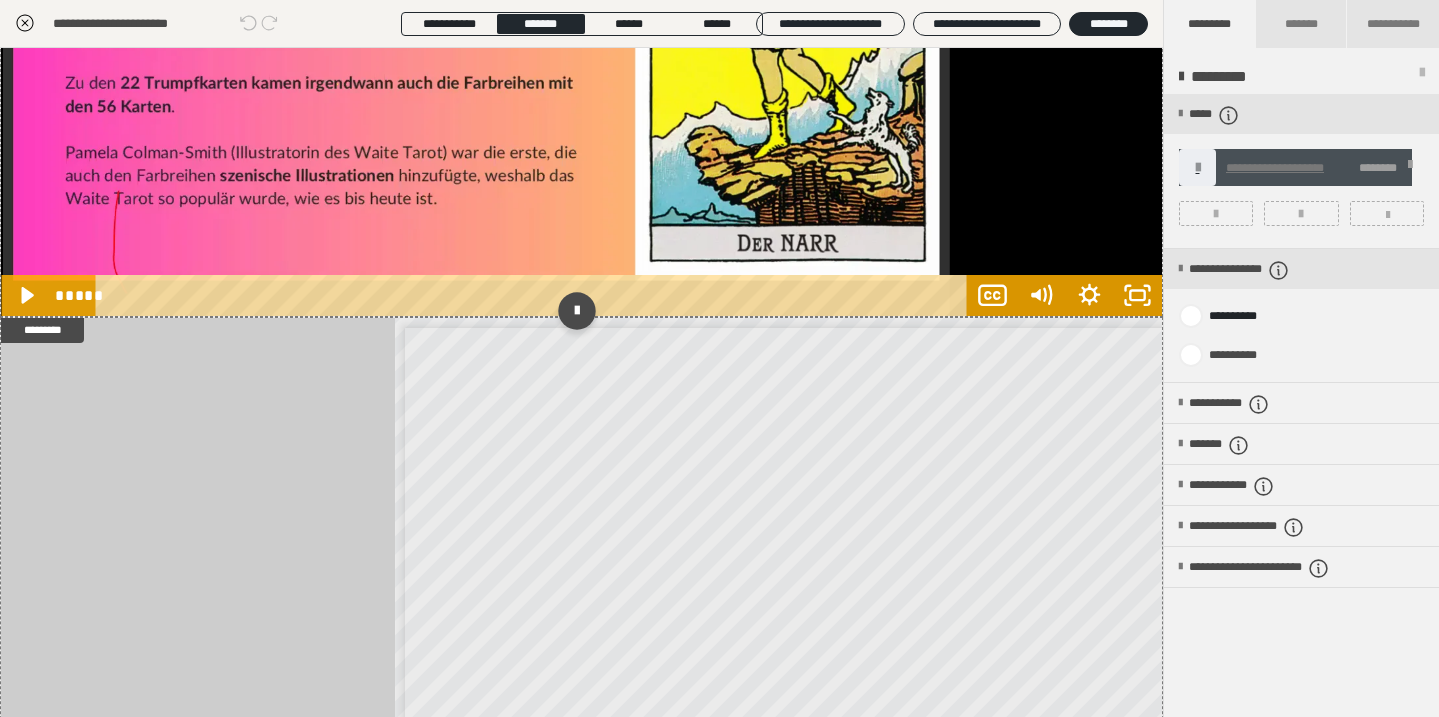 scroll, scrollTop: 1538, scrollLeft: 0, axis: vertical 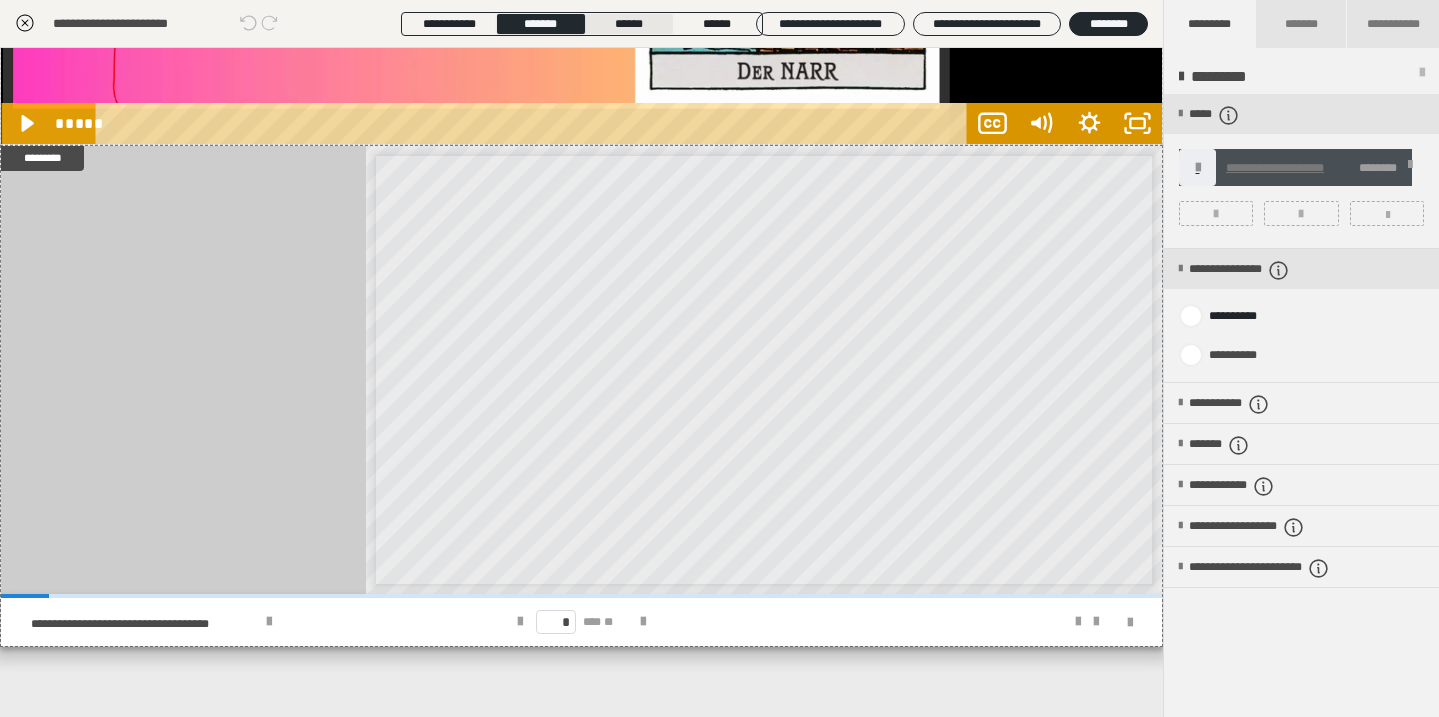 click on "******" at bounding box center (629, 24) 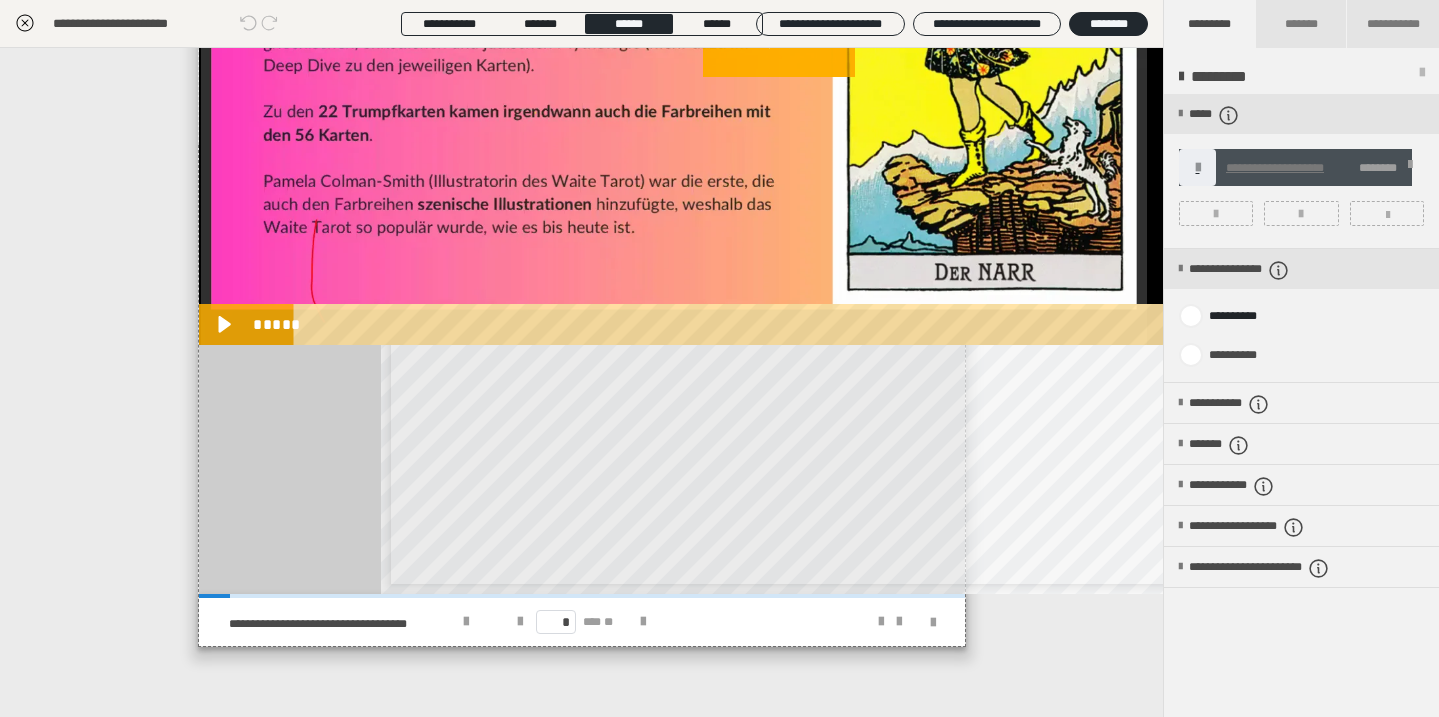 scroll, scrollTop: 0, scrollLeft: 15, axis: horizontal 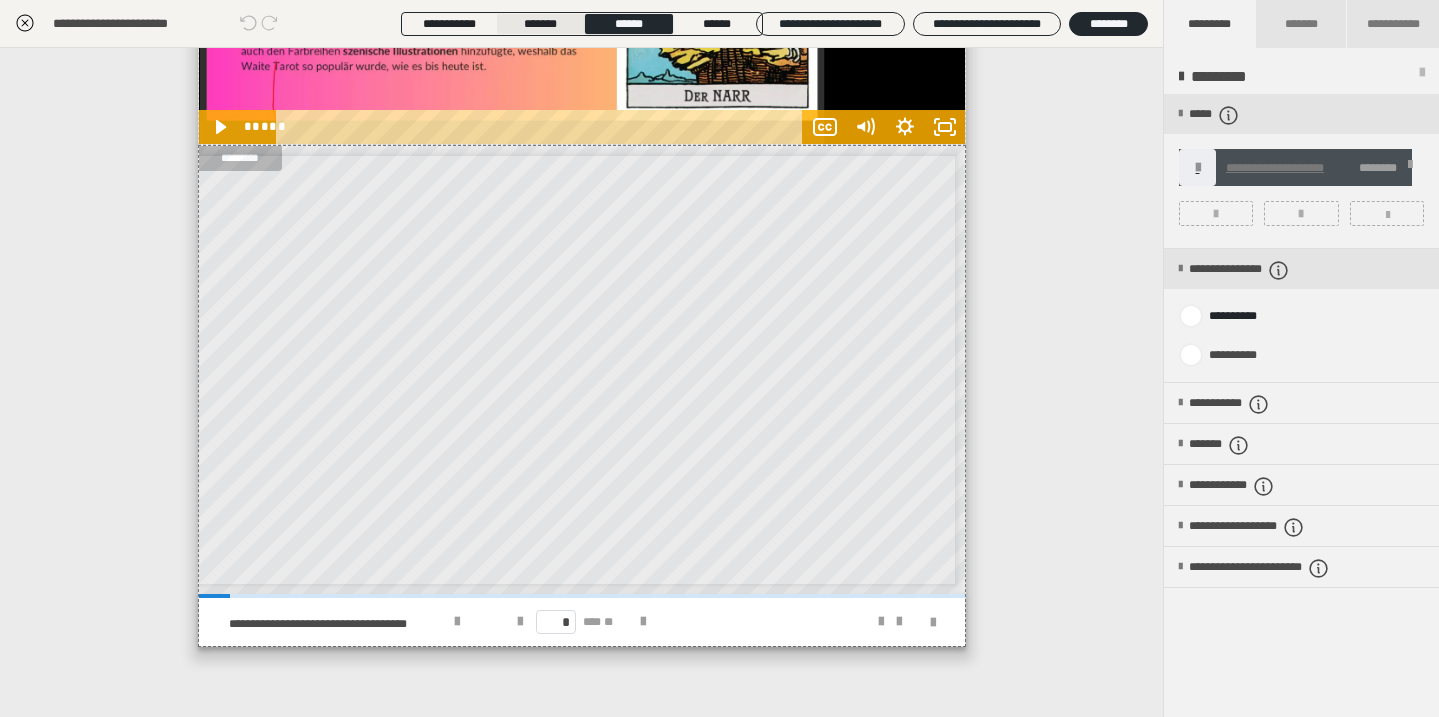 click on "*******" at bounding box center (540, 24) 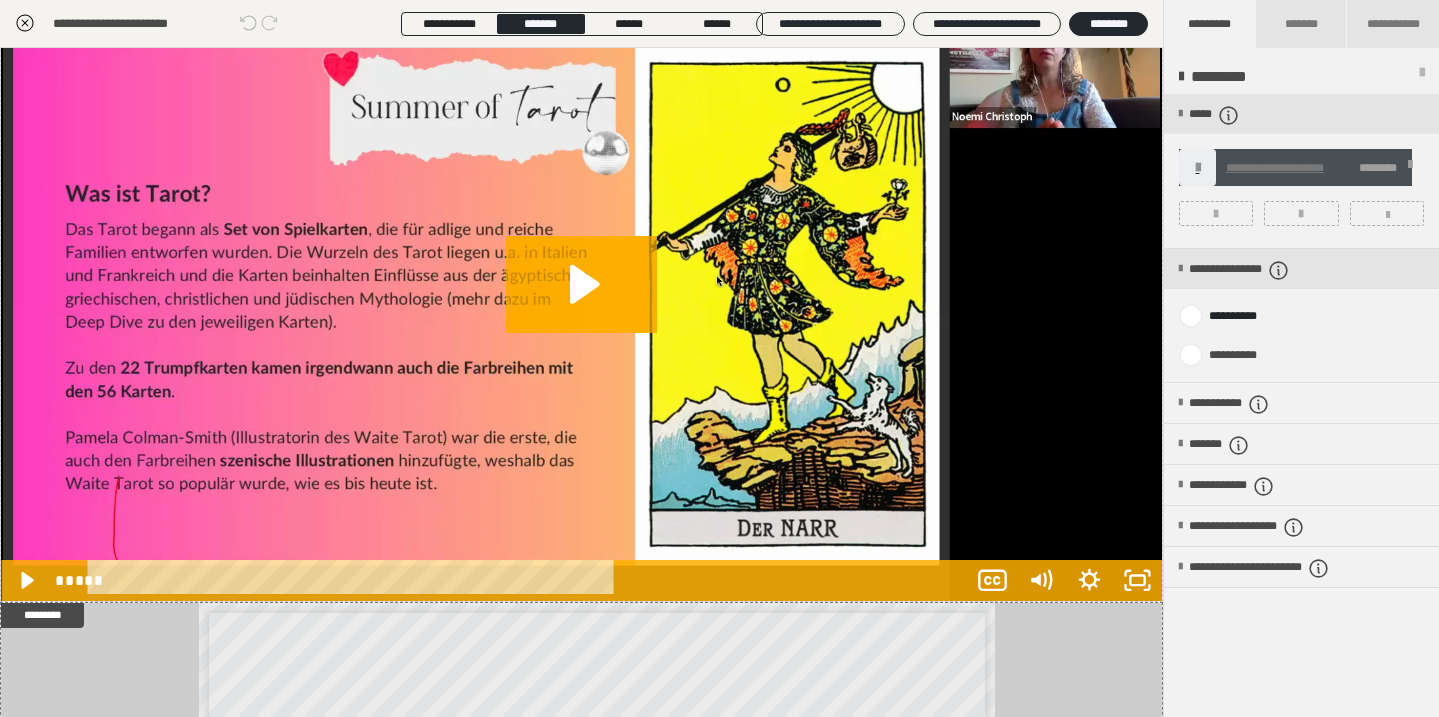 scroll, scrollTop: 0, scrollLeft: 0, axis: both 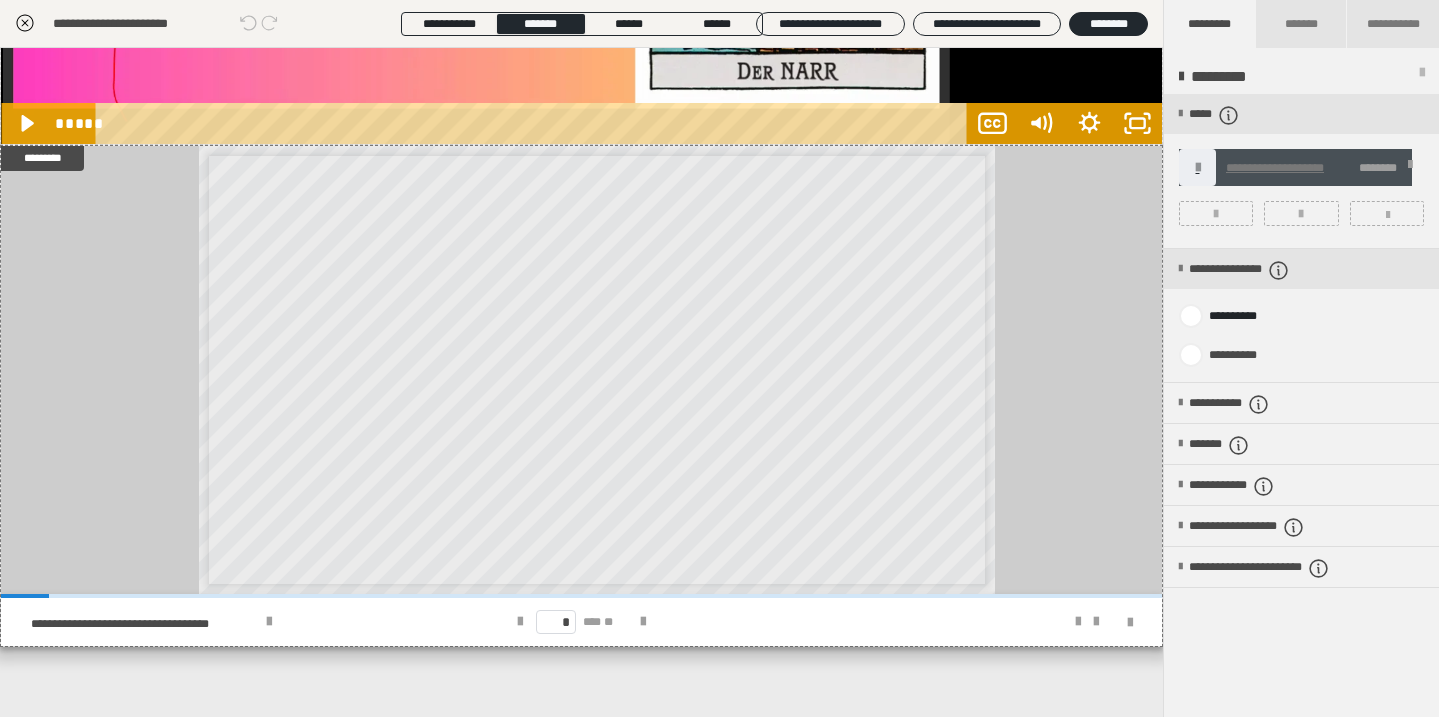 click 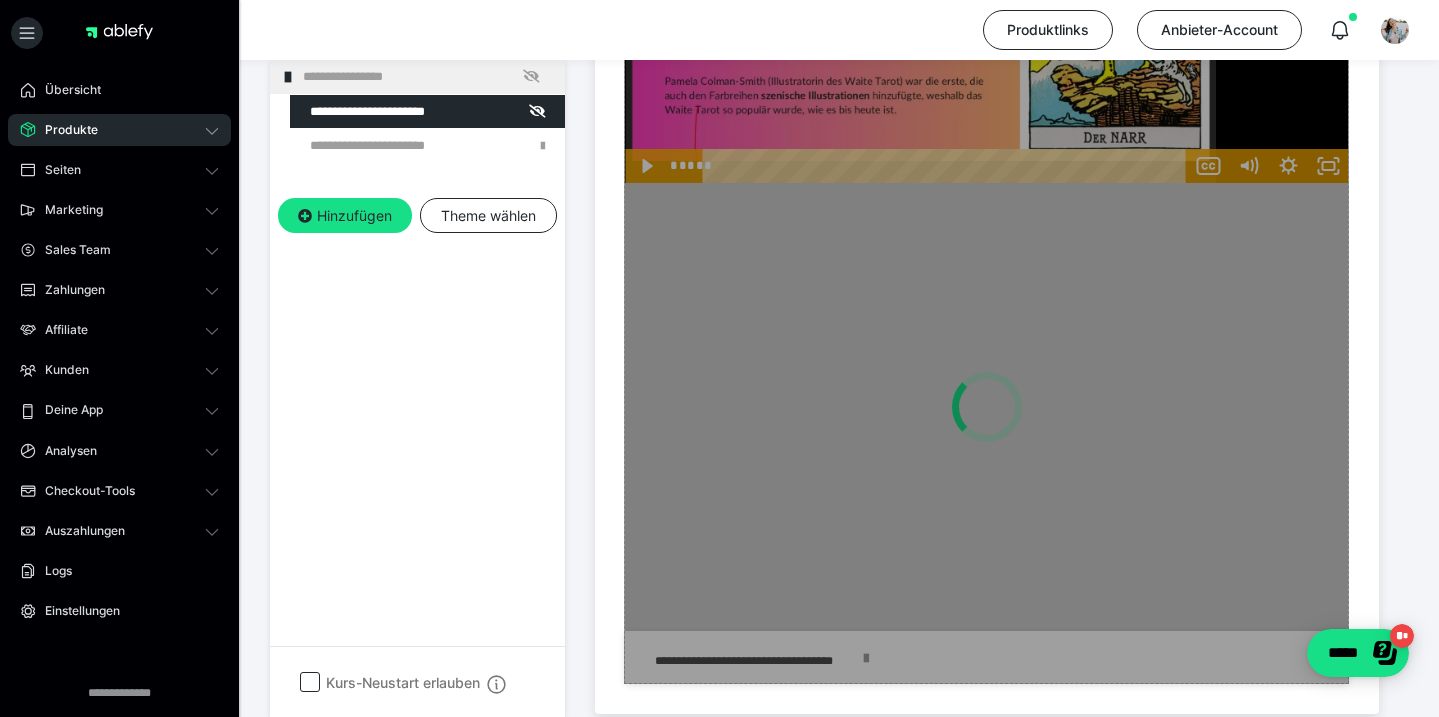 scroll, scrollTop: 1717, scrollLeft: 0, axis: vertical 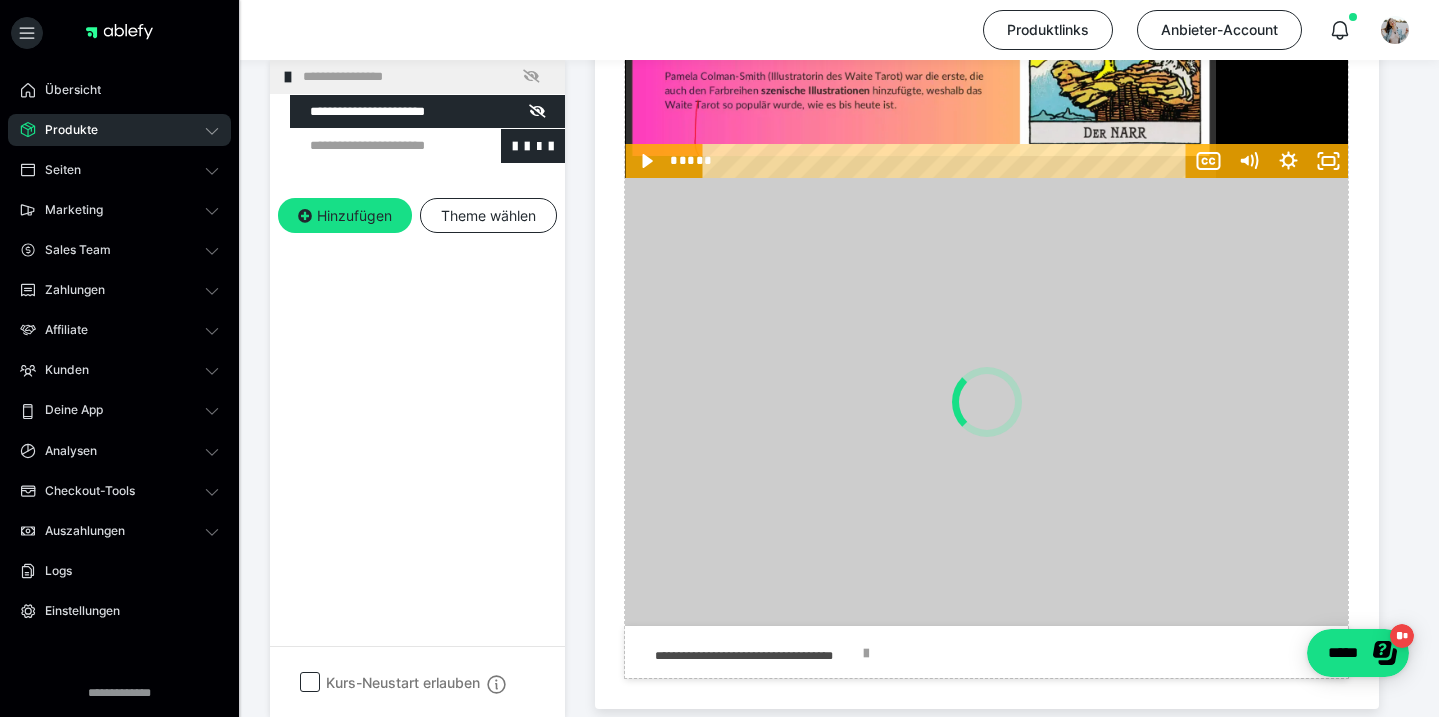 click at bounding box center (375, 146) 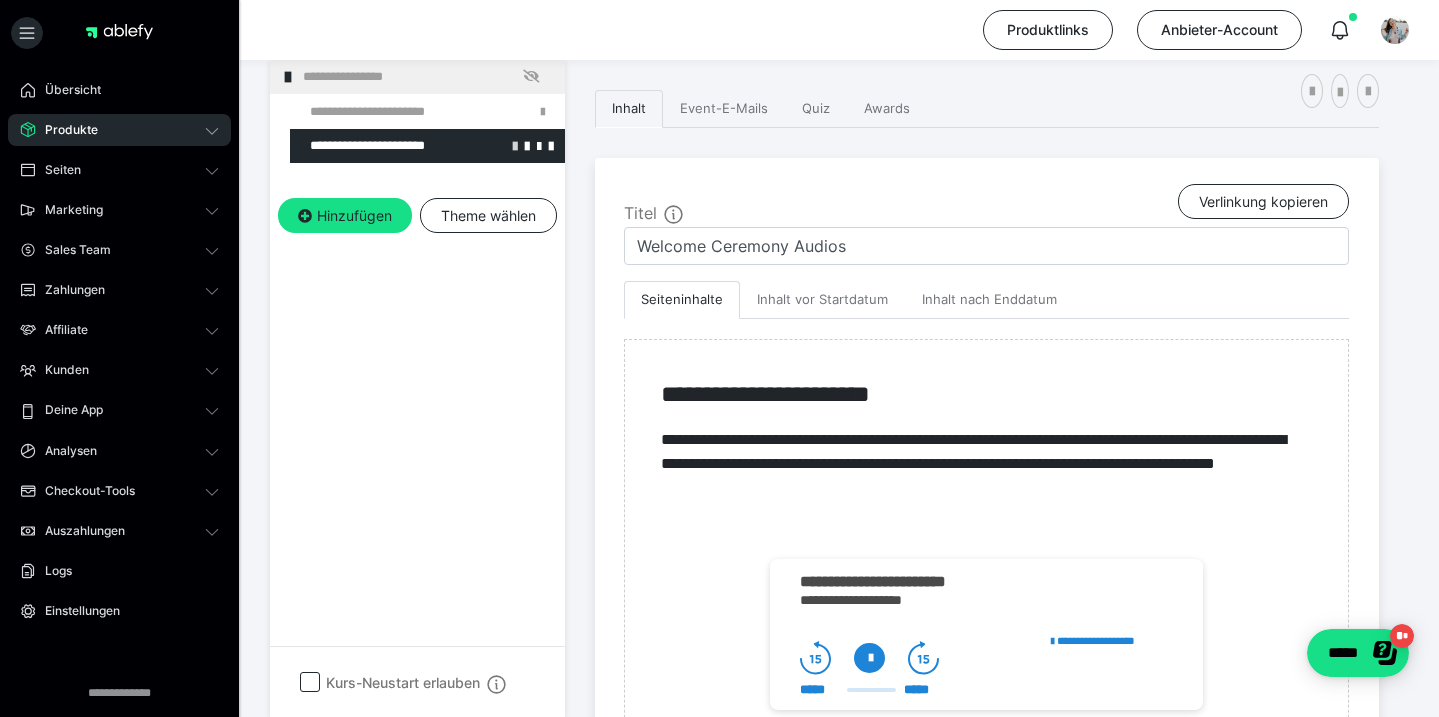 scroll, scrollTop: 802, scrollLeft: 0, axis: vertical 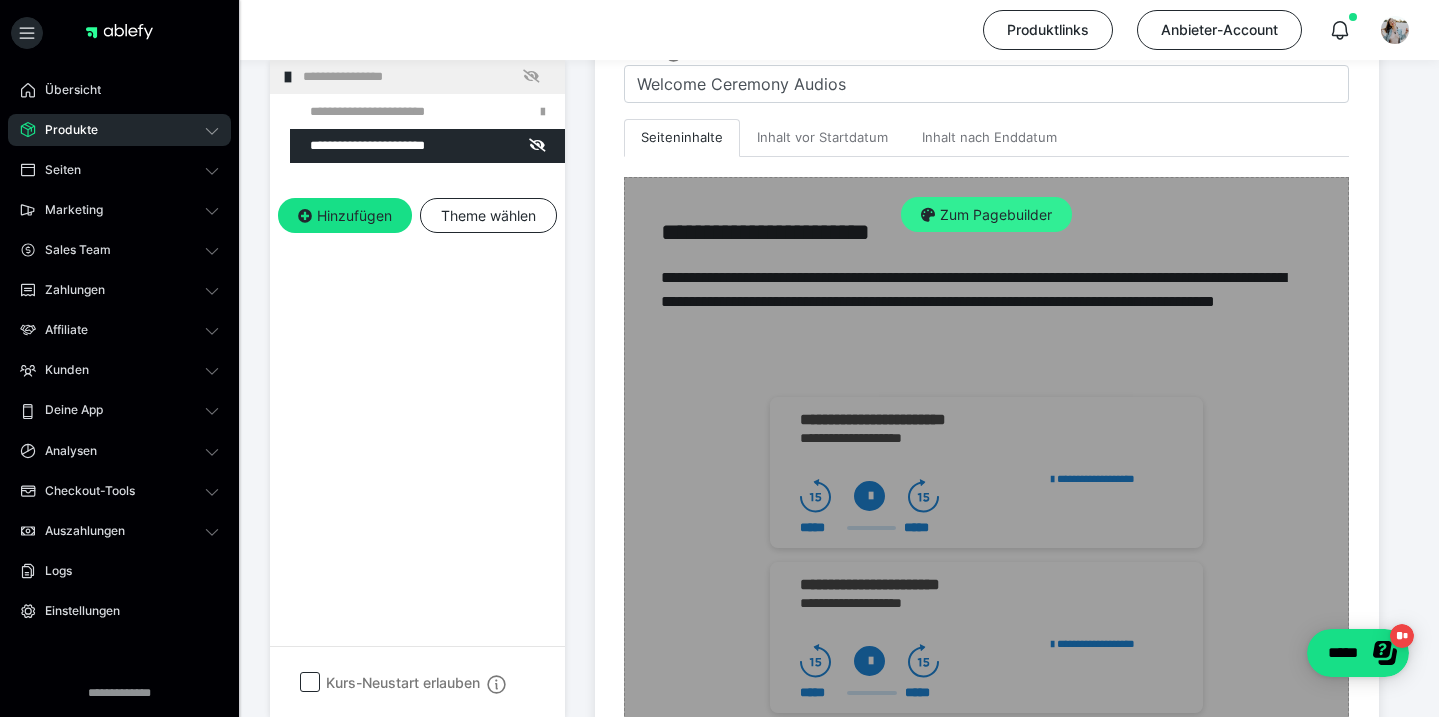 click on "Zum Pagebuilder" at bounding box center [986, 215] 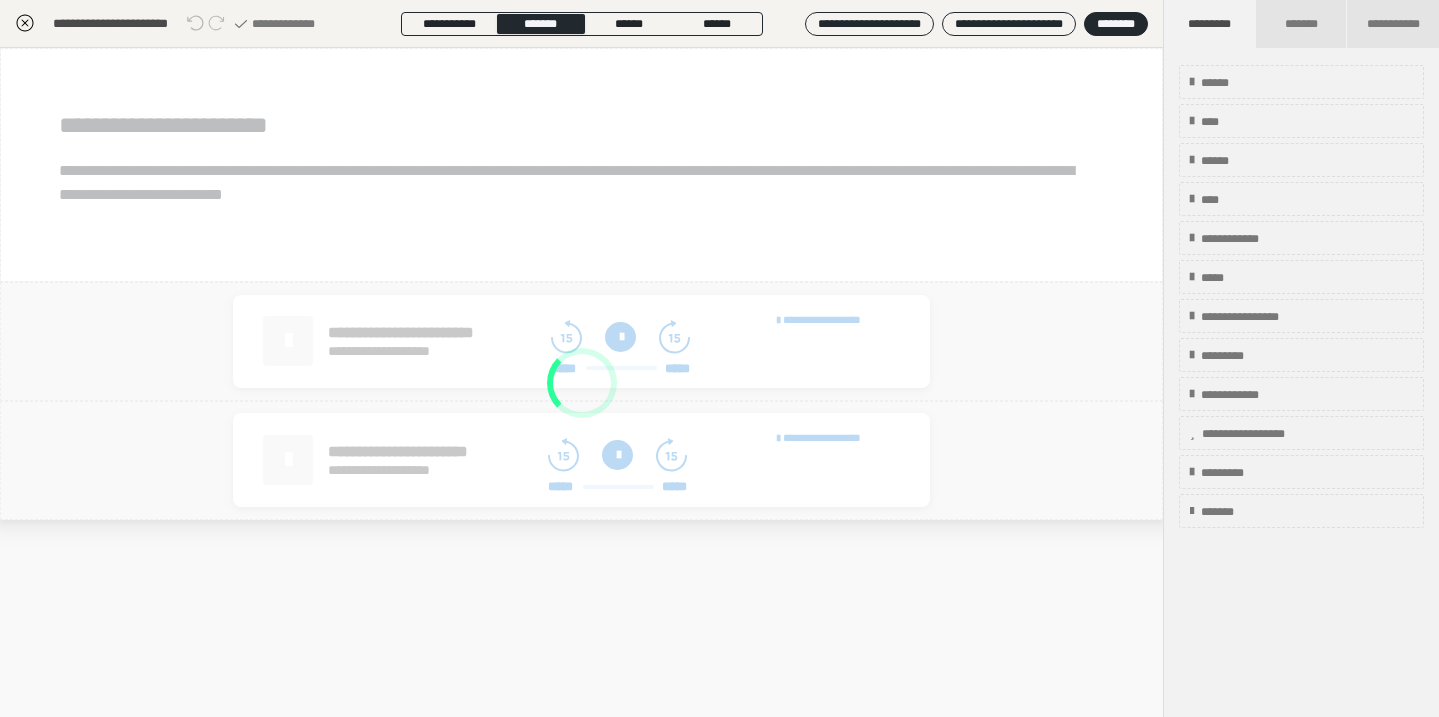 scroll, scrollTop: 438, scrollLeft: 0, axis: vertical 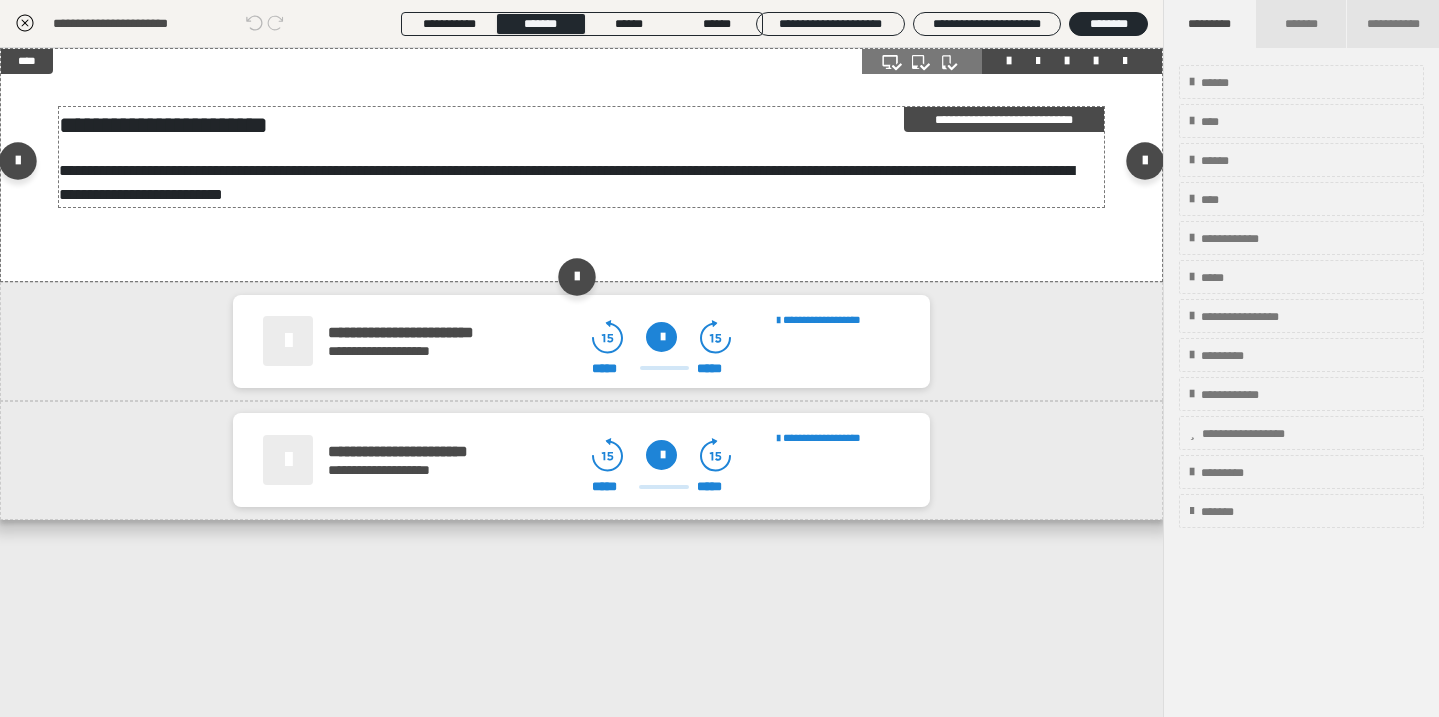 click on "**********" at bounding box center [581, 183] 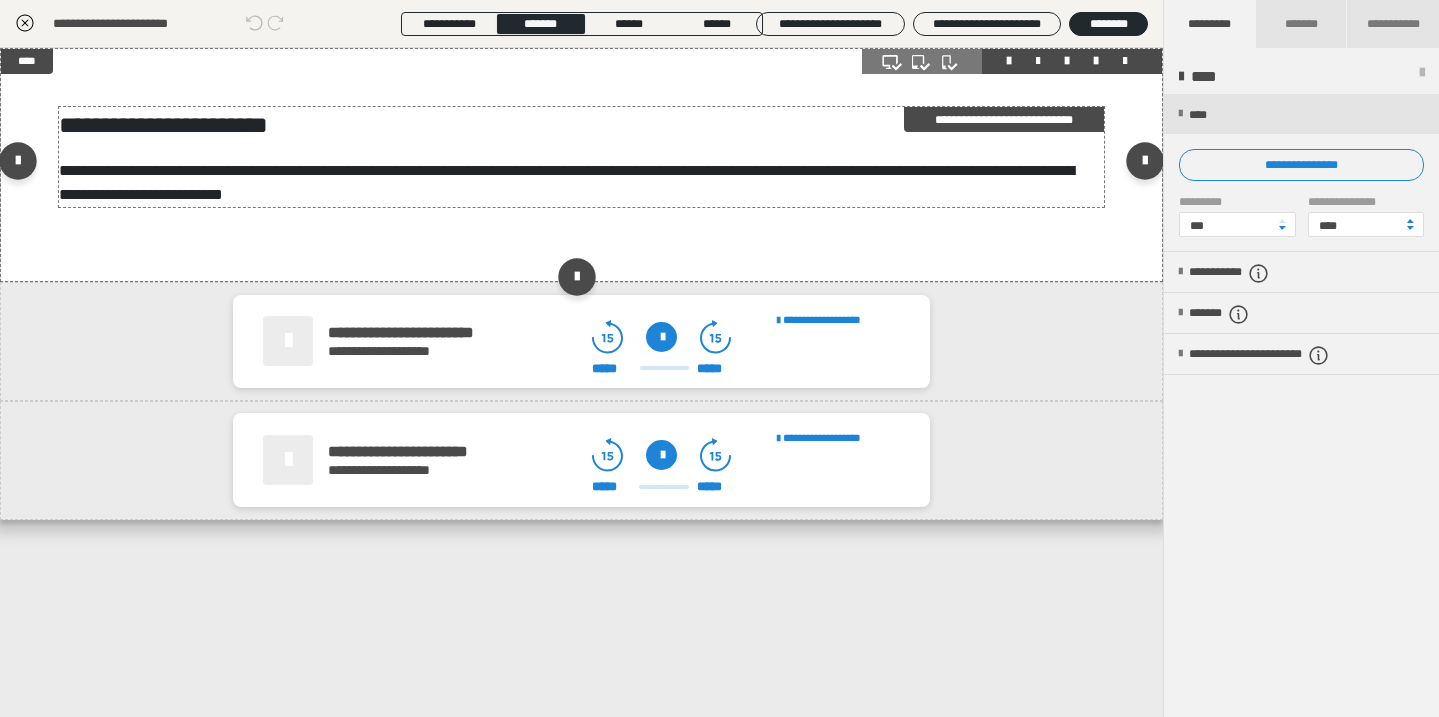 click on "**********" at bounding box center [581, 183] 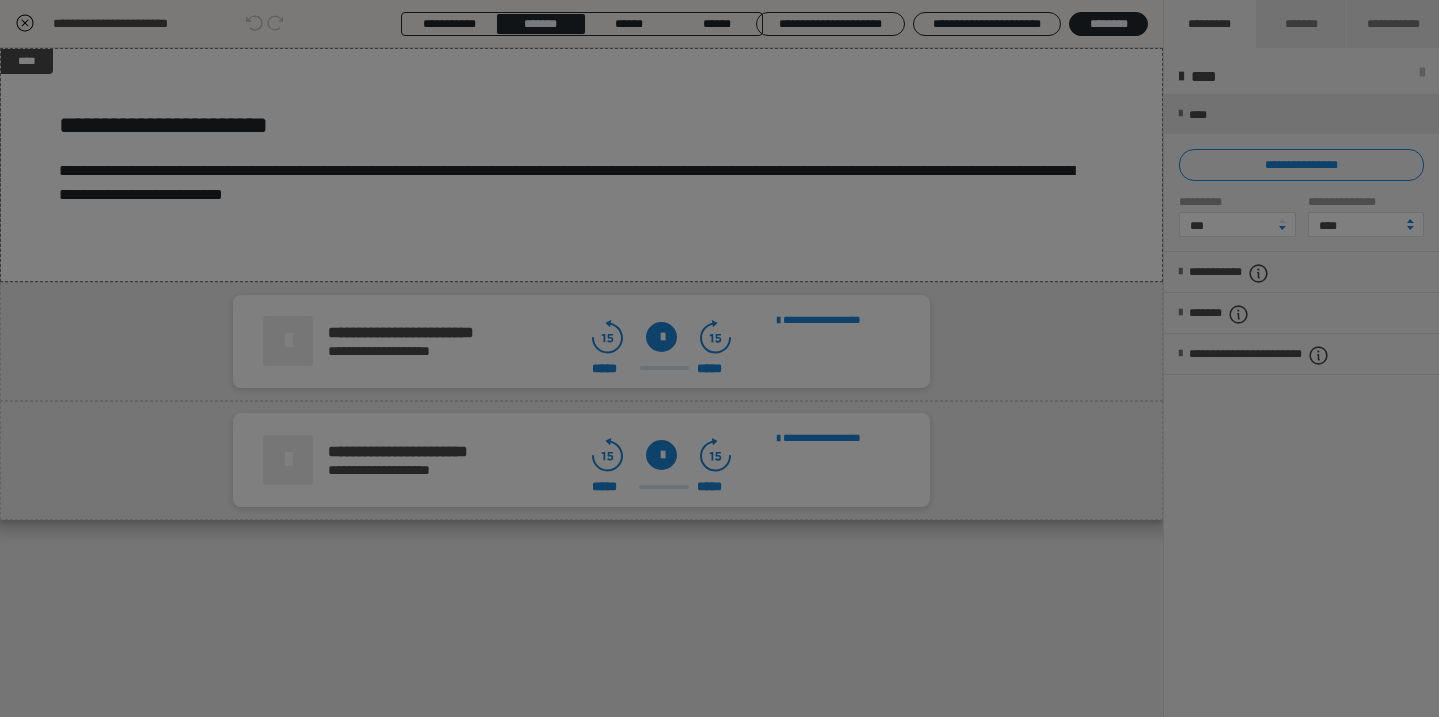 click on "**********" at bounding box center [720, 212] 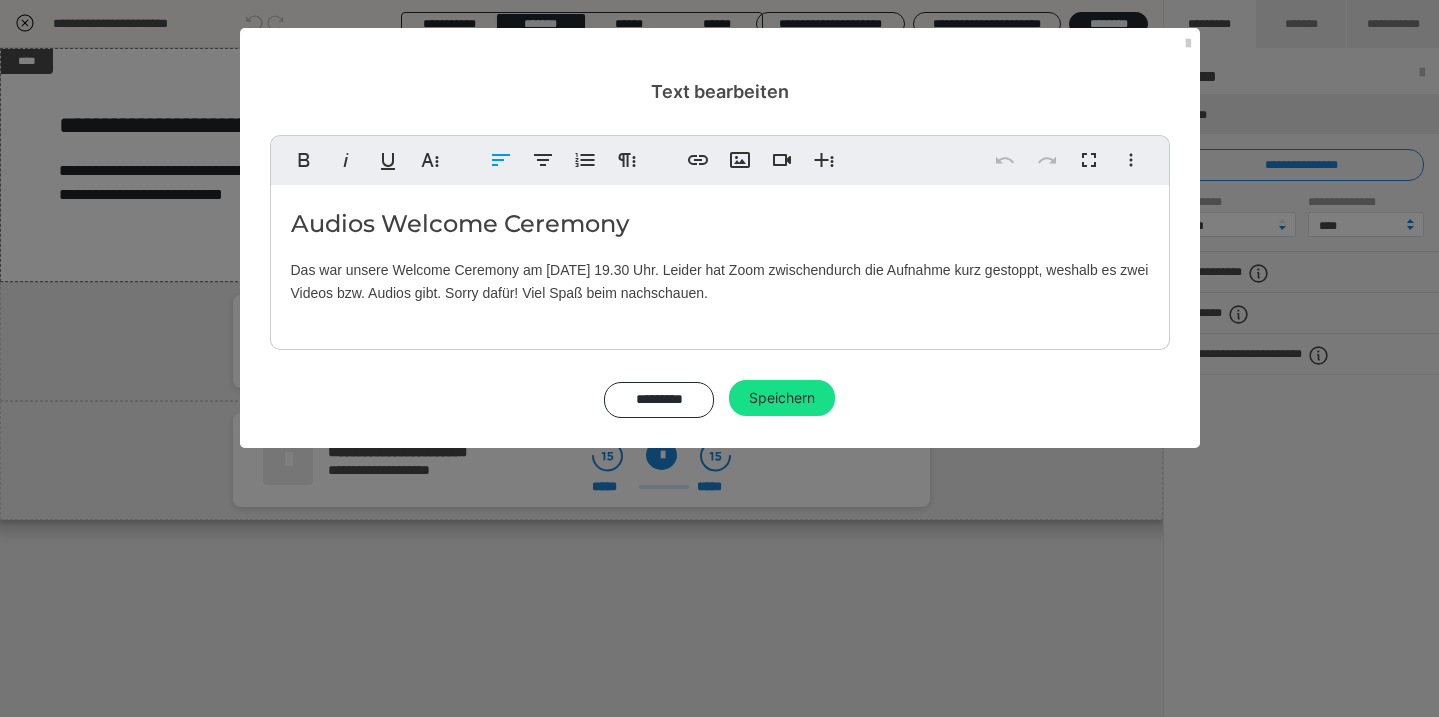 click on "Das war unsere Welcome Ceremony am 09. Juli um 19.30 Uhr. Leider hat Zoom zwischendurch die Aufnahme kurz gestoppt, weshalb es zwei Videos bzw. Audios gibt. Sorry dafür! Viel Spaß beim nachschauen." at bounding box center [720, 281] 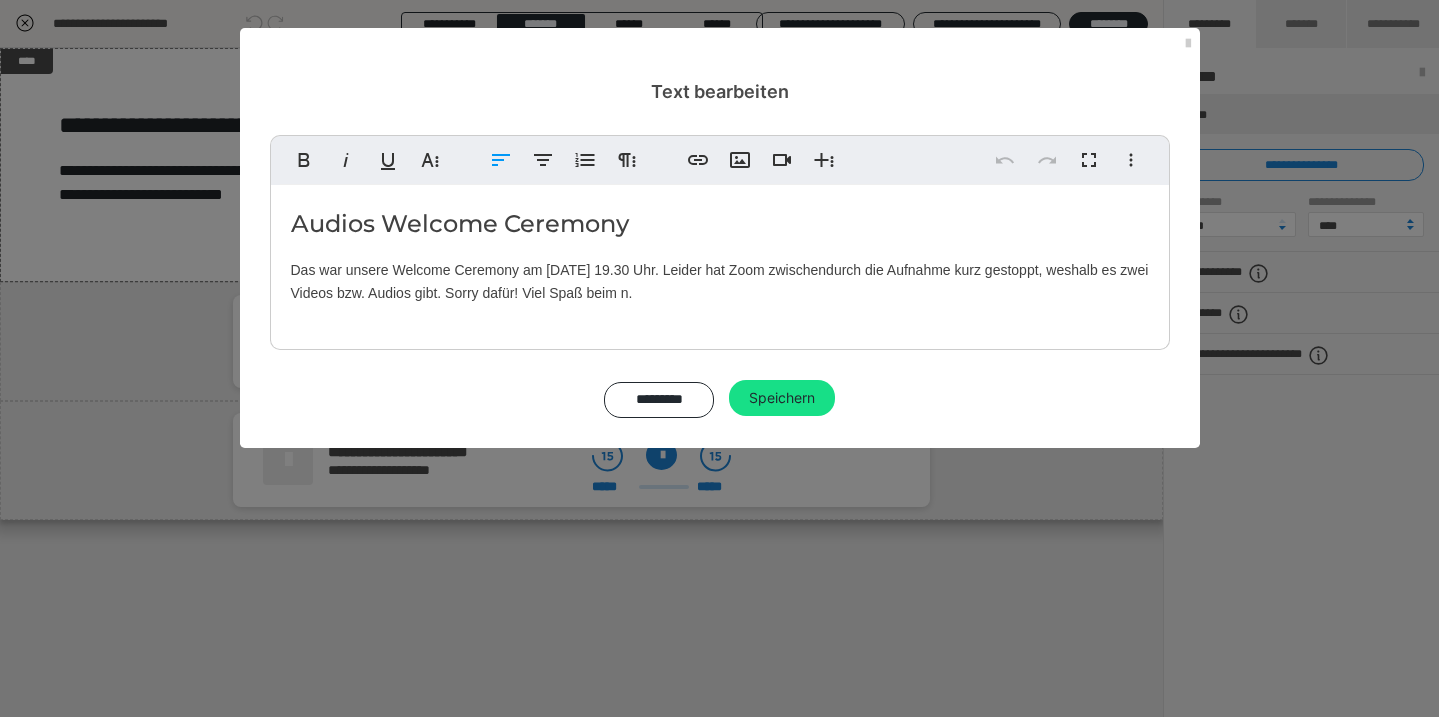 type 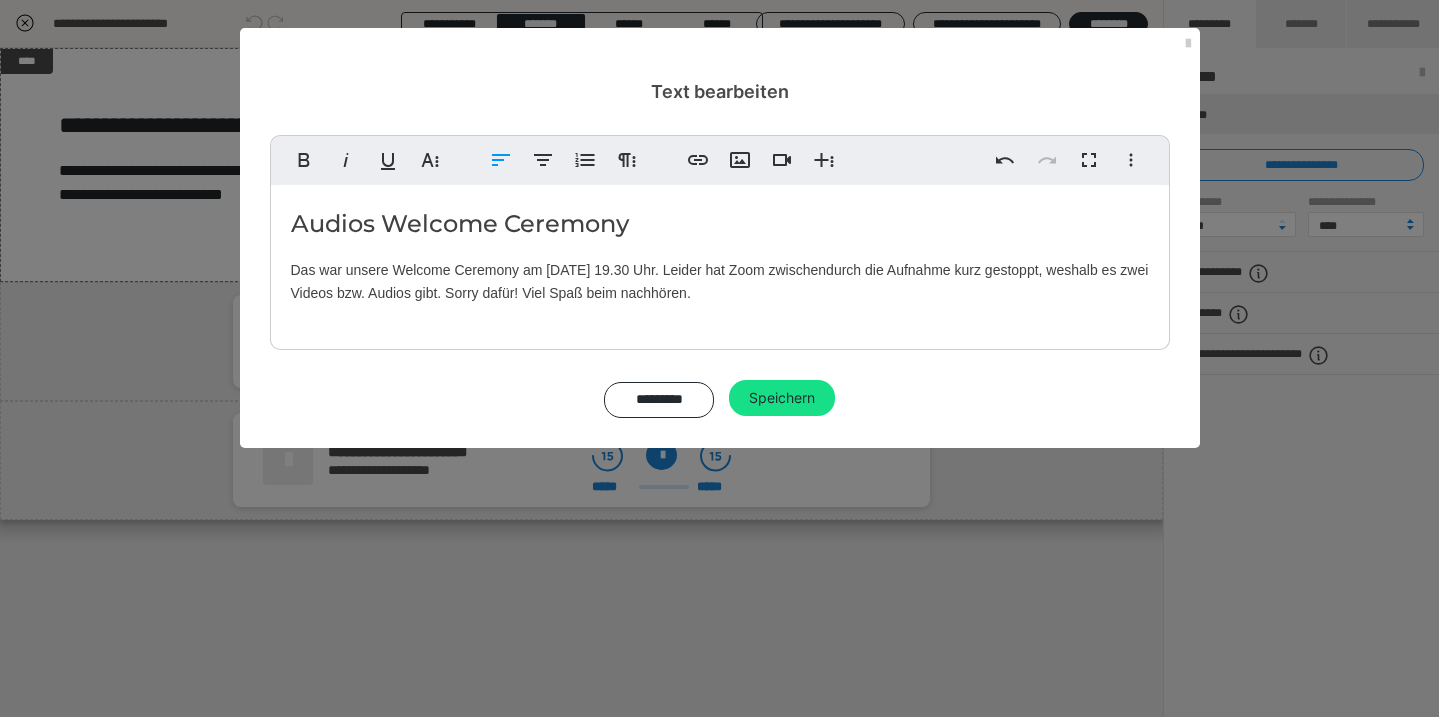 click on "Das war unsere Welcome Ceremony am 09. Juli um 19.30 Uhr. Leider hat Zoom zwischendurch die Aufnahme kurz gestoppt, weshalb es zwei Videos bzw. Audios gibt. Sorry dafür! Viel Spaß beim nachhören." at bounding box center (720, 281) 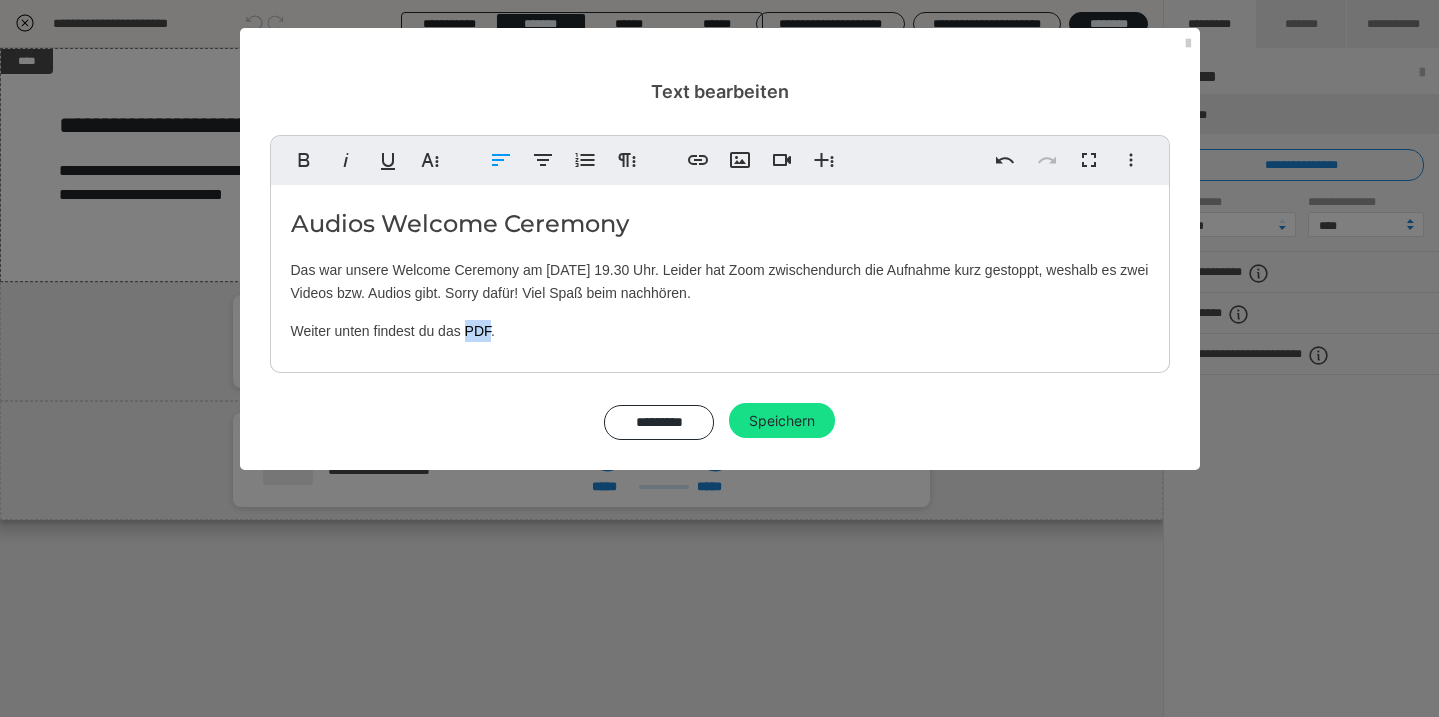 drag, startPoint x: 491, startPoint y: 332, endPoint x: 467, endPoint y: 332, distance: 24 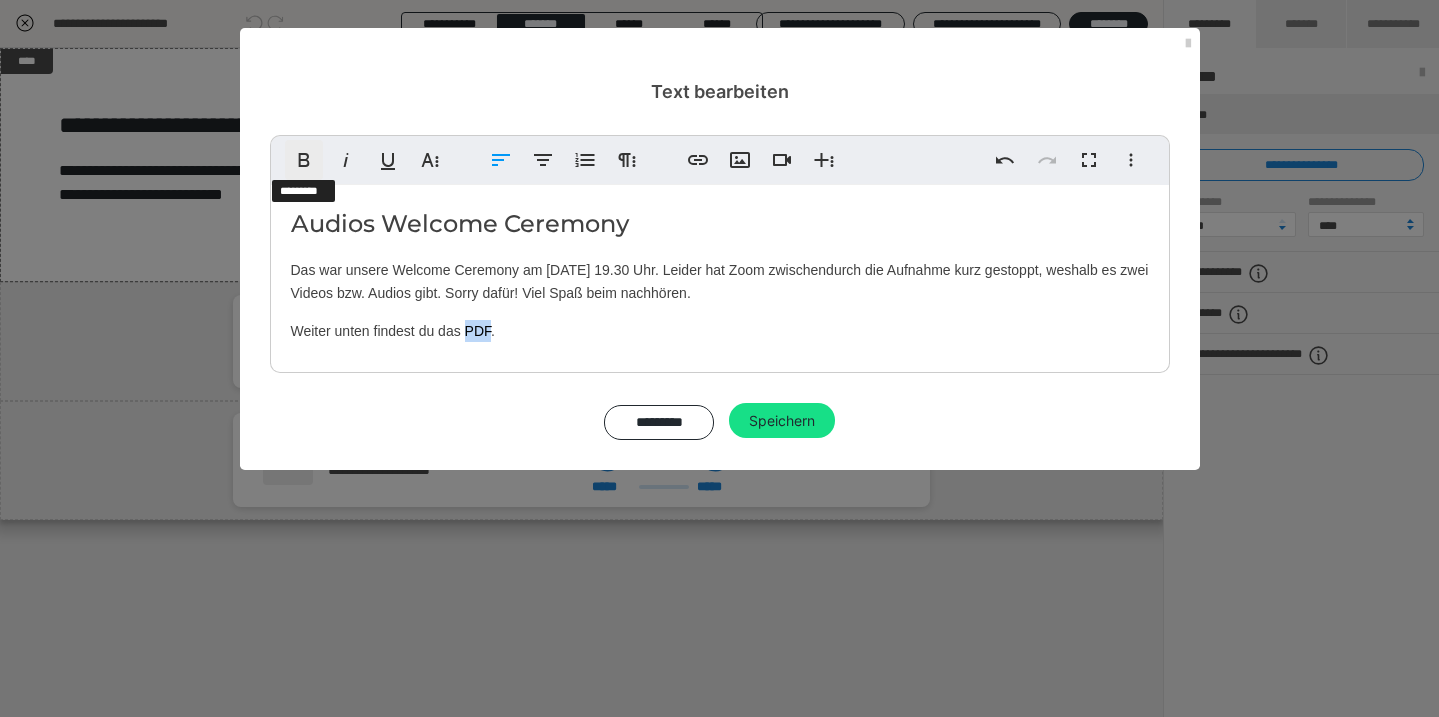 click 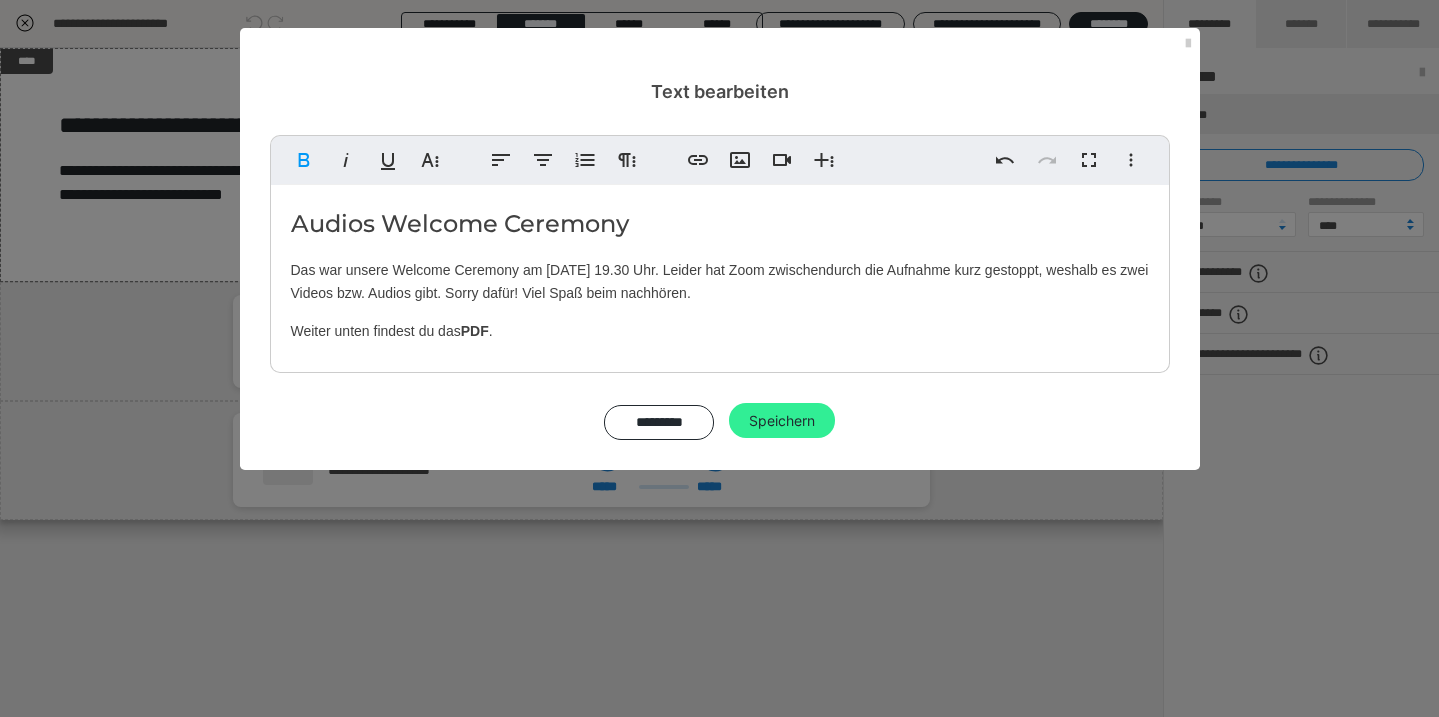 click on "Speichern" at bounding box center [782, 421] 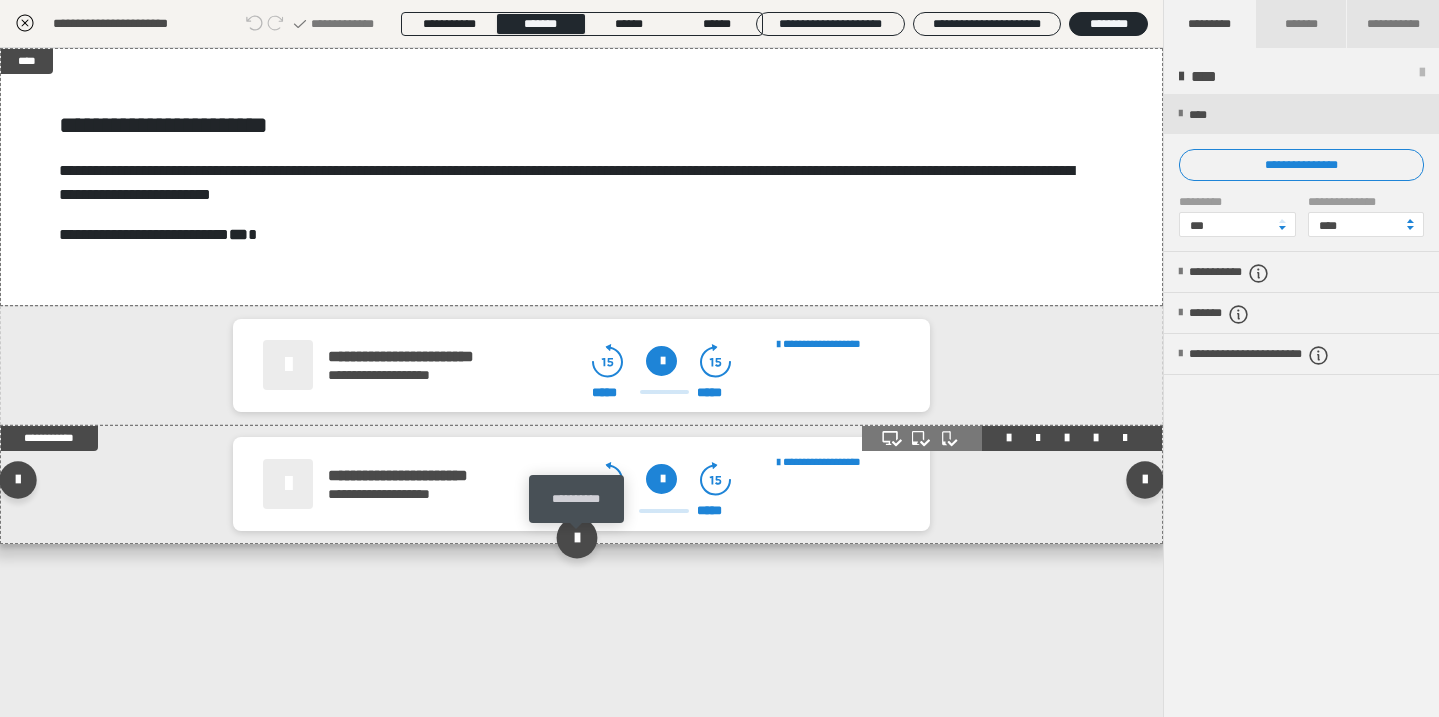 click at bounding box center (577, 538) 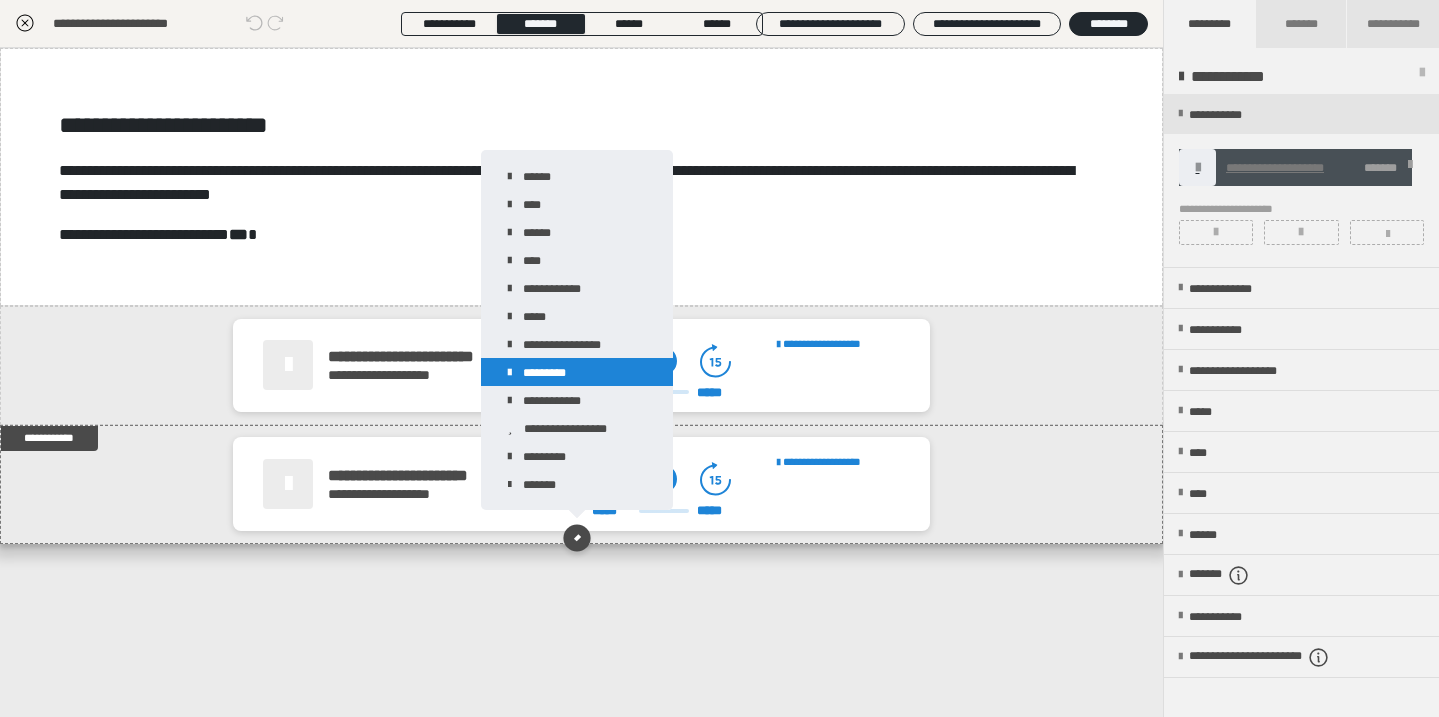 click on "*********" at bounding box center [577, 372] 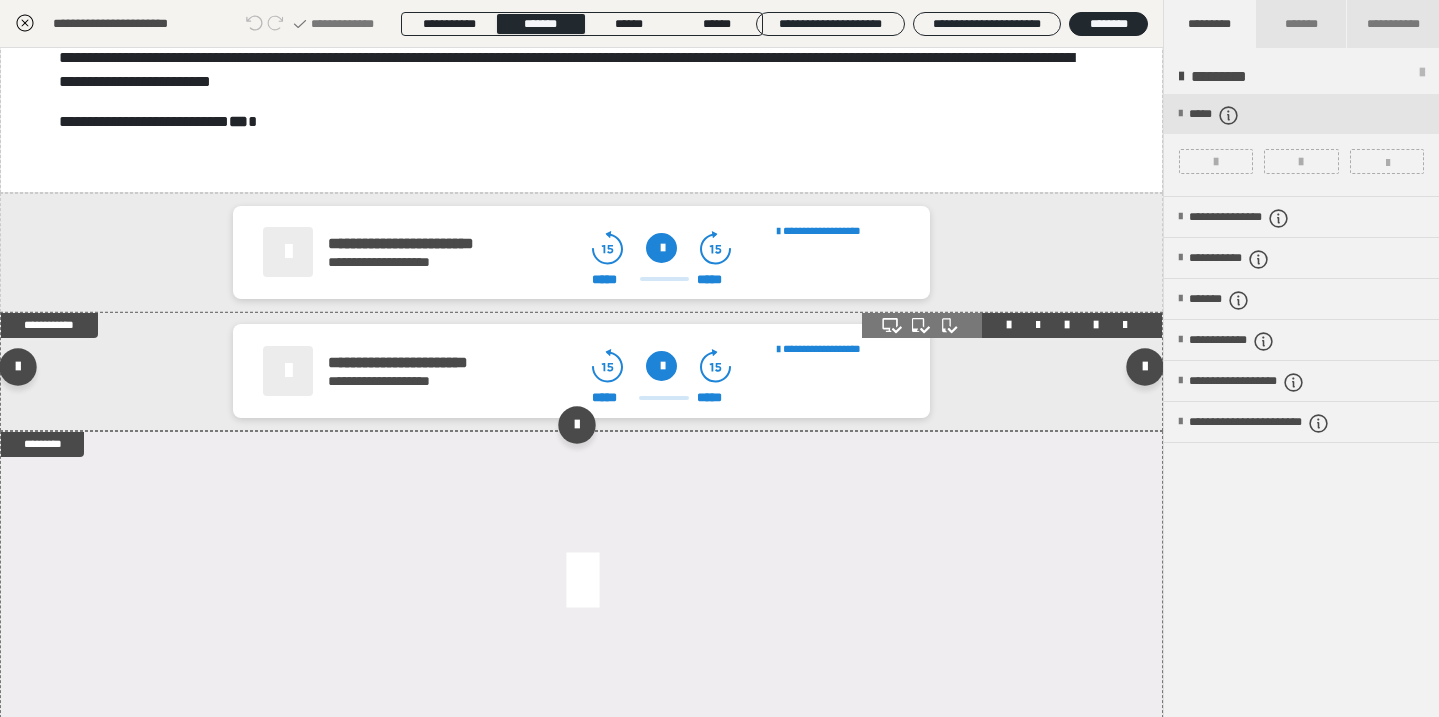 scroll, scrollTop: 199, scrollLeft: 0, axis: vertical 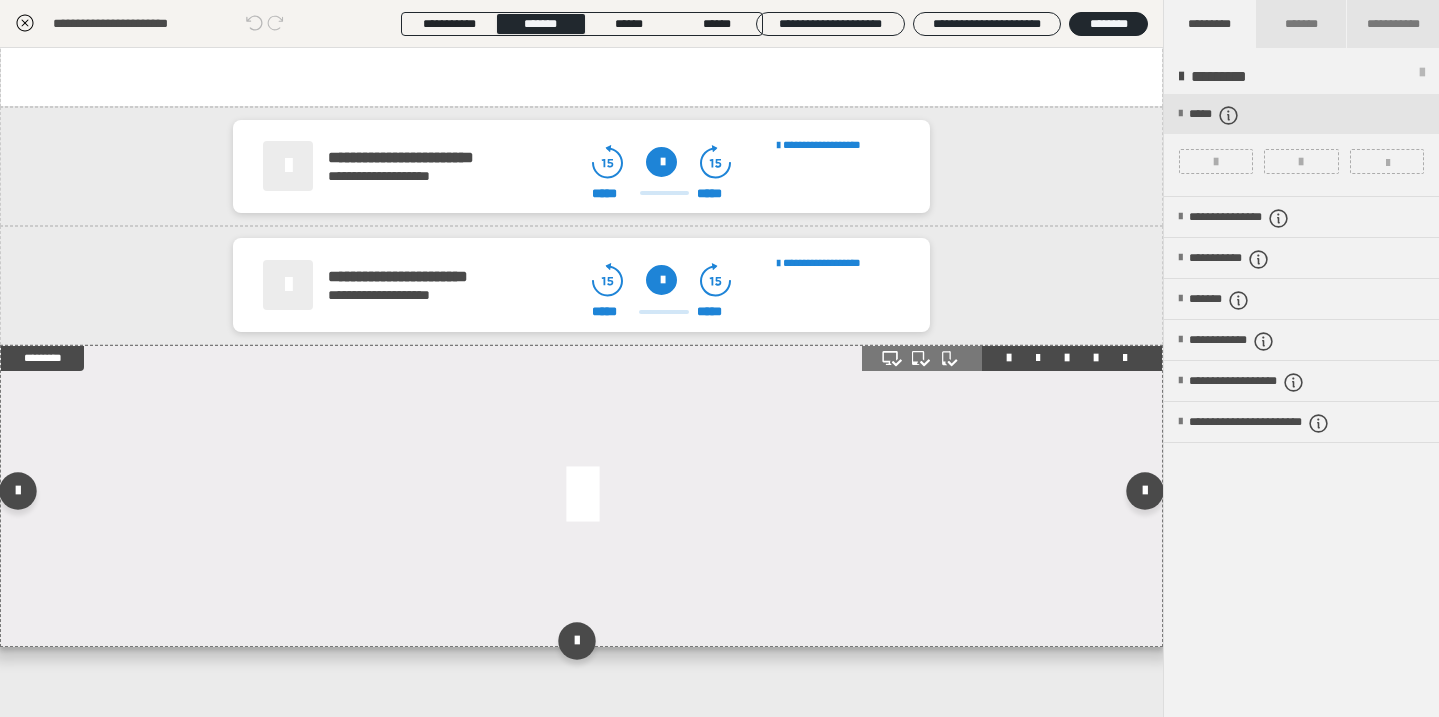 click at bounding box center [582, 496] 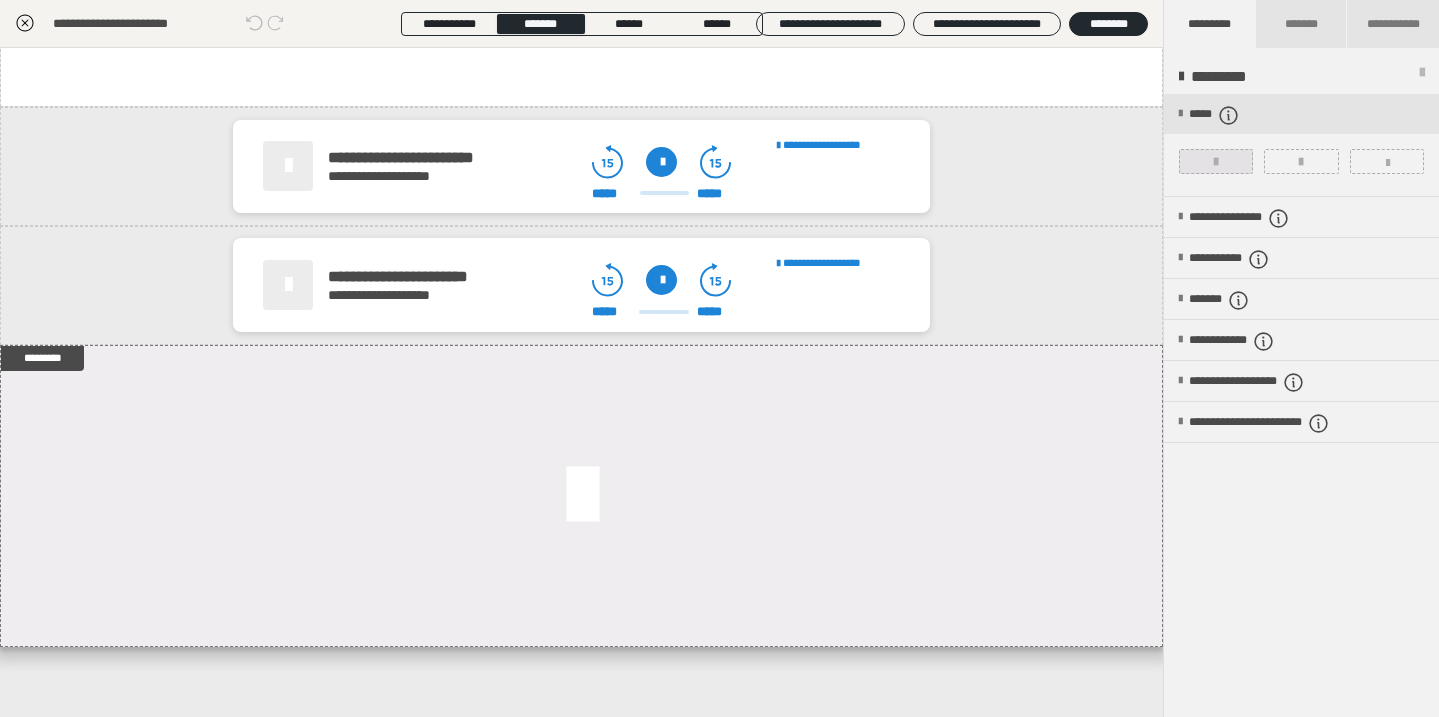 click at bounding box center [1216, 162] 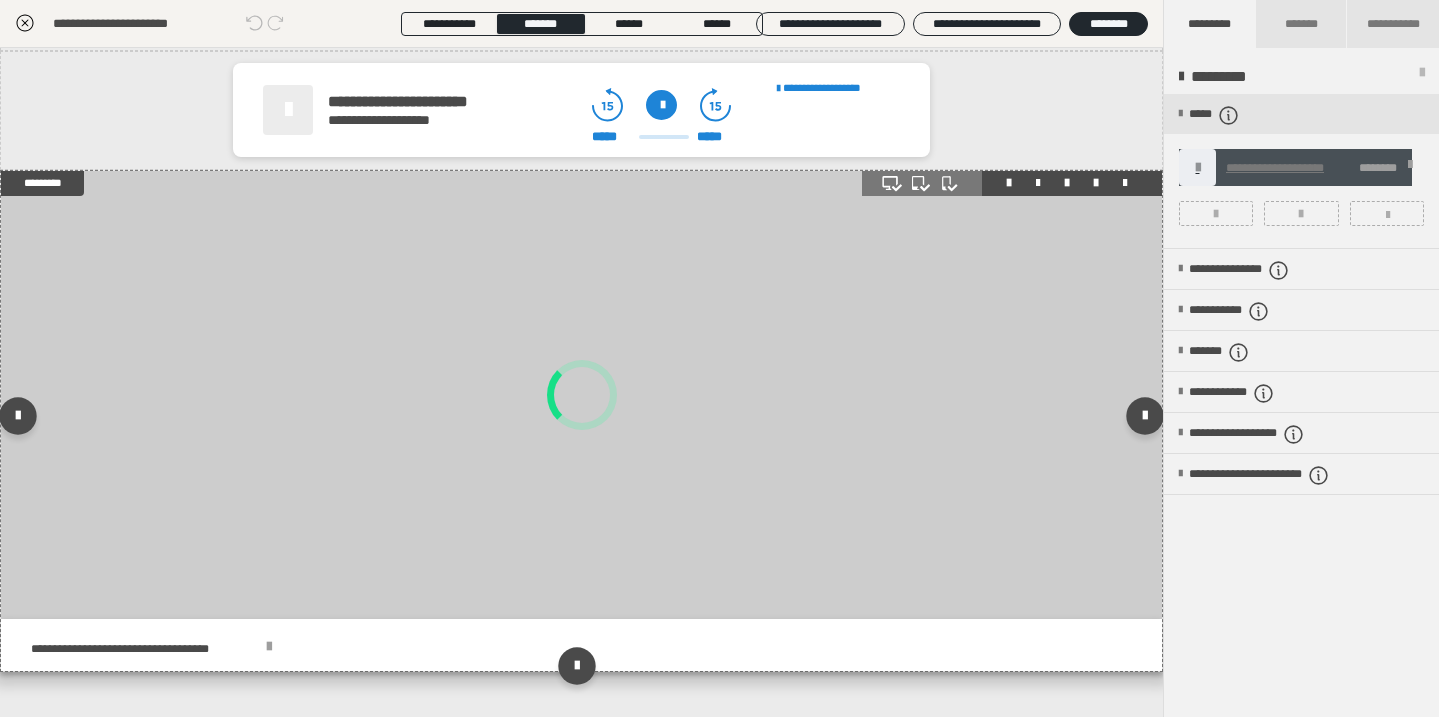 scroll, scrollTop: 399, scrollLeft: 0, axis: vertical 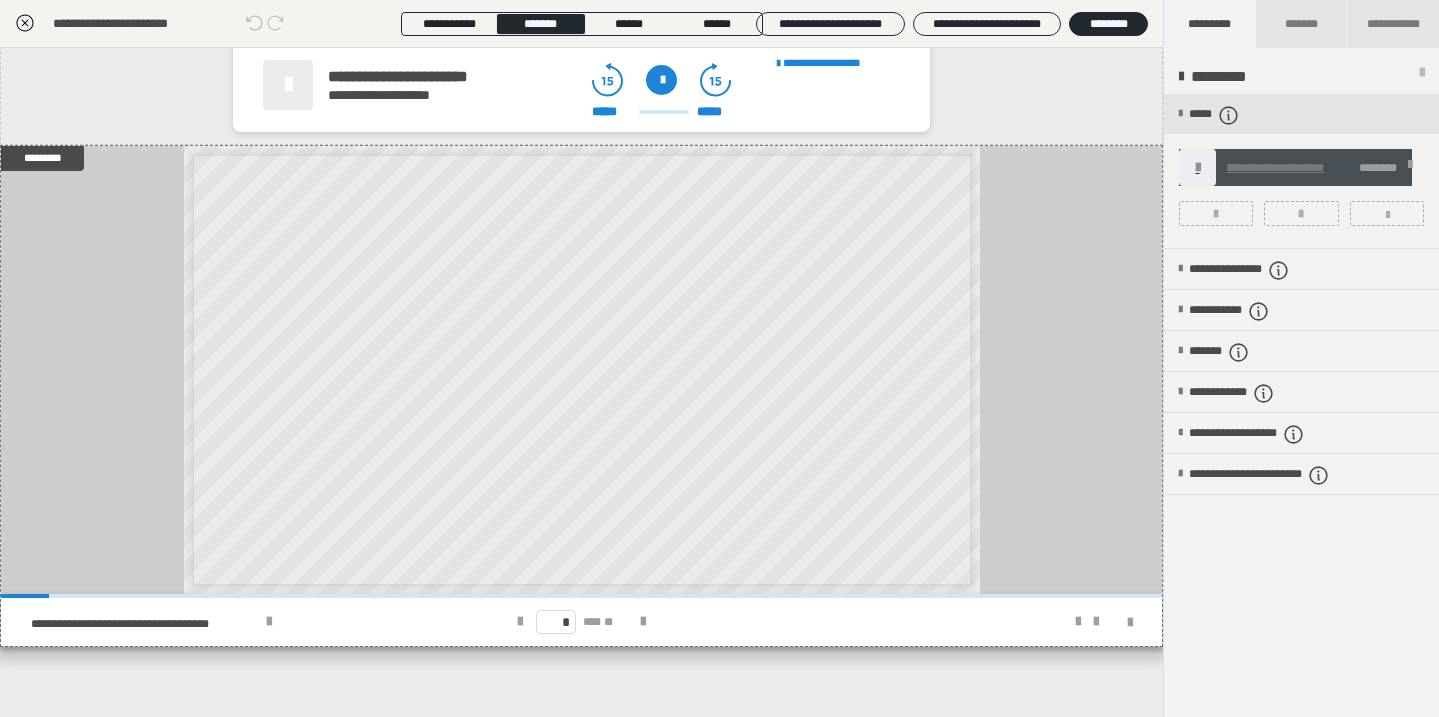 click 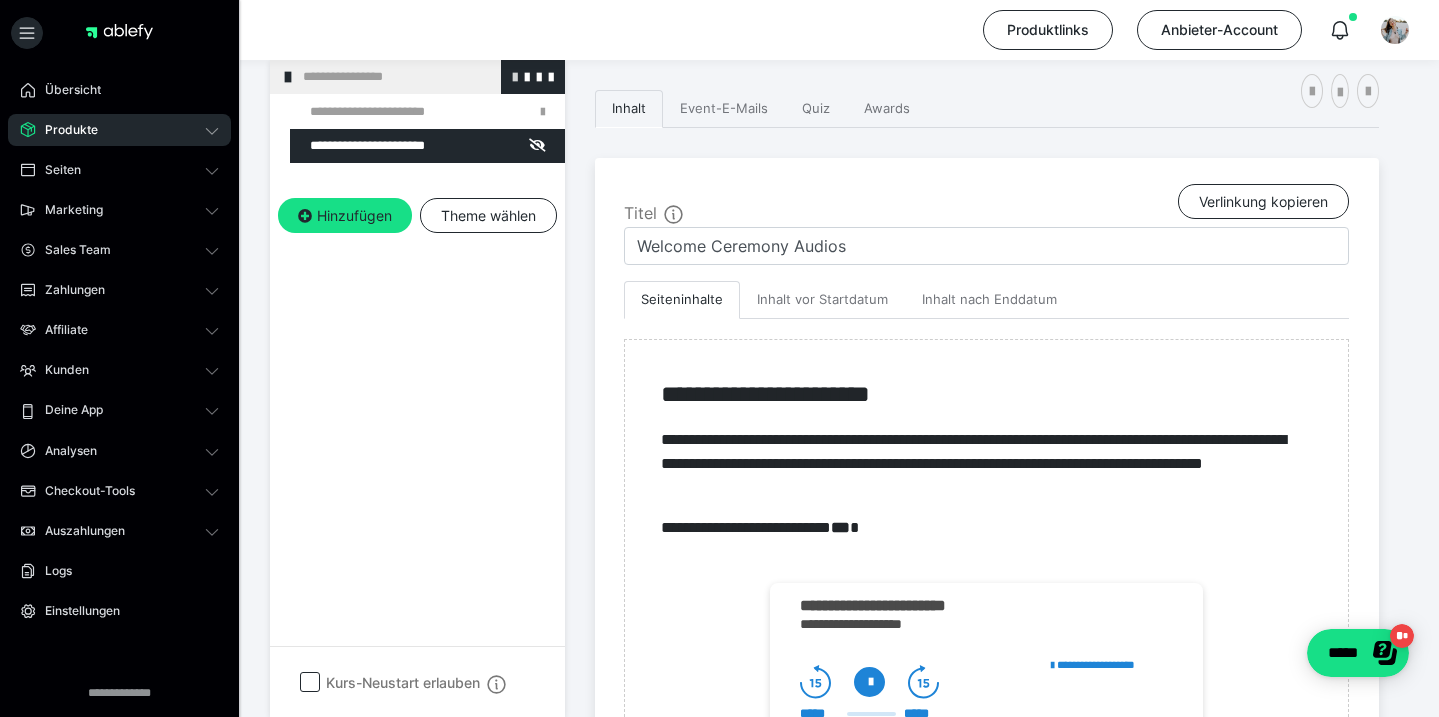 click at bounding box center (515, 76) 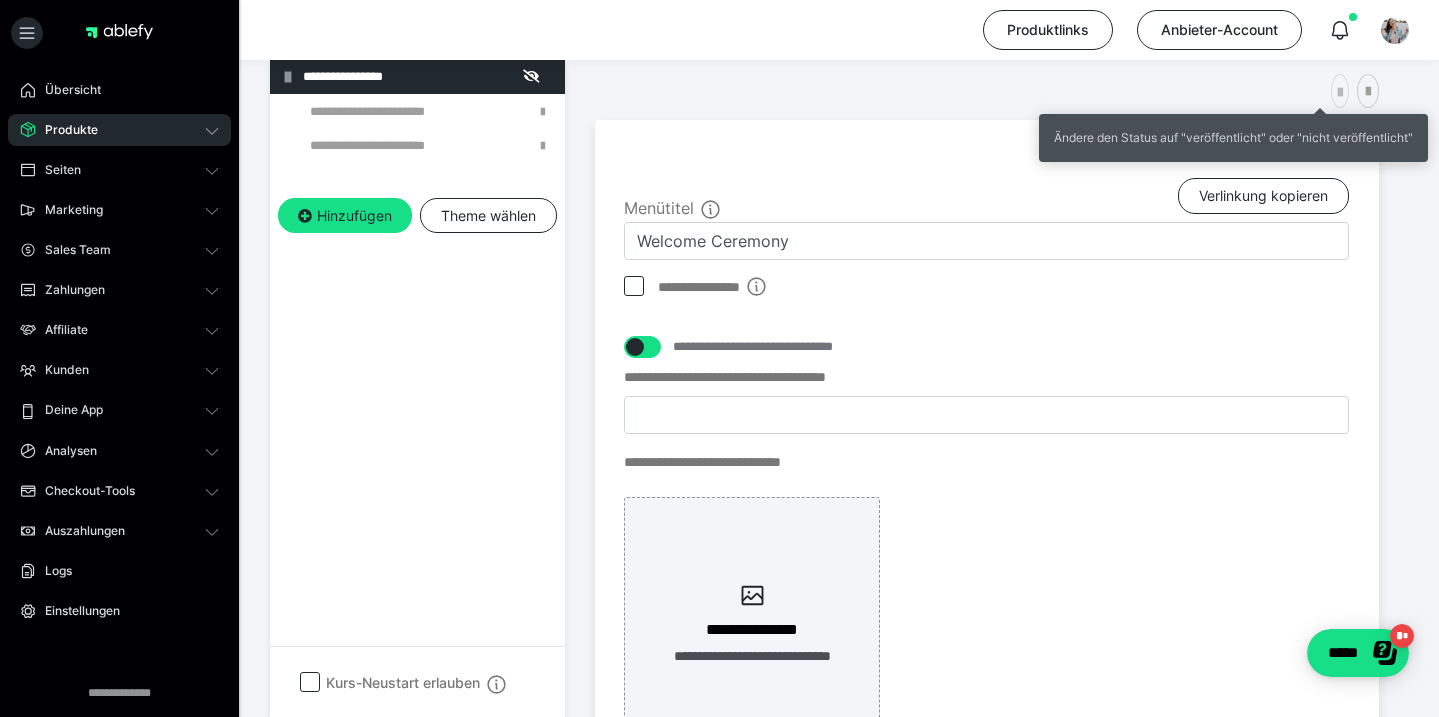 click at bounding box center [1340, 93] 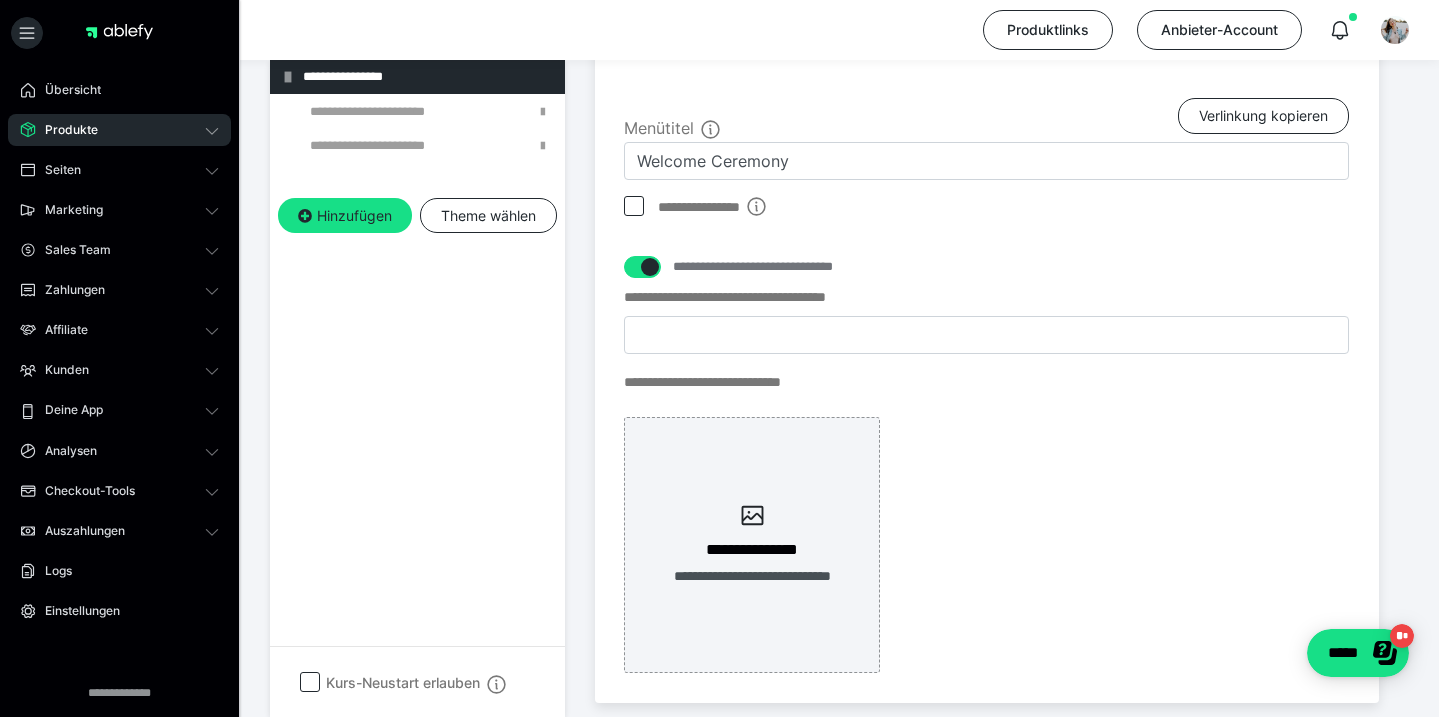 scroll, scrollTop: 496, scrollLeft: 0, axis: vertical 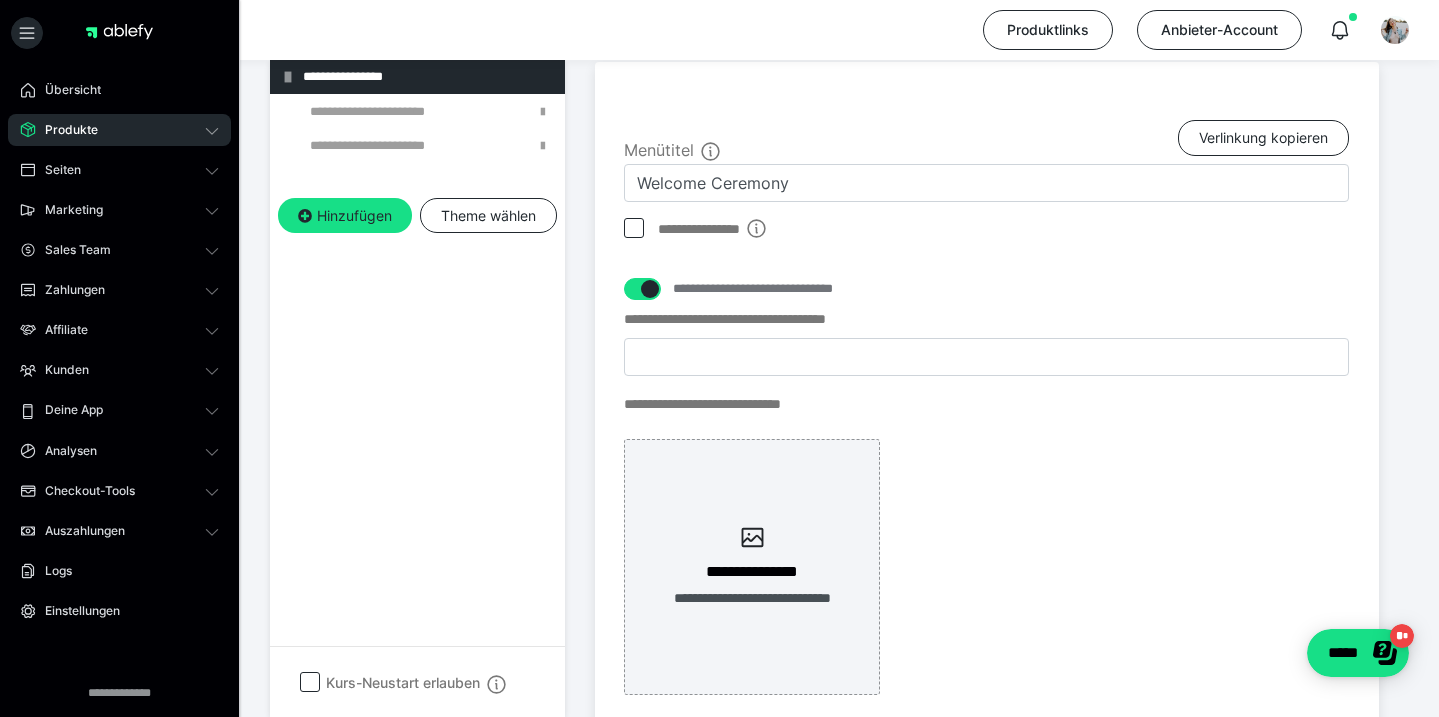 click on "Kurs-Neustart erlauben" at bounding box center (416, 683) 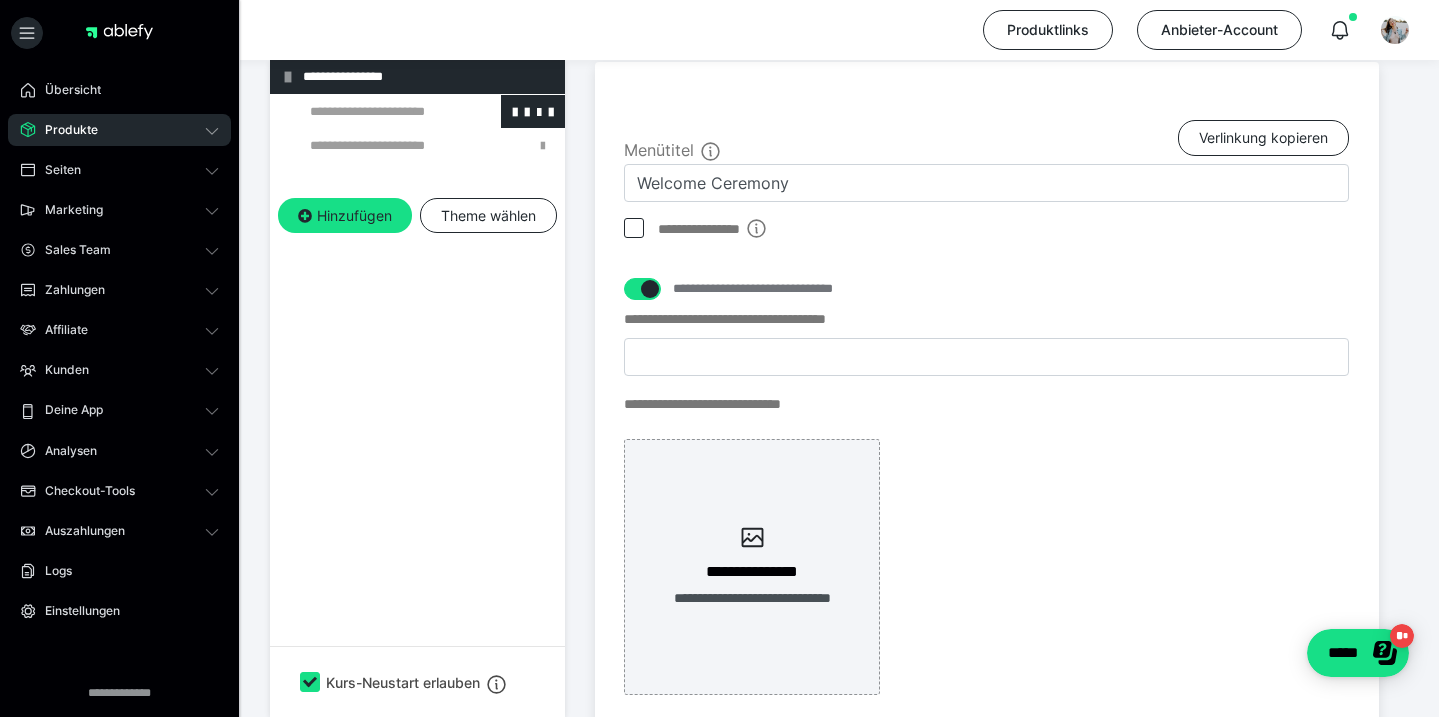 click at bounding box center [375, 112] 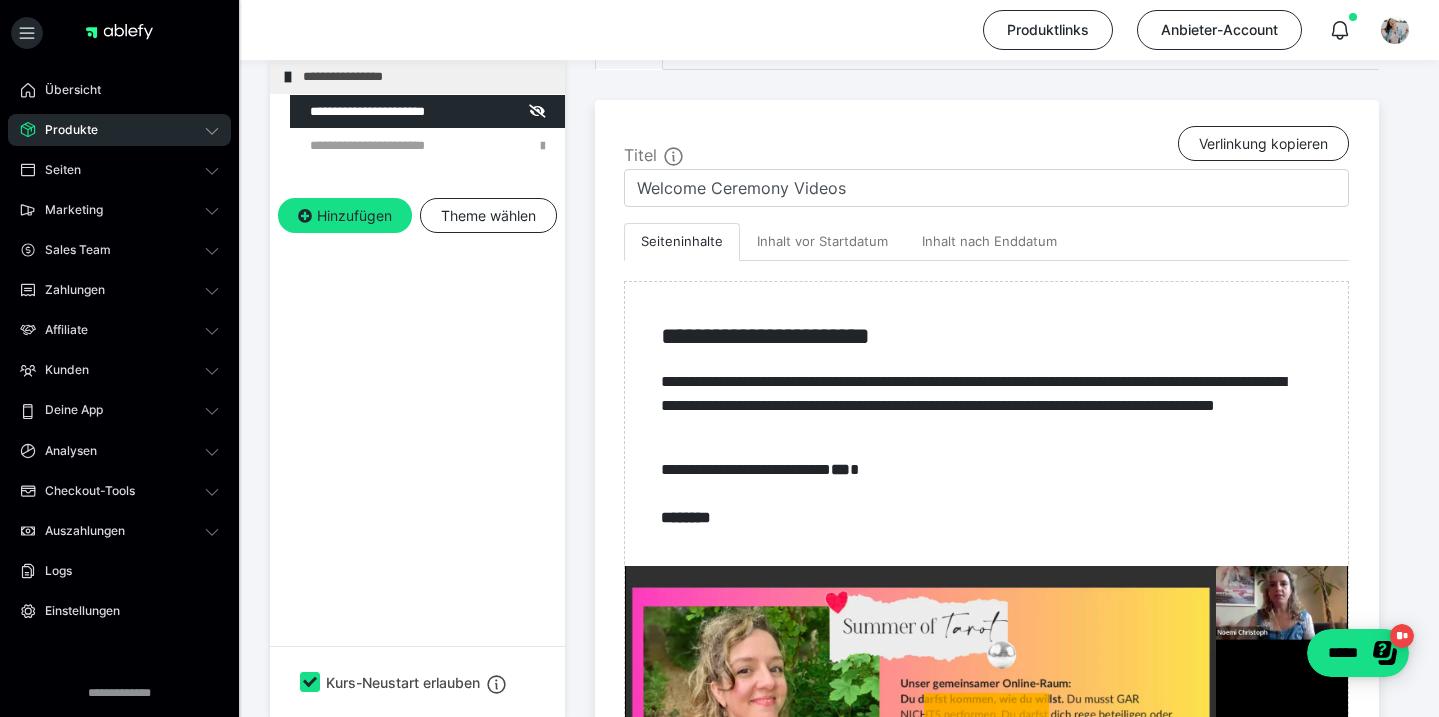 scroll, scrollTop: 312, scrollLeft: 0, axis: vertical 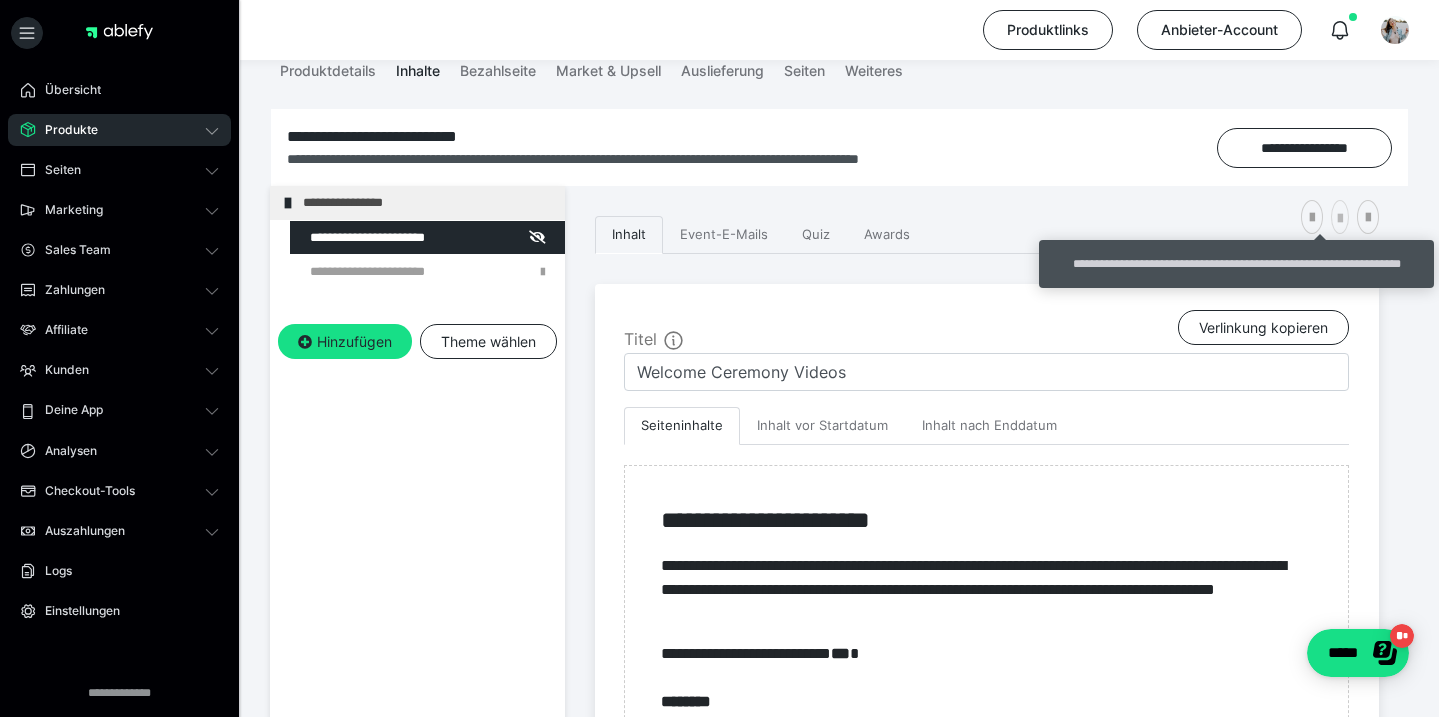 click at bounding box center (1340, 219) 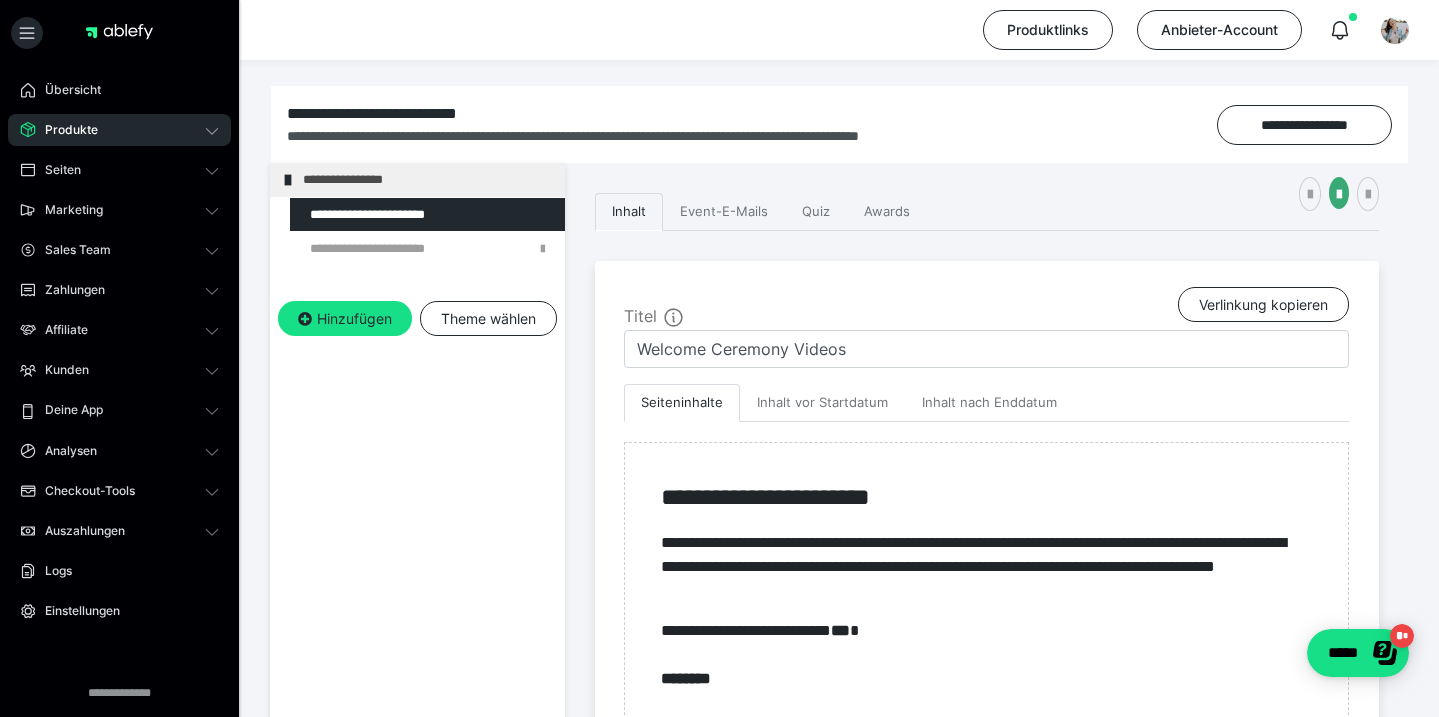 scroll, scrollTop: 340, scrollLeft: 0, axis: vertical 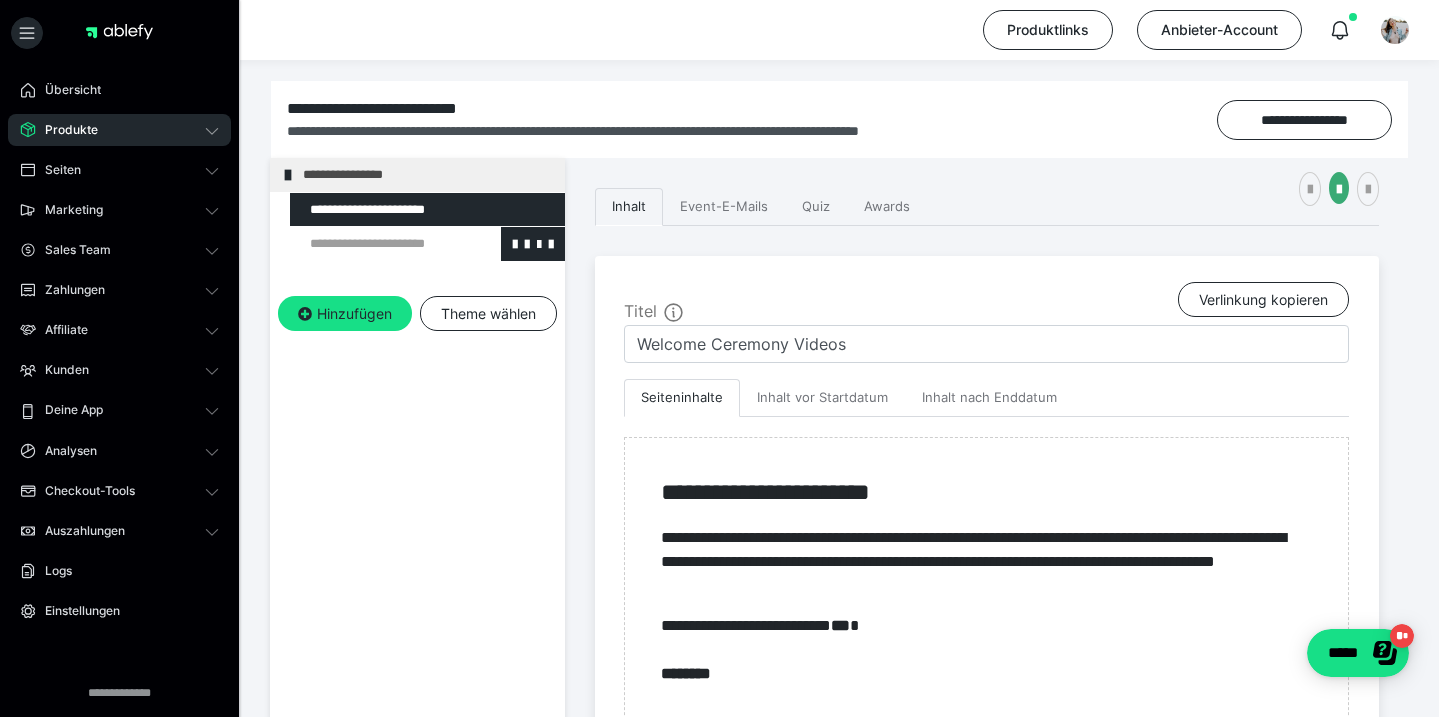 click at bounding box center (375, 244) 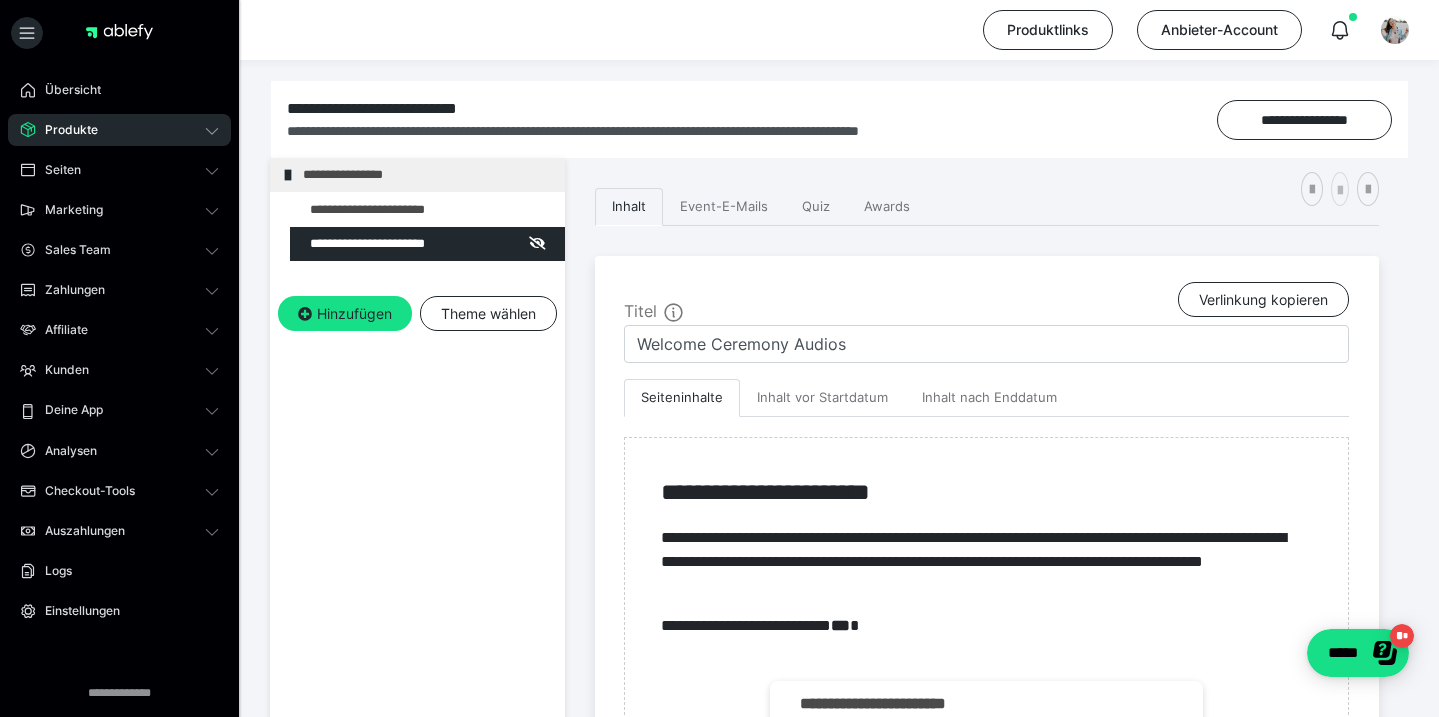click at bounding box center [1340, 191] 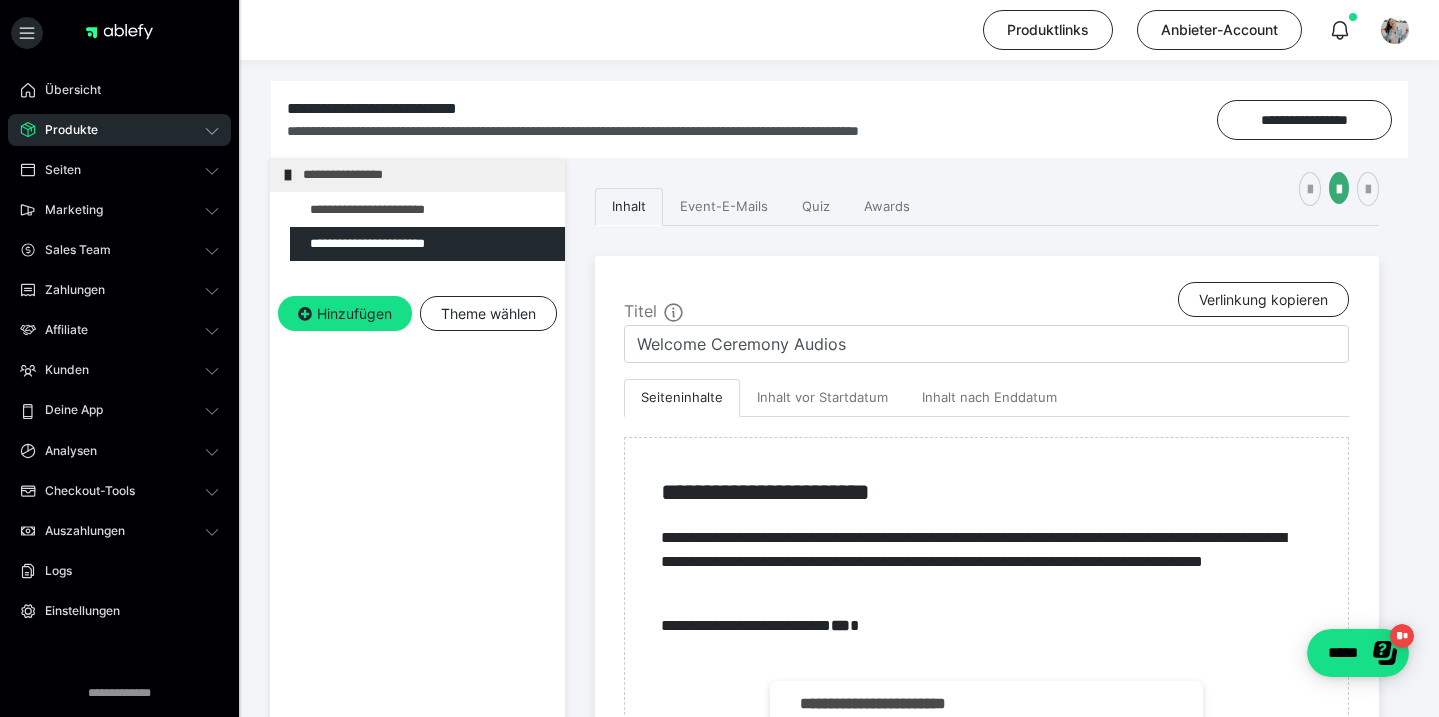 click on "**********" at bounding box center [987, 895] 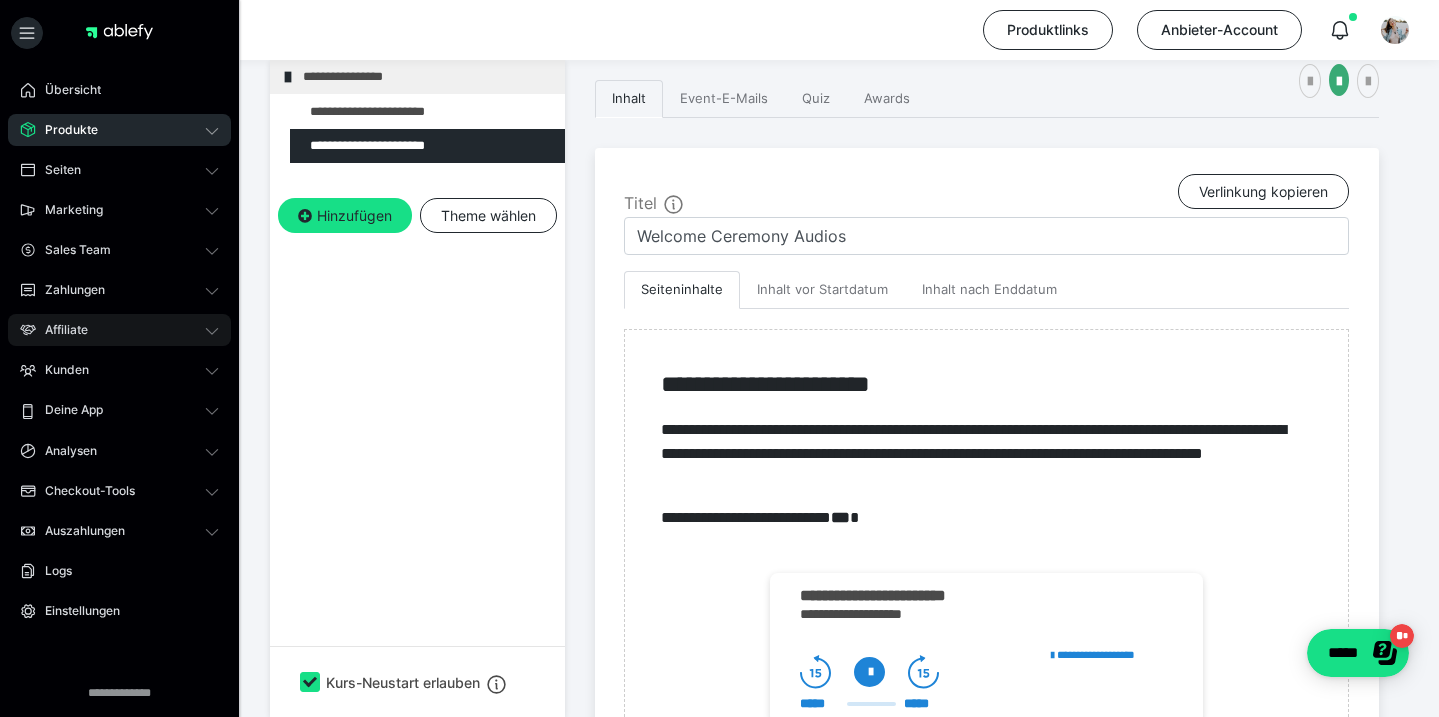 click on "Affiliate" at bounding box center [119, 330] 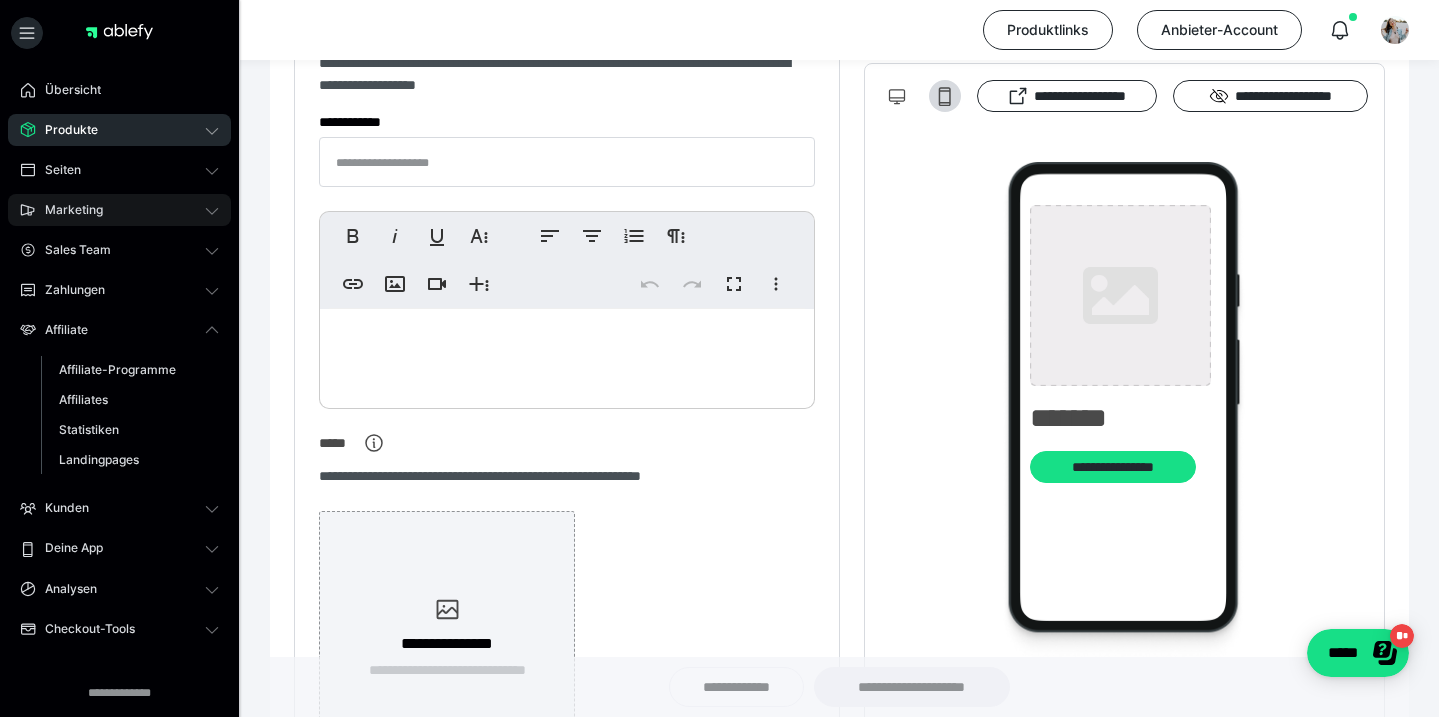 click on "Marketing" at bounding box center [119, 210] 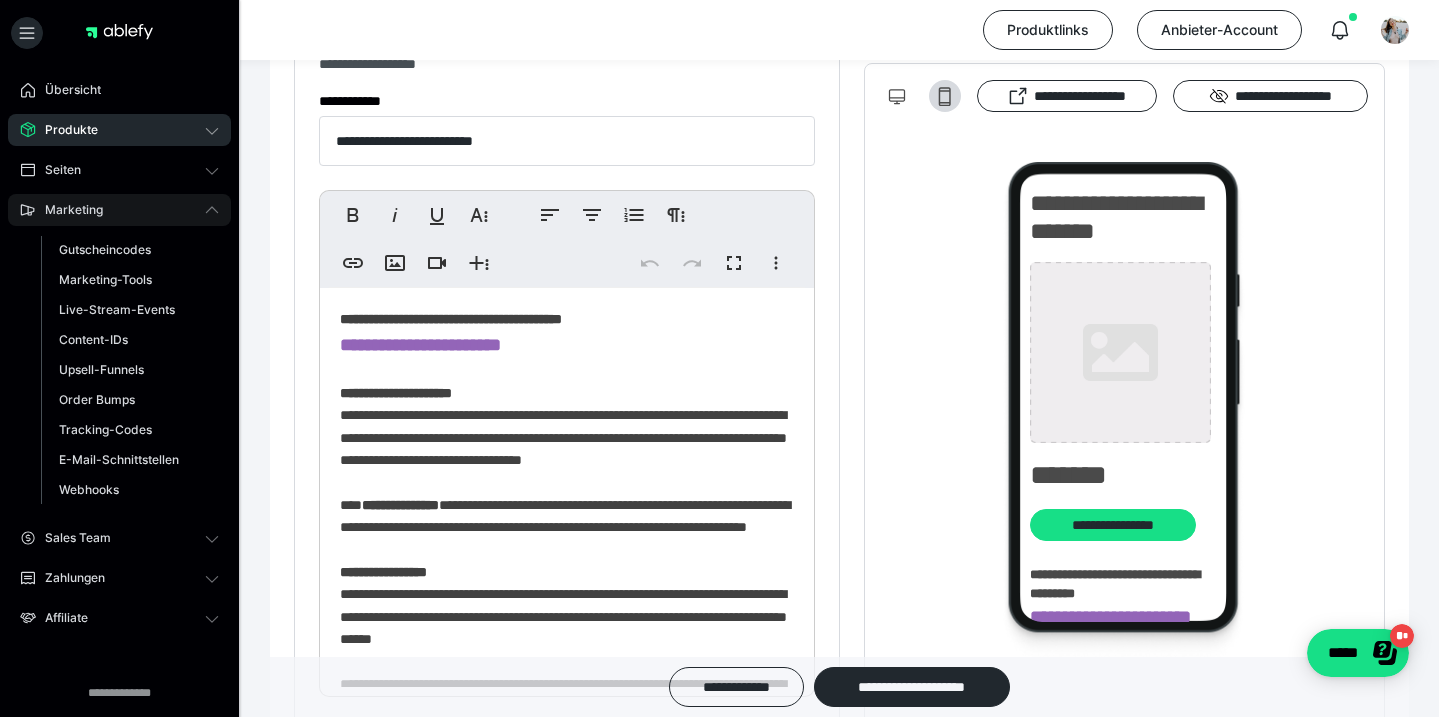 type on "**********" 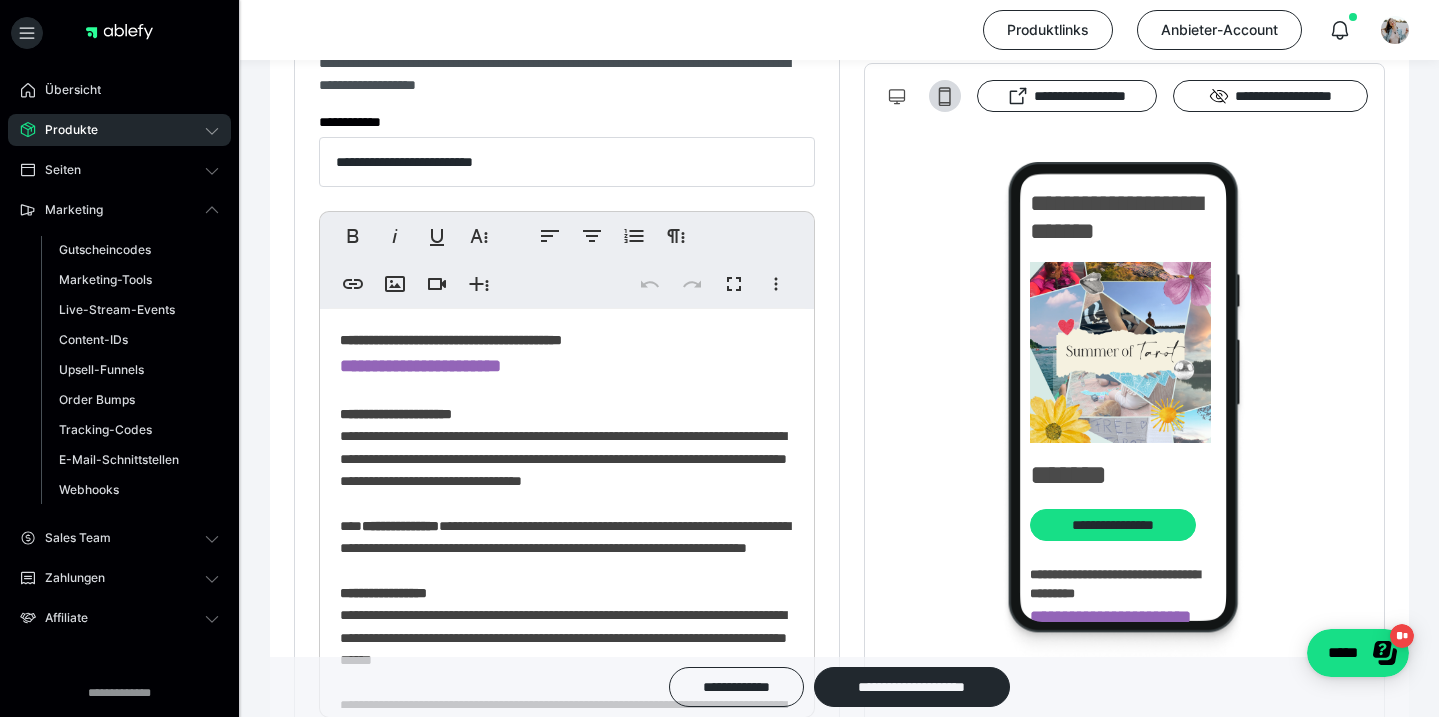 click on "Produkte" at bounding box center (119, 130) 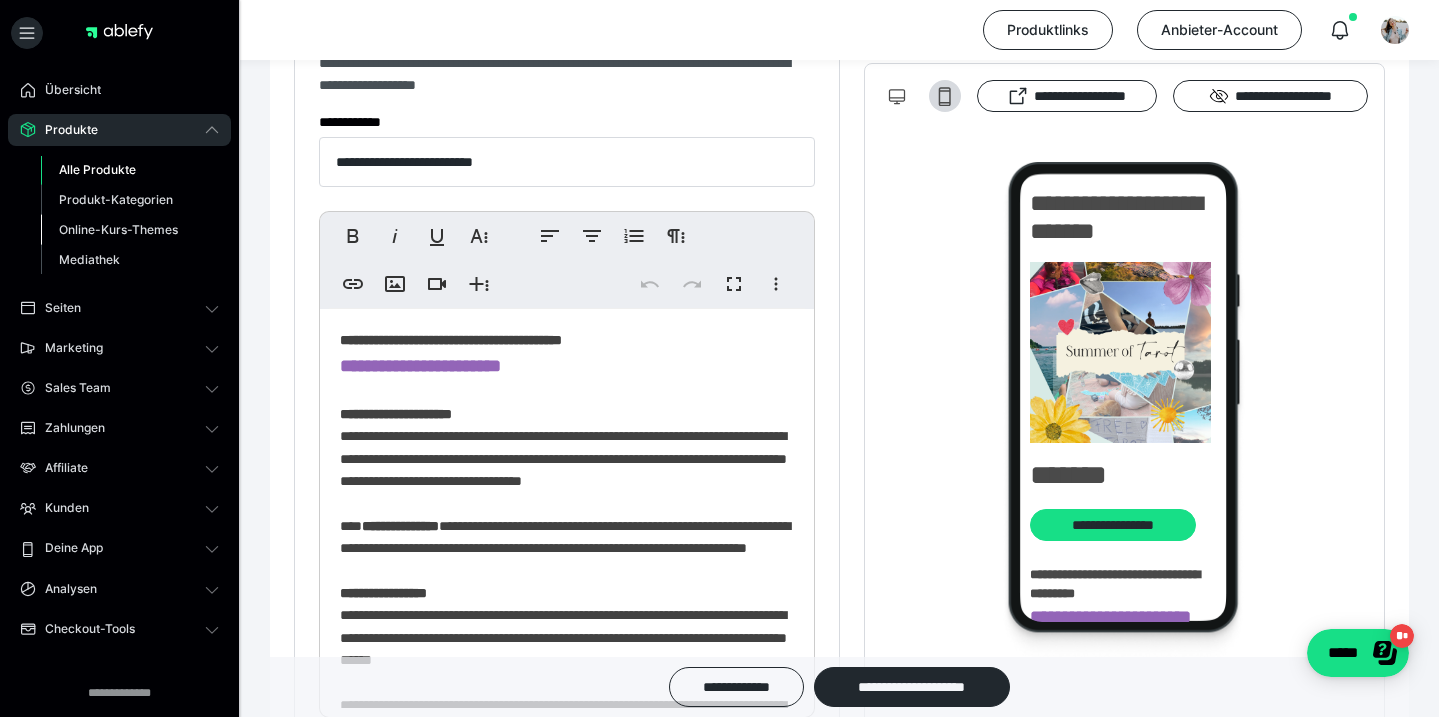 click on "Online-Kurs-Themes" at bounding box center [118, 229] 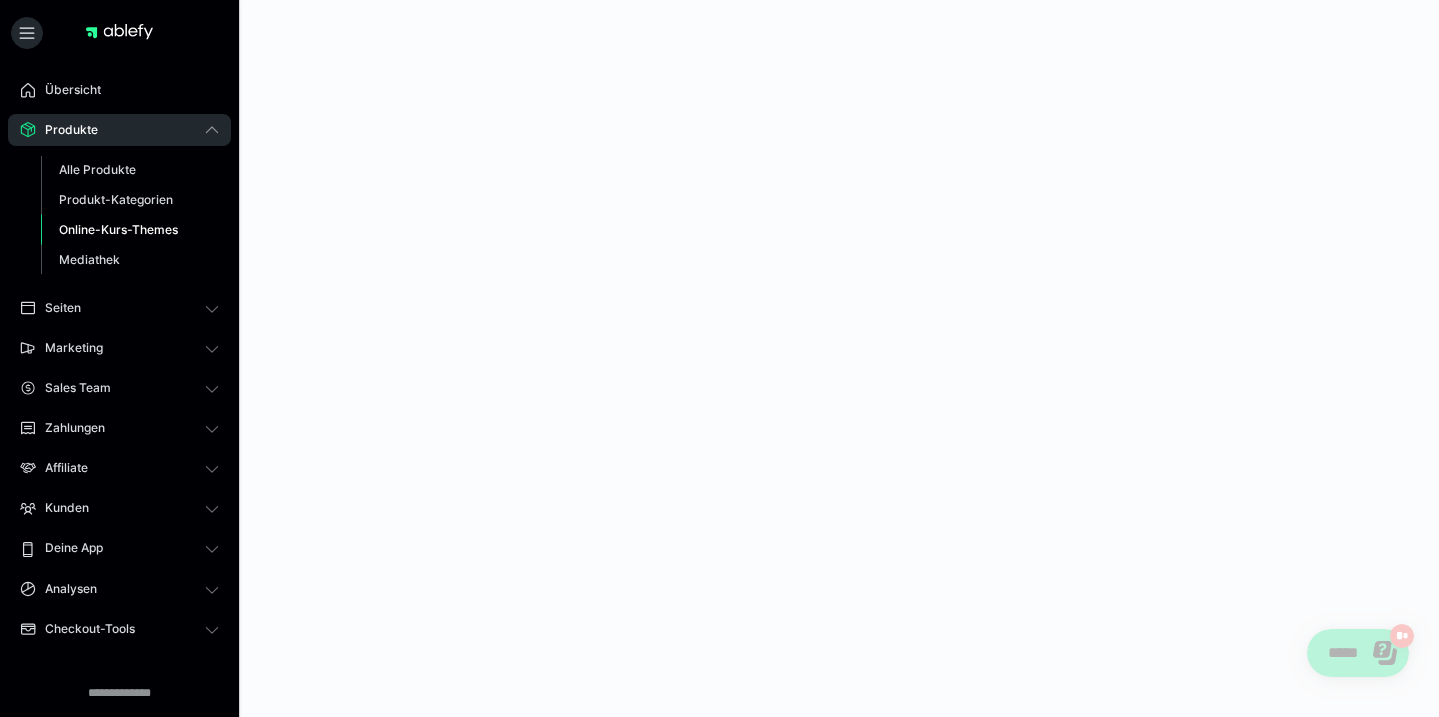 scroll, scrollTop: 0, scrollLeft: 0, axis: both 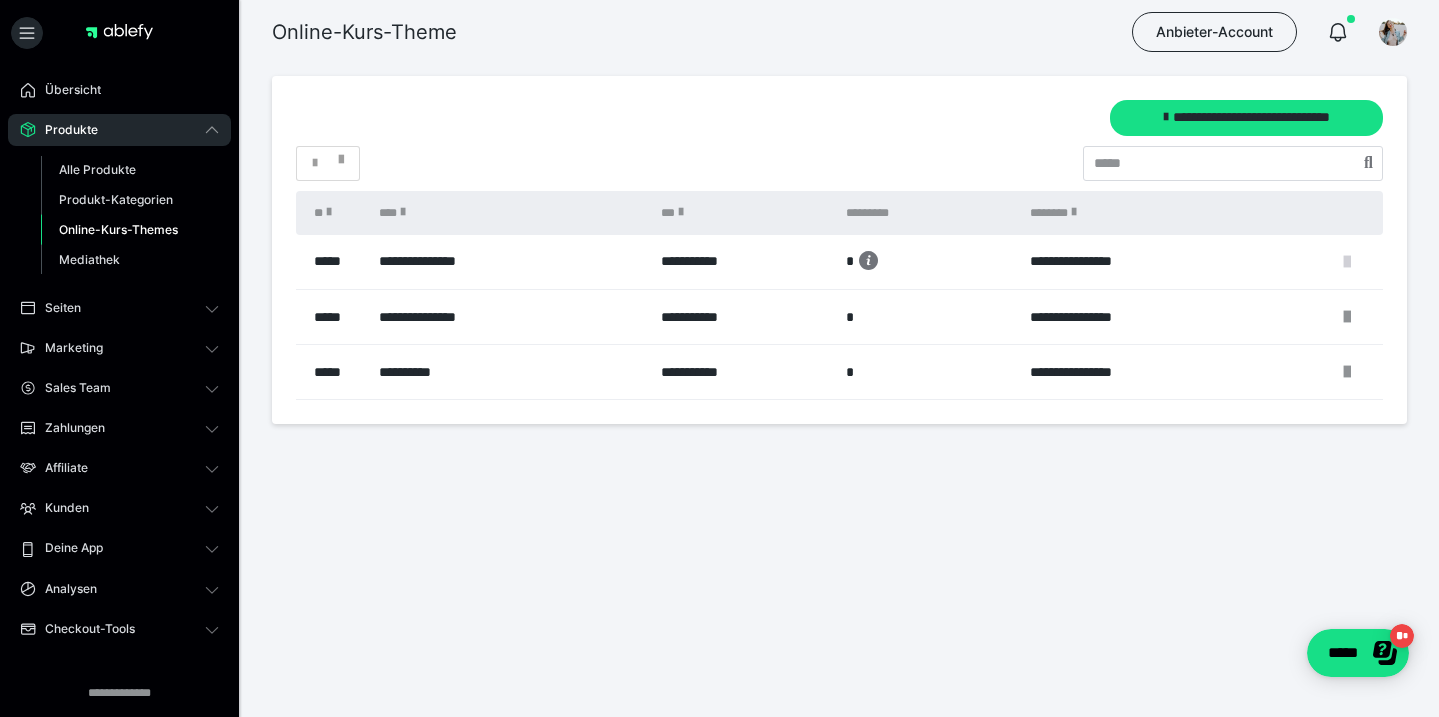 click at bounding box center (1347, 262) 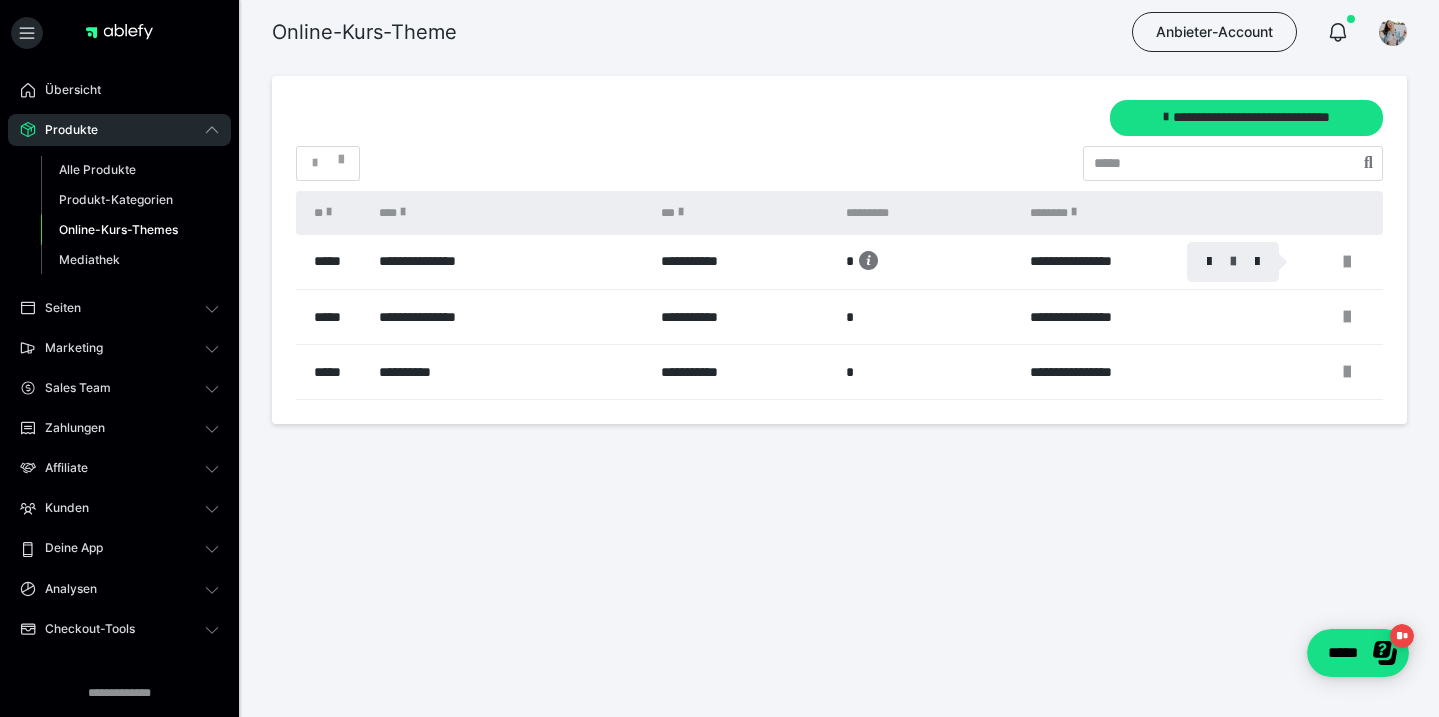 click at bounding box center [1233, 262] 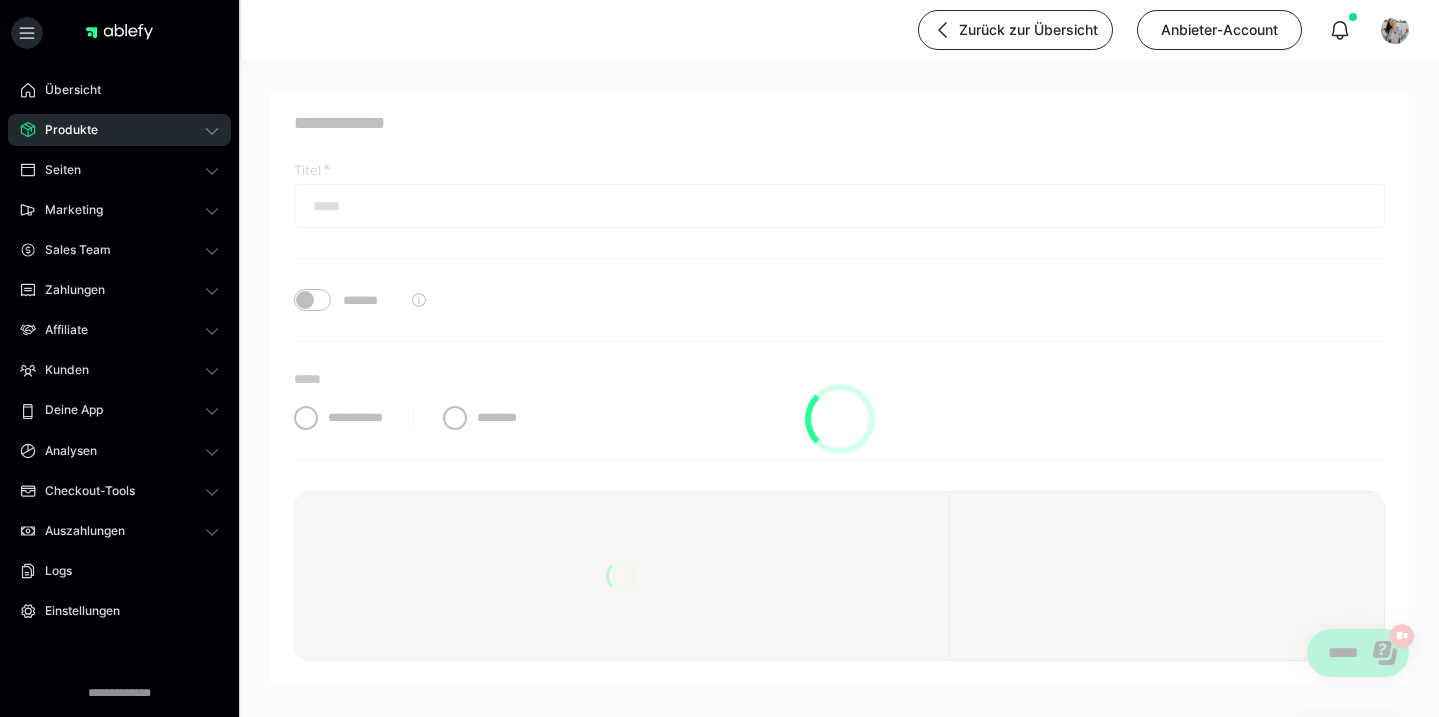 type on "**********" 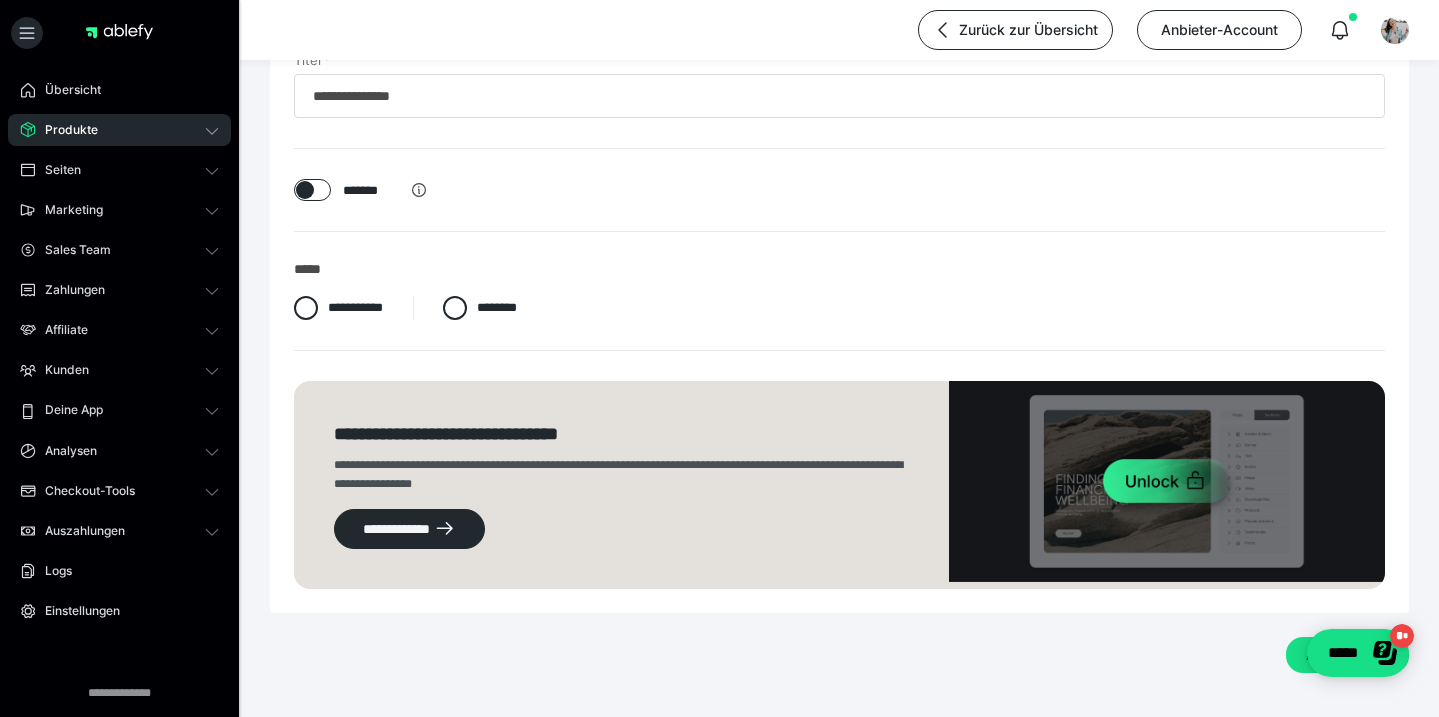 scroll, scrollTop: 166, scrollLeft: 0, axis: vertical 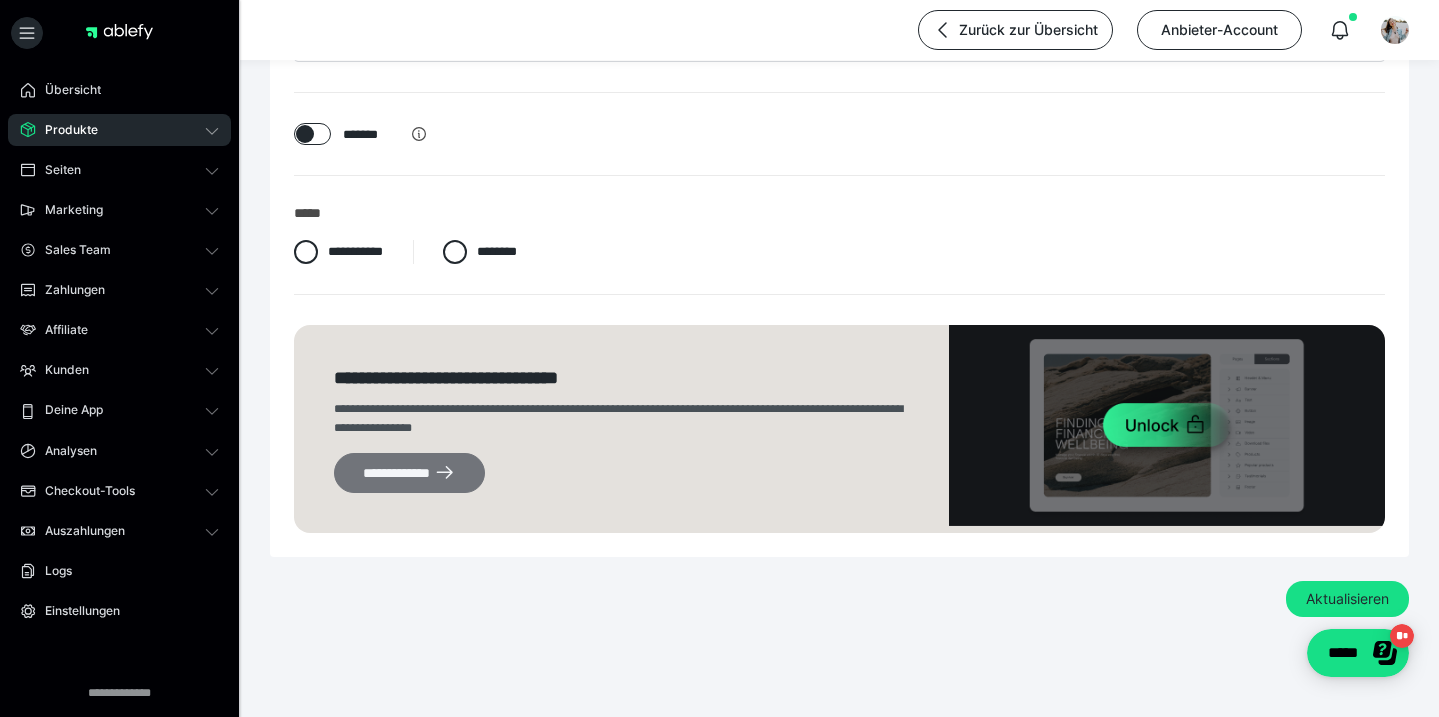click on "**********" at bounding box center (409, 473) 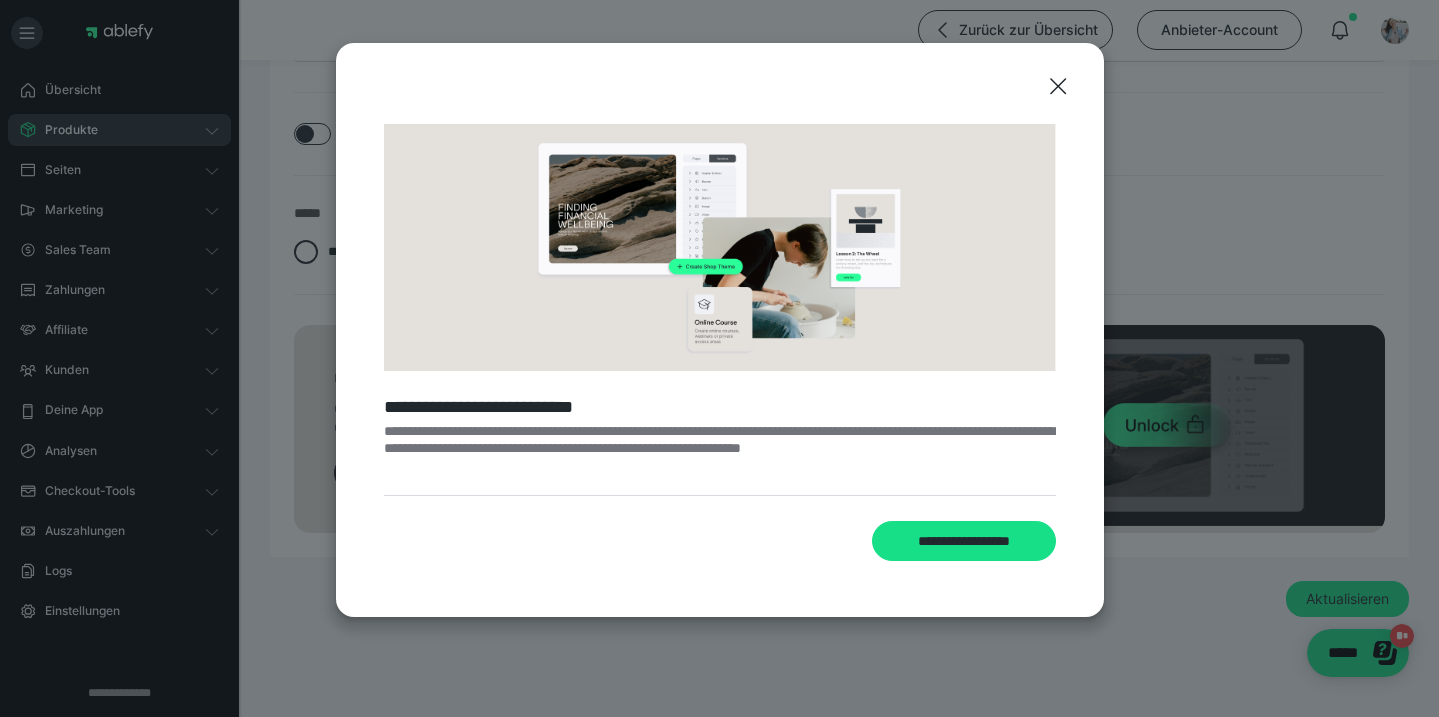 scroll, scrollTop: 9, scrollLeft: 0, axis: vertical 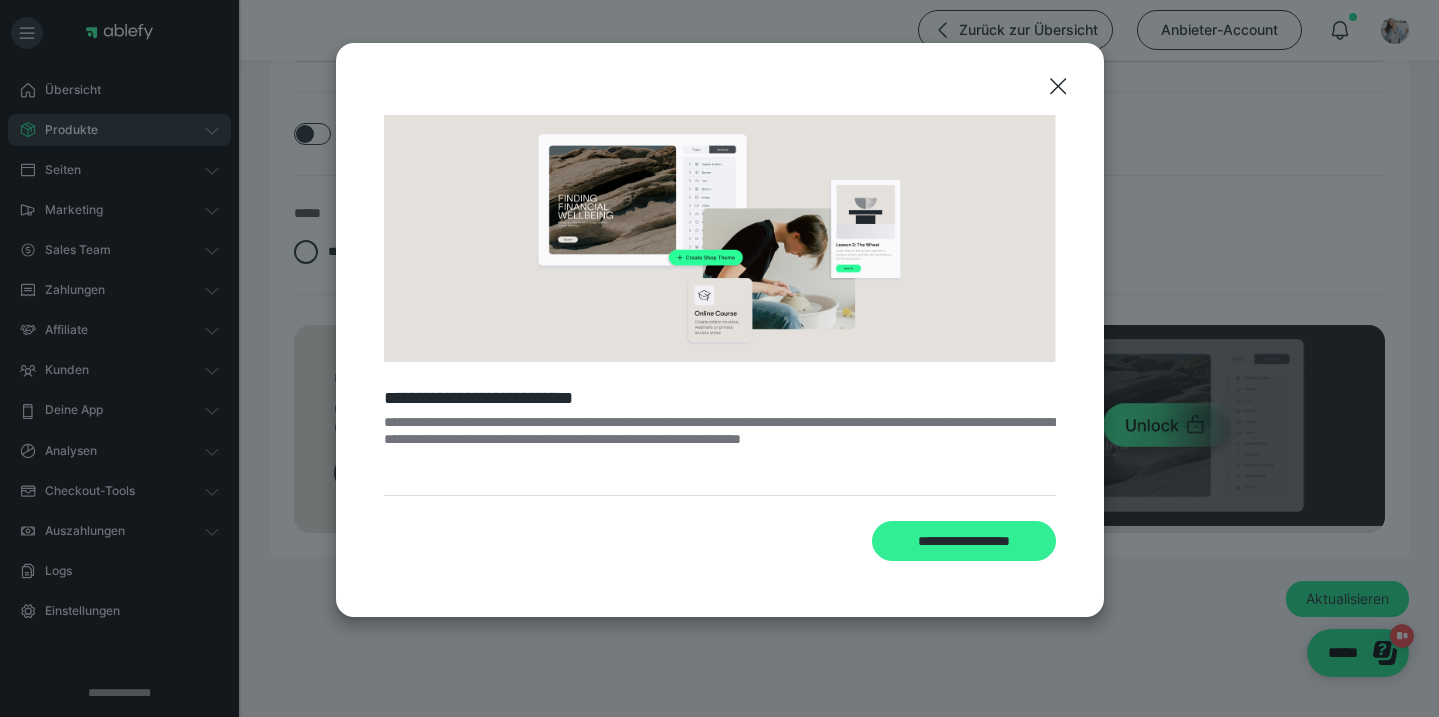 click on "**********" at bounding box center (964, 541) 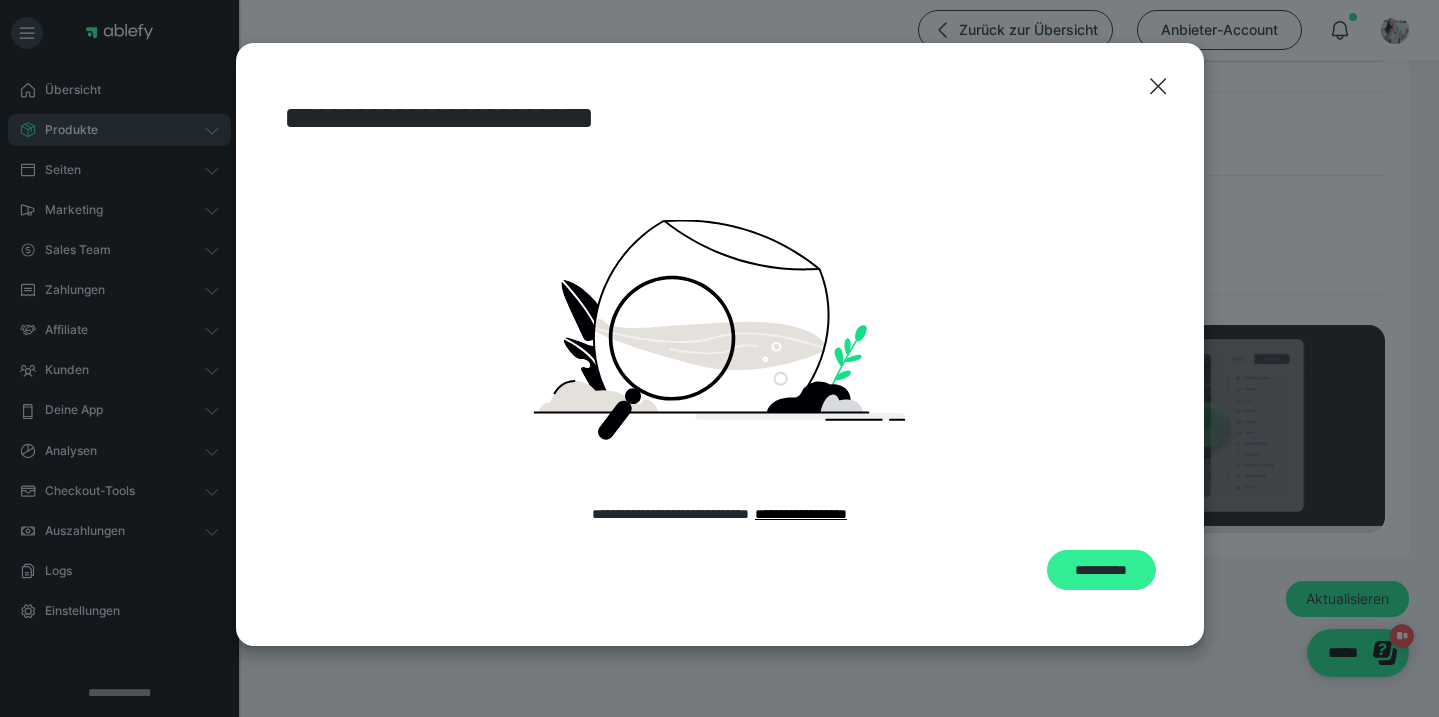 click on "**********" at bounding box center (1101, 570) 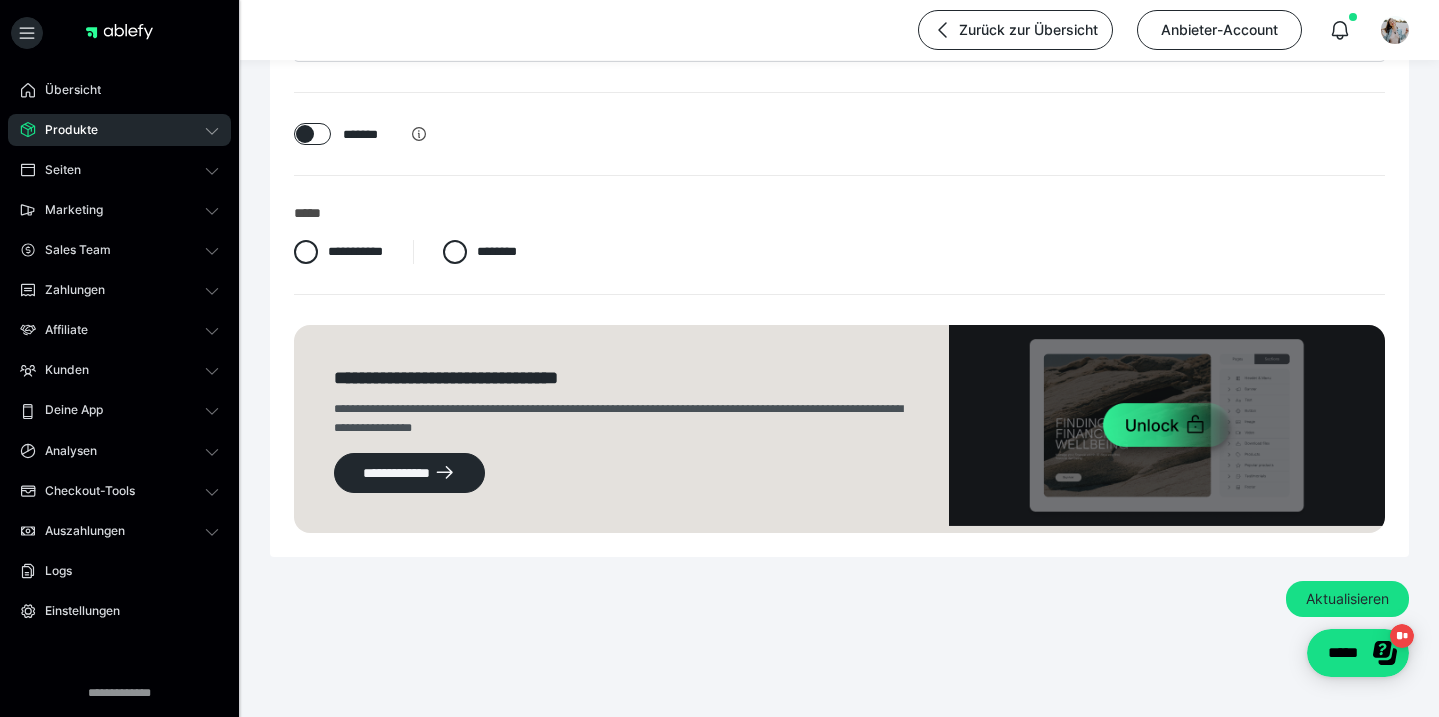 click at bounding box center (1167, 429) 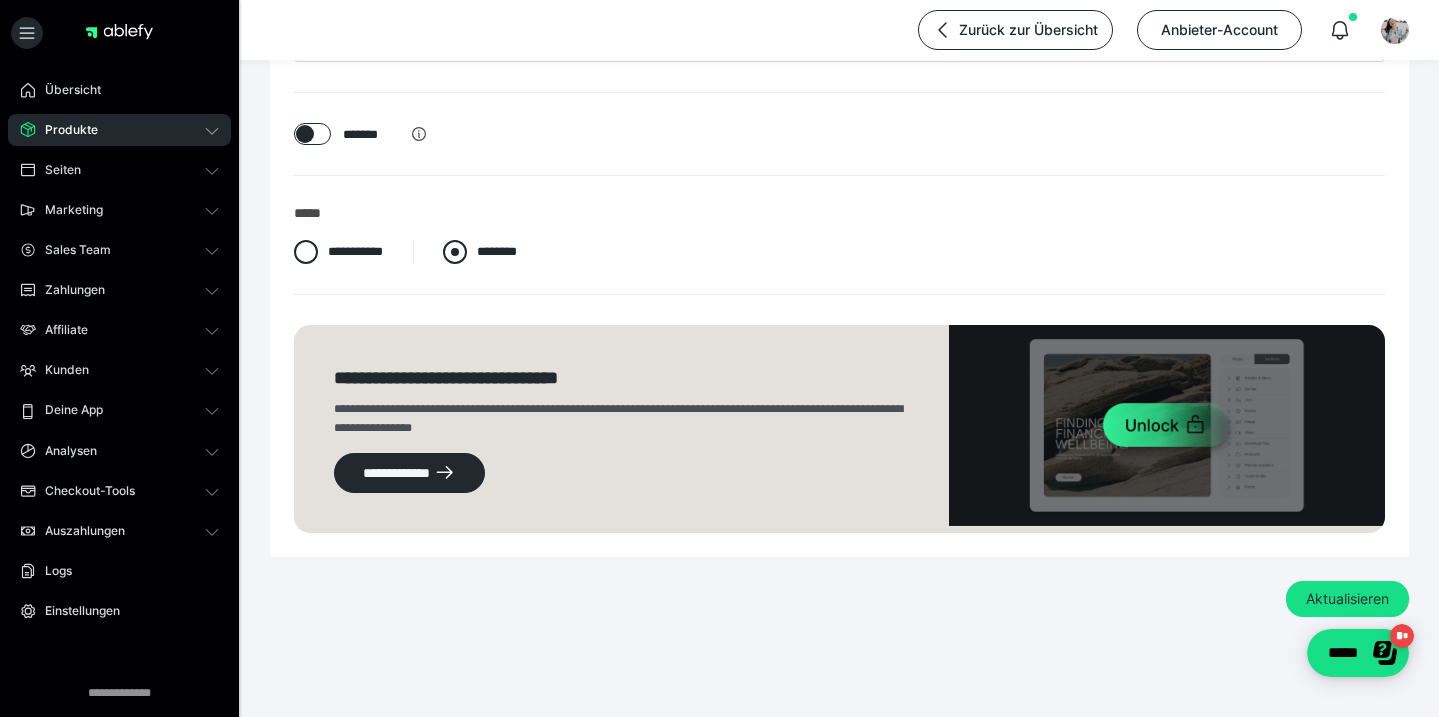 click on "********" at bounding box center (497, 251) 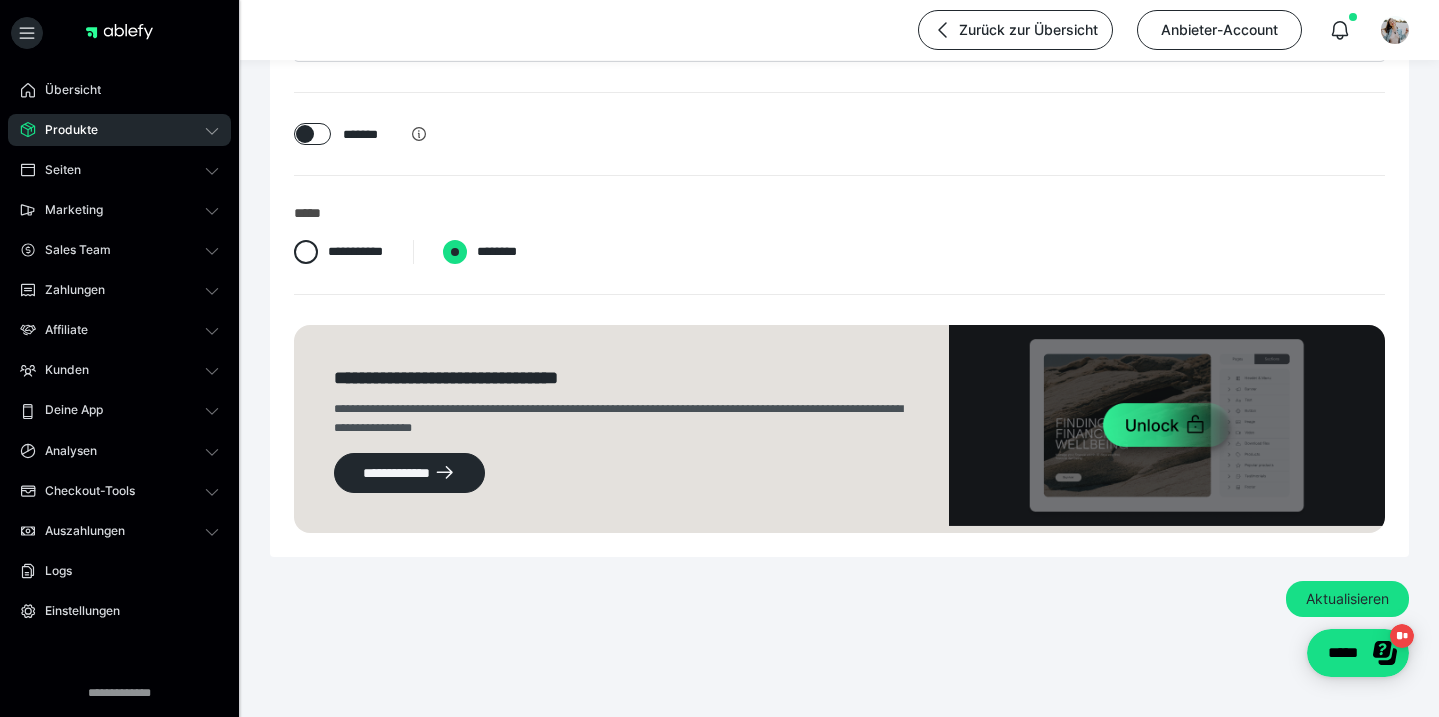 radio on "****" 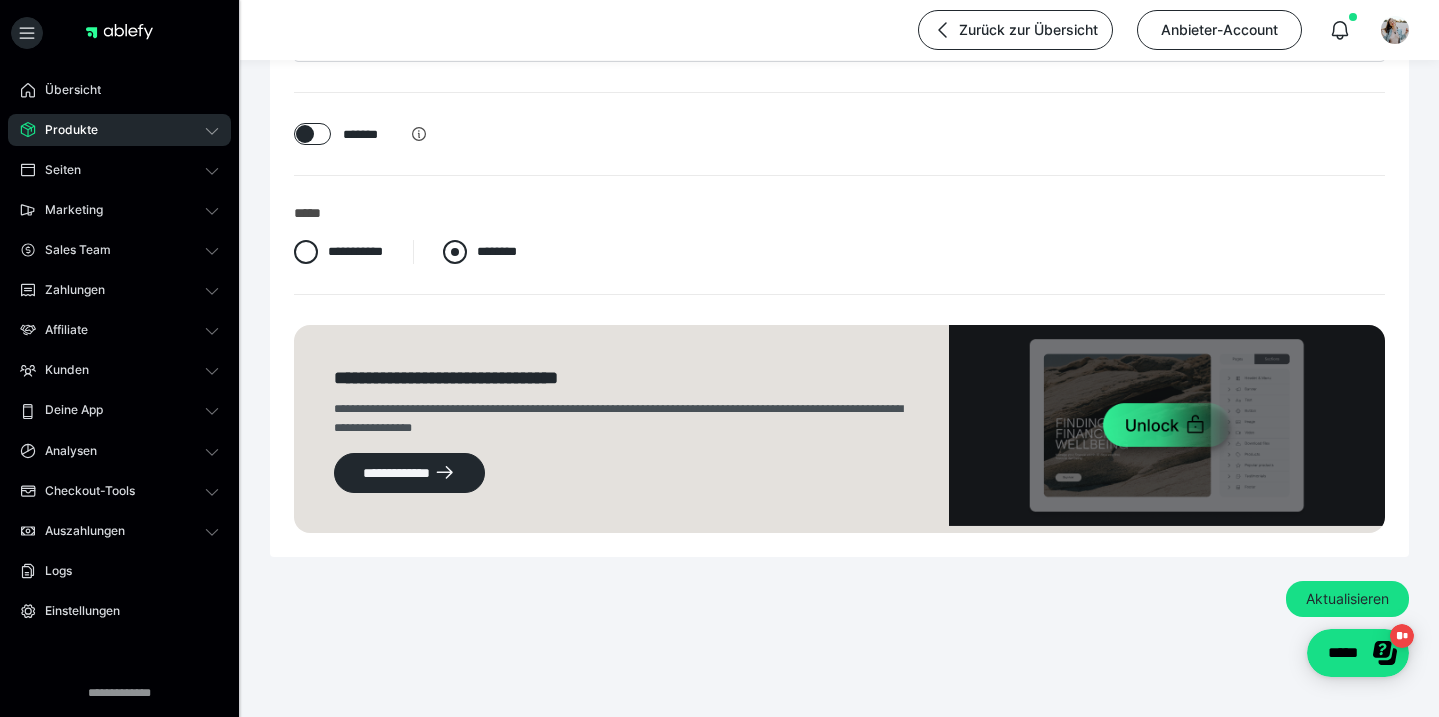 radio on "*****" 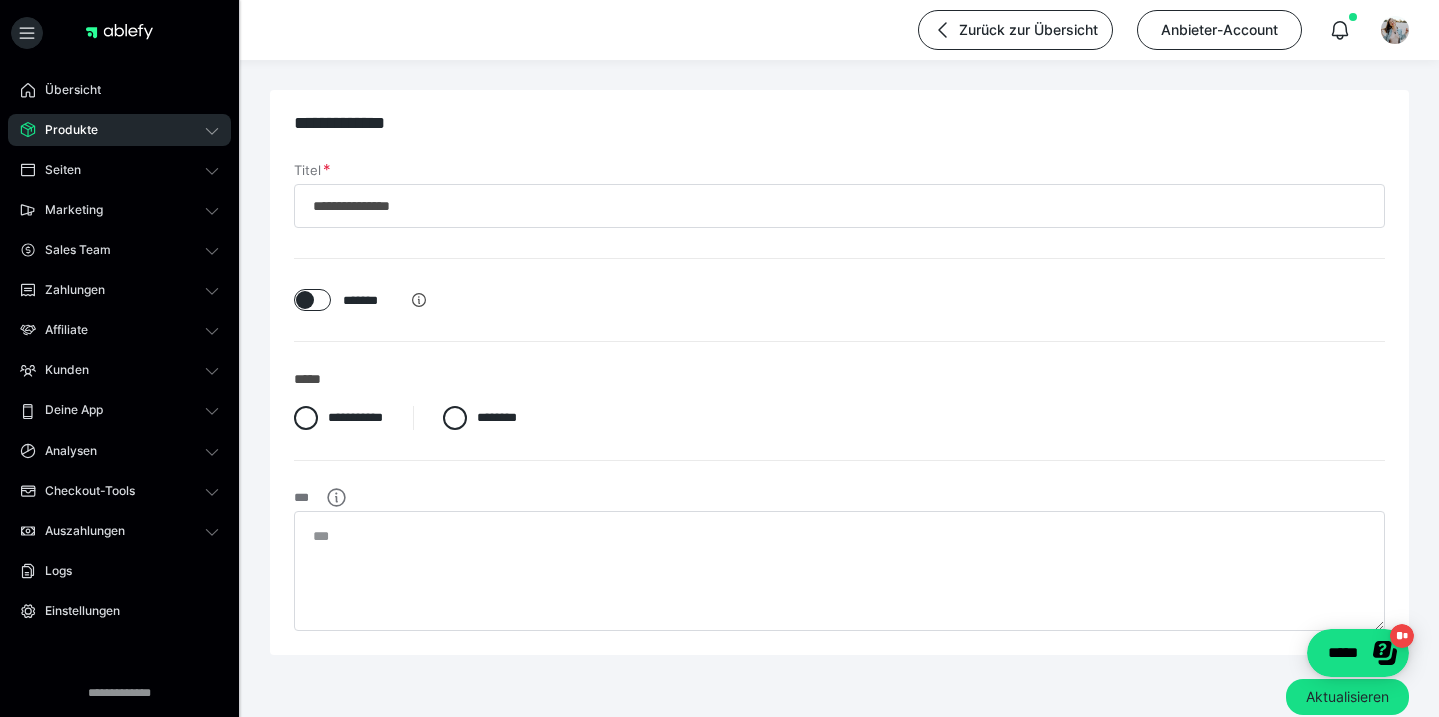 scroll, scrollTop: 98, scrollLeft: 0, axis: vertical 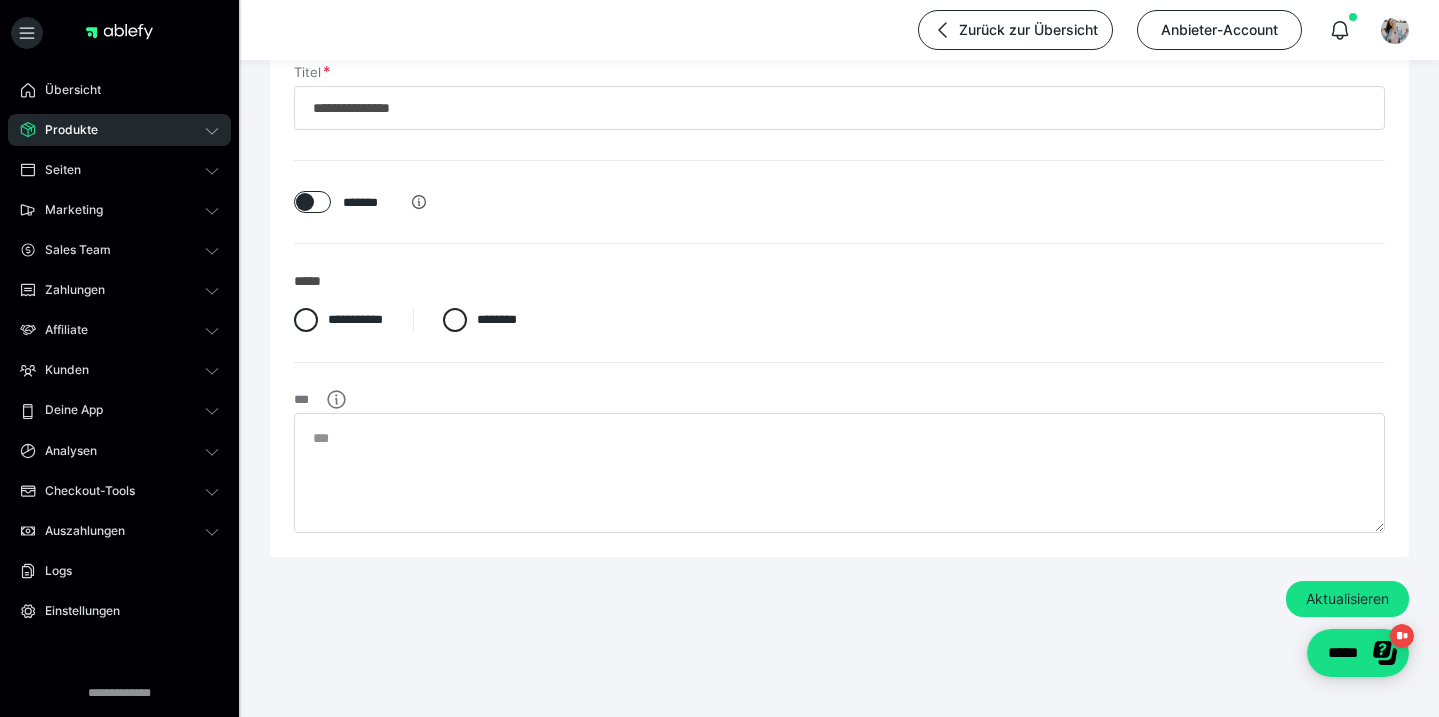 click at bounding box center [305, 202] 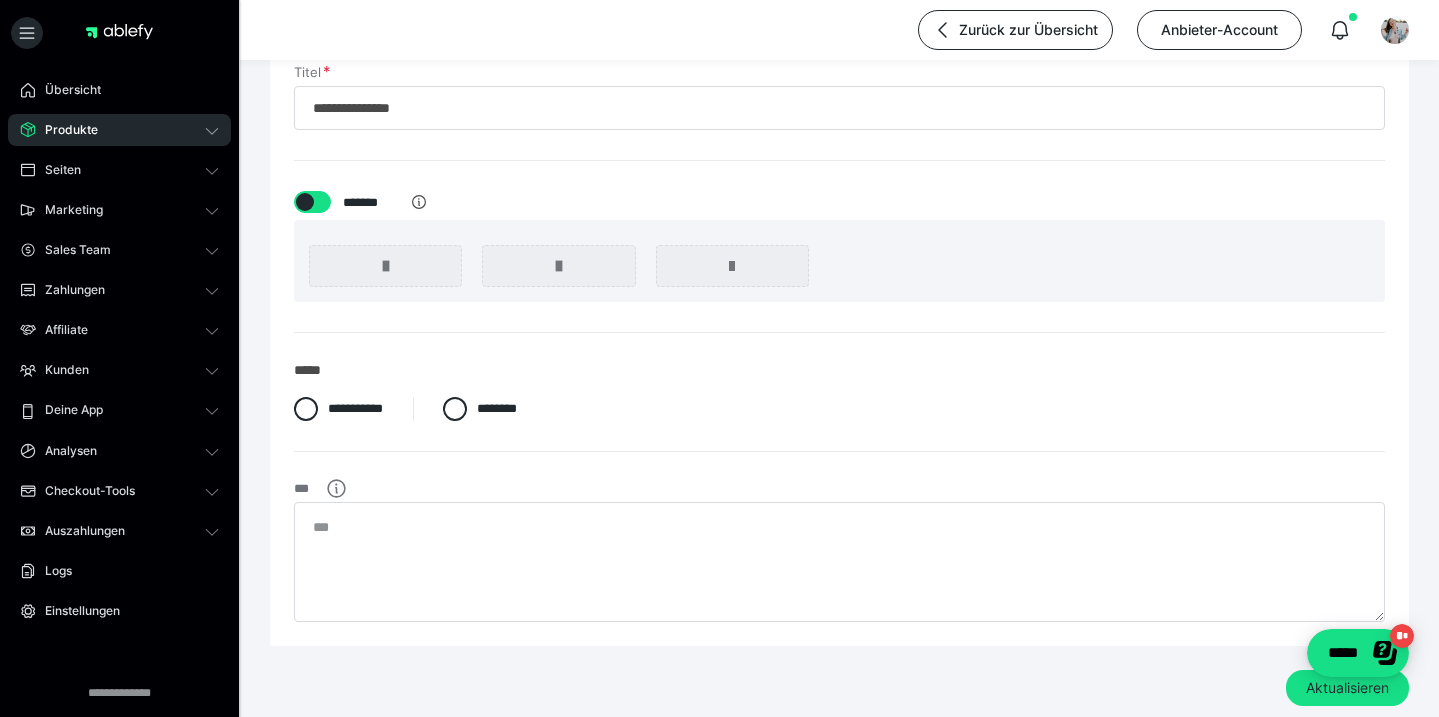 click at bounding box center (305, 202) 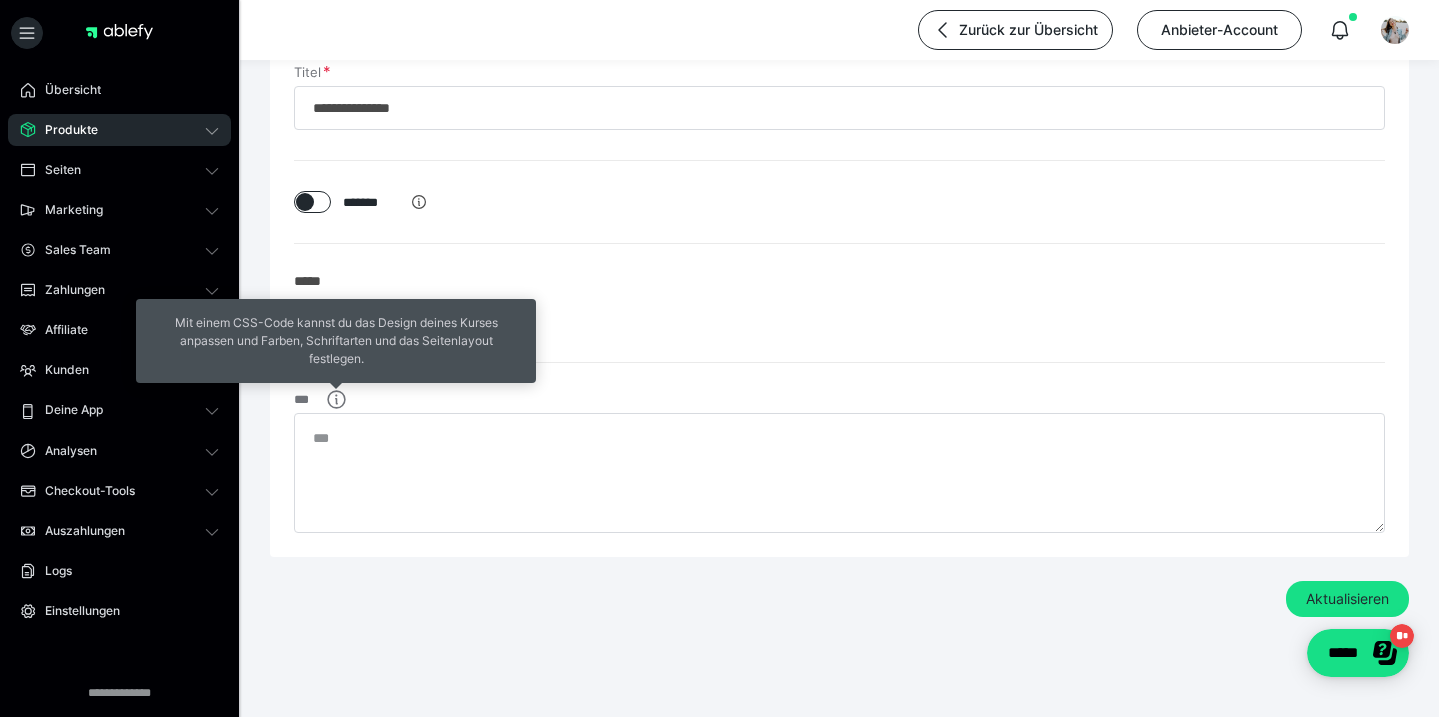 click 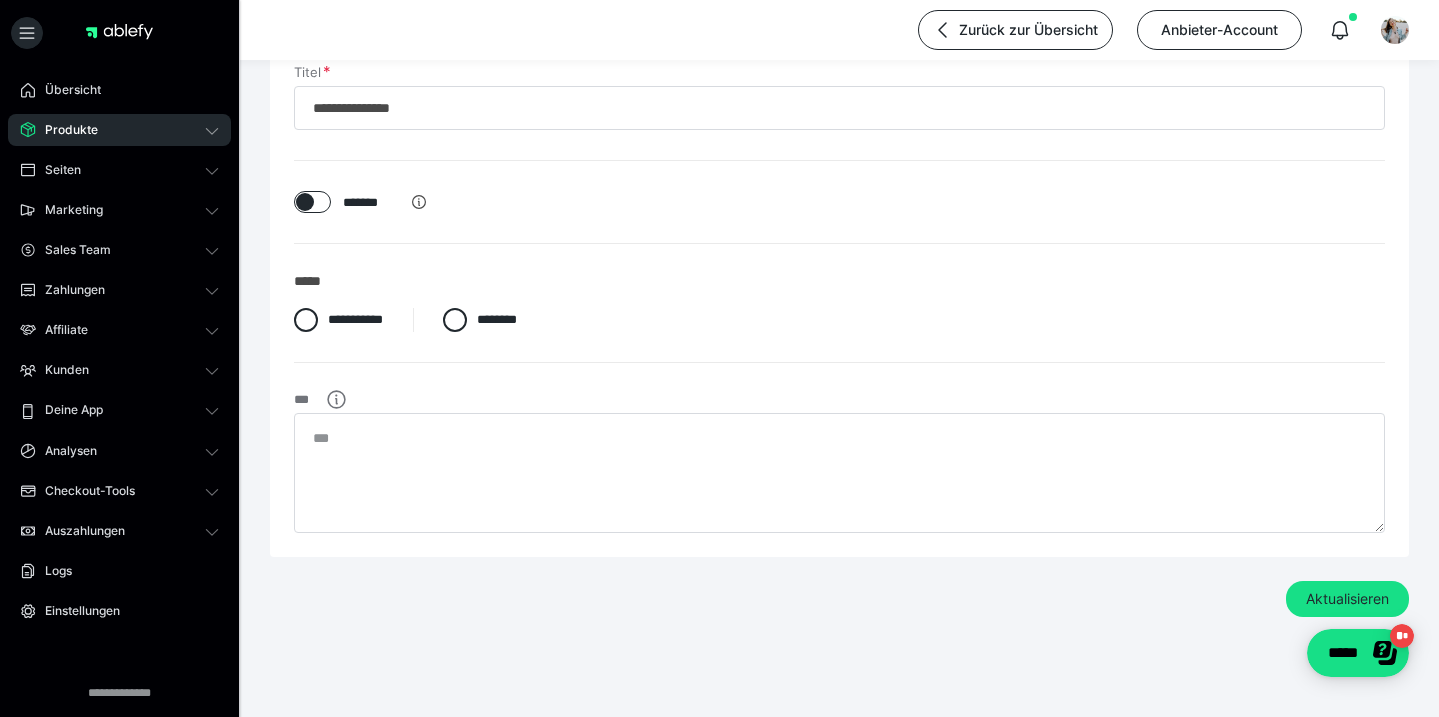click on "***" at bounding box center (839, 463) 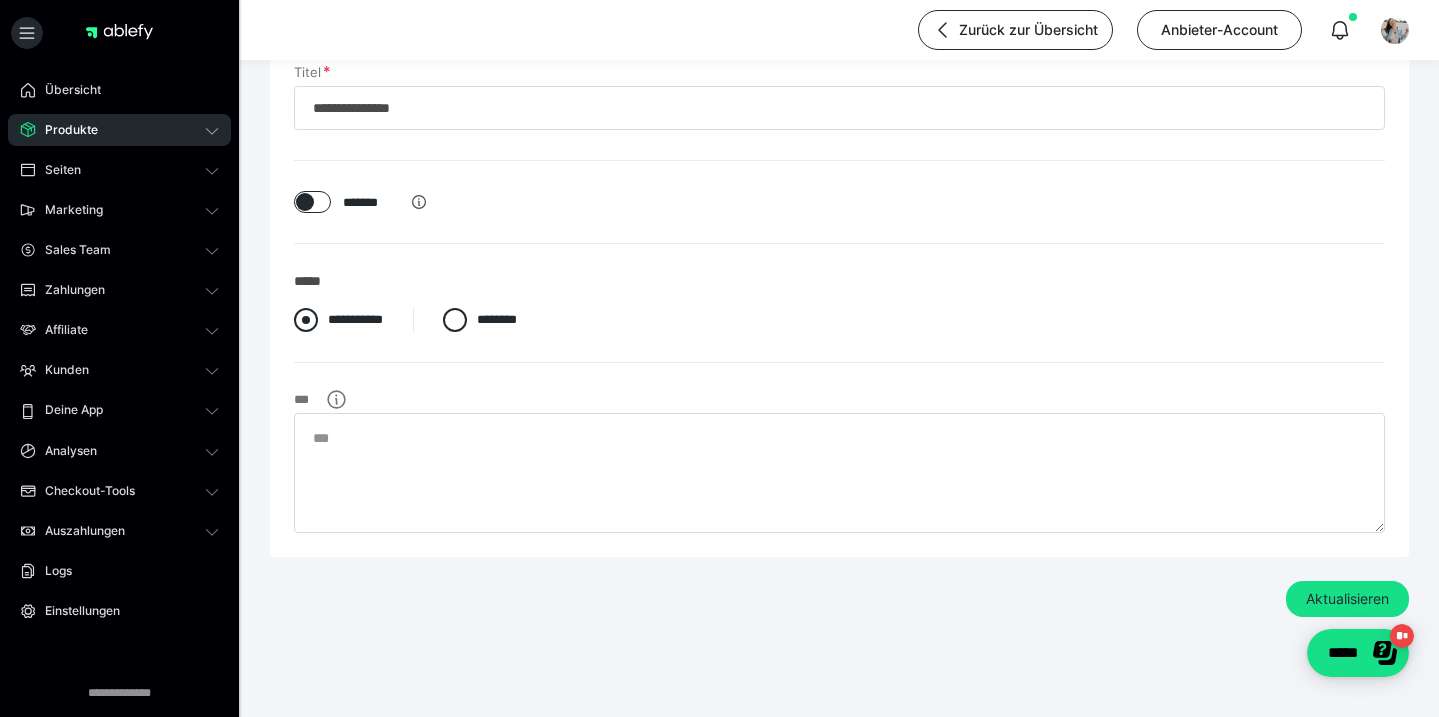 click on "**********" at bounding box center [355, 319] 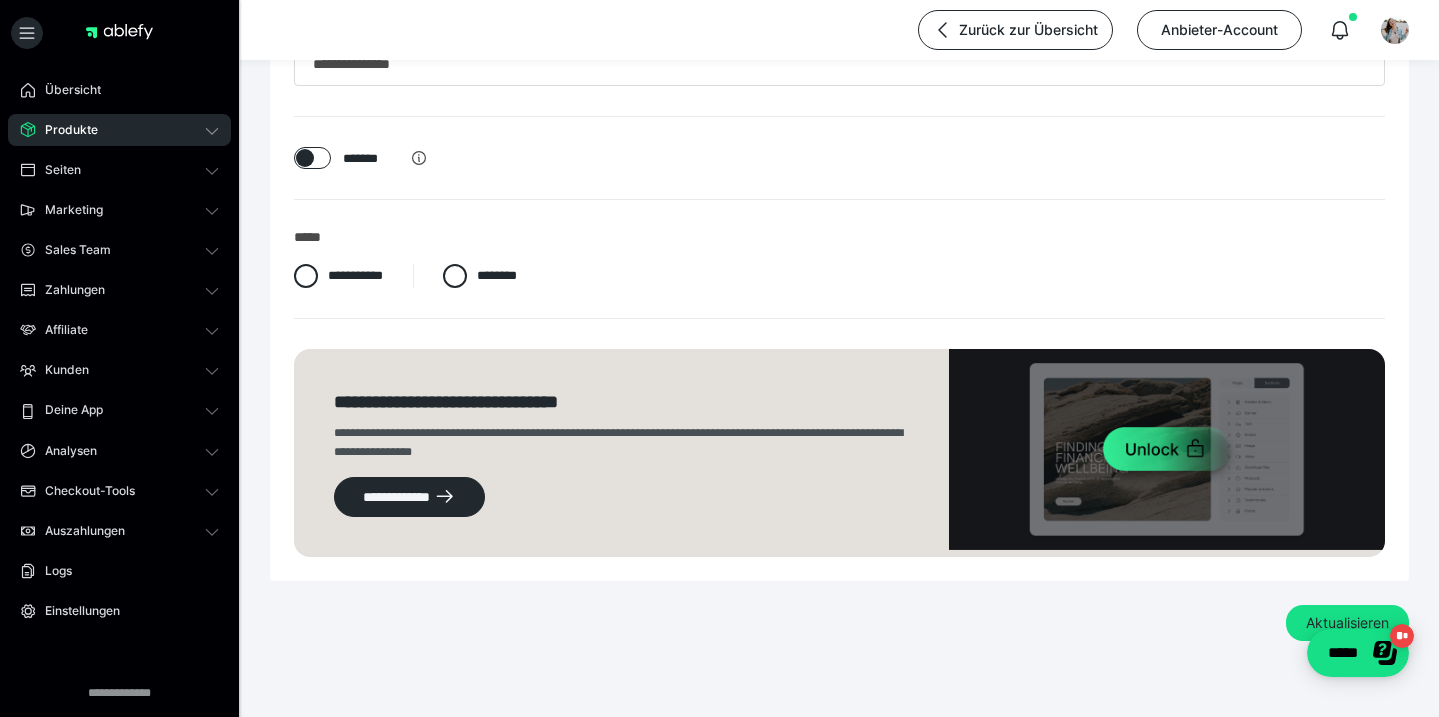 scroll, scrollTop: 166, scrollLeft: 0, axis: vertical 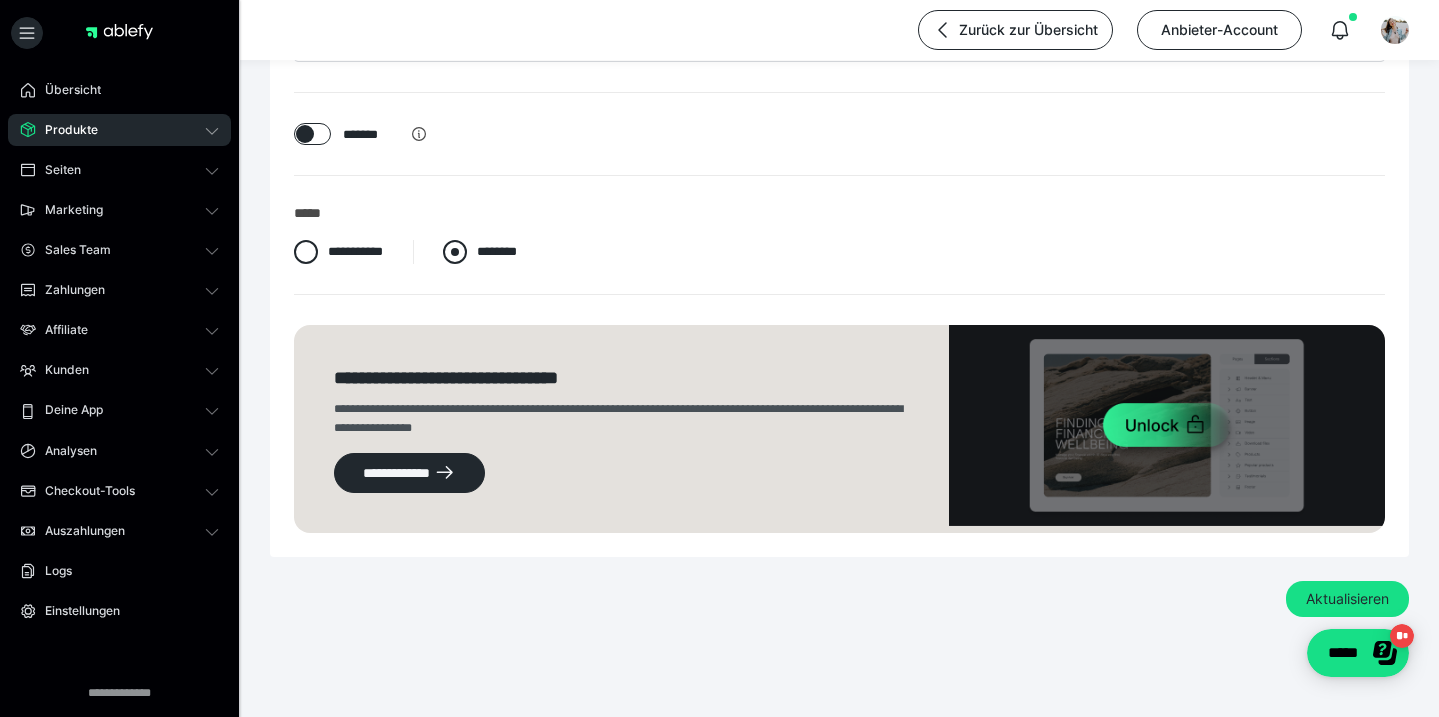 click on "********" at bounding box center (497, 251) 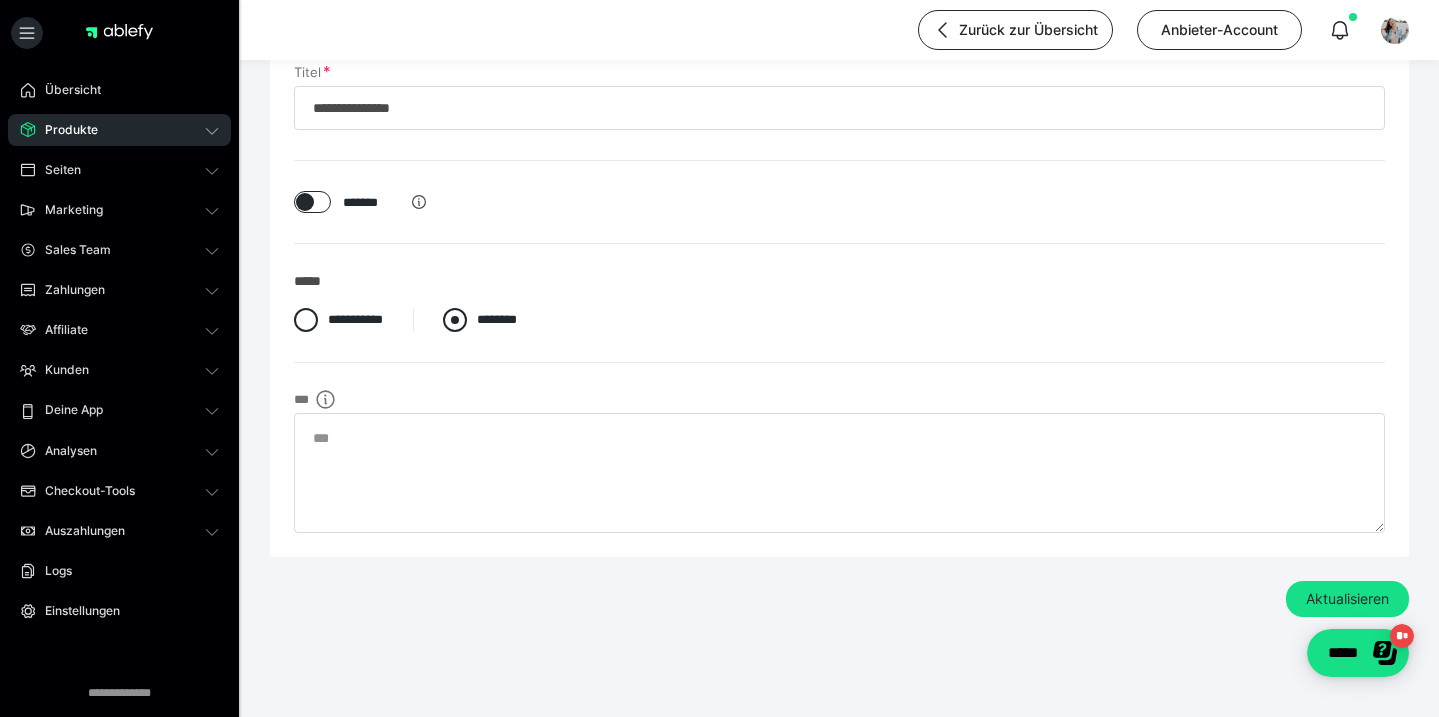 scroll, scrollTop: 98, scrollLeft: 0, axis: vertical 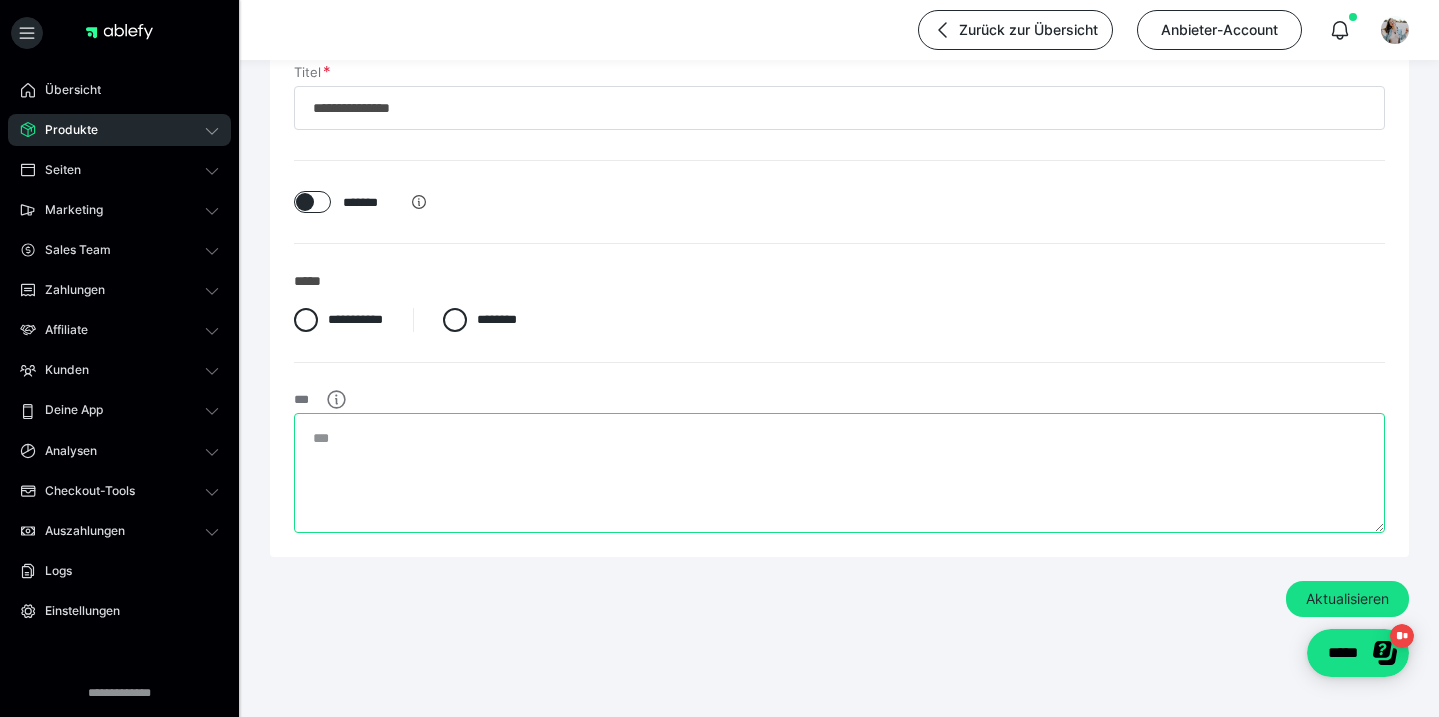 click at bounding box center (839, 473) 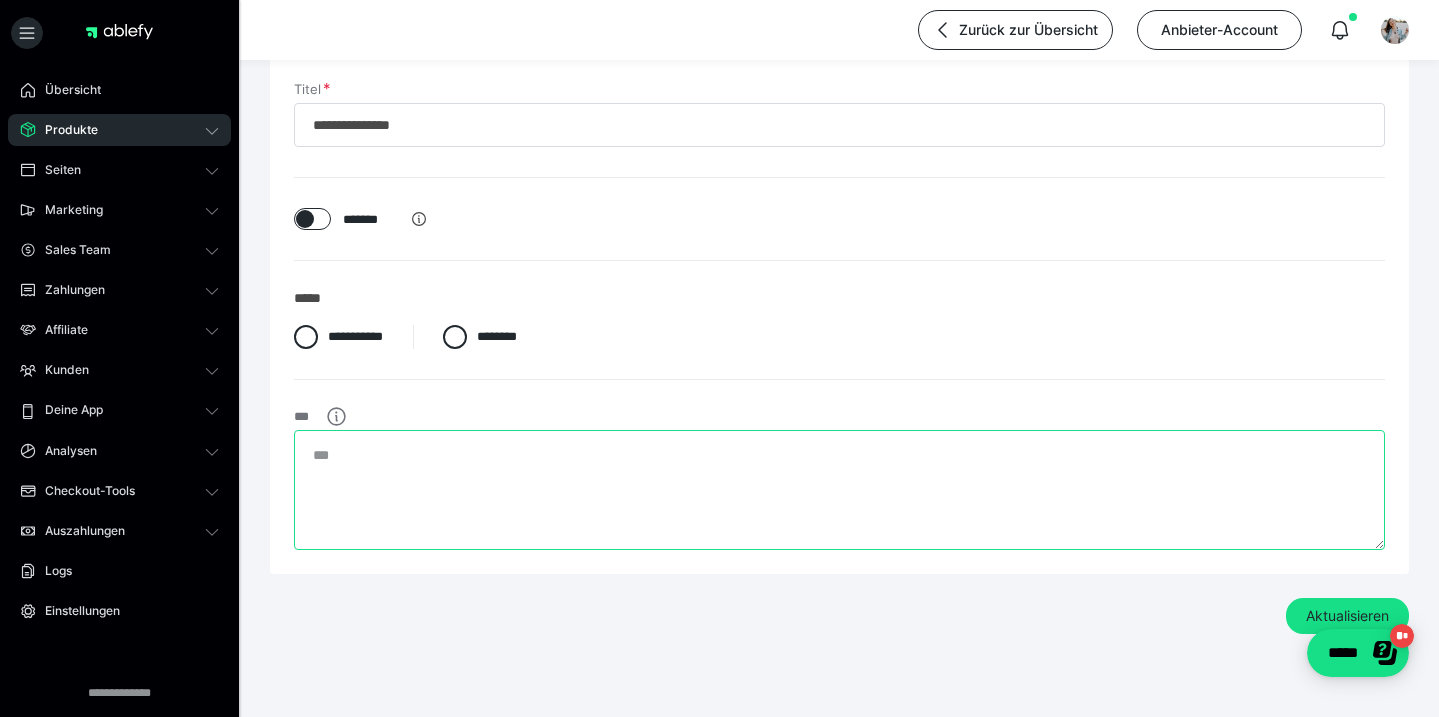 scroll, scrollTop: 98, scrollLeft: 0, axis: vertical 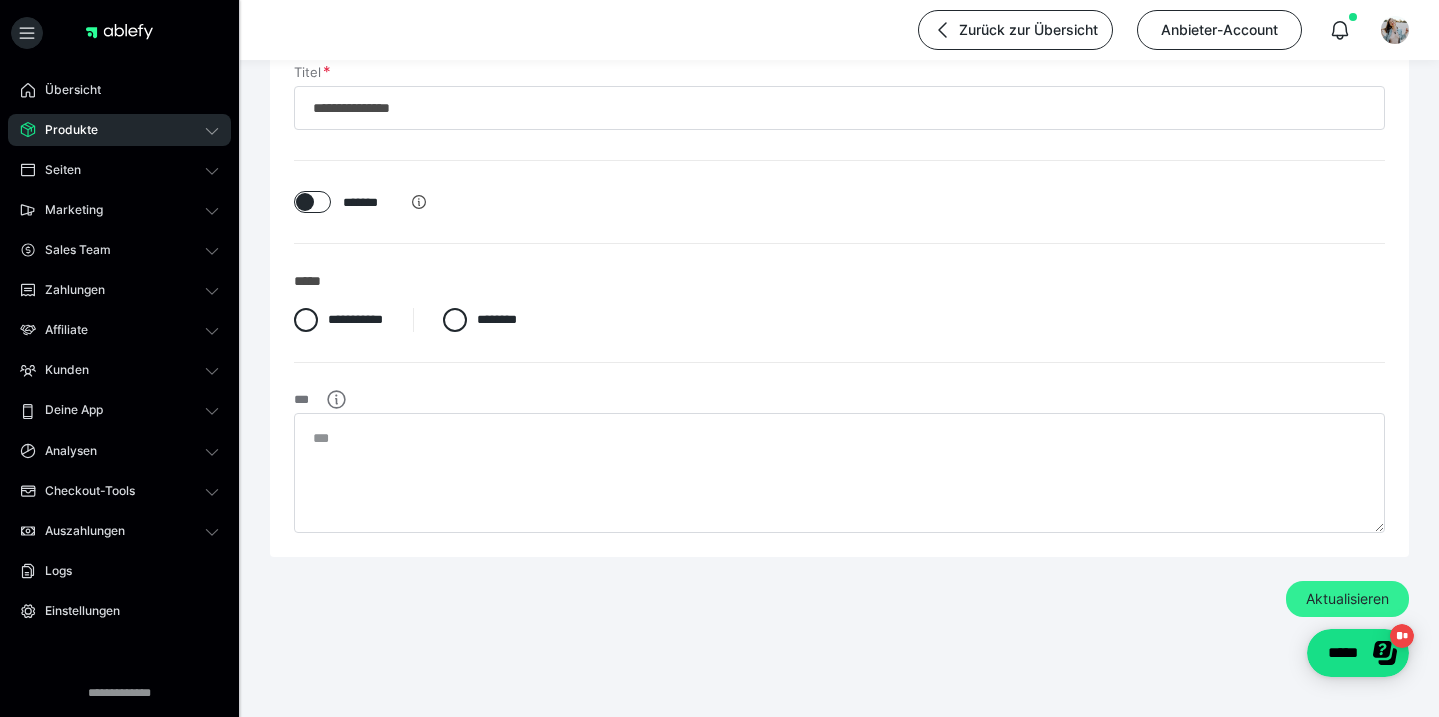 click on "Aktualisieren" at bounding box center (1347, 599) 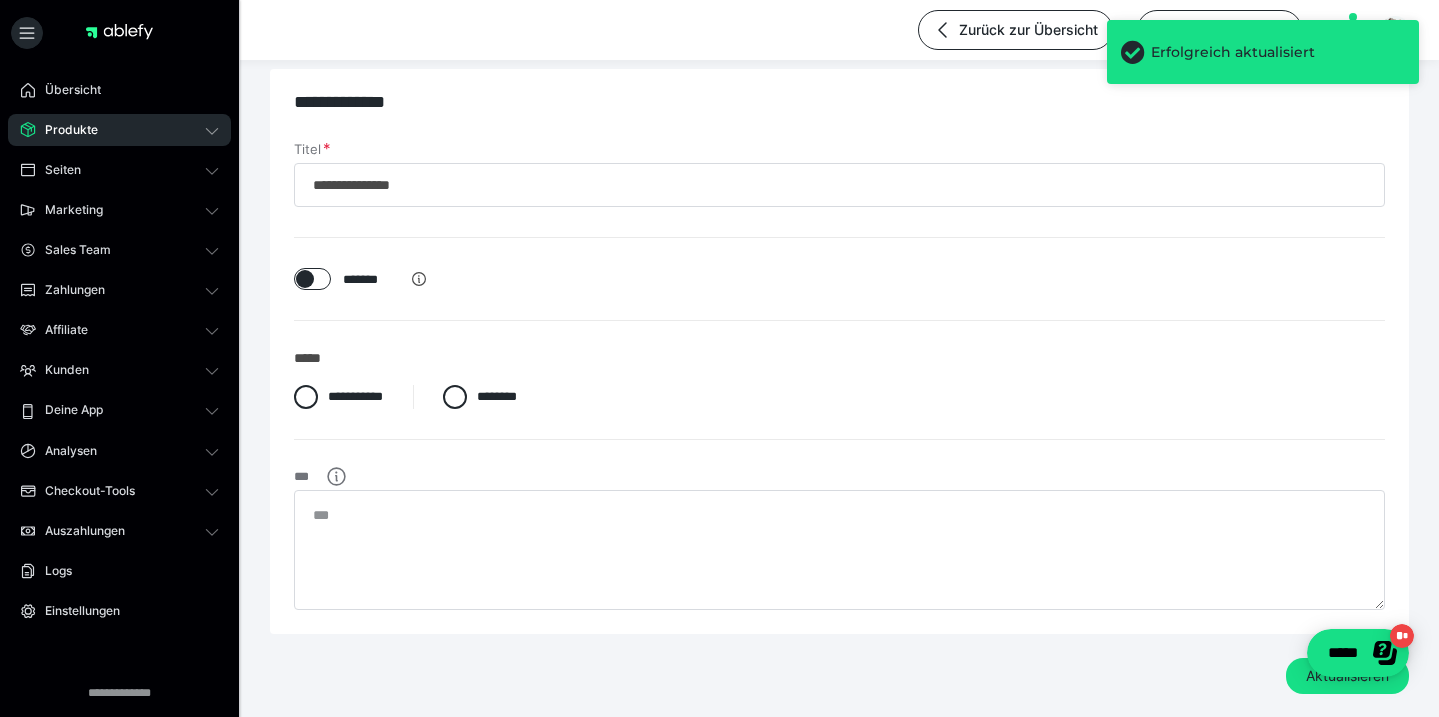 scroll, scrollTop: 16, scrollLeft: 0, axis: vertical 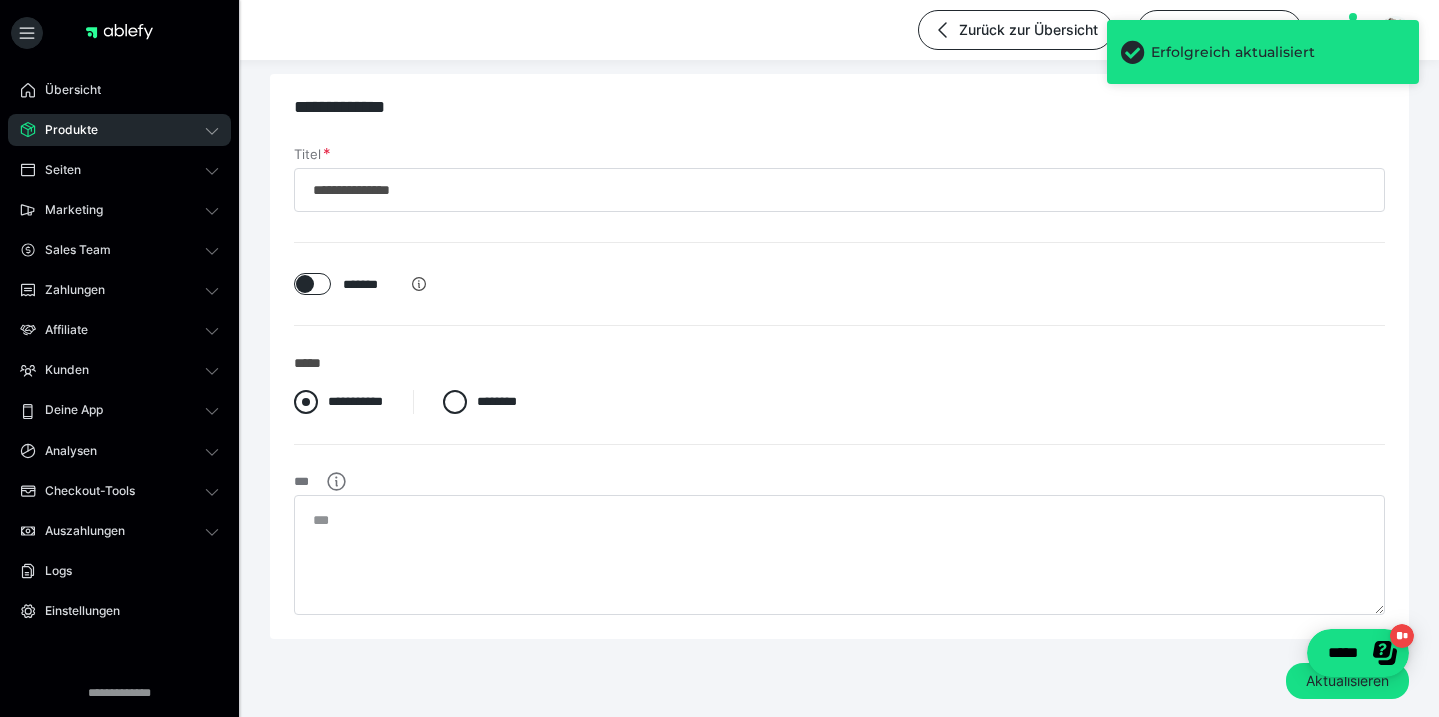 click on "**********" at bounding box center [338, 402] 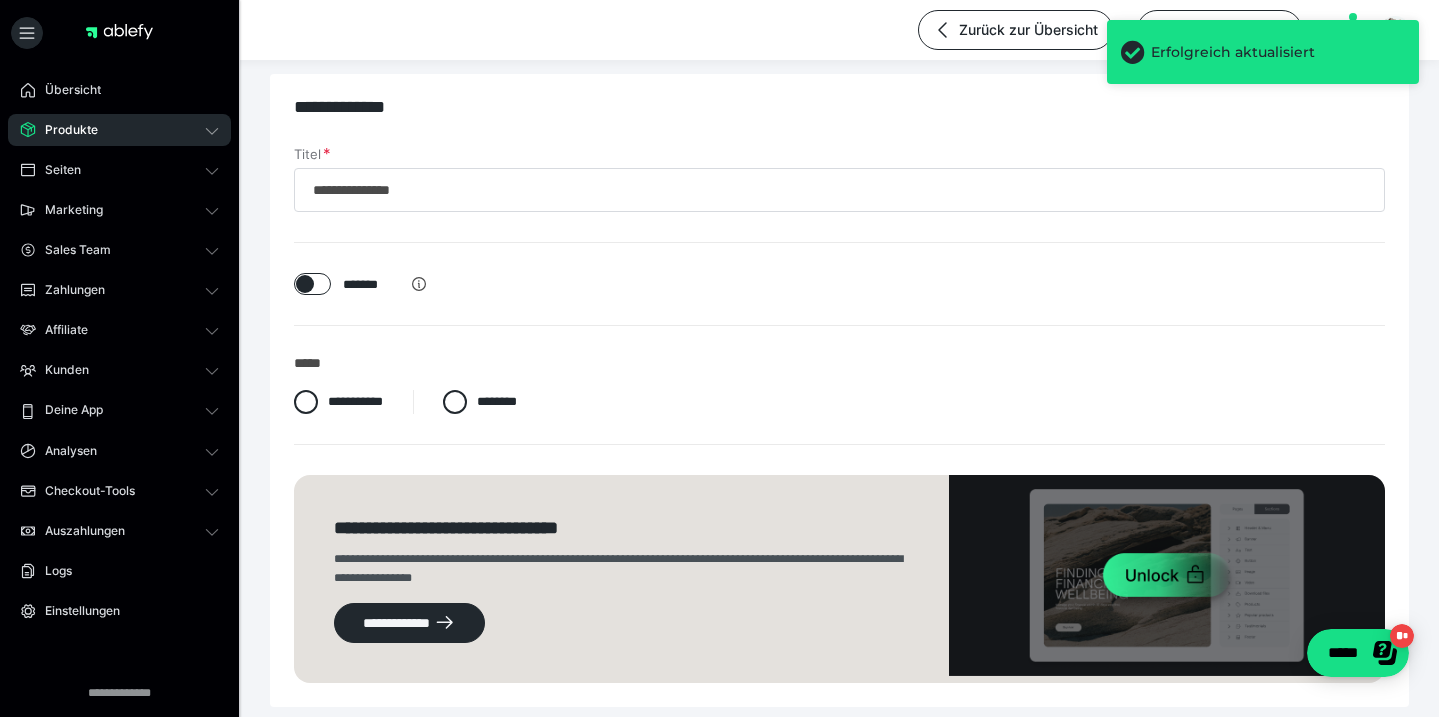 scroll, scrollTop: 166, scrollLeft: 0, axis: vertical 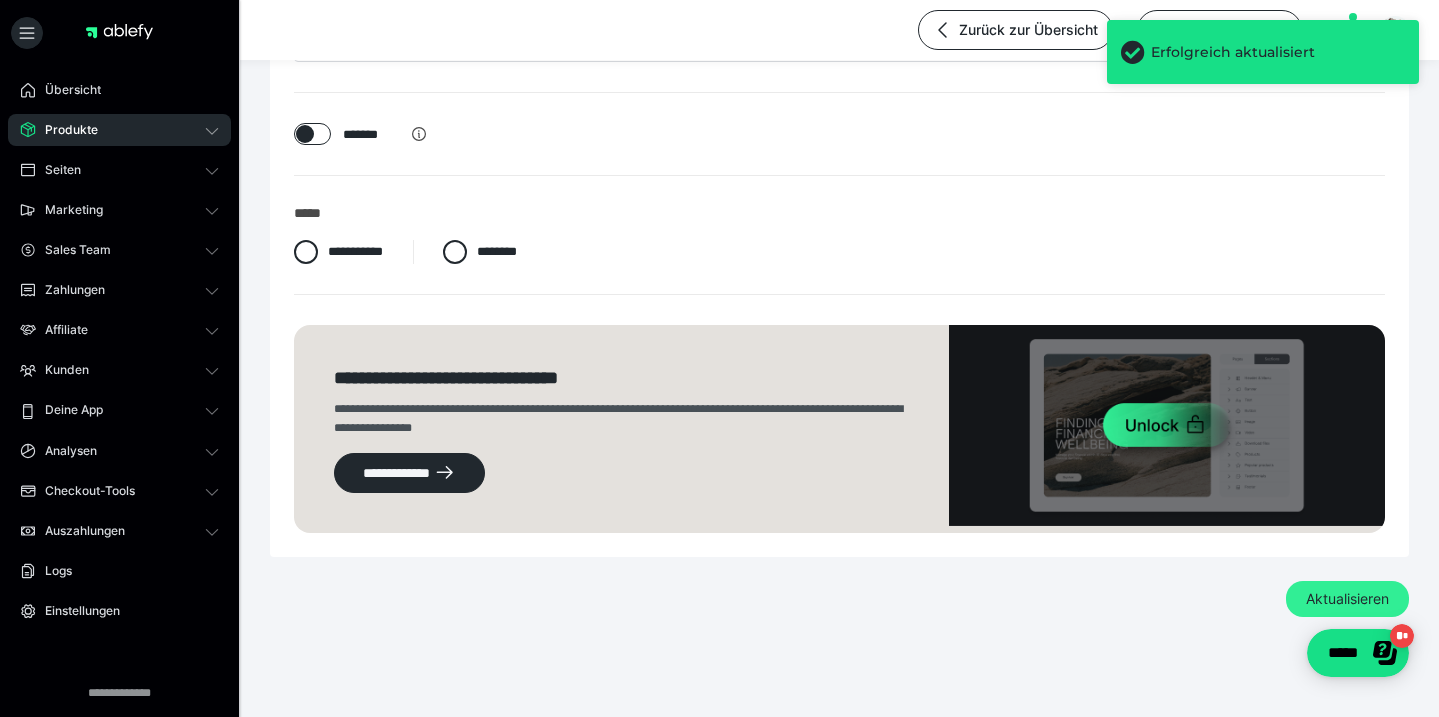 click on "Aktualisieren" at bounding box center (1347, 599) 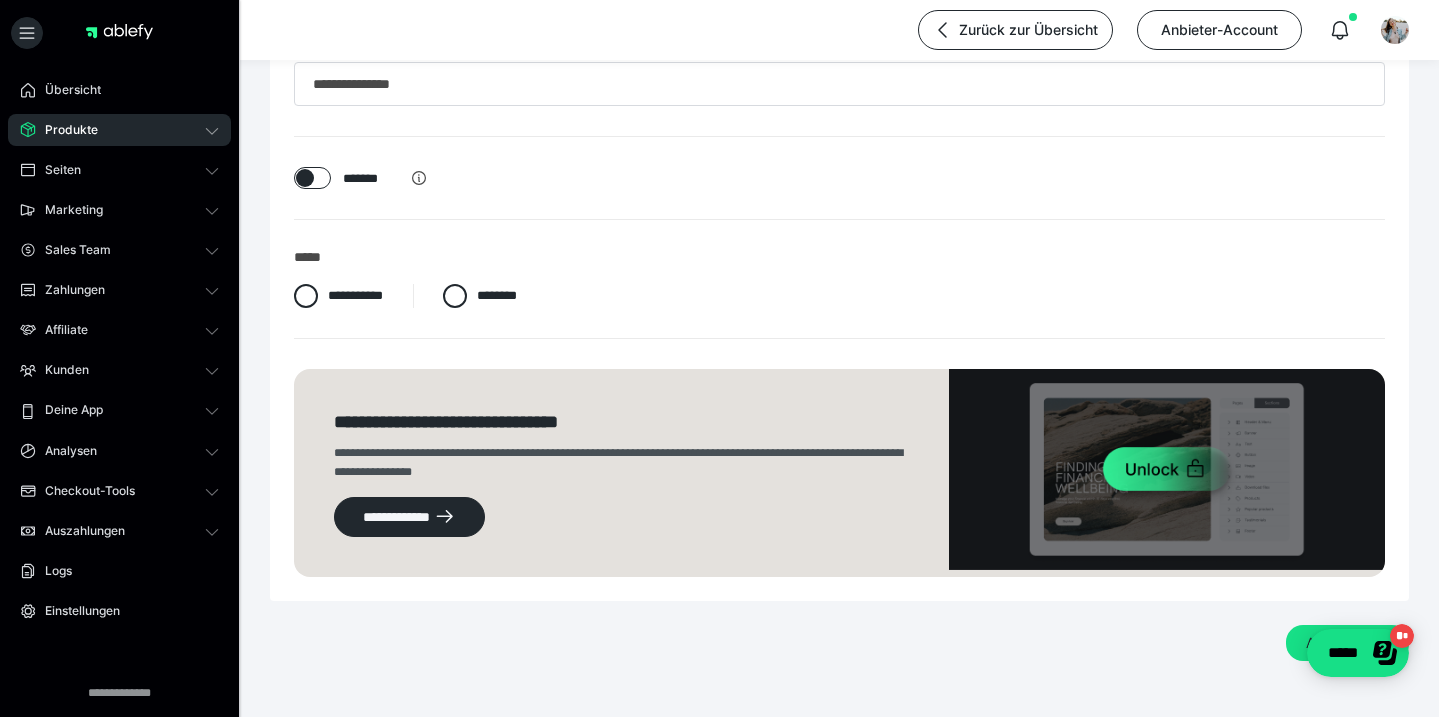 scroll, scrollTop: 166, scrollLeft: 0, axis: vertical 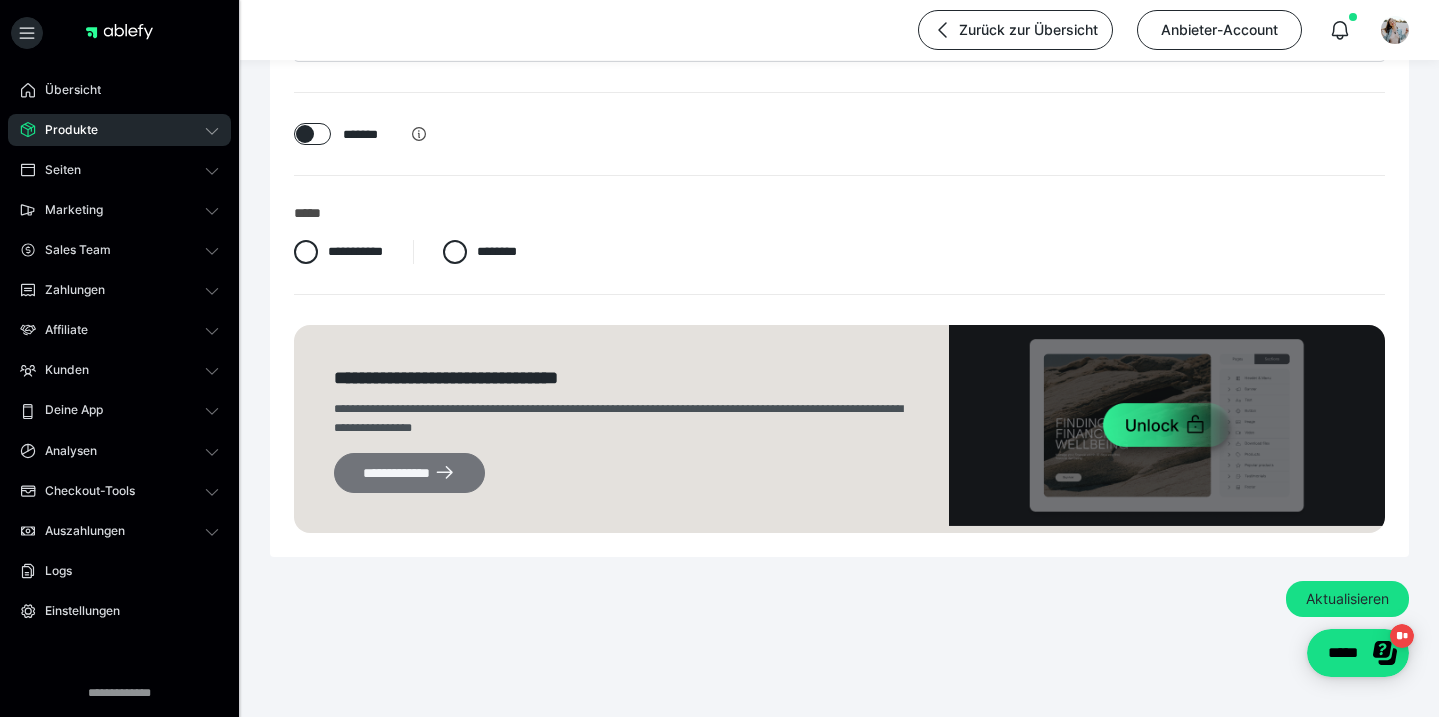 click on "**********" at bounding box center [409, 473] 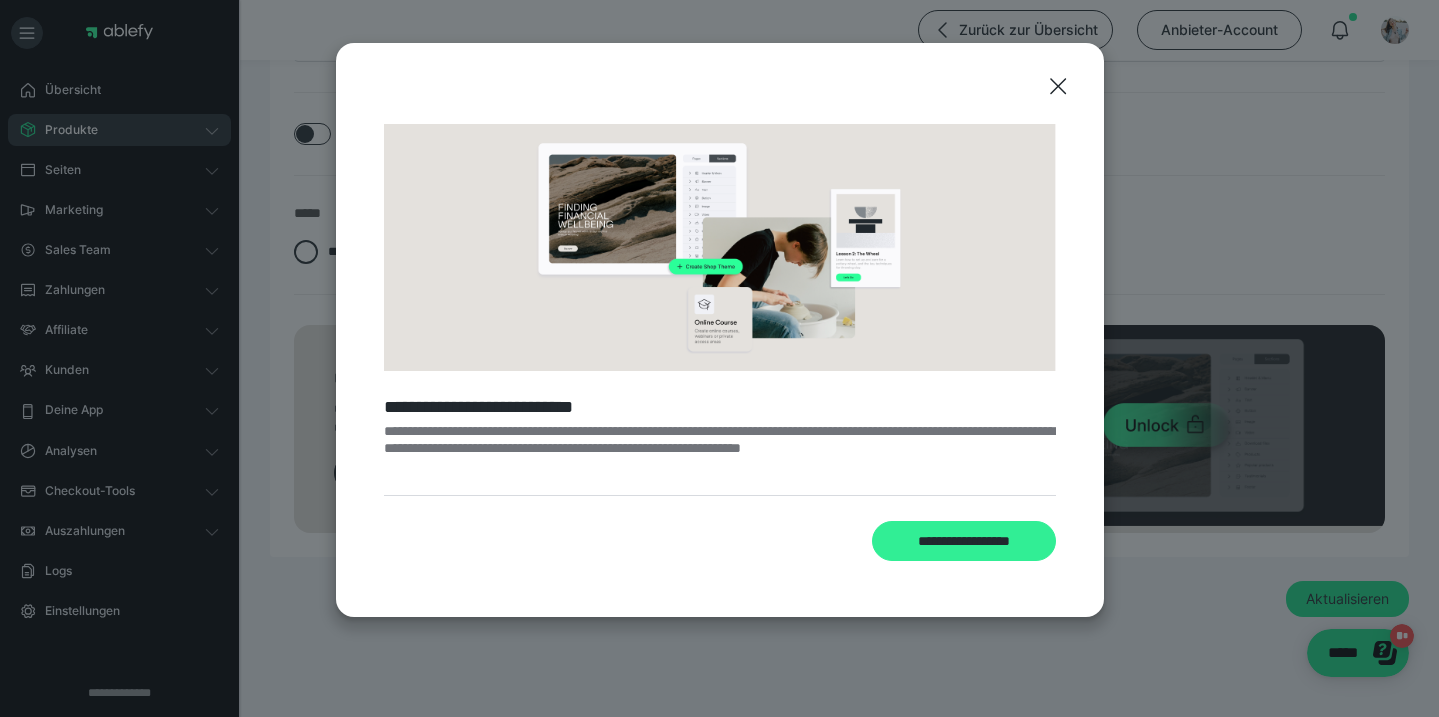 click on "**********" at bounding box center (964, 541) 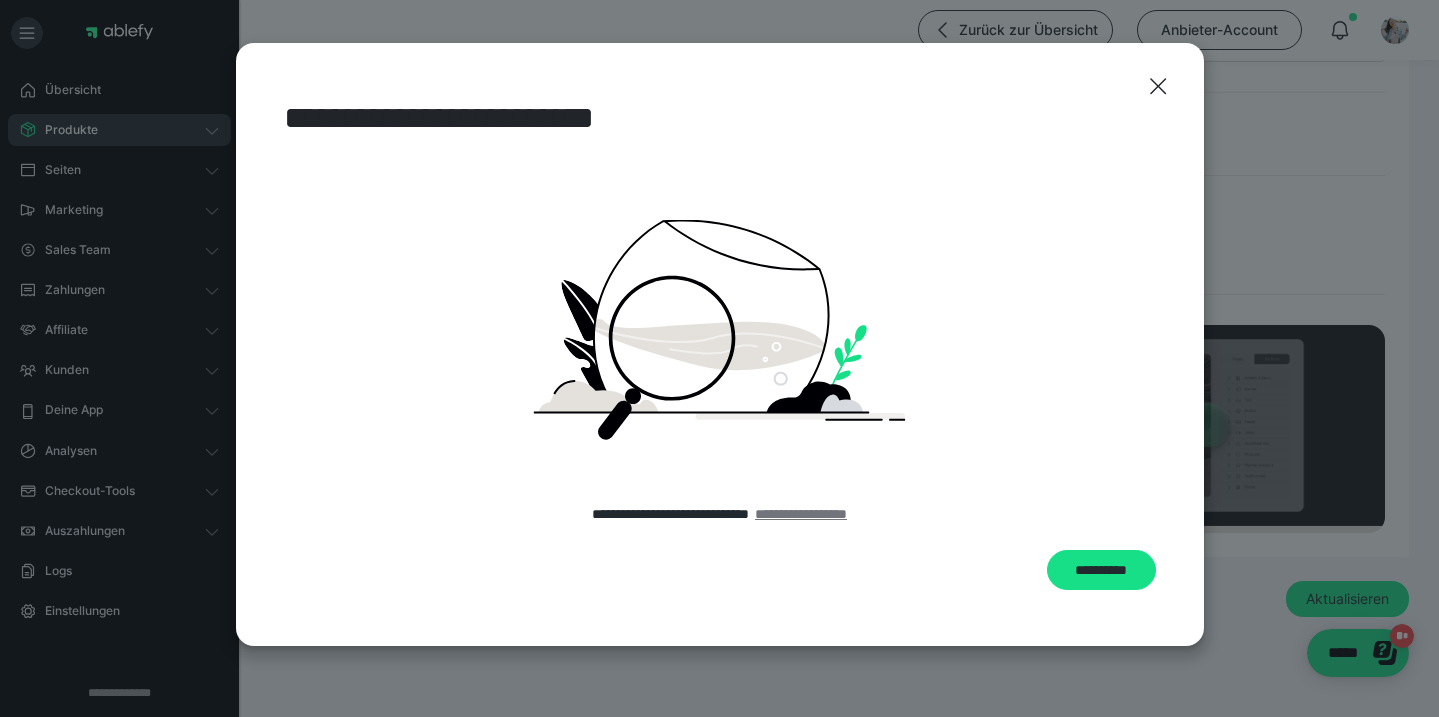click on "**********" at bounding box center [801, 514] 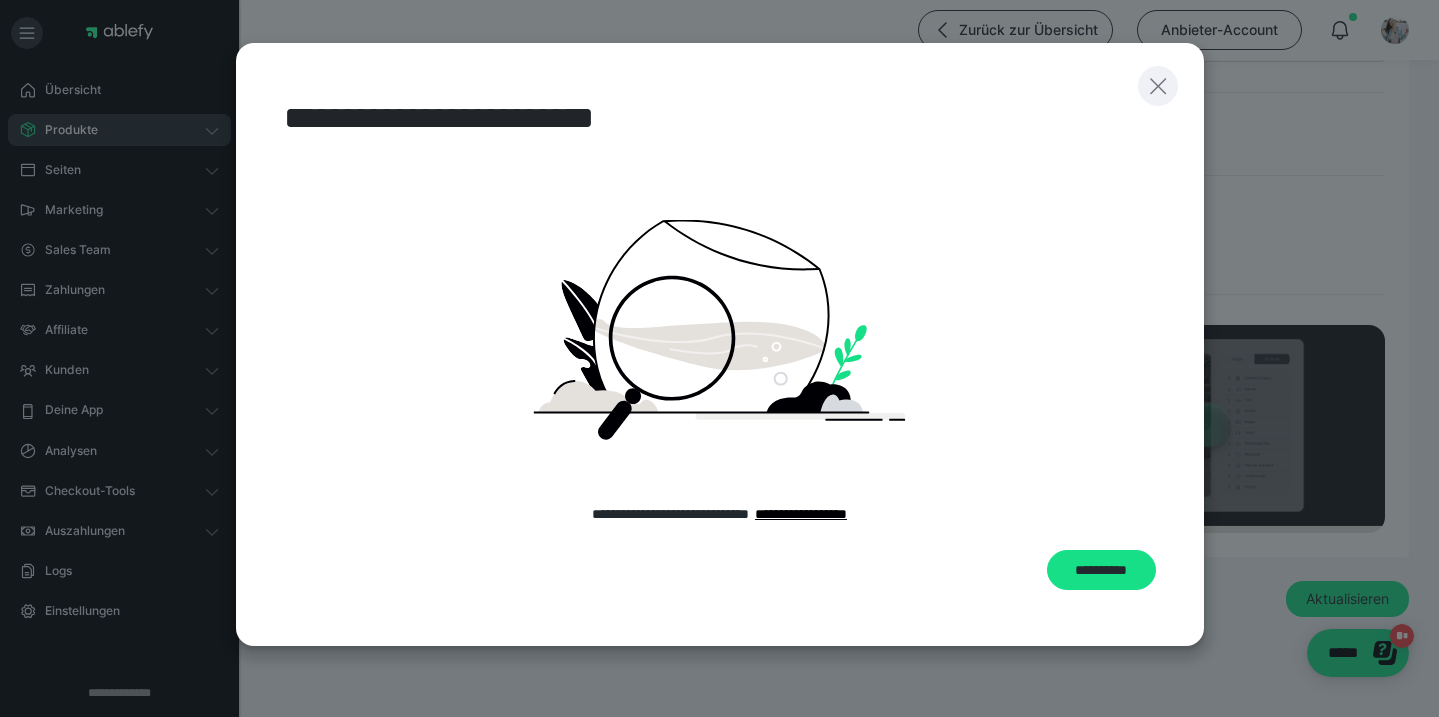 click 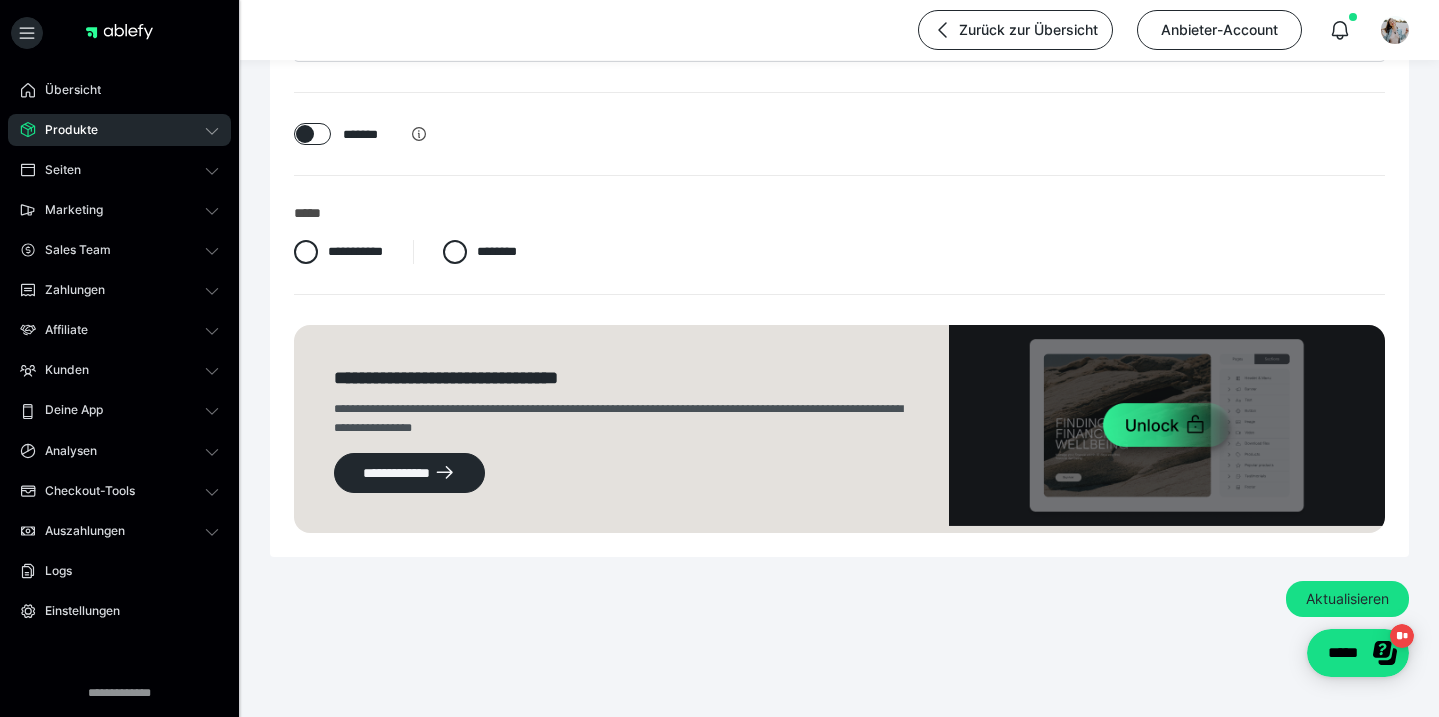 scroll, scrollTop: 0, scrollLeft: 0, axis: both 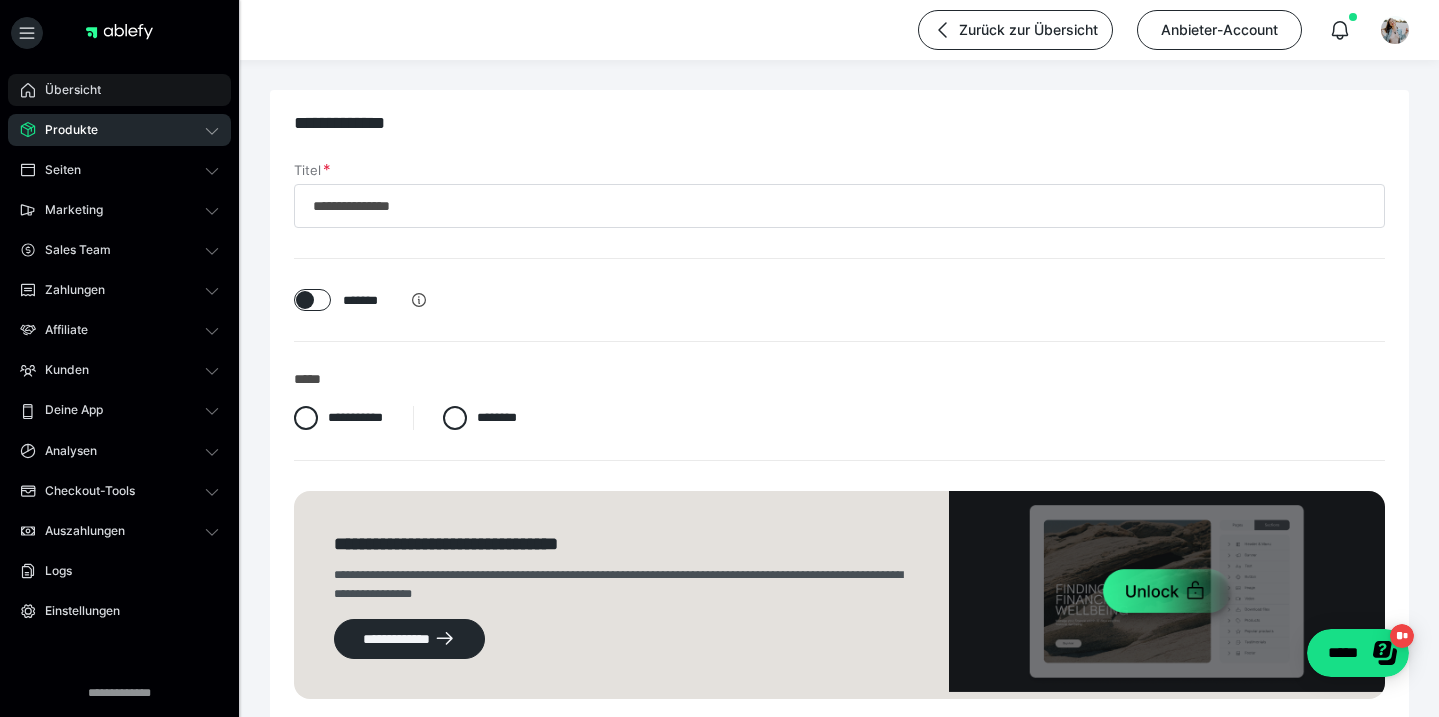 click on "Übersicht" at bounding box center (119, 90) 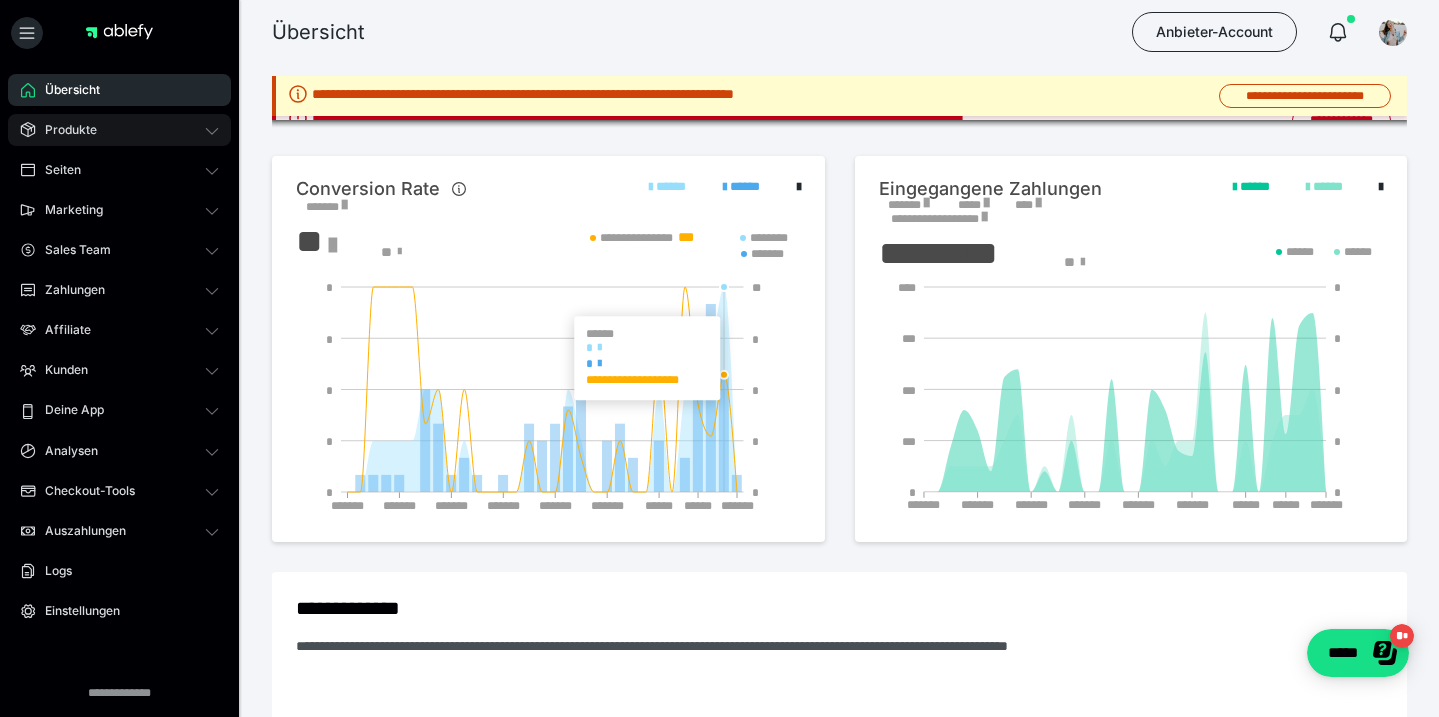 click on "Produkte" at bounding box center (64, 130) 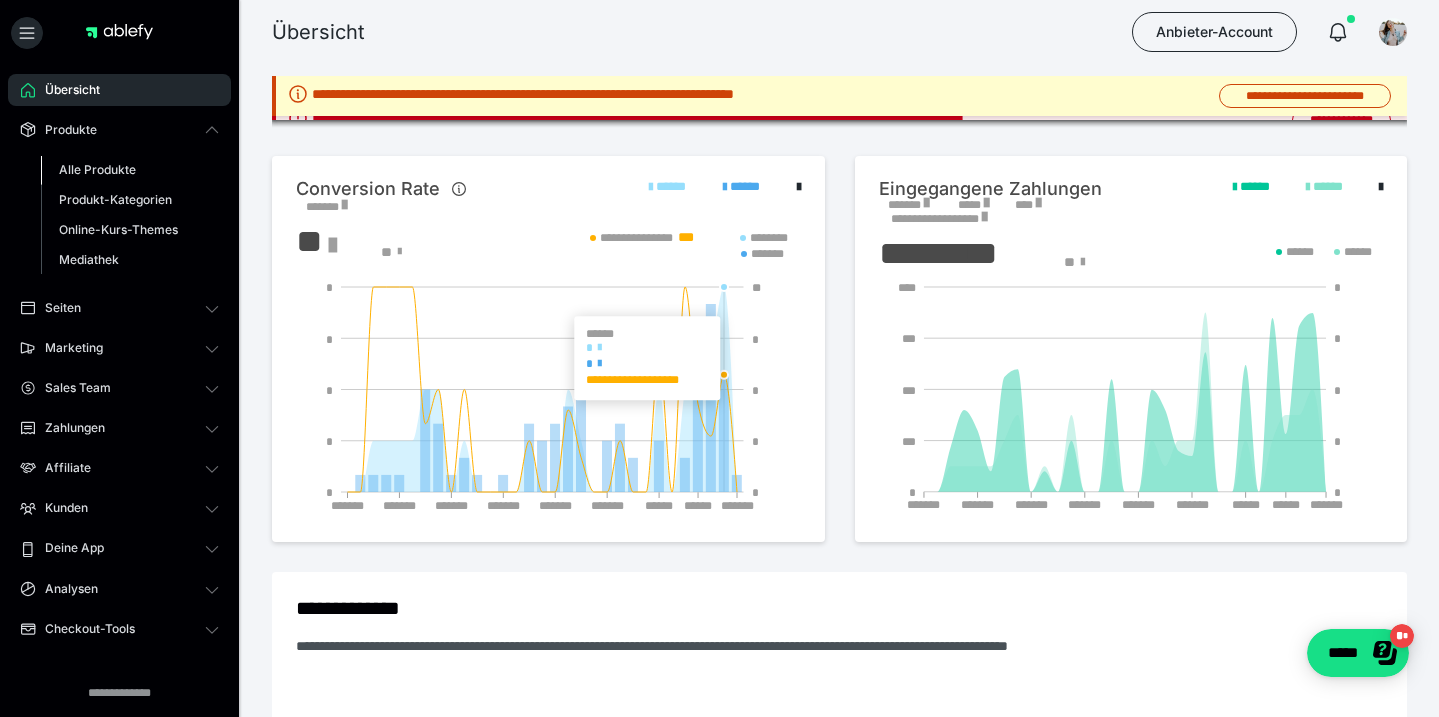 click on "Alle Produkte" at bounding box center [97, 169] 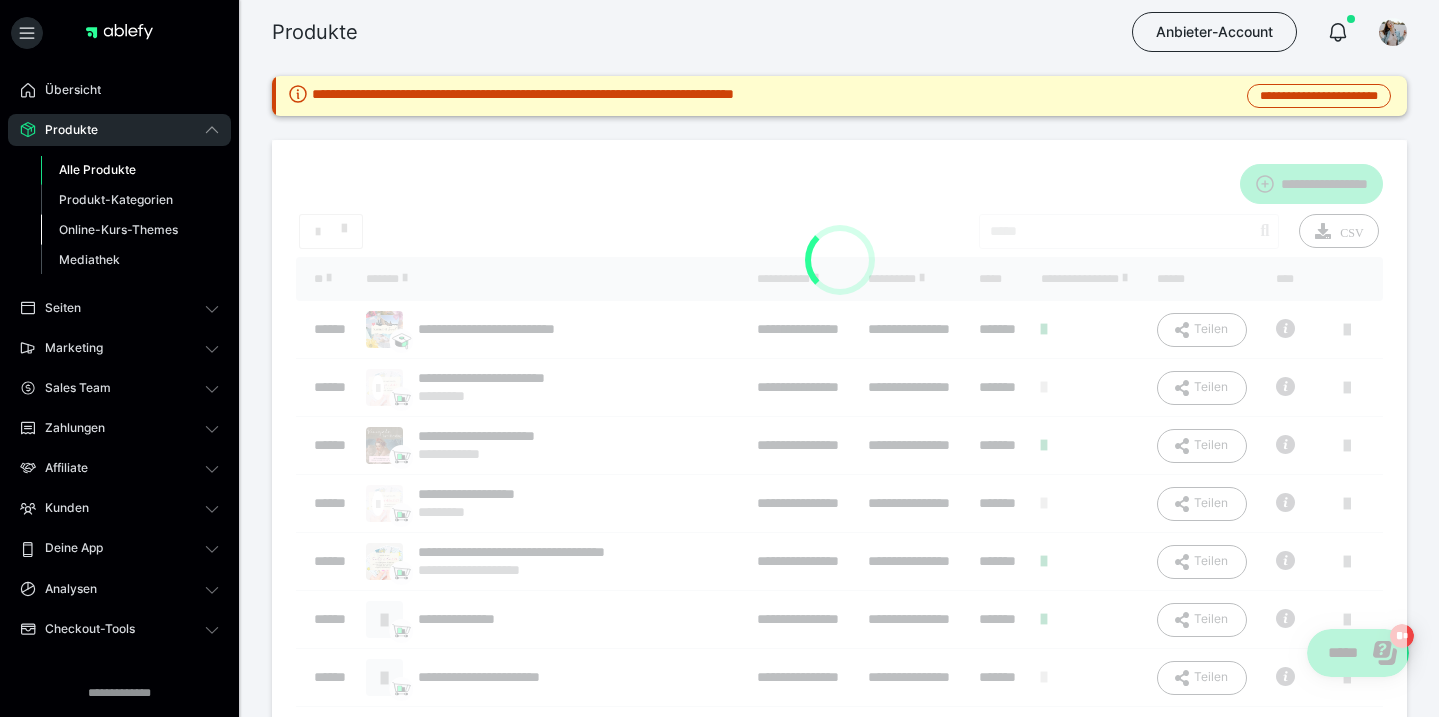 click on "Online-Kurs-Themes" at bounding box center (118, 229) 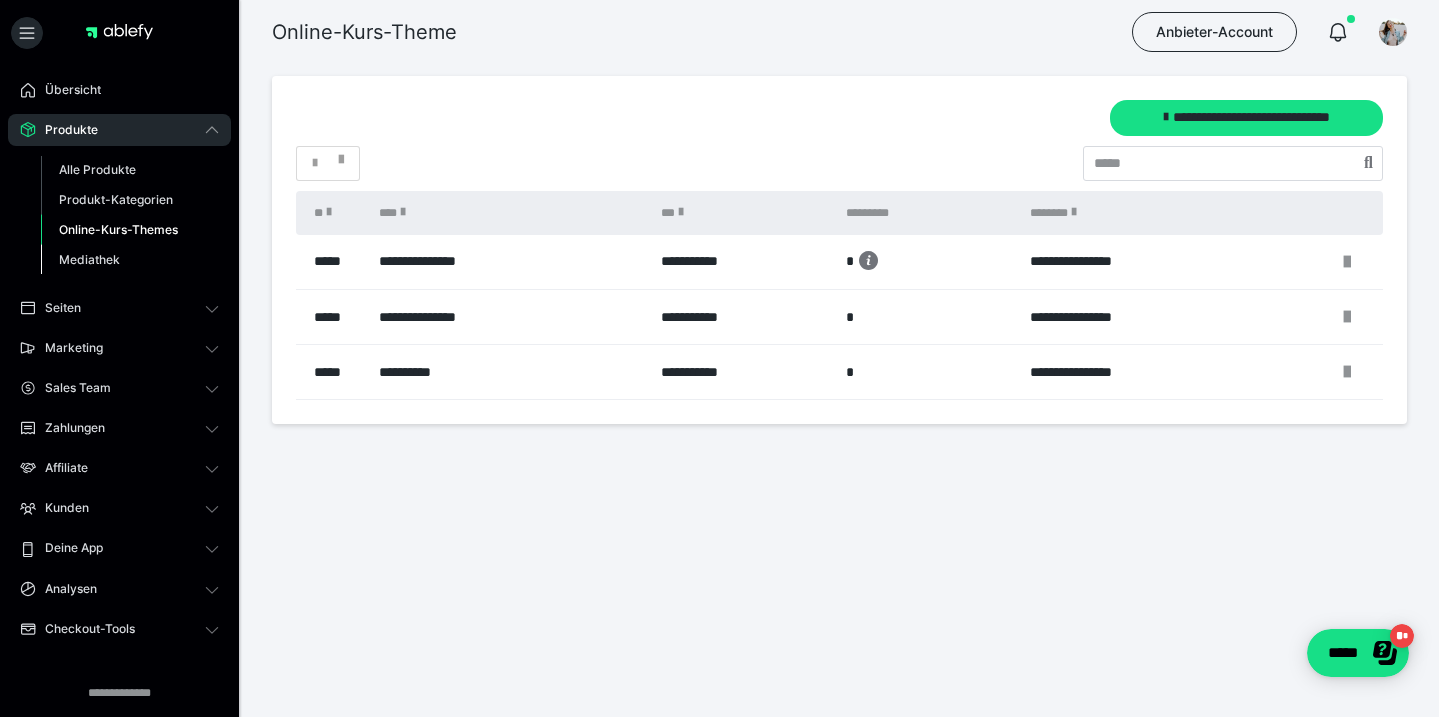 click on "Mediathek" at bounding box center [89, 259] 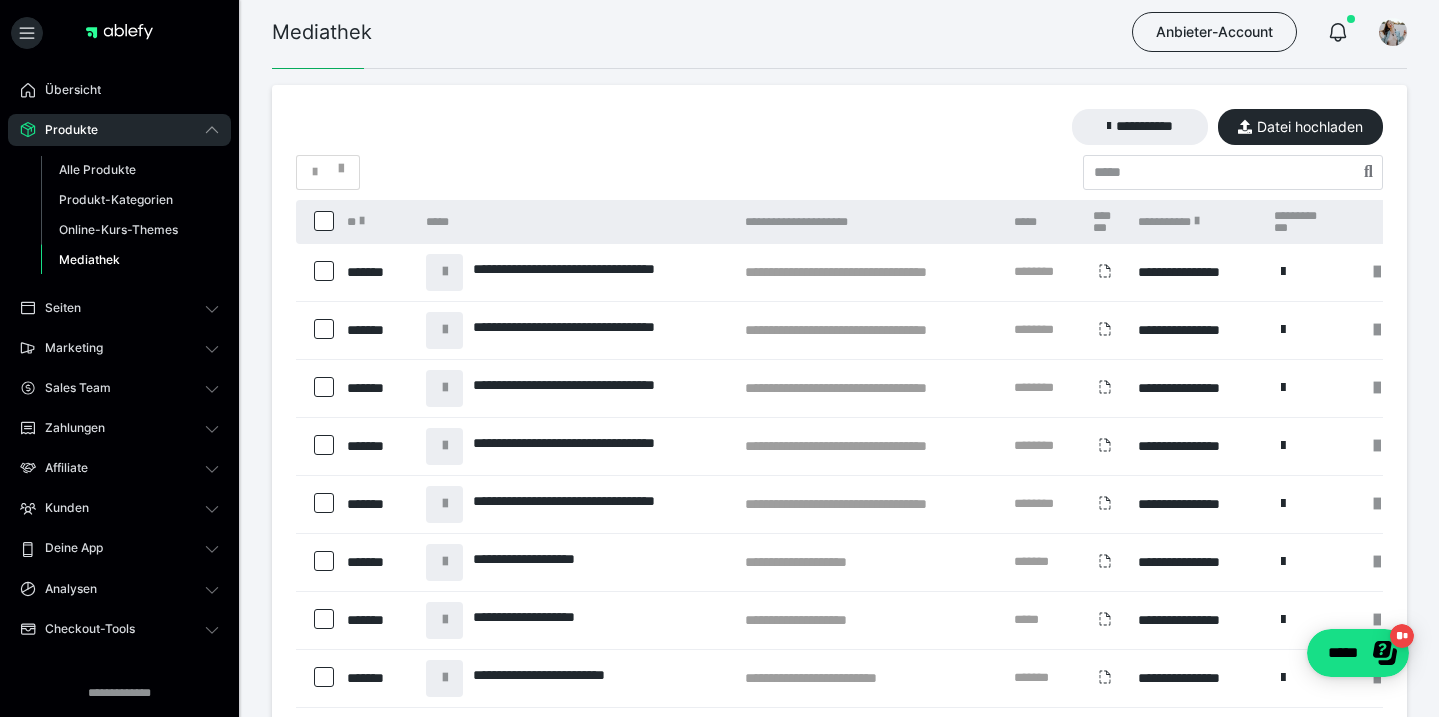 scroll, scrollTop: 68, scrollLeft: 0, axis: vertical 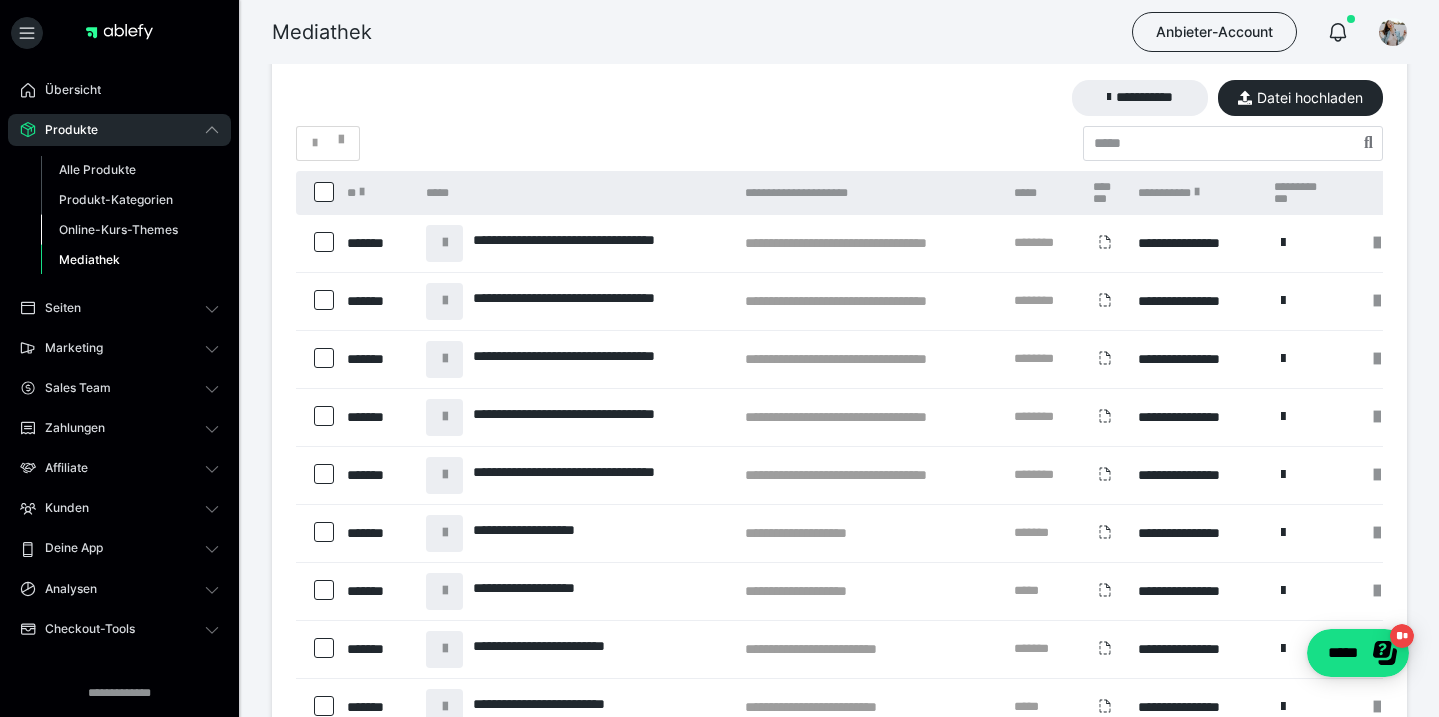 click on "Online-Kurs-Themes" at bounding box center [118, 229] 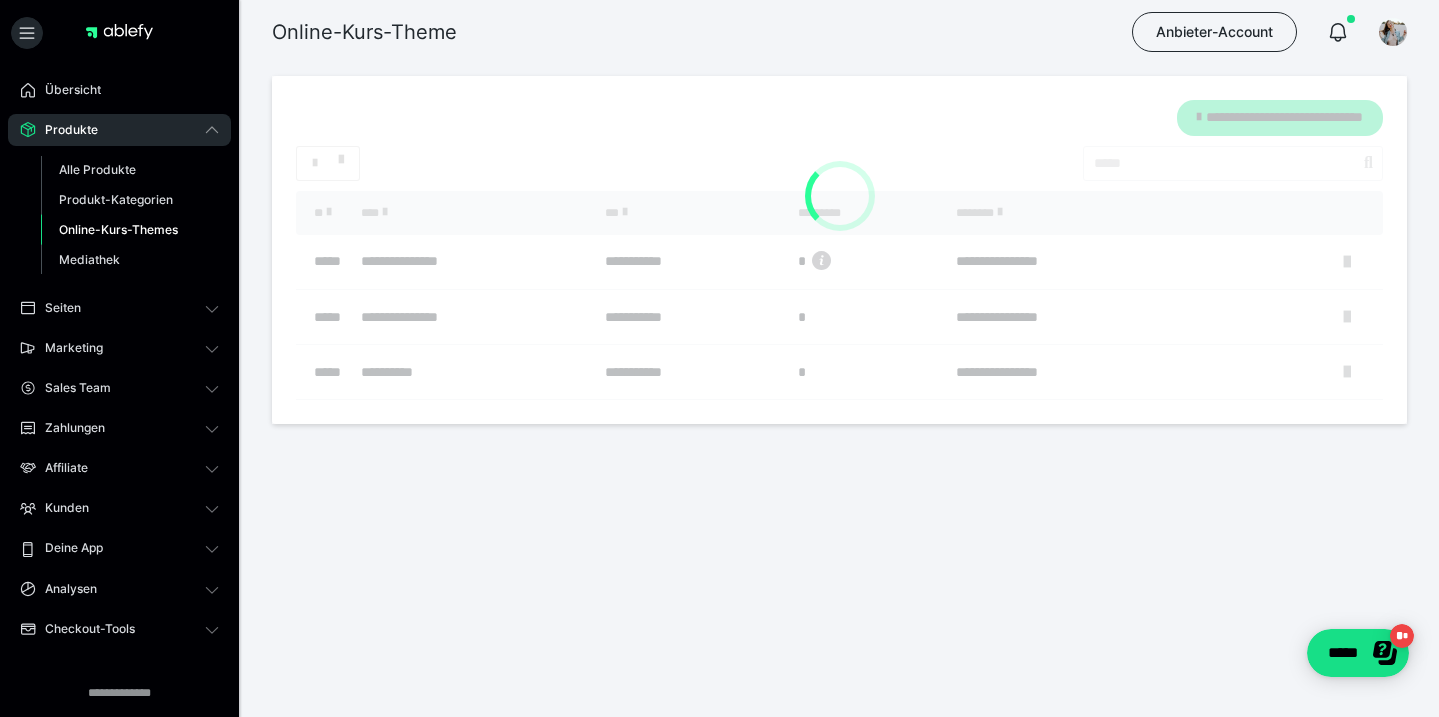 scroll, scrollTop: 0, scrollLeft: 0, axis: both 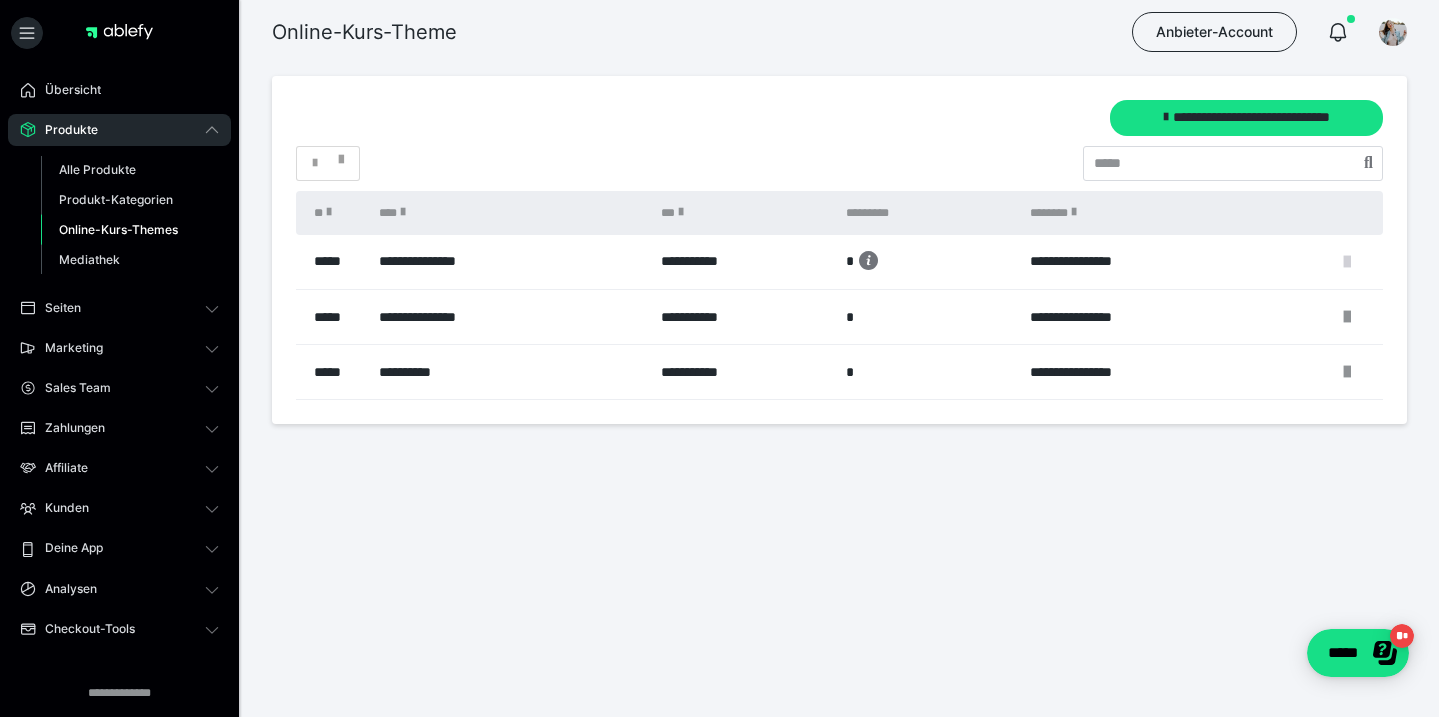 click at bounding box center [1347, 262] 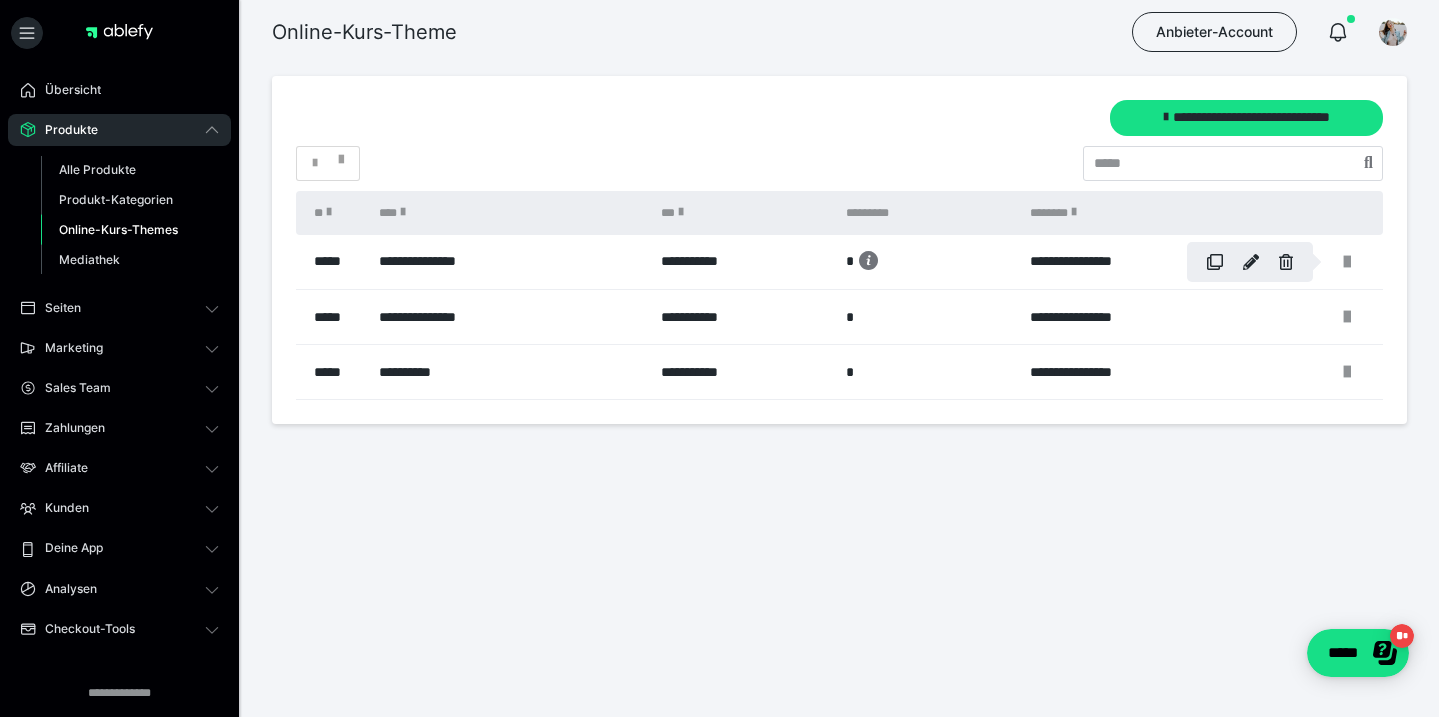 click at bounding box center [719, 358] 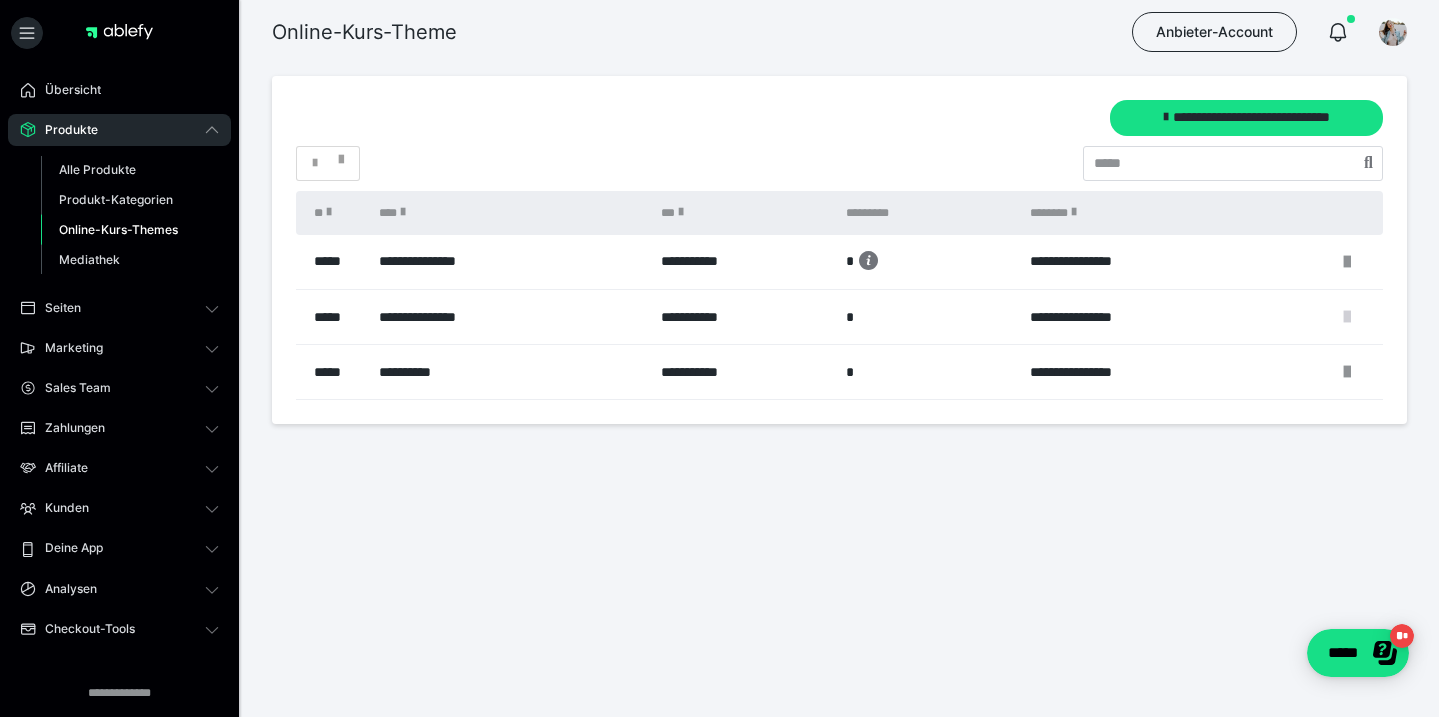 click at bounding box center [1347, 317] 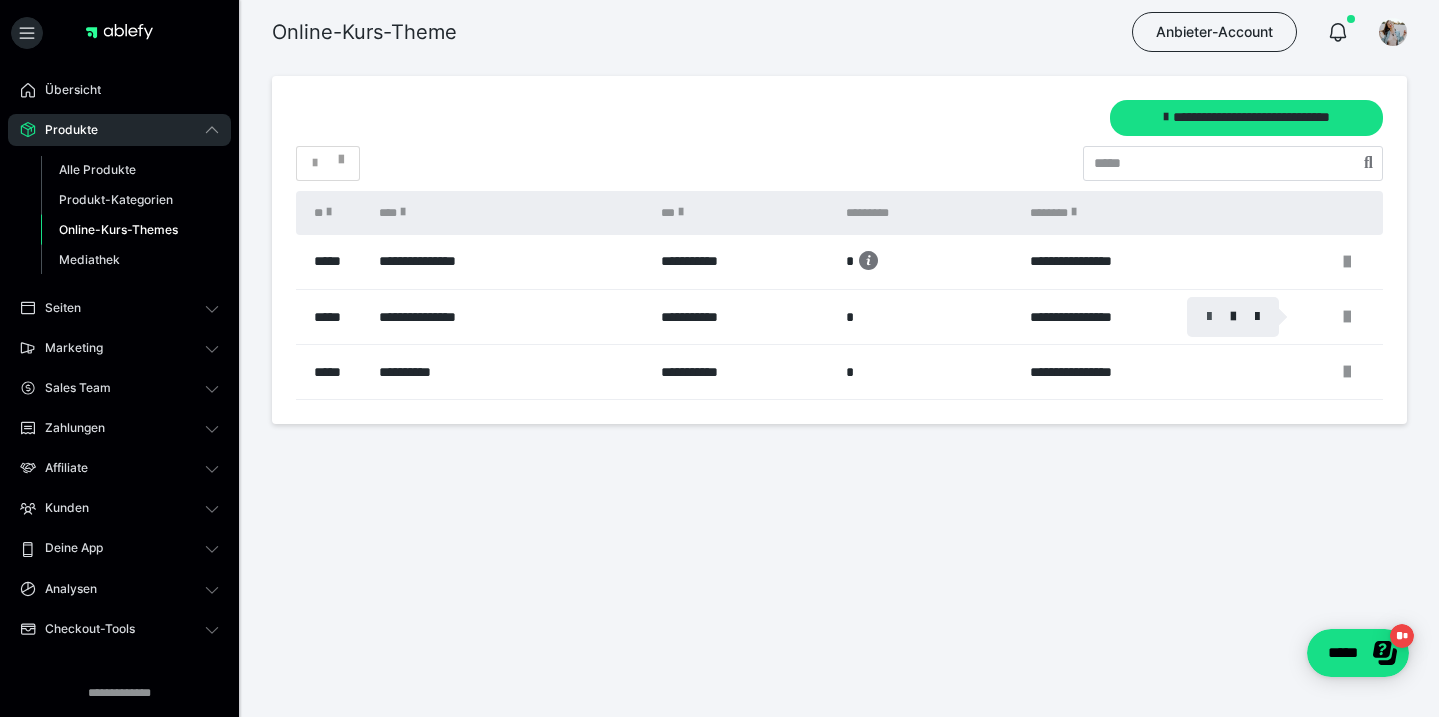 click at bounding box center (1209, 317) 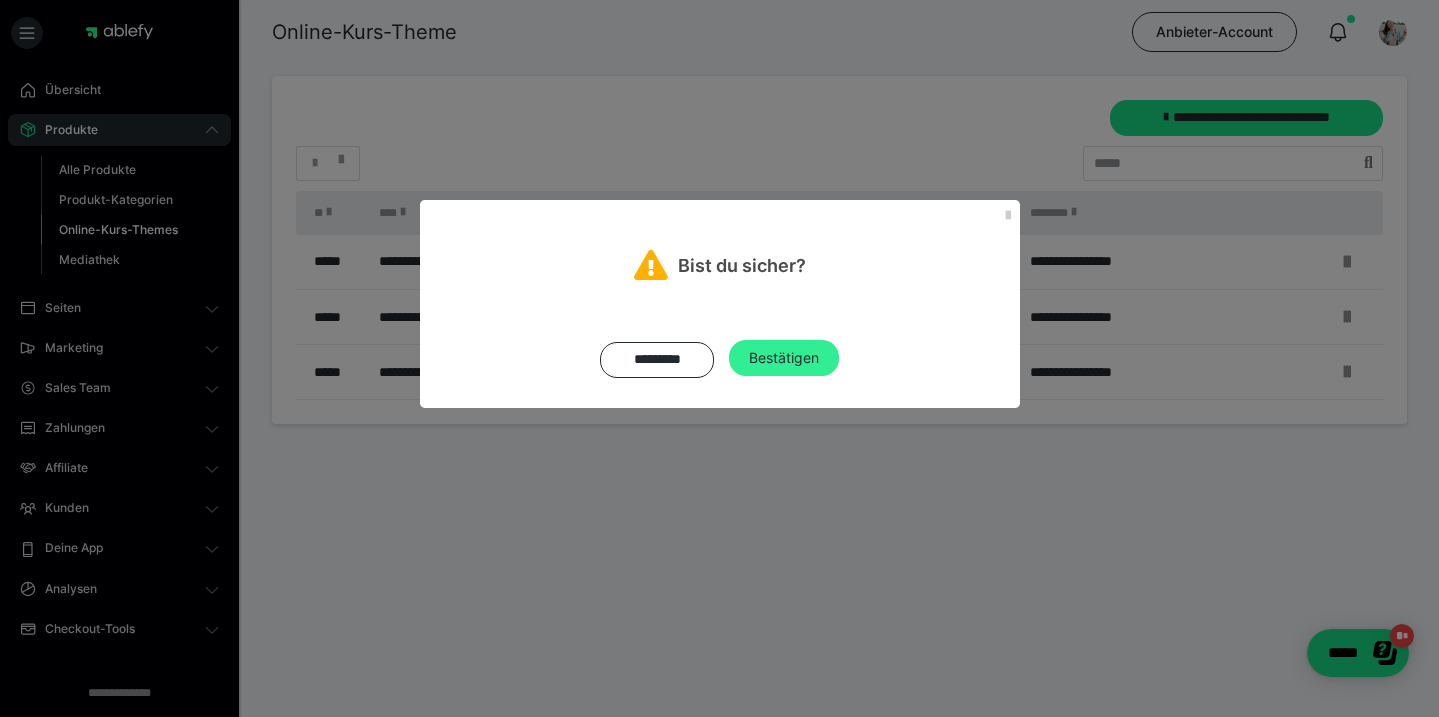 click on "Bestätigen" at bounding box center [784, 358] 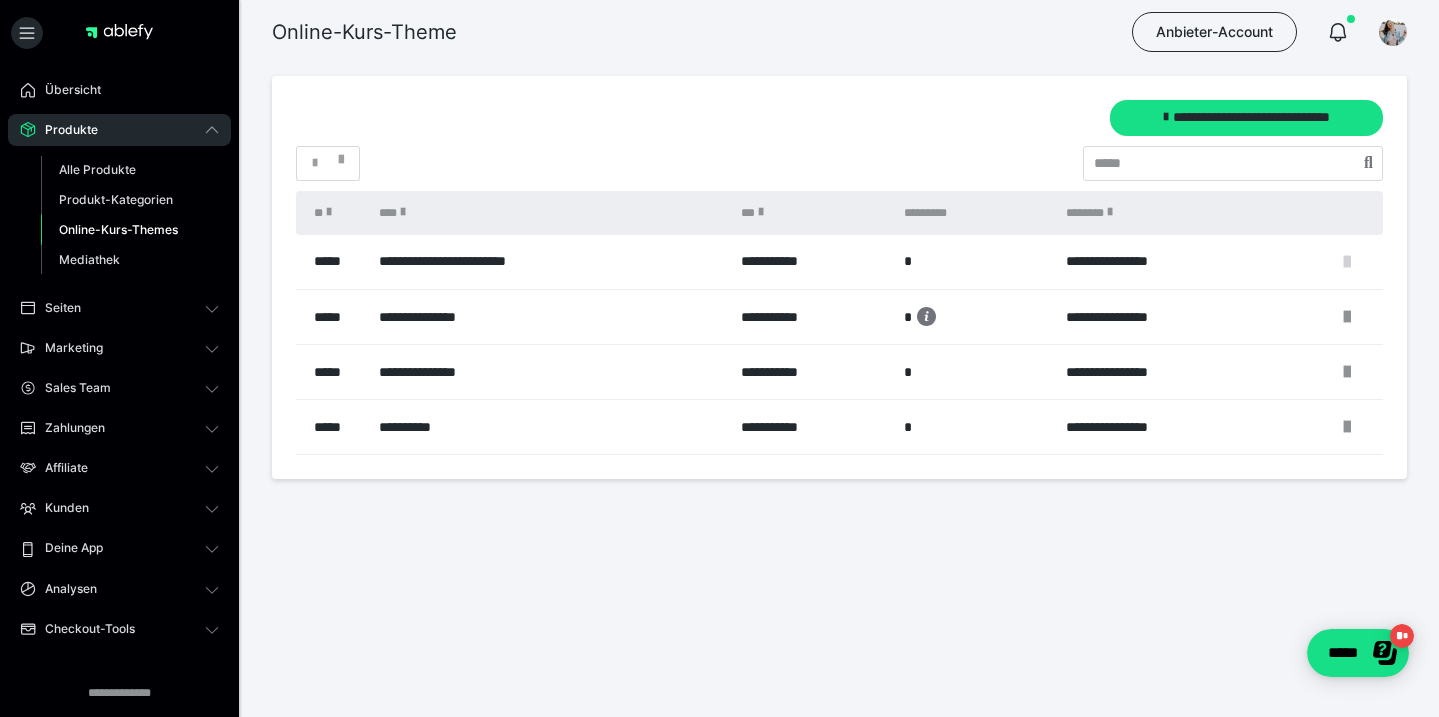 click at bounding box center [1347, 262] 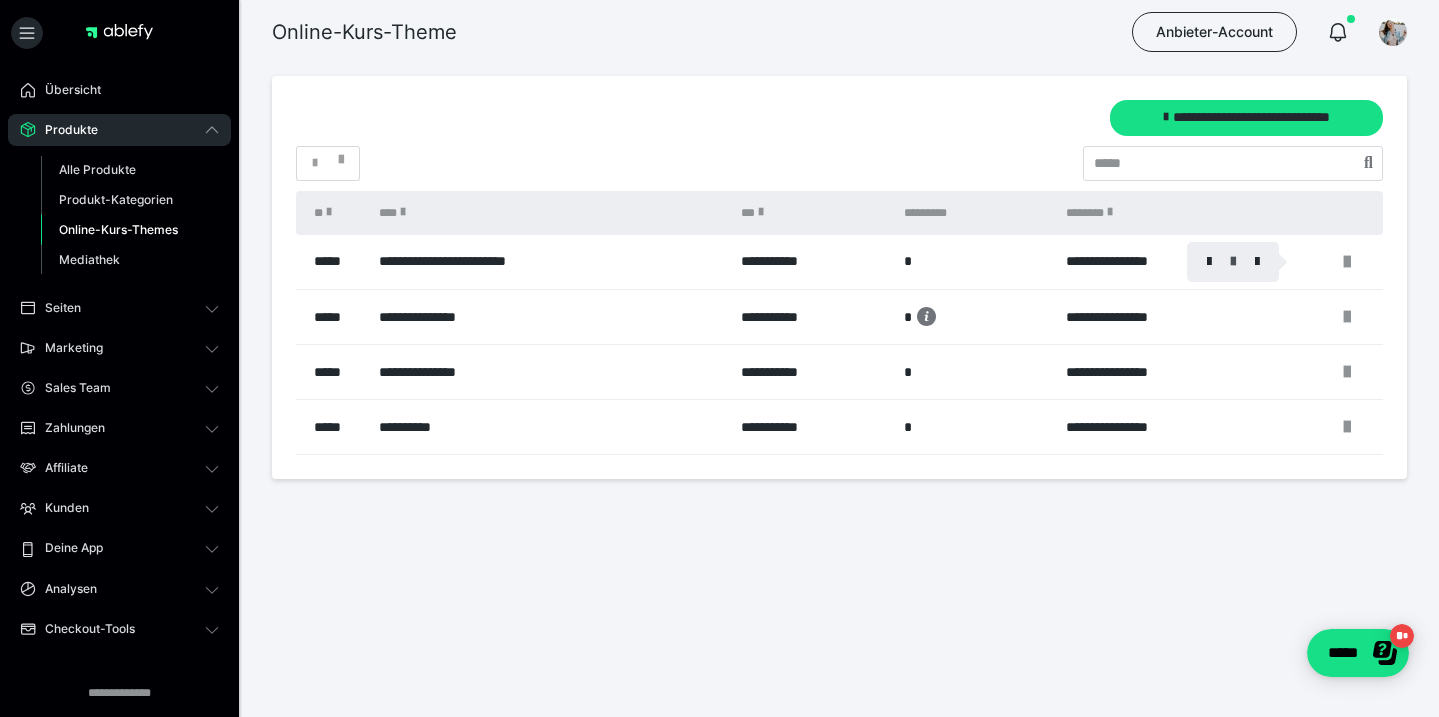 click at bounding box center [1233, 262] 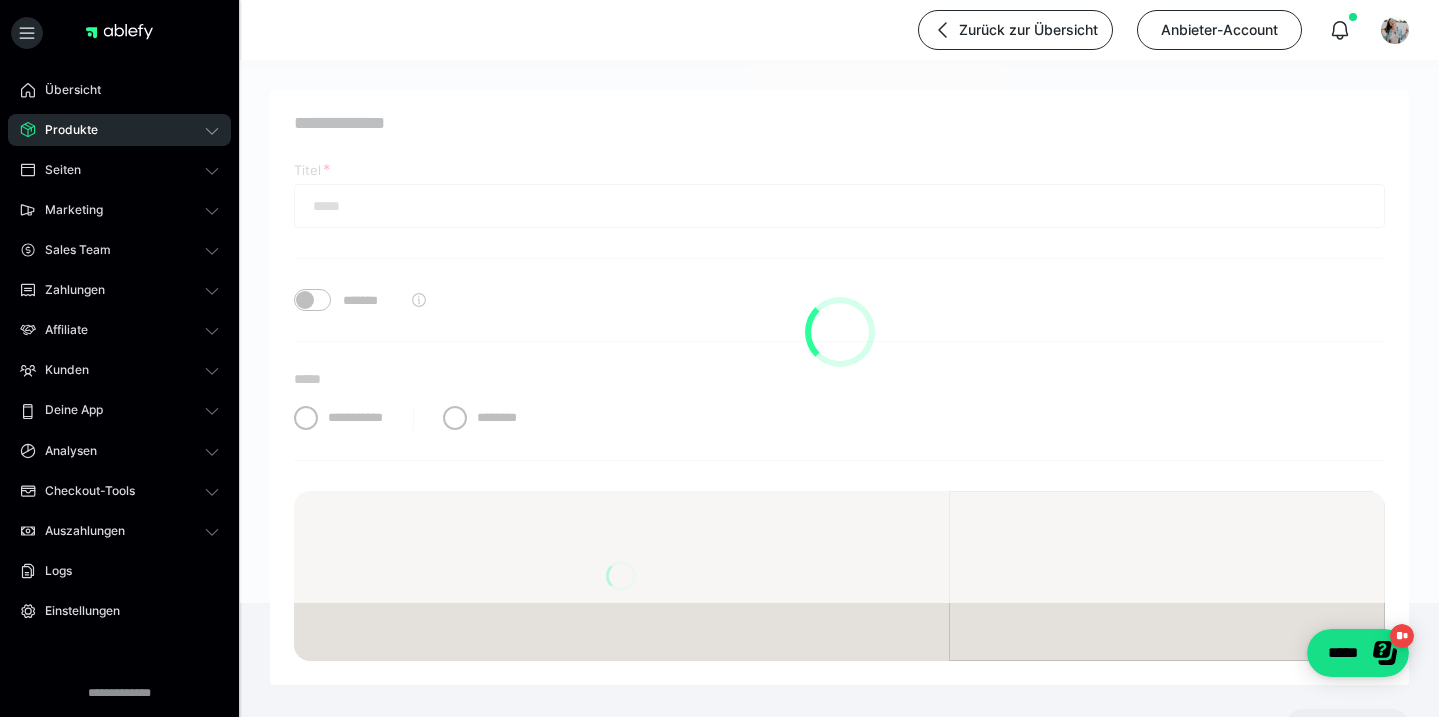 type on "**********" 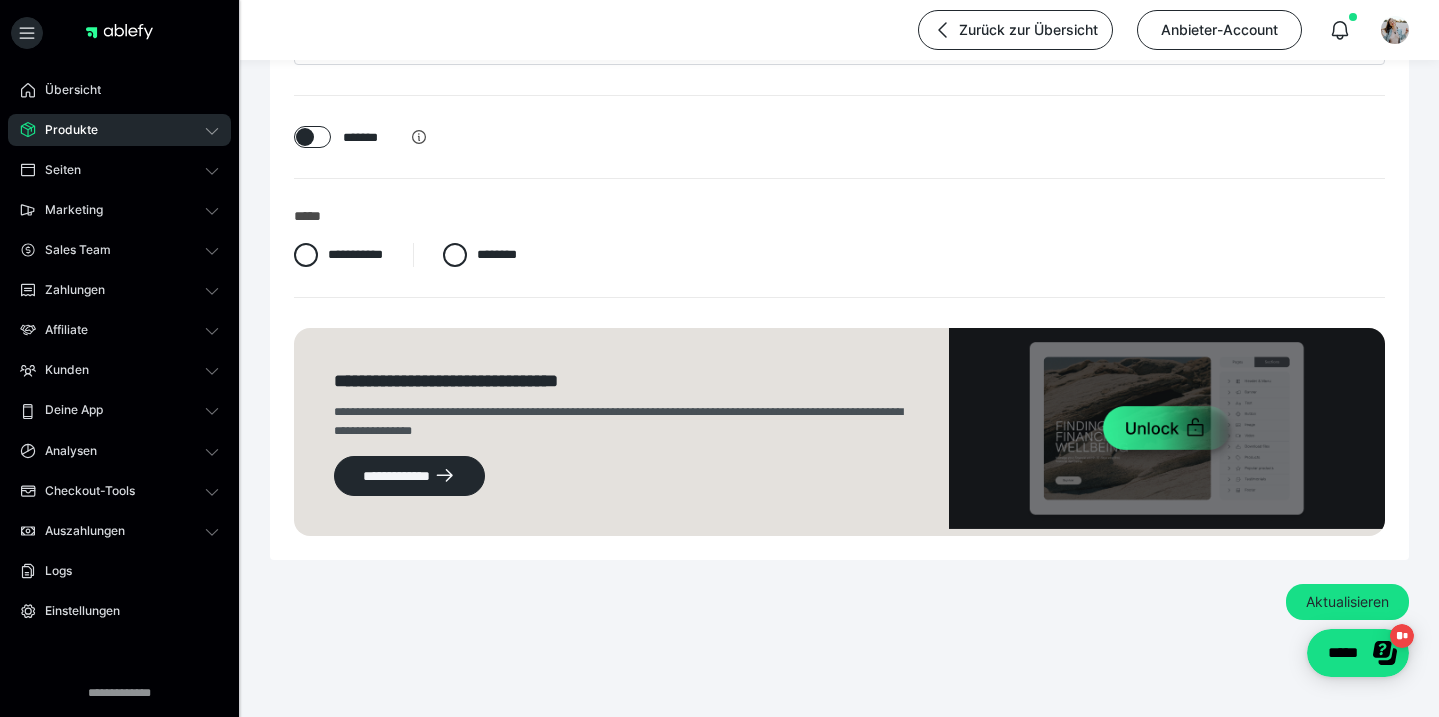 scroll, scrollTop: 166, scrollLeft: 0, axis: vertical 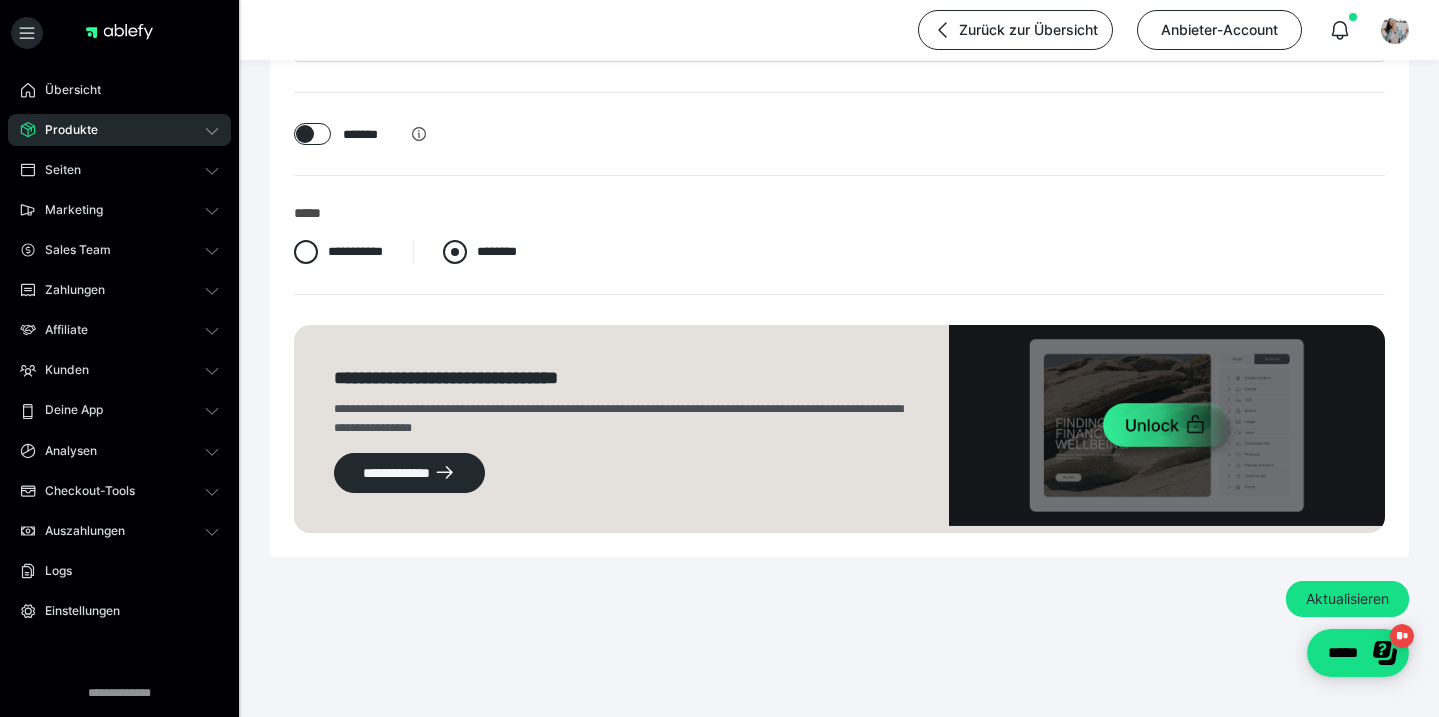 click on "********" at bounding box center [483, 246] 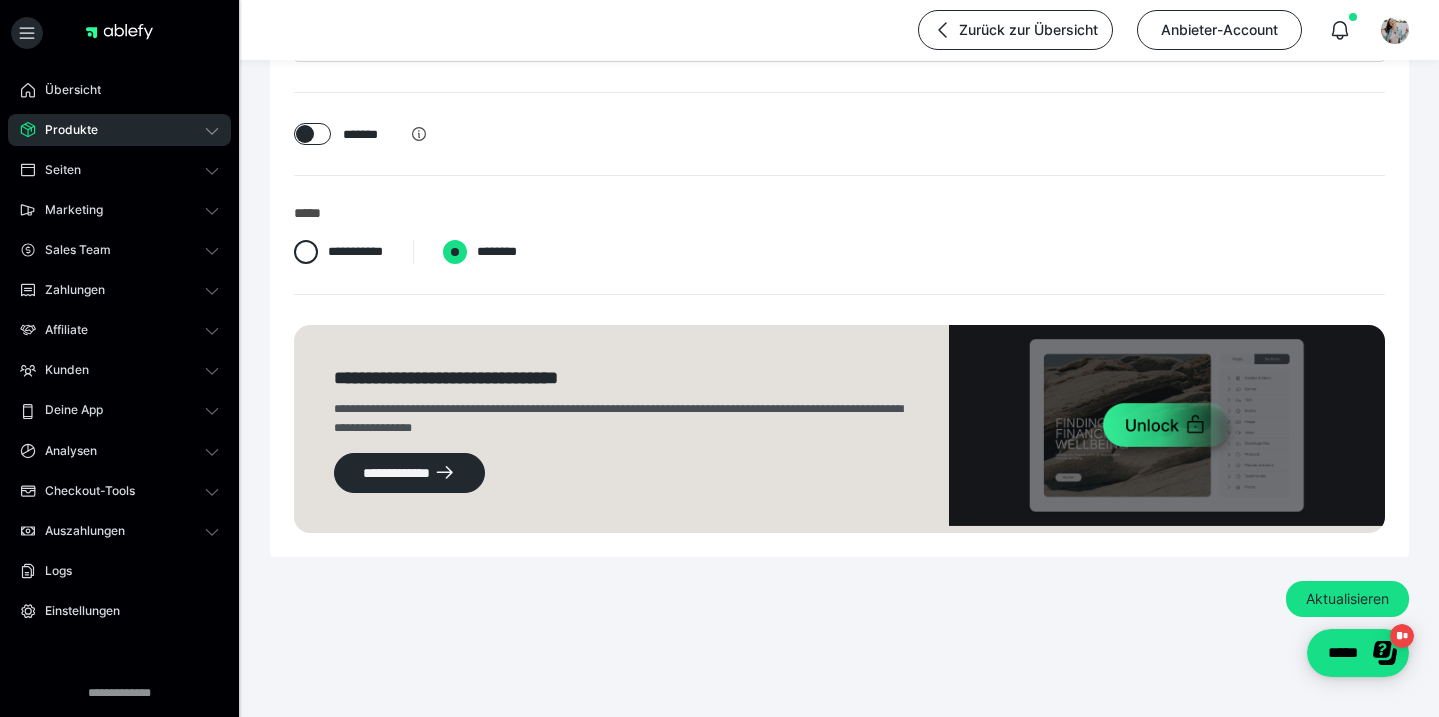 radio on "****" 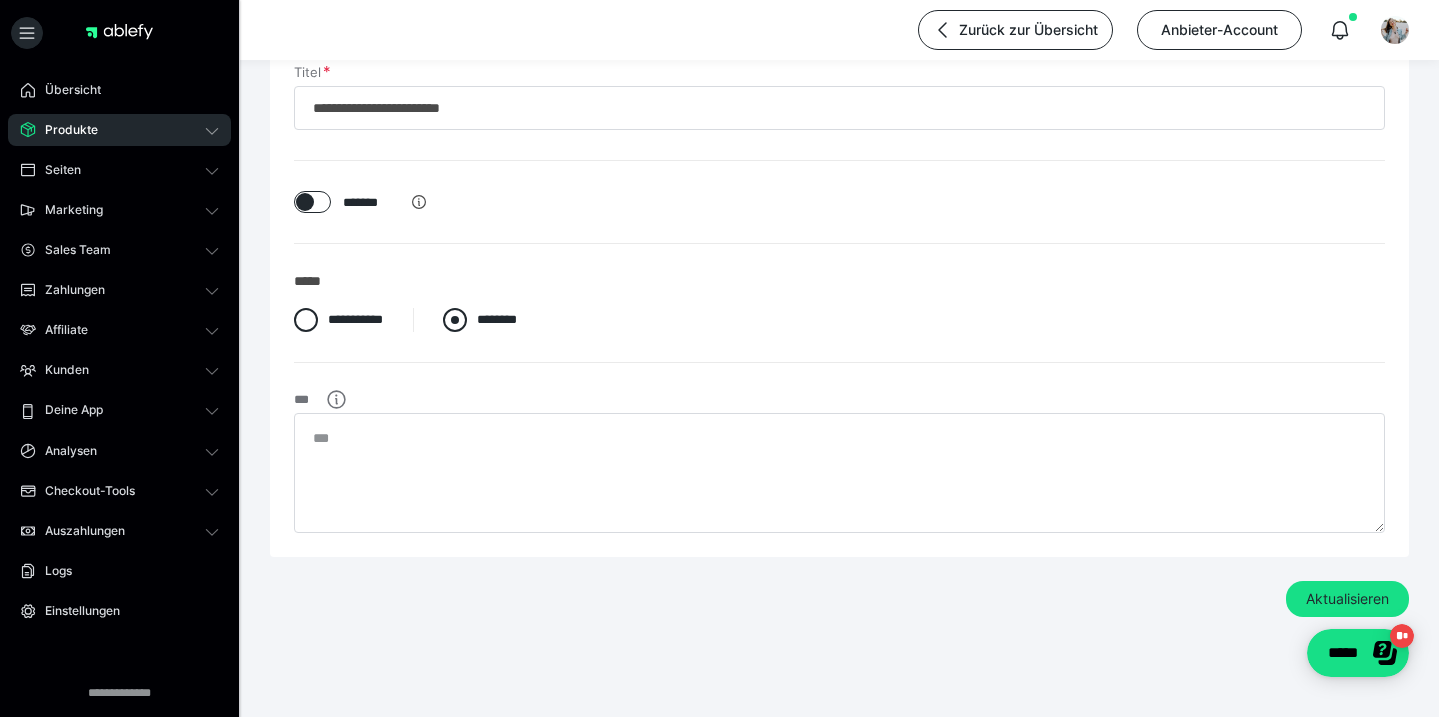 scroll, scrollTop: 98, scrollLeft: 0, axis: vertical 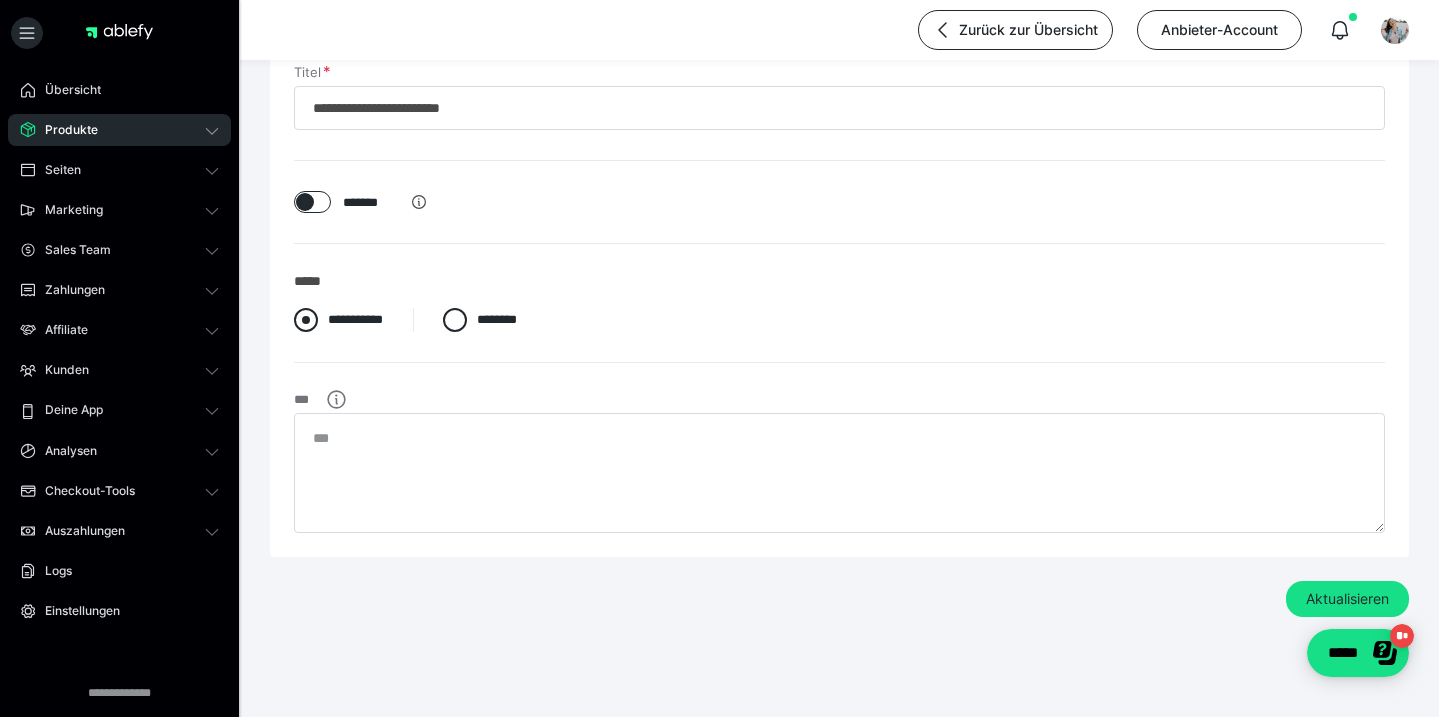 click on "**********" at bounding box center (338, 320) 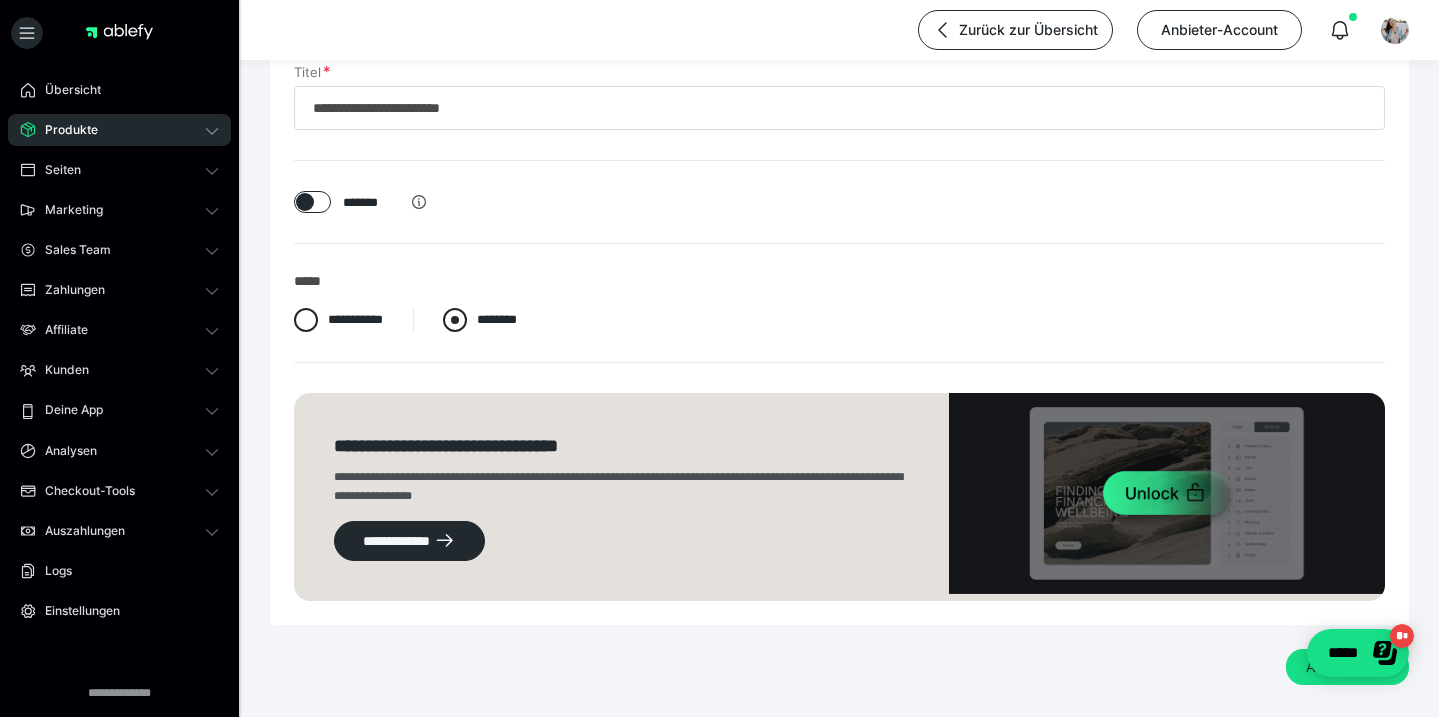 scroll, scrollTop: 0, scrollLeft: 0, axis: both 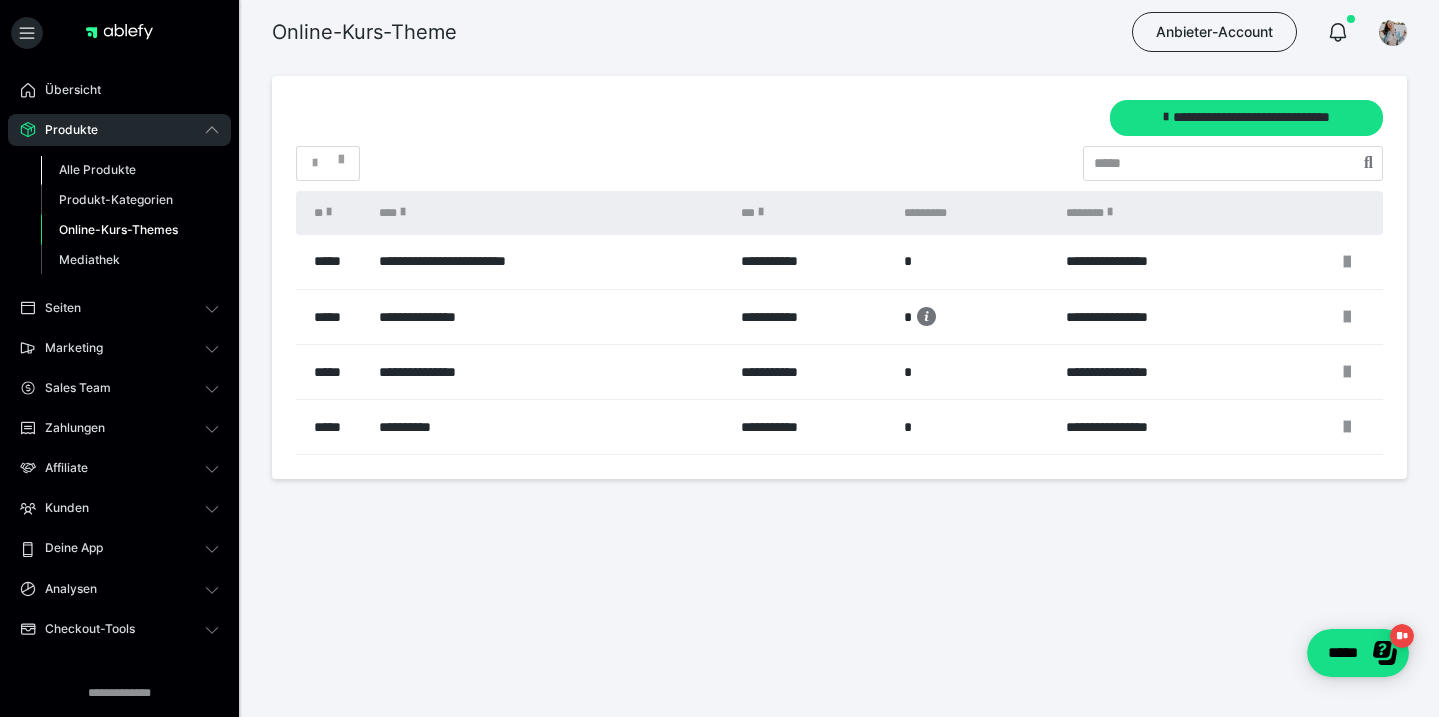 click on "Alle Produkte" at bounding box center [97, 169] 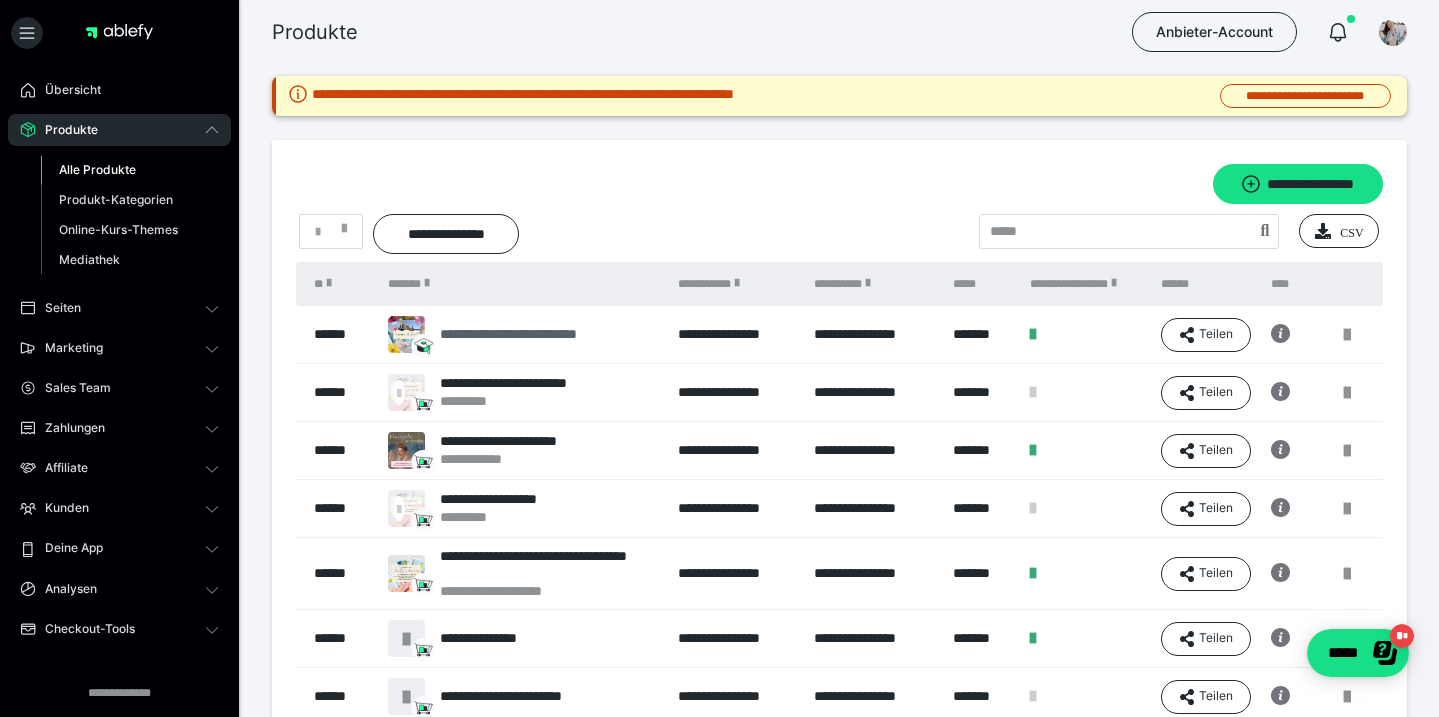 click on "**********" at bounding box center [534, 334] 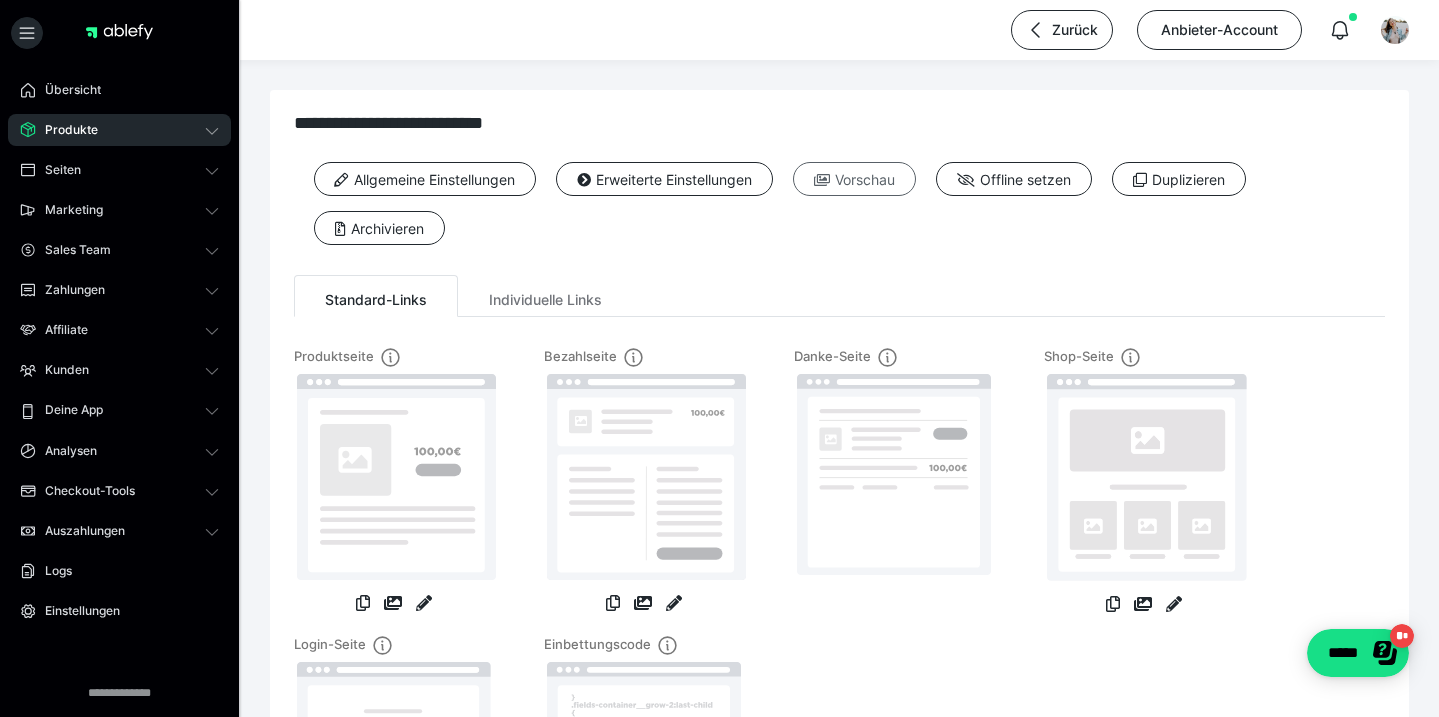 click on "Vorschau" at bounding box center (854, 179) 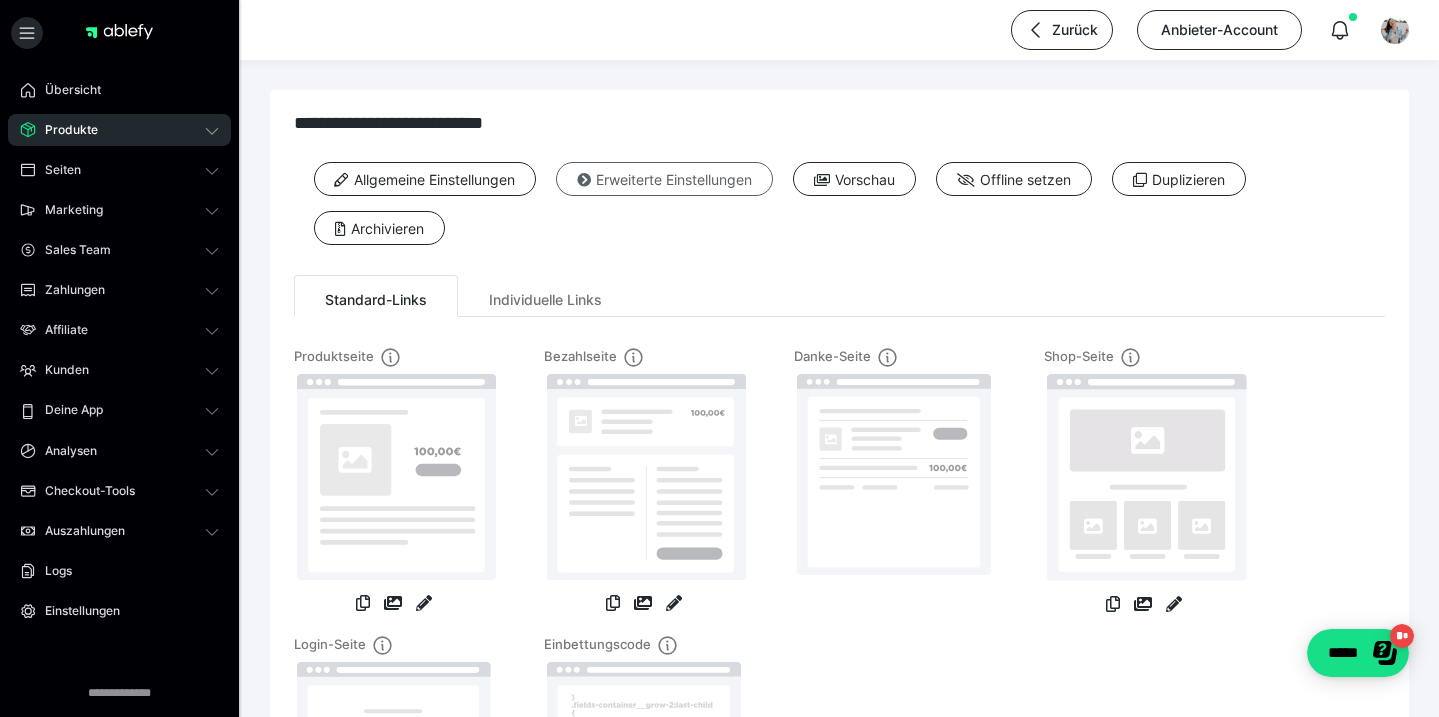 click on "Erweiterte Einstellungen" at bounding box center [664, 179] 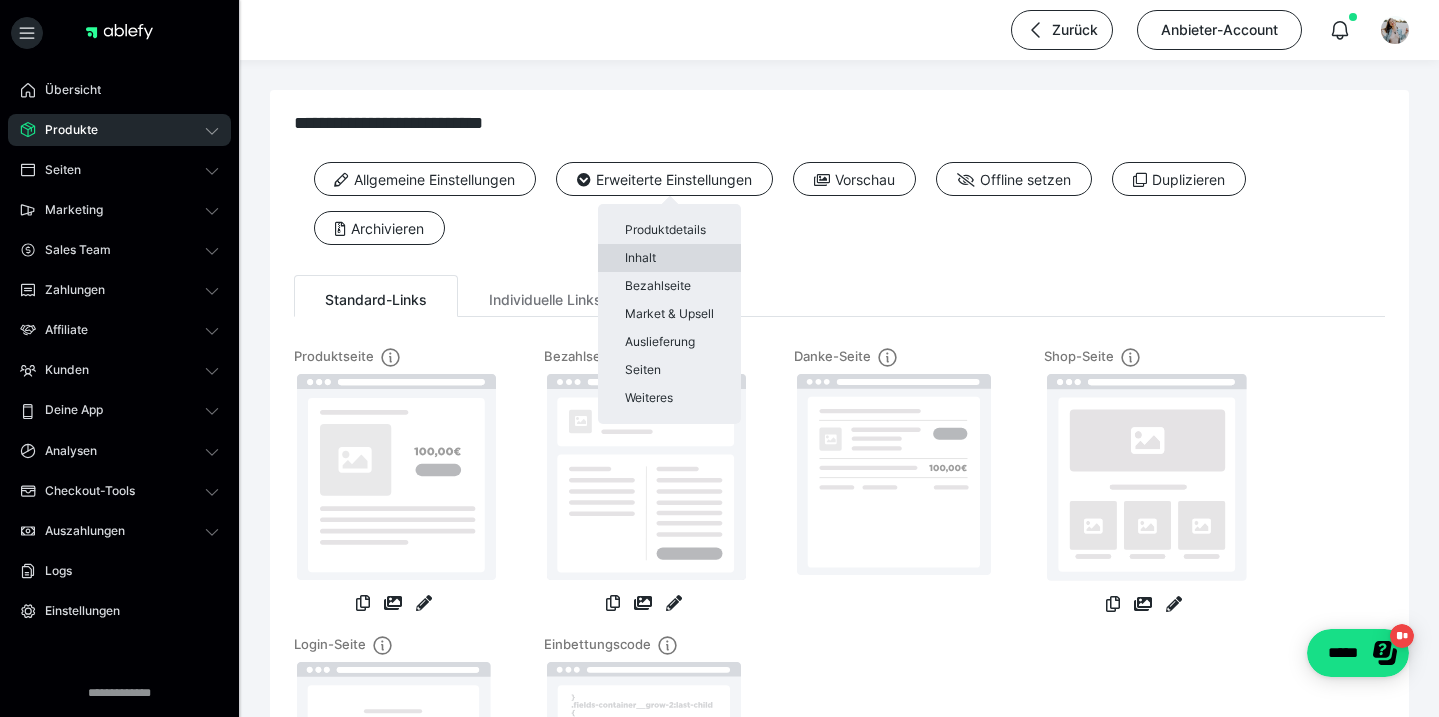 click on "Inhalt" at bounding box center (669, 258) 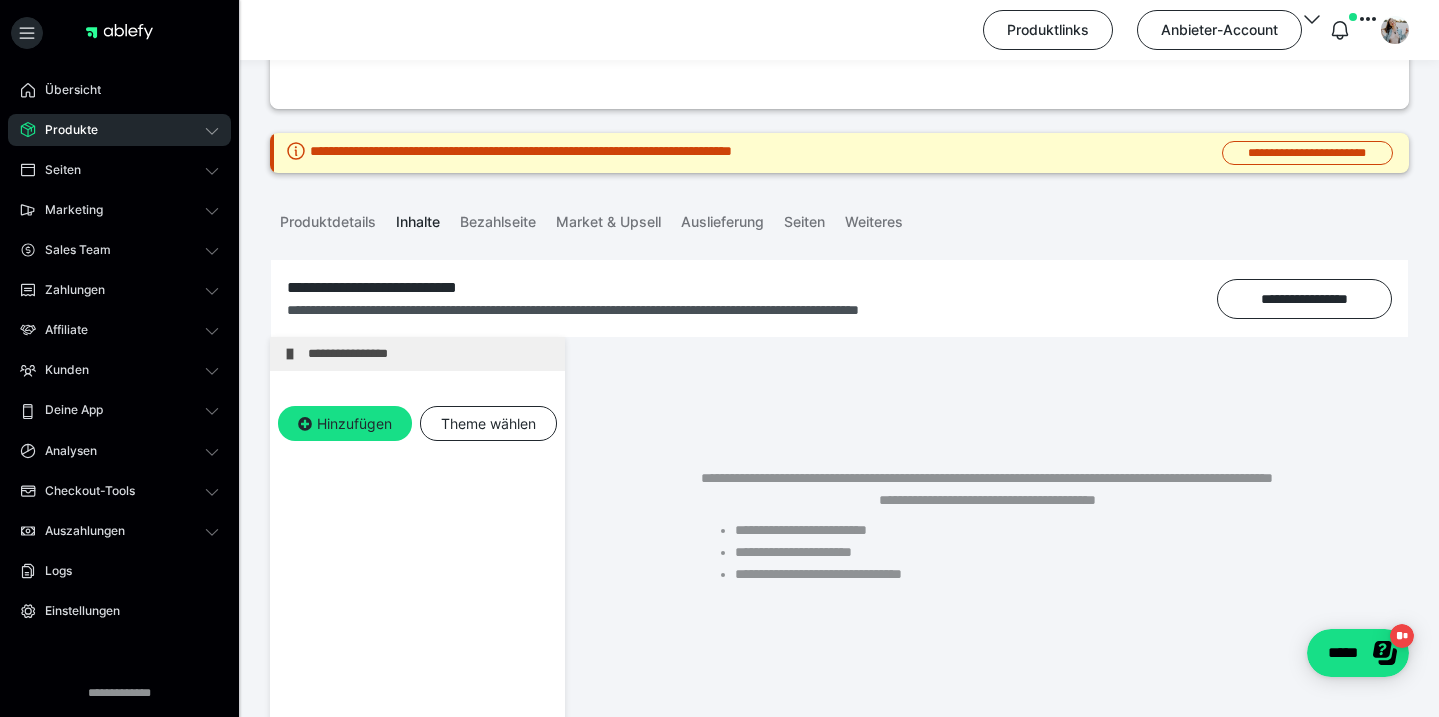scroll, scrollTop: 164, scrollLeft: 0, axis: vertical 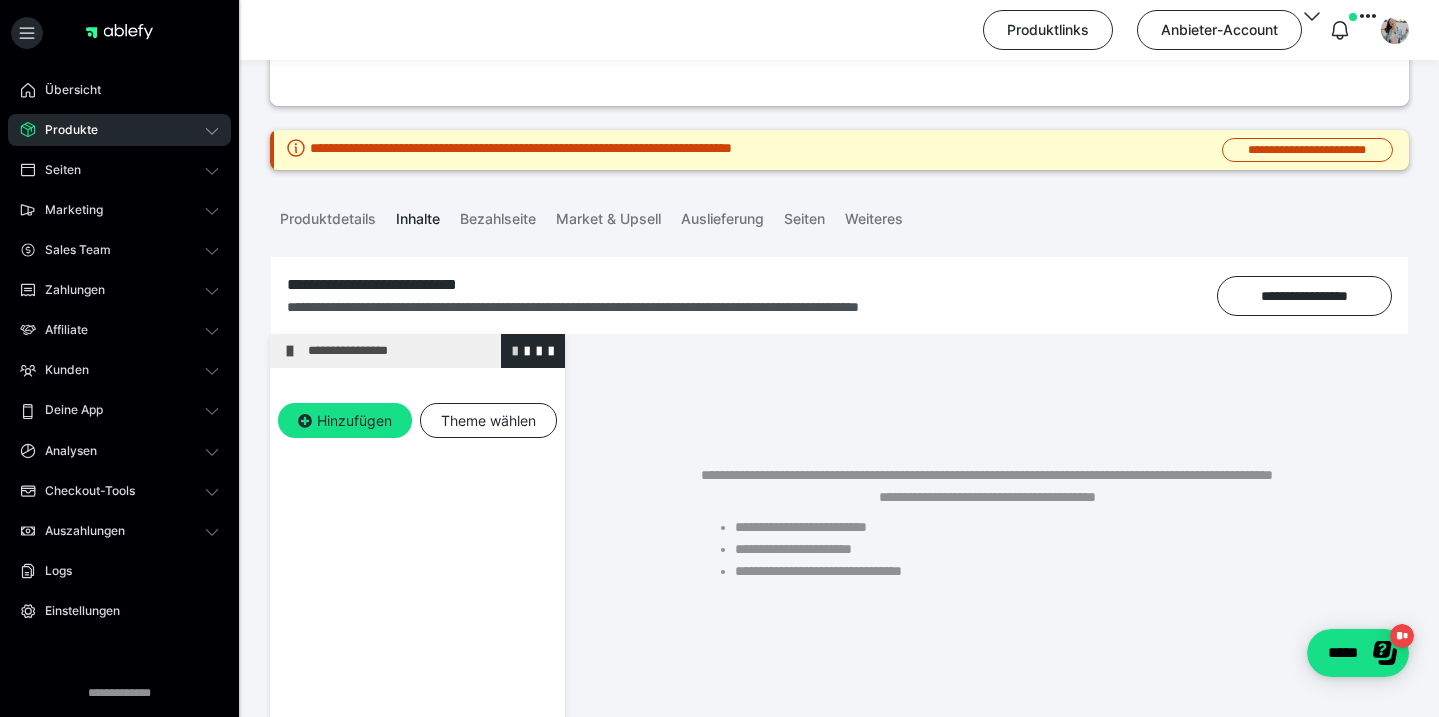 click at bounding box center (515, 350) 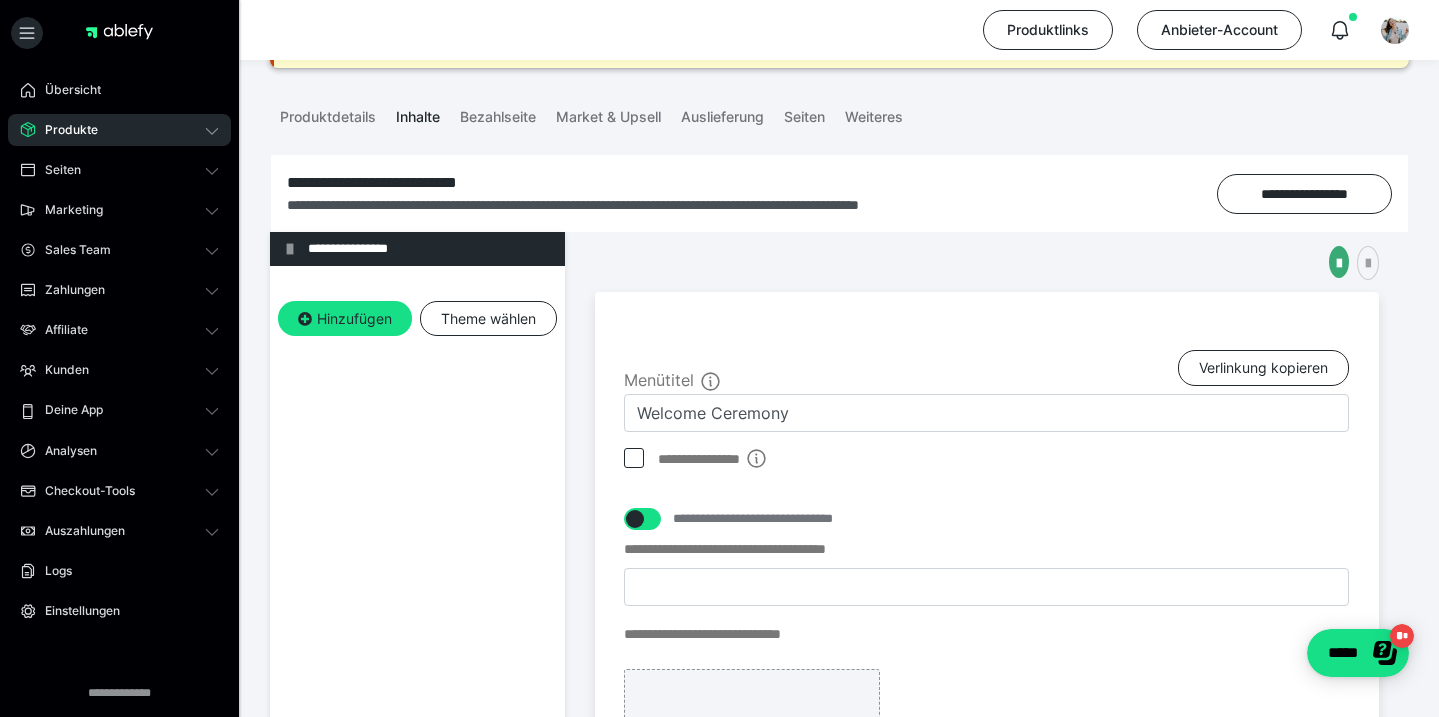scroll, scrollTop: 335, scrollLeft: 0, axis: vertical 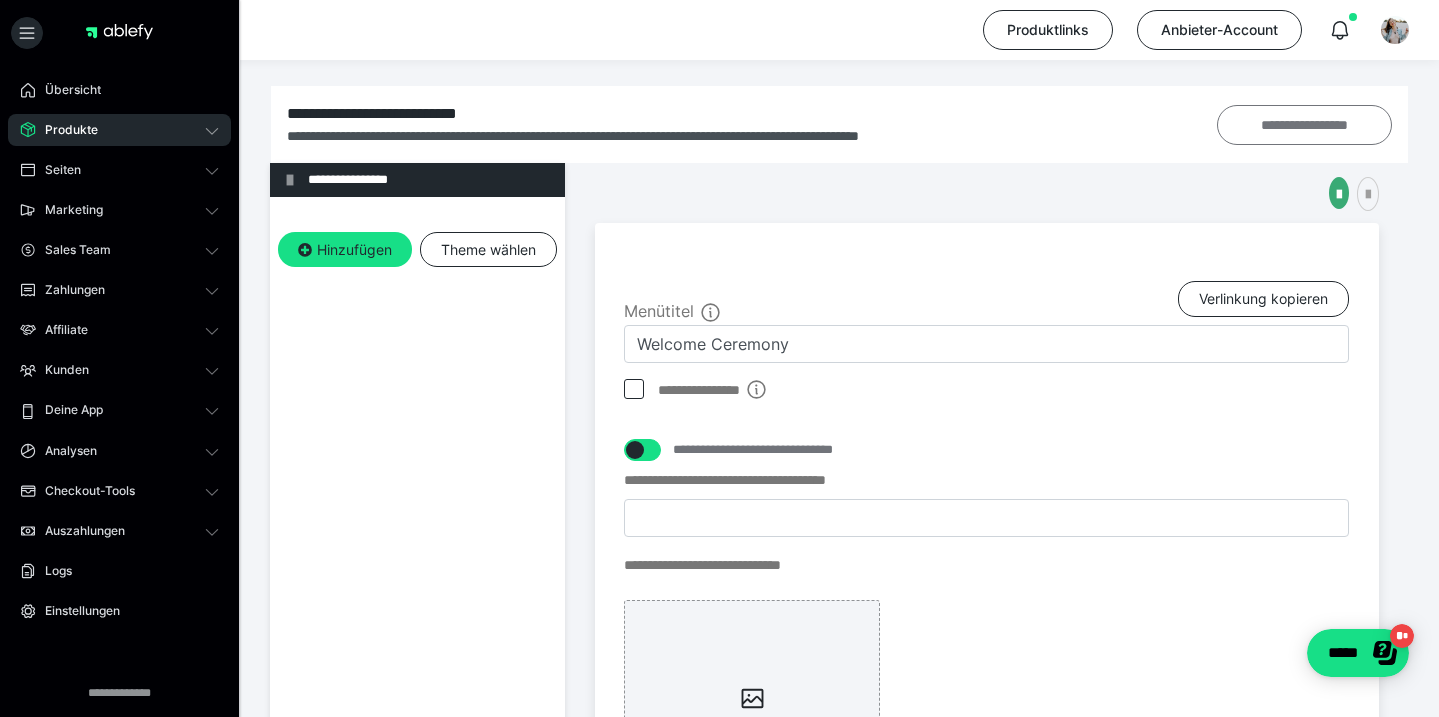 click on "**********" at bounding box center (1305, 125) 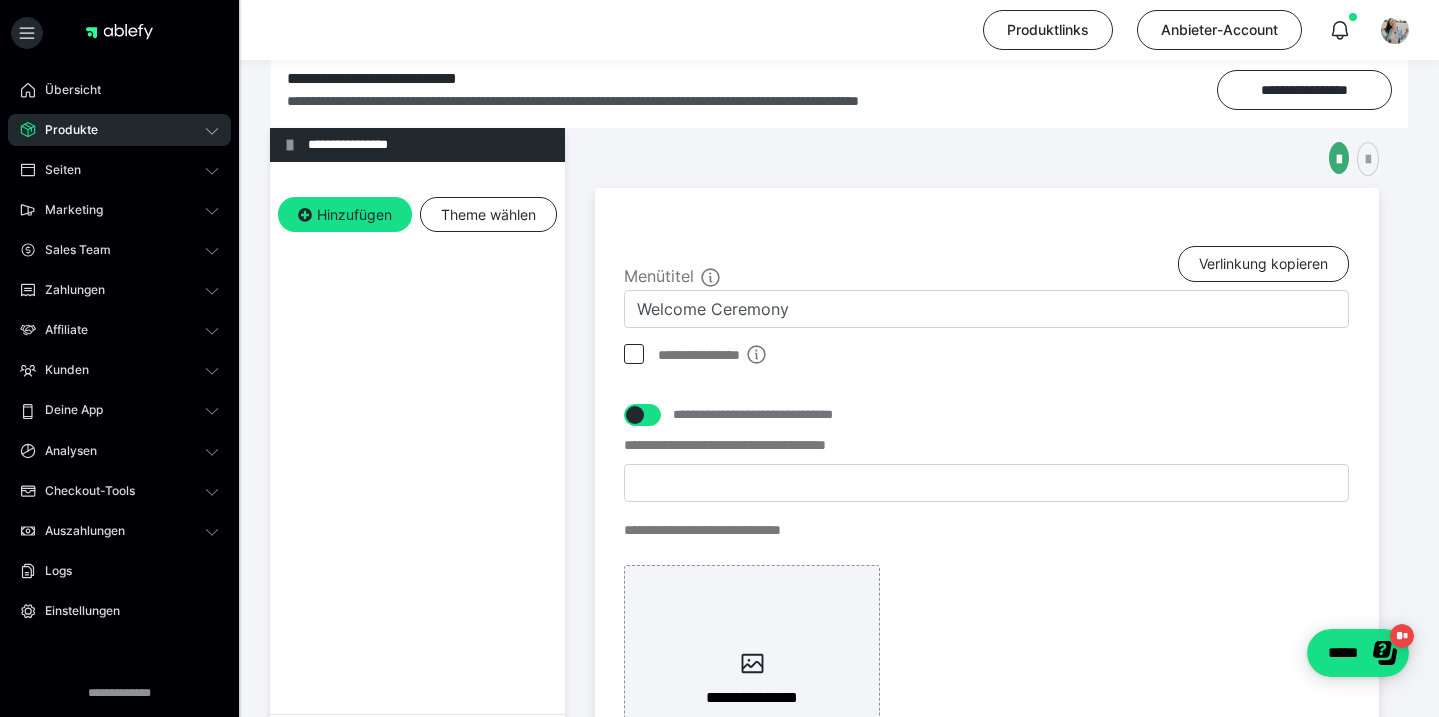 scroll, scrollTop: 320, scrollLeft: 0, axis: vertical 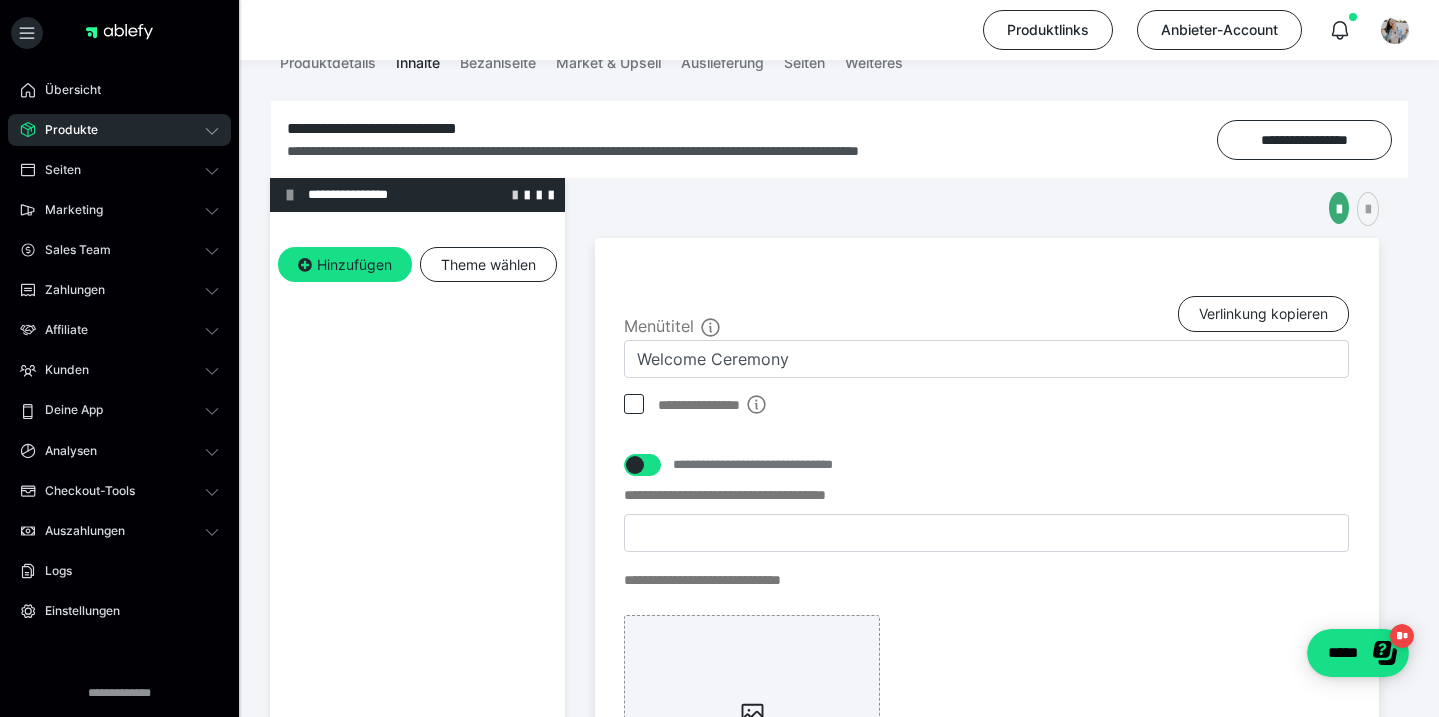 click at bounding box center [515, 194] 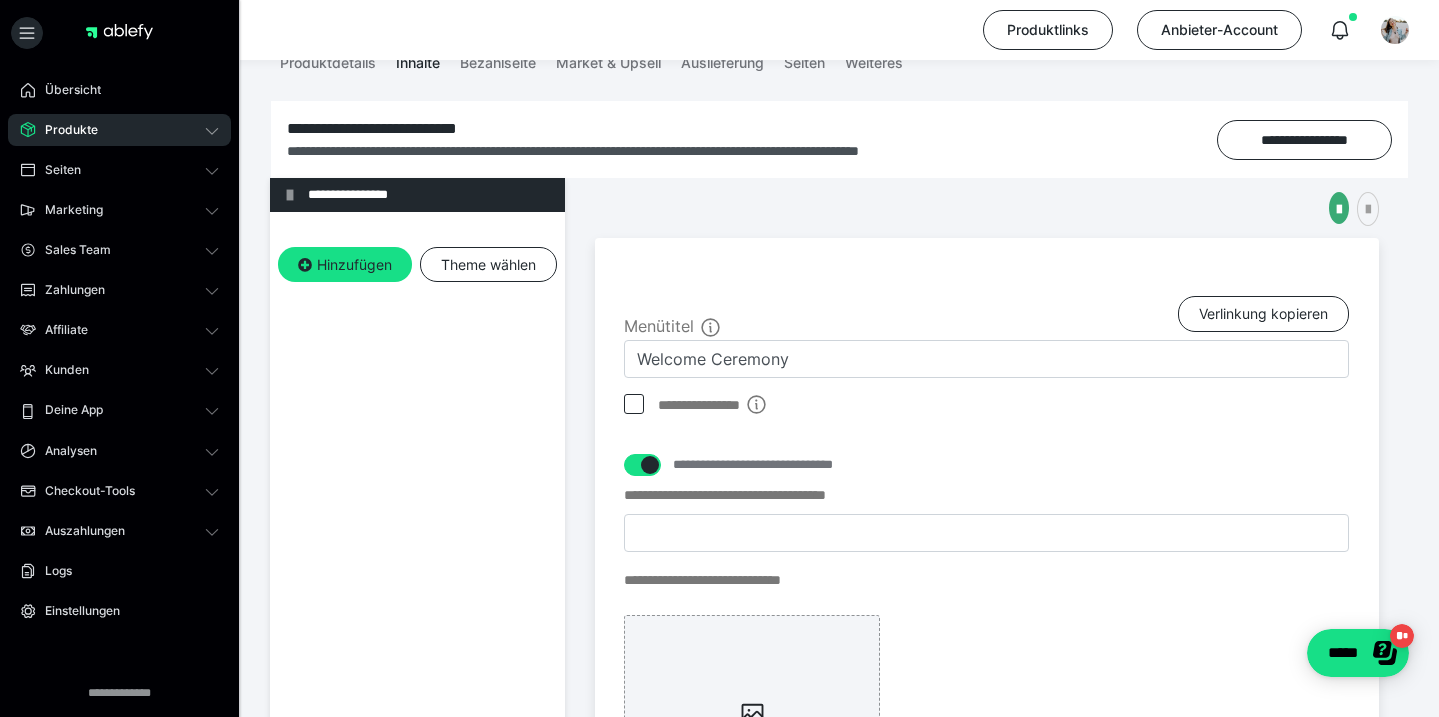 click at bounding box center [0, 0] 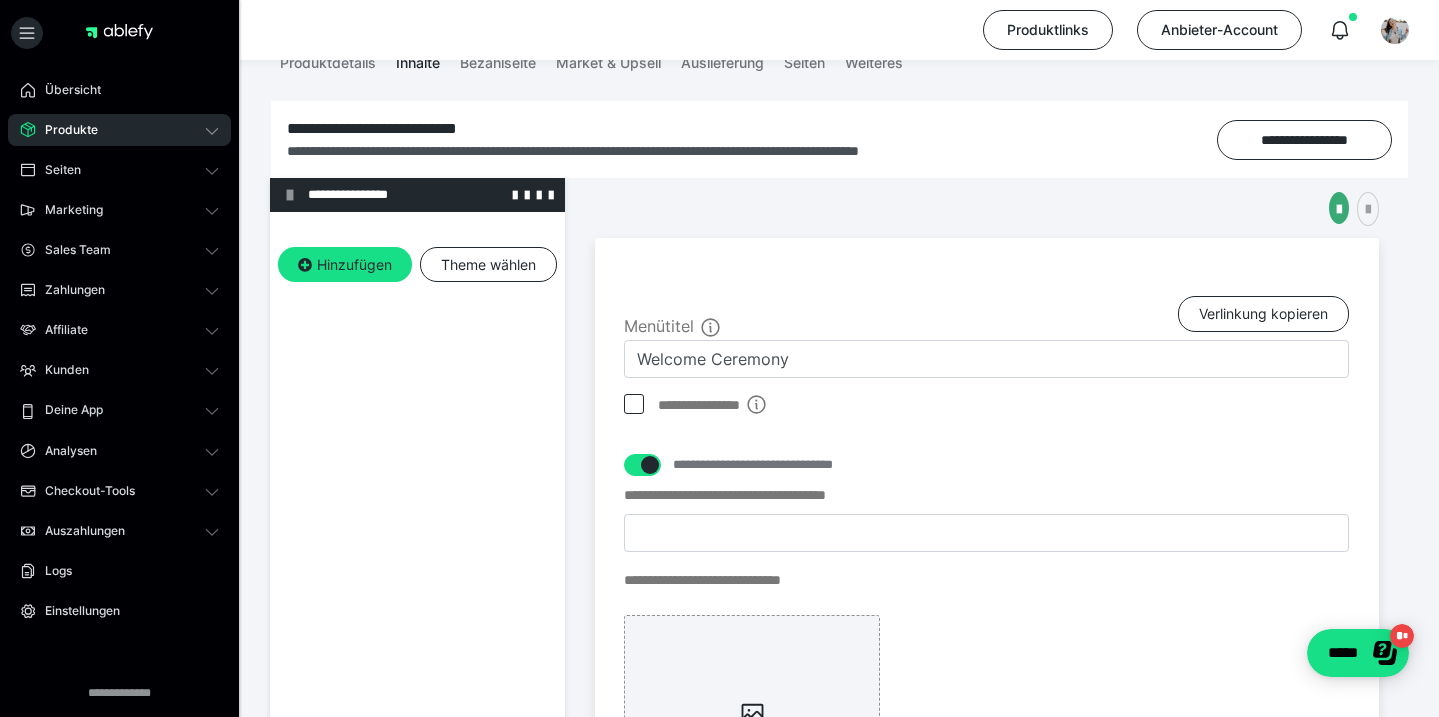 click on "**********" at bounding box center (431, 195) 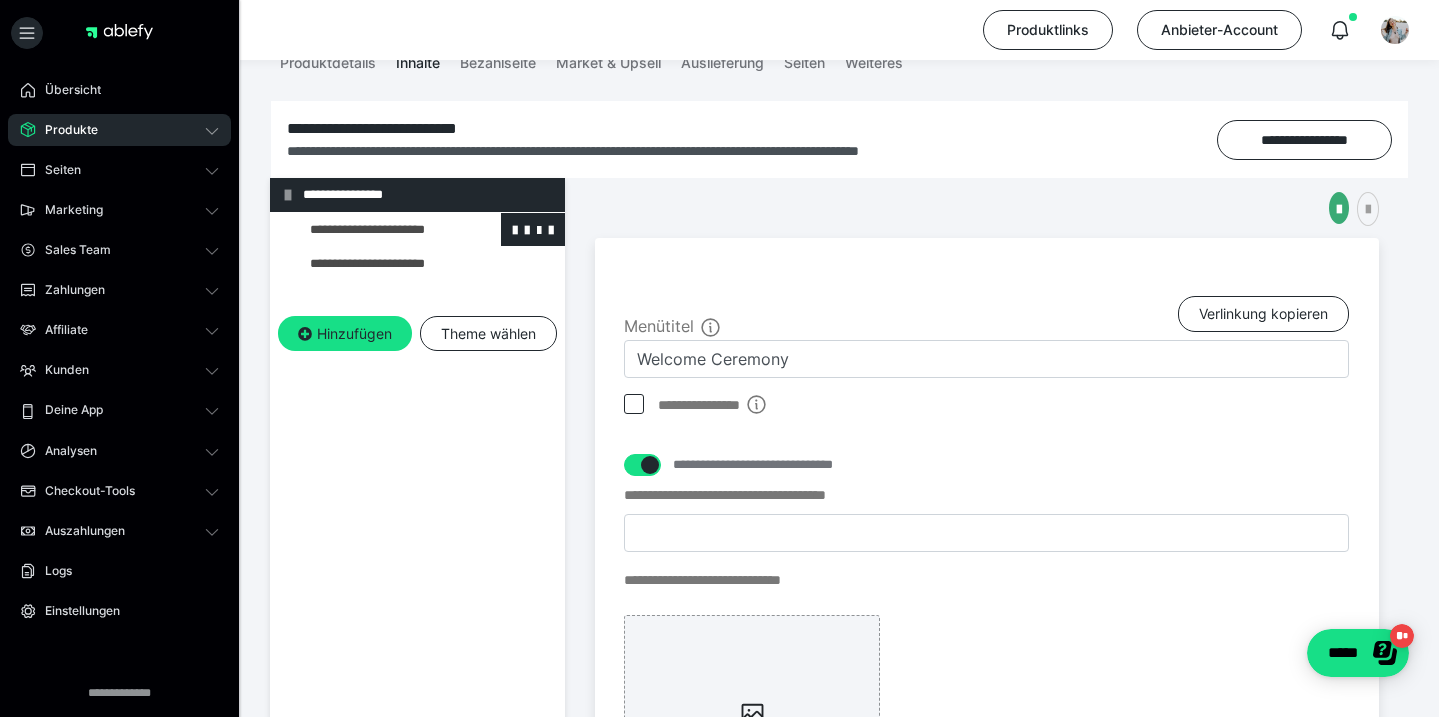 click at bounding box center (375, 230) 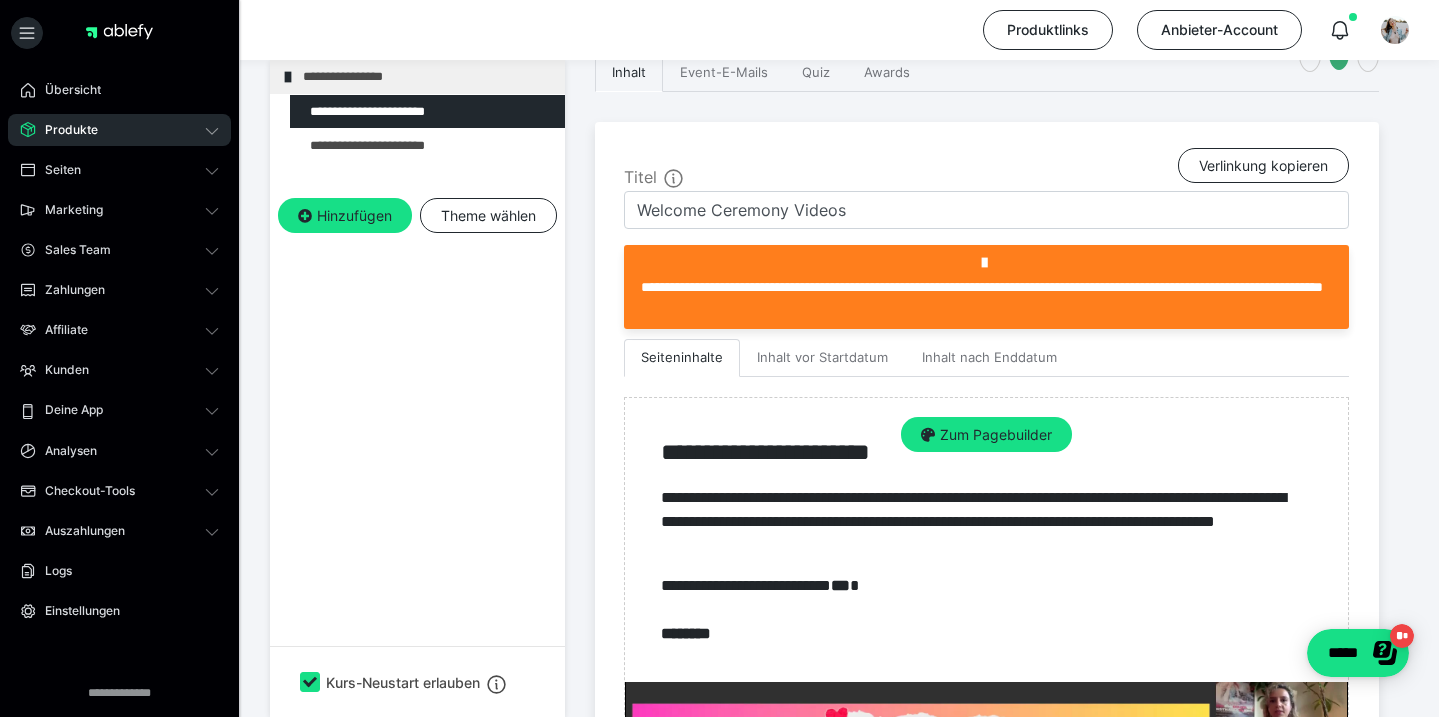 scroll, scrollTop: 530, scrollLeft: 0, axis: vertical 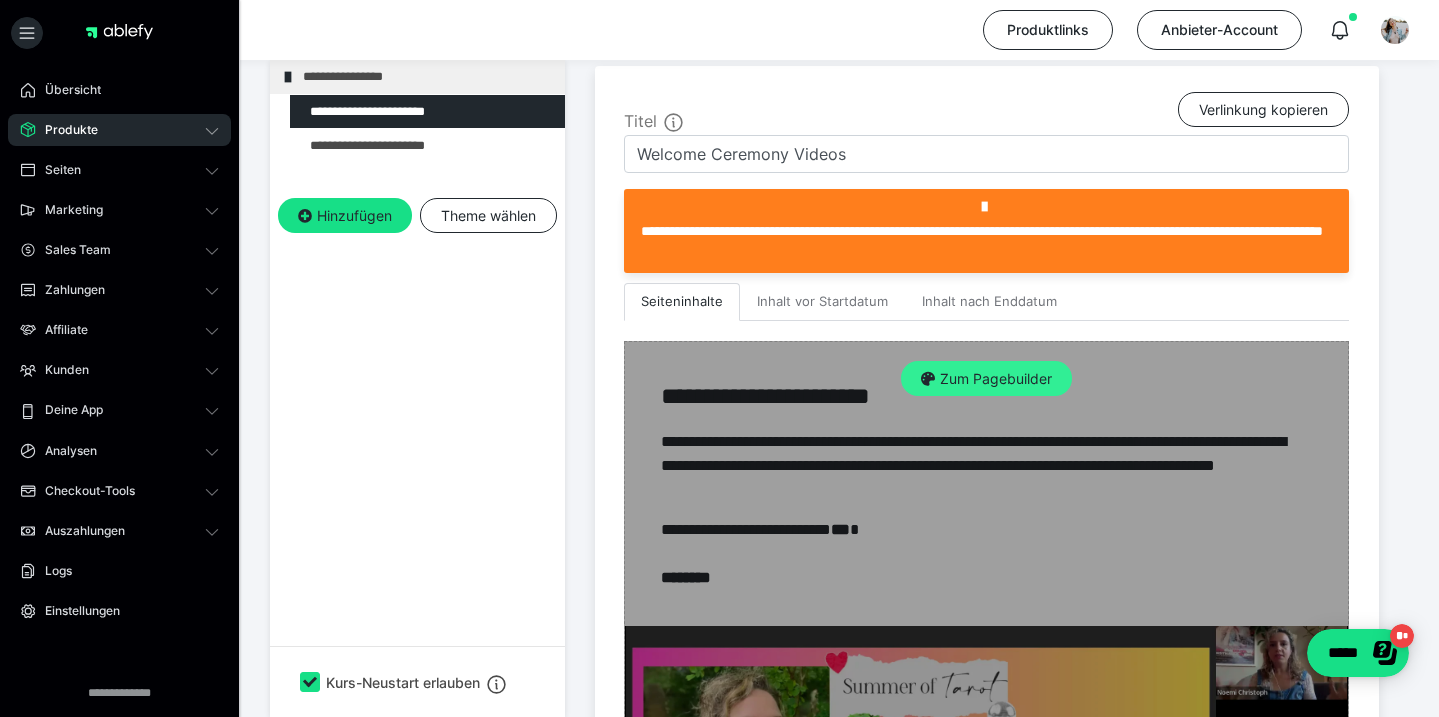 click on "Zum Pagebuilder" at bounding box center [986, 379] 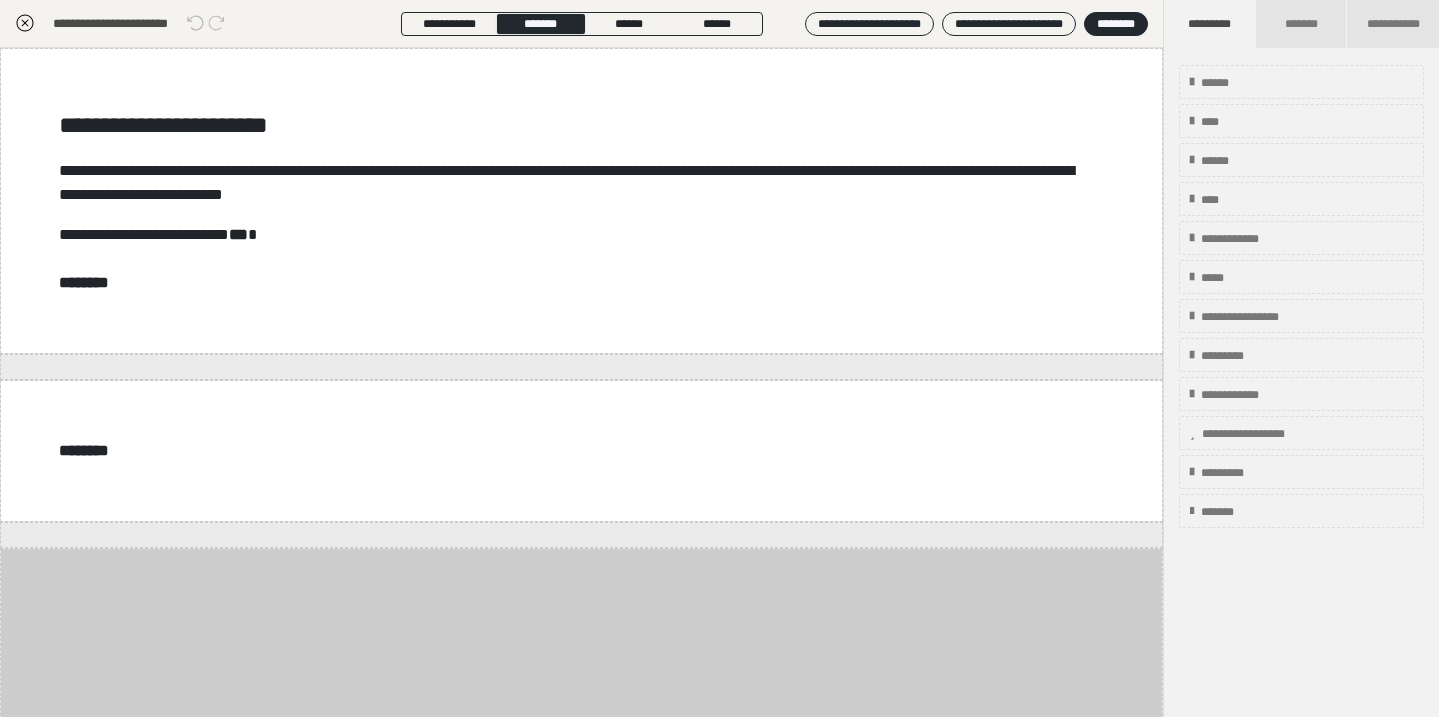 scroll, scrollTop: 438, scrollLeft: 0, axis: vertical 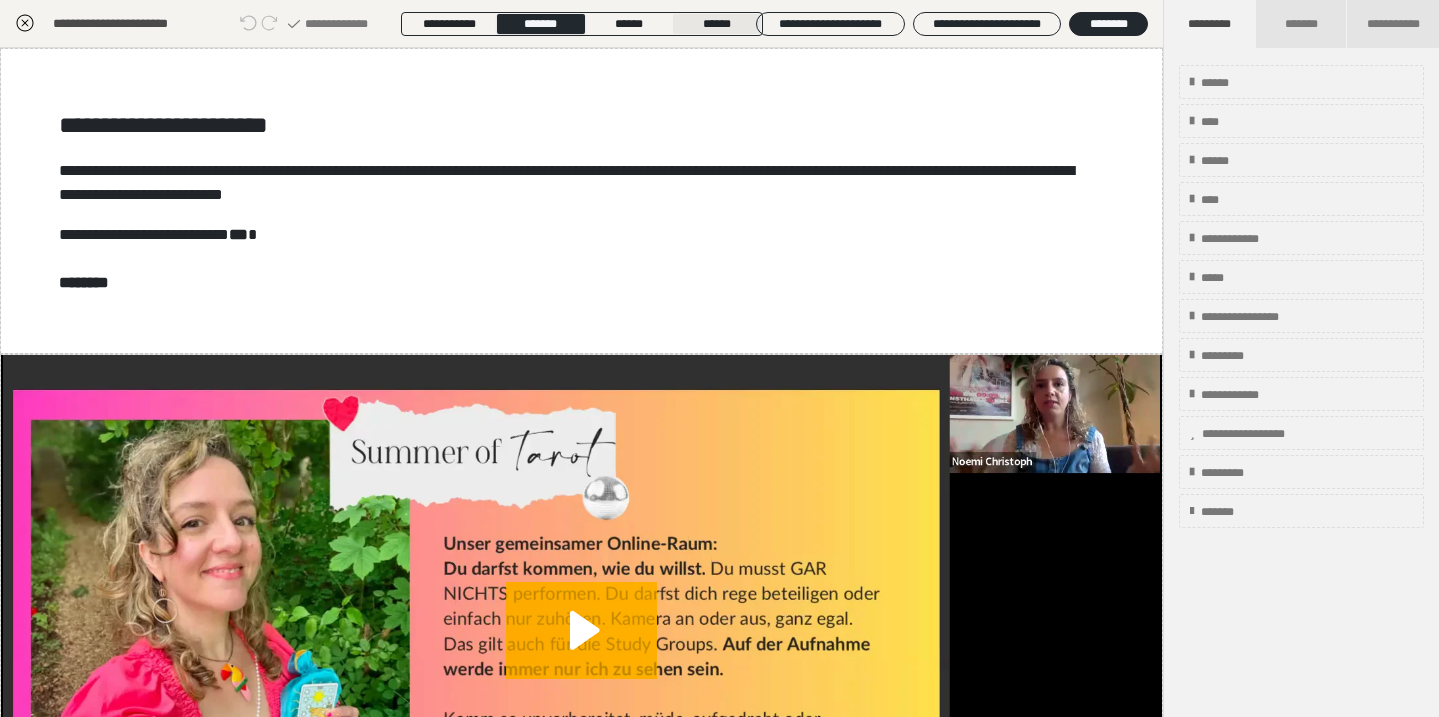 click on "******" at bounding box center [717, 24] 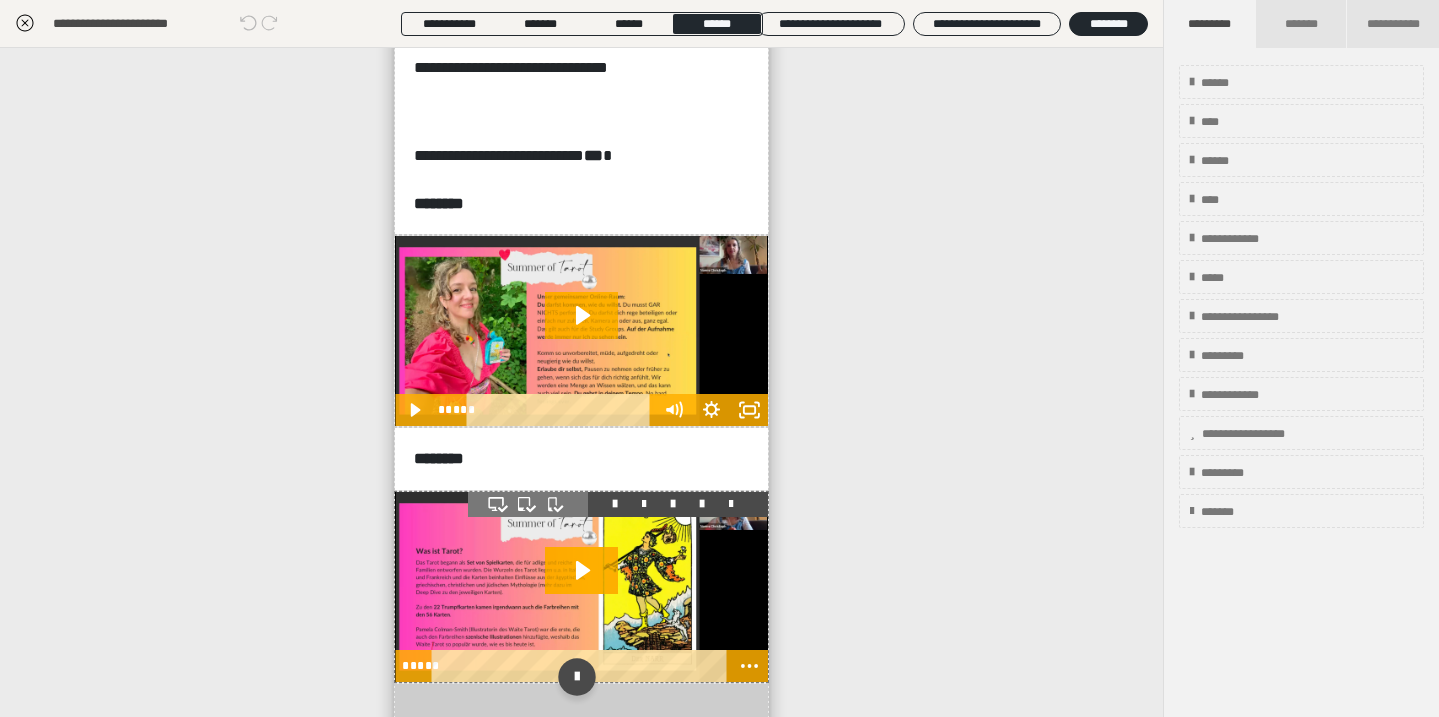 scroll, scrollTop: 0, scrollLeft: 0, axis: both 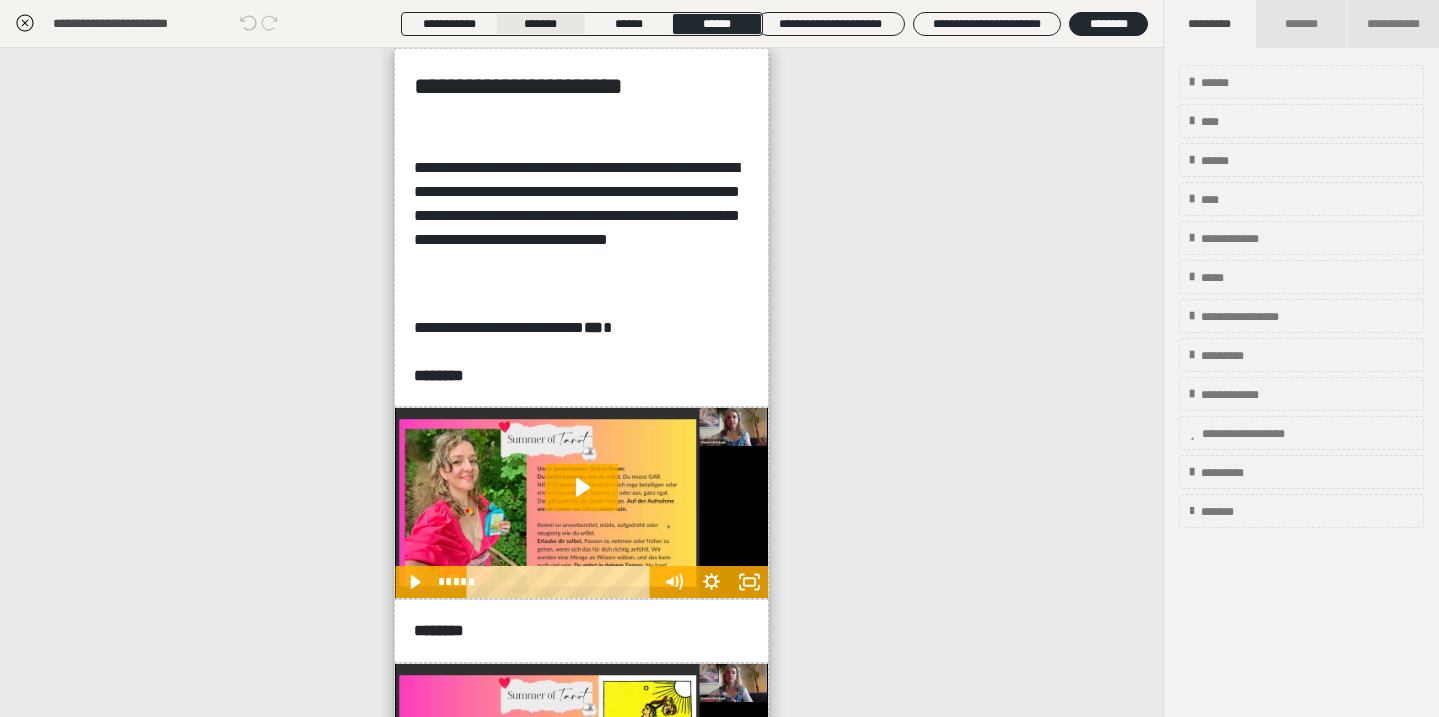 click on "*******" at bounding box center (540, 24) 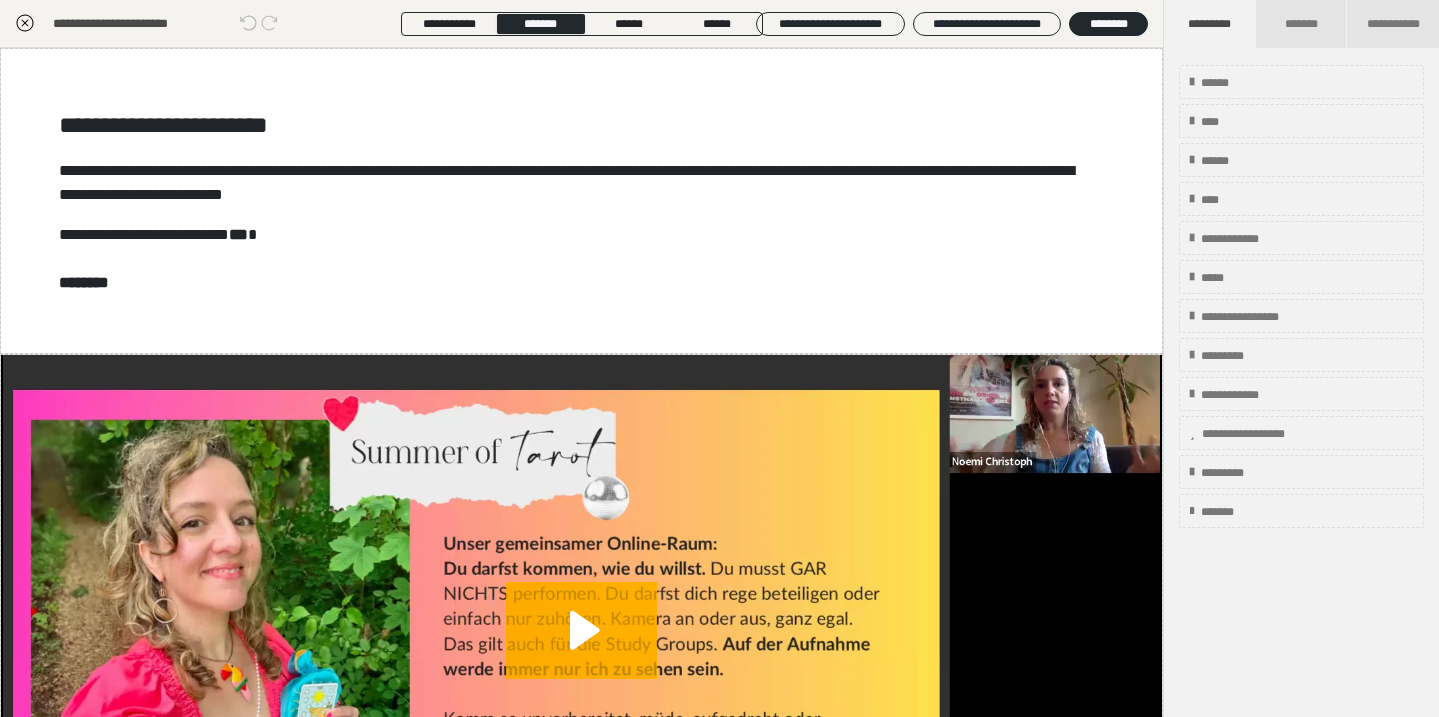 click on "**********" at bounding box center (582, 24) 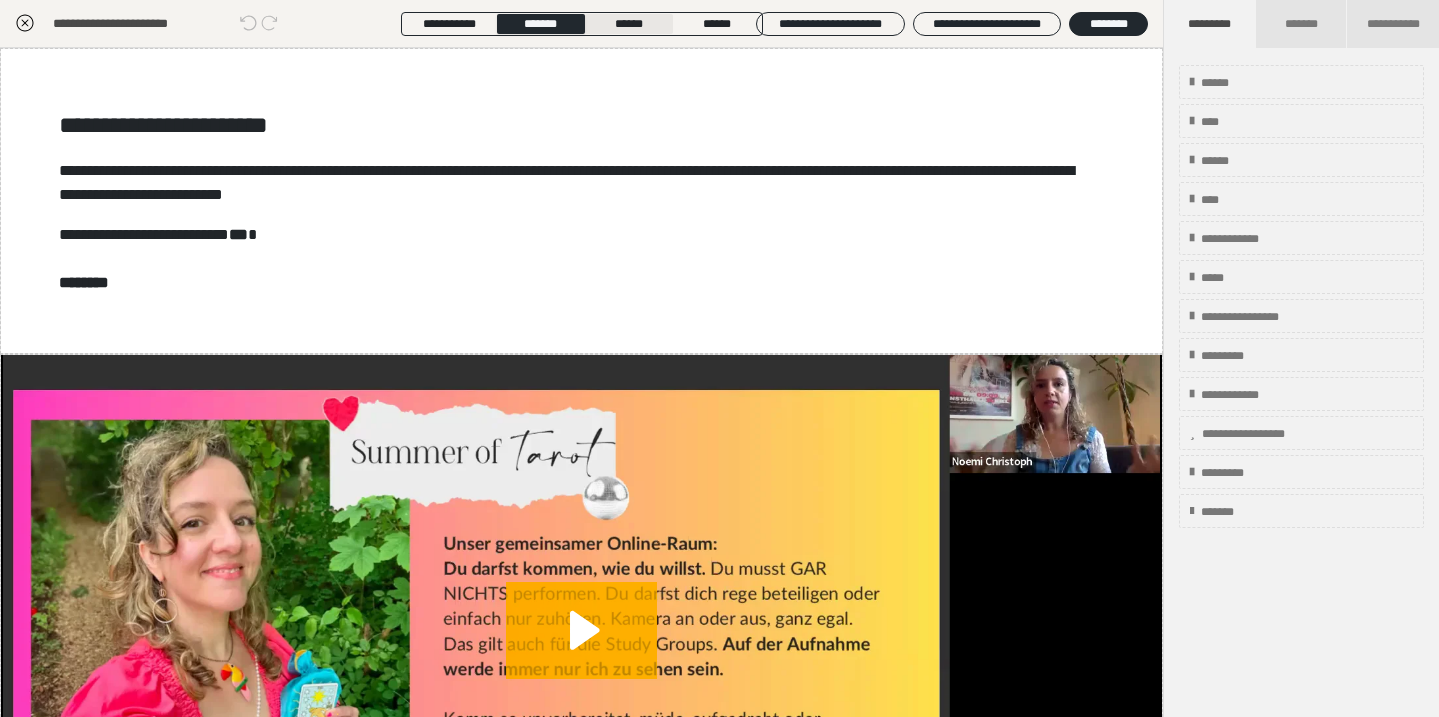 click on "******" at bounding box center (629, 24) 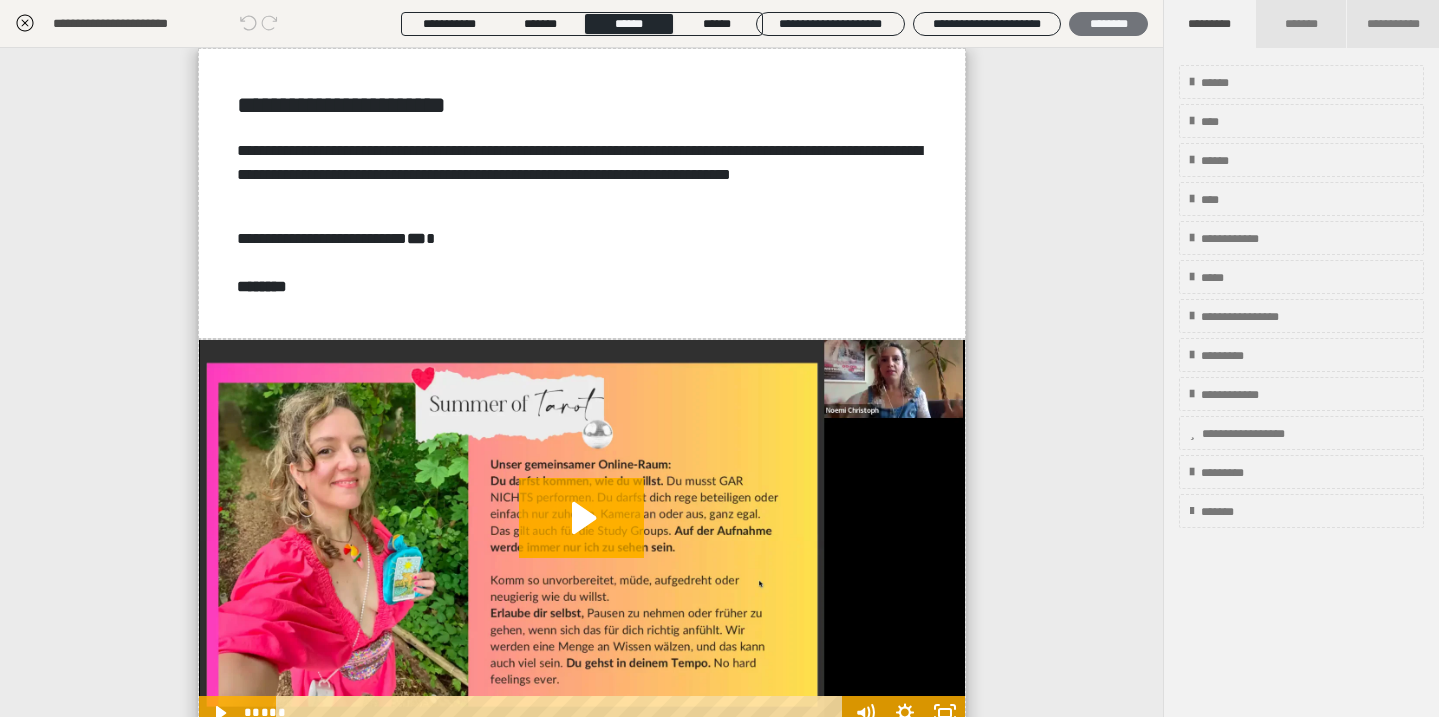 click on "********" at bounding box center (1108, 24) 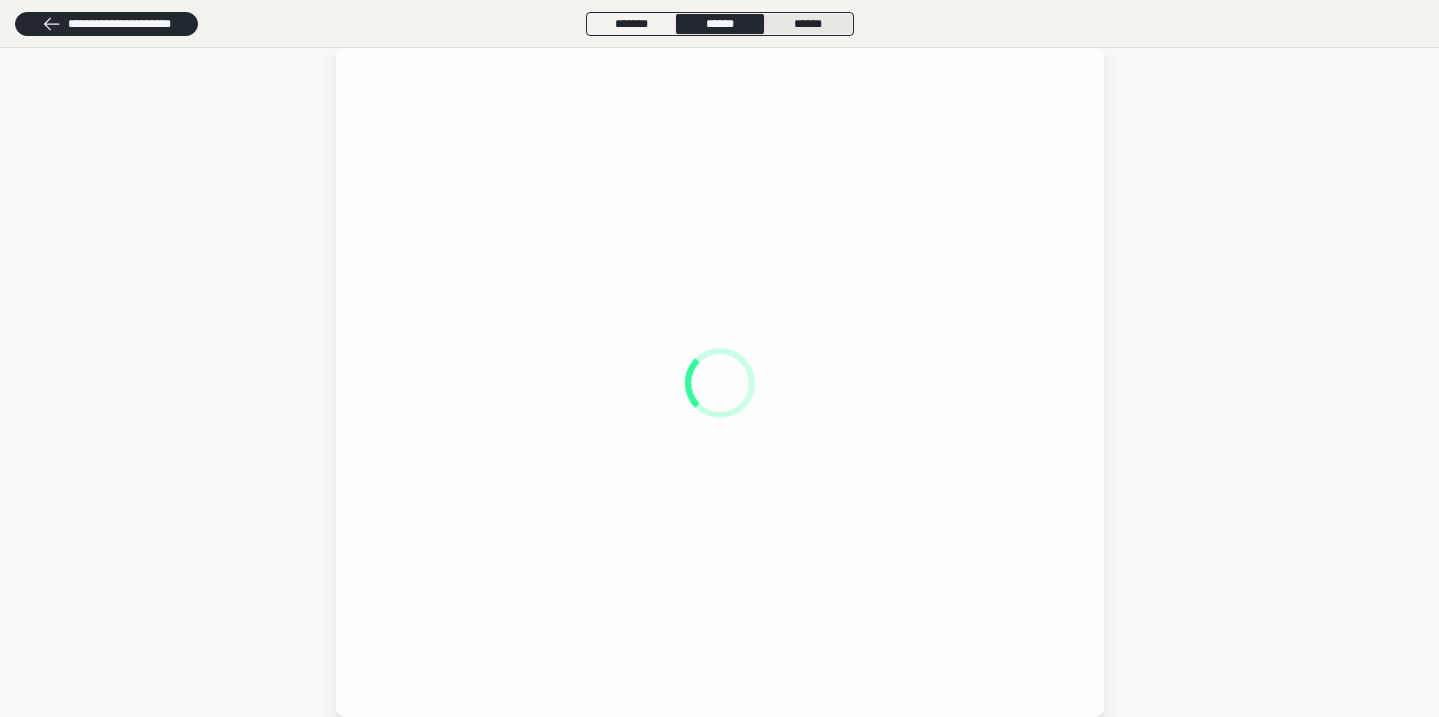 scroll, scrollTop: 0, scrollLeft: 0, axis: both 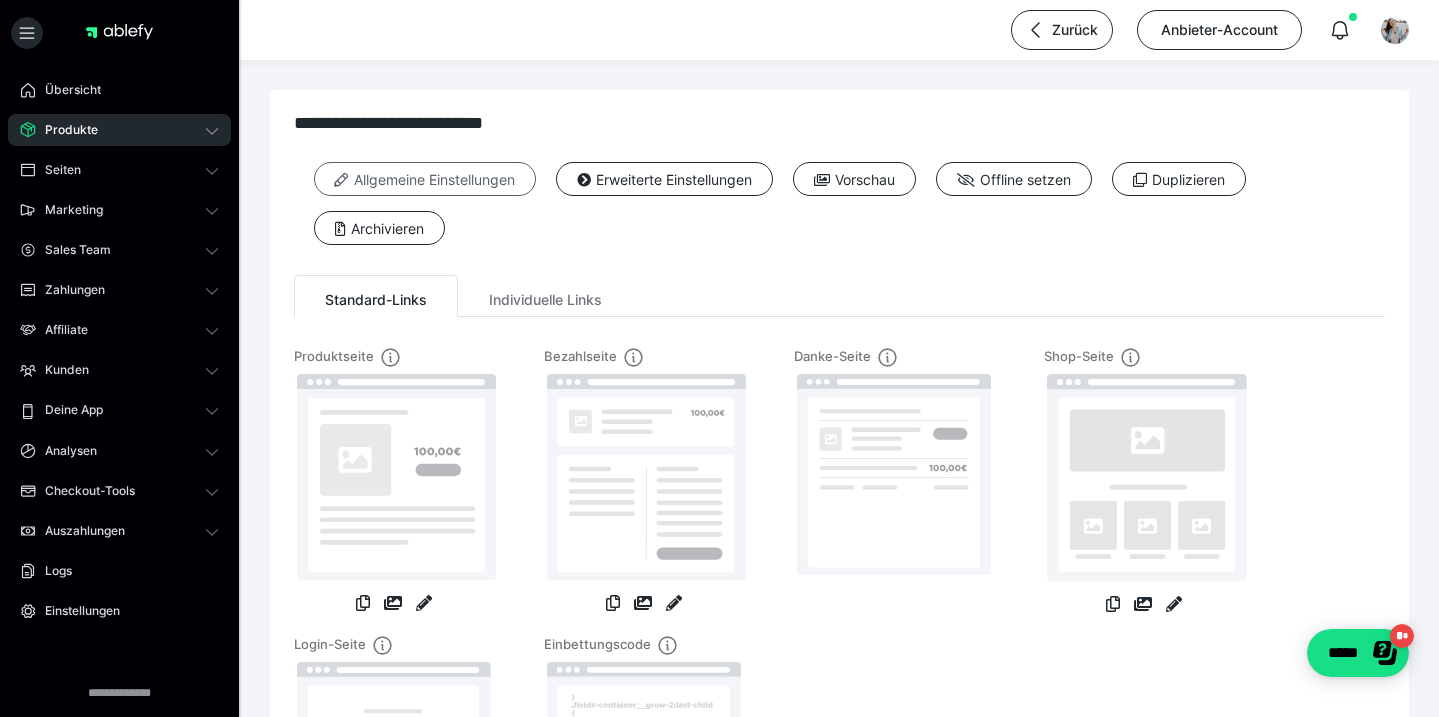 click on "Allgemeine Einstellungen" at bounding box center (425, 179) 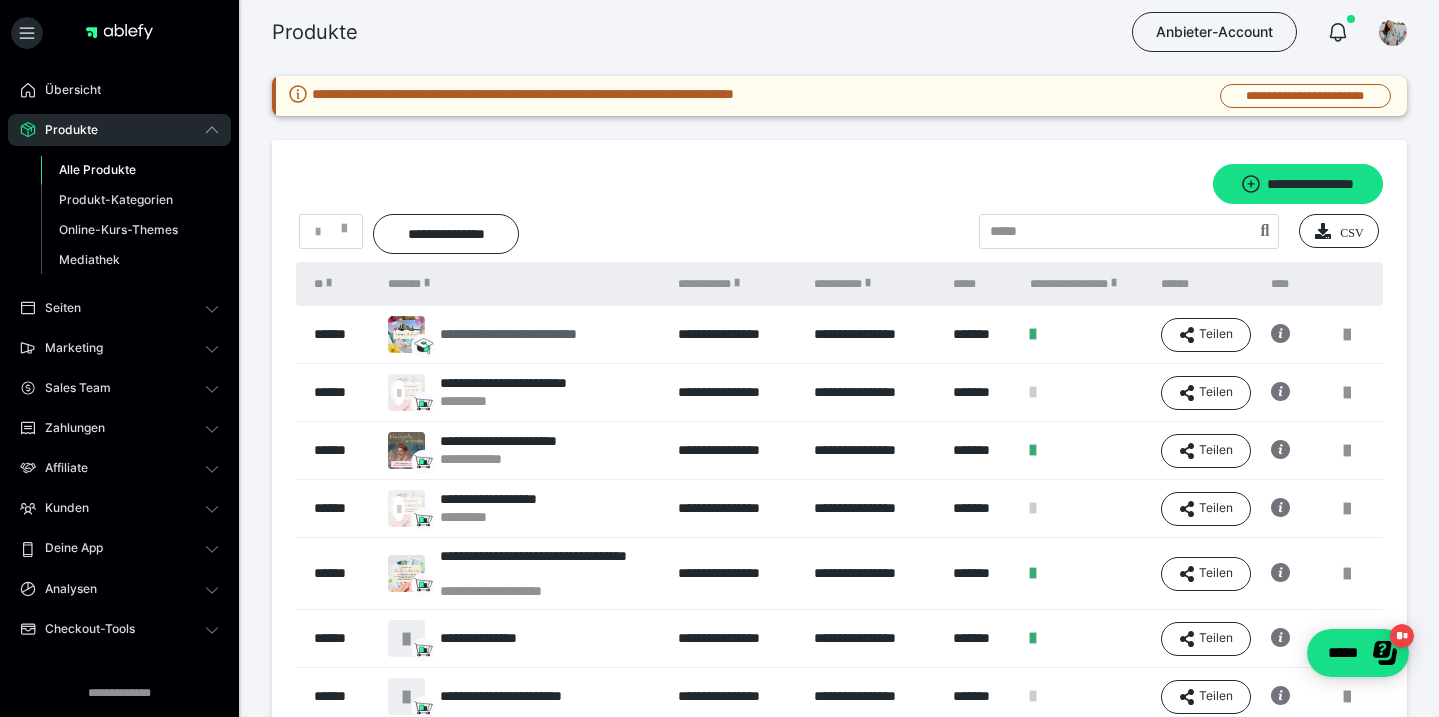 click on "**********" at bounding box center (534, 334) 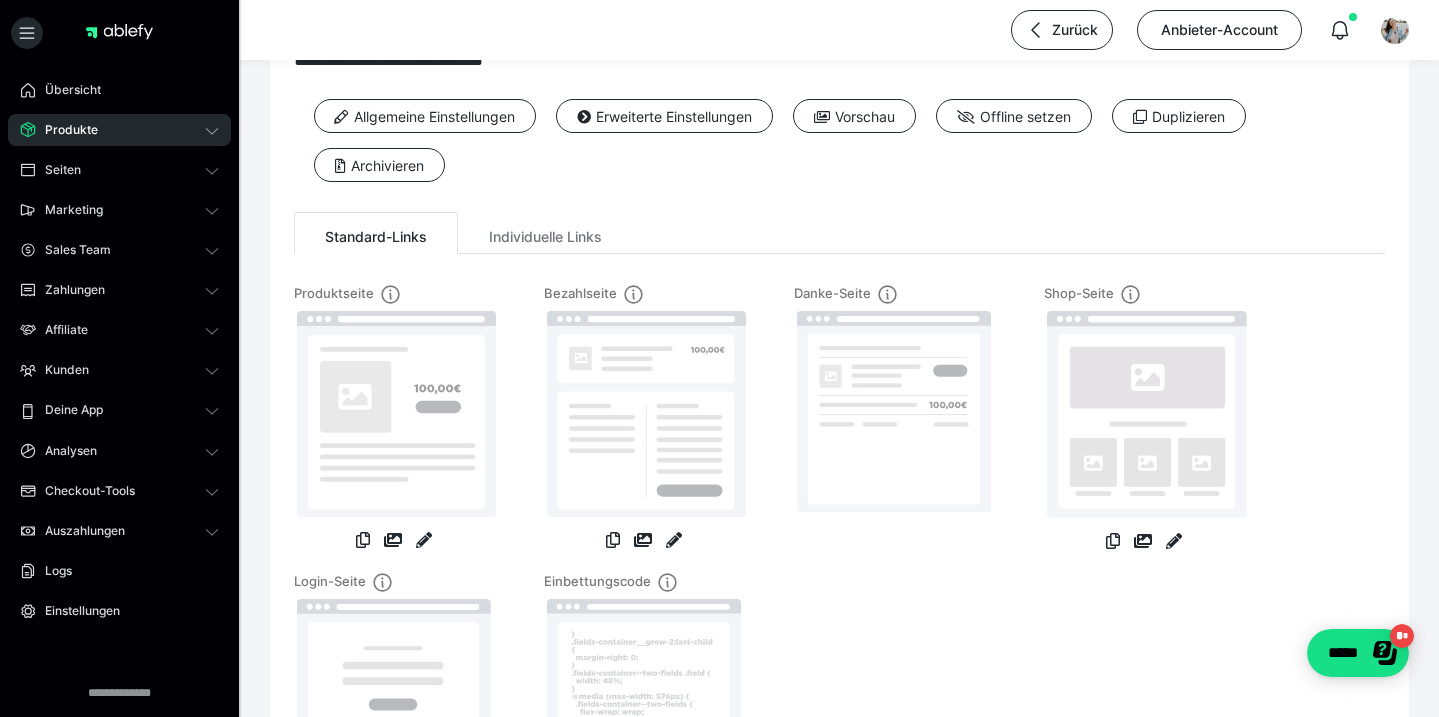 scroll, scrollTop: 0, scrollLeft: 0, axis: both 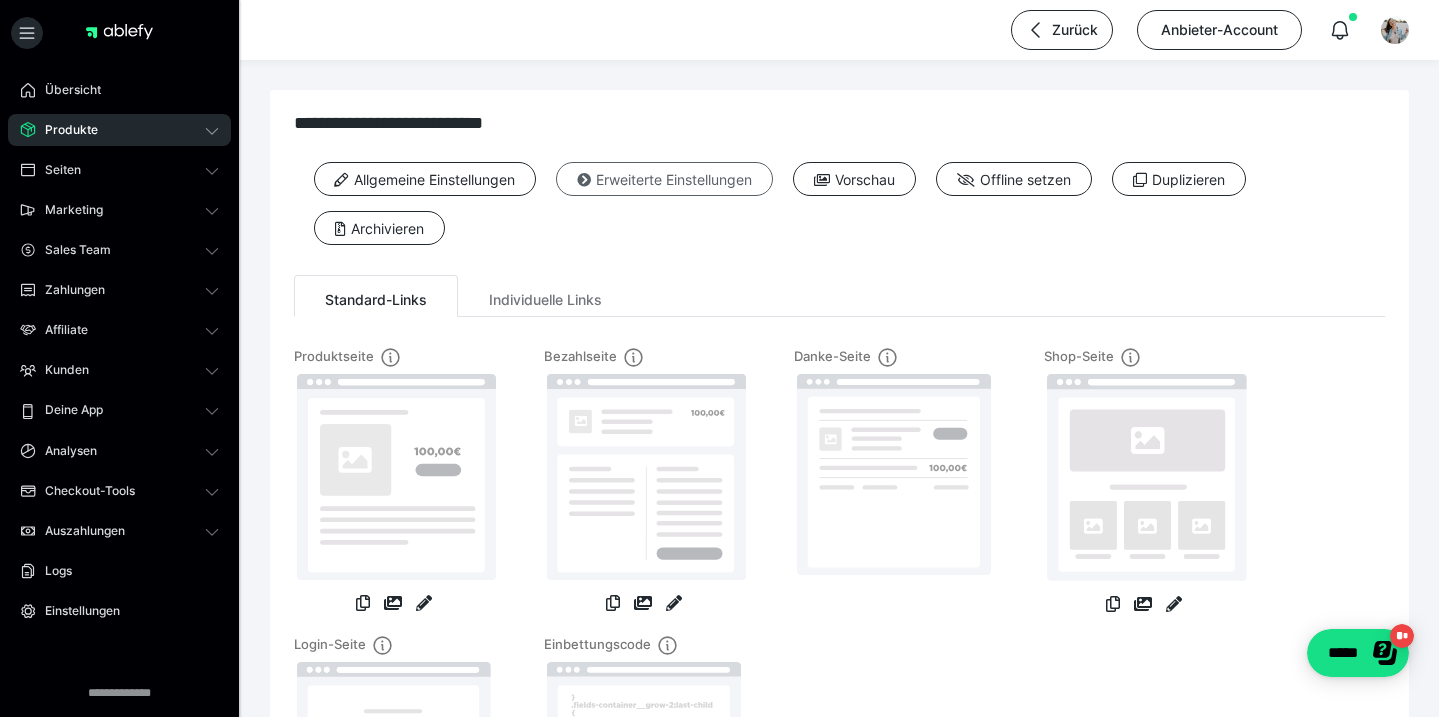 click on "Erweiterte Einstellungen" at bounding box center [664, 179] 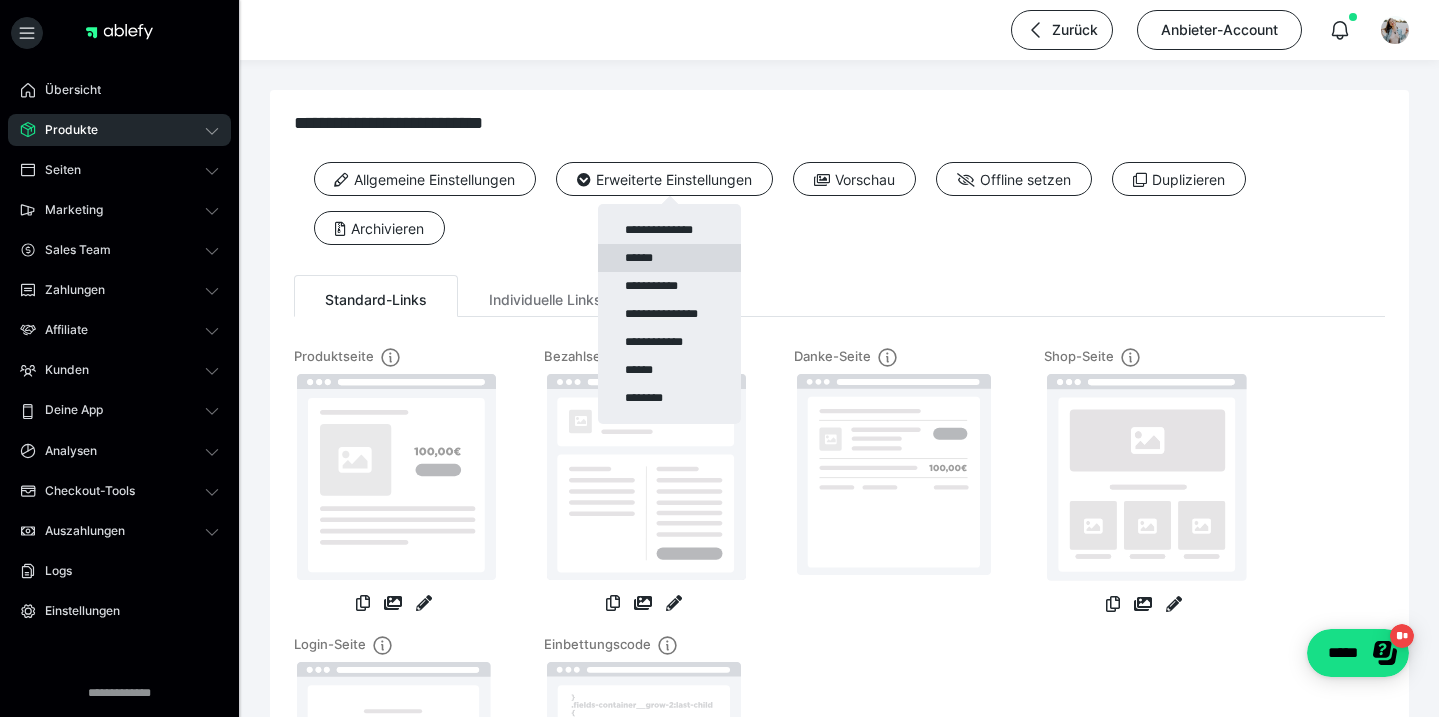 click on "******" at bounding box center (669, 258) 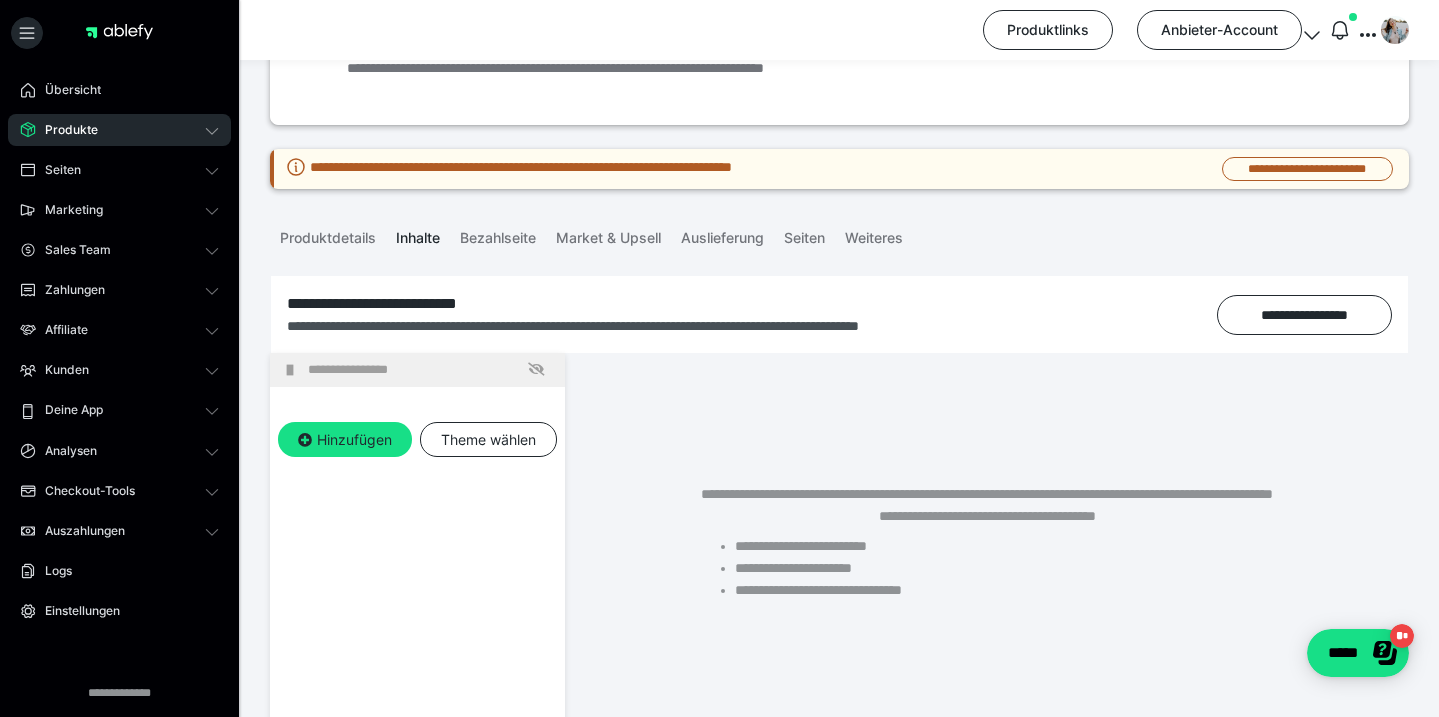scroll, scrollTop: 268, scrollLeft: 0, axis: vertical 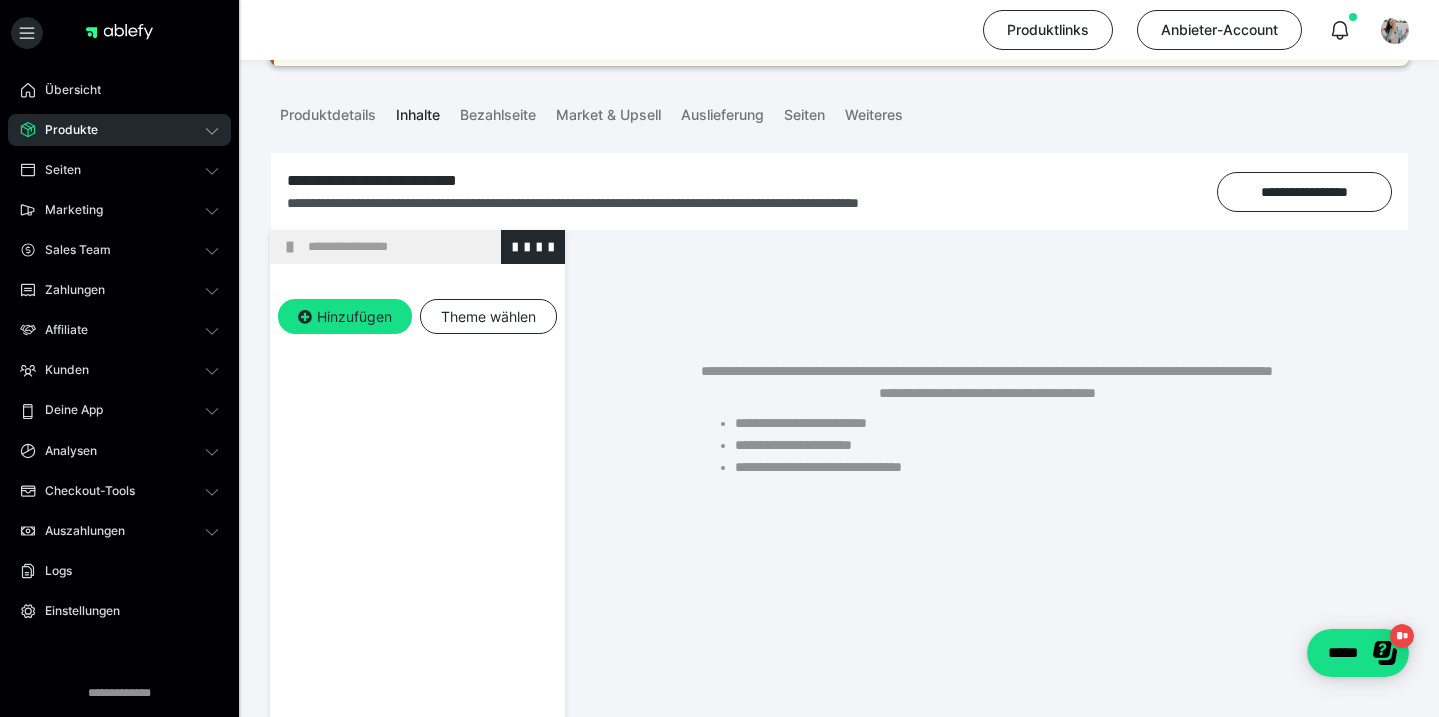 click on "**********" at bounding box center [431, 247] 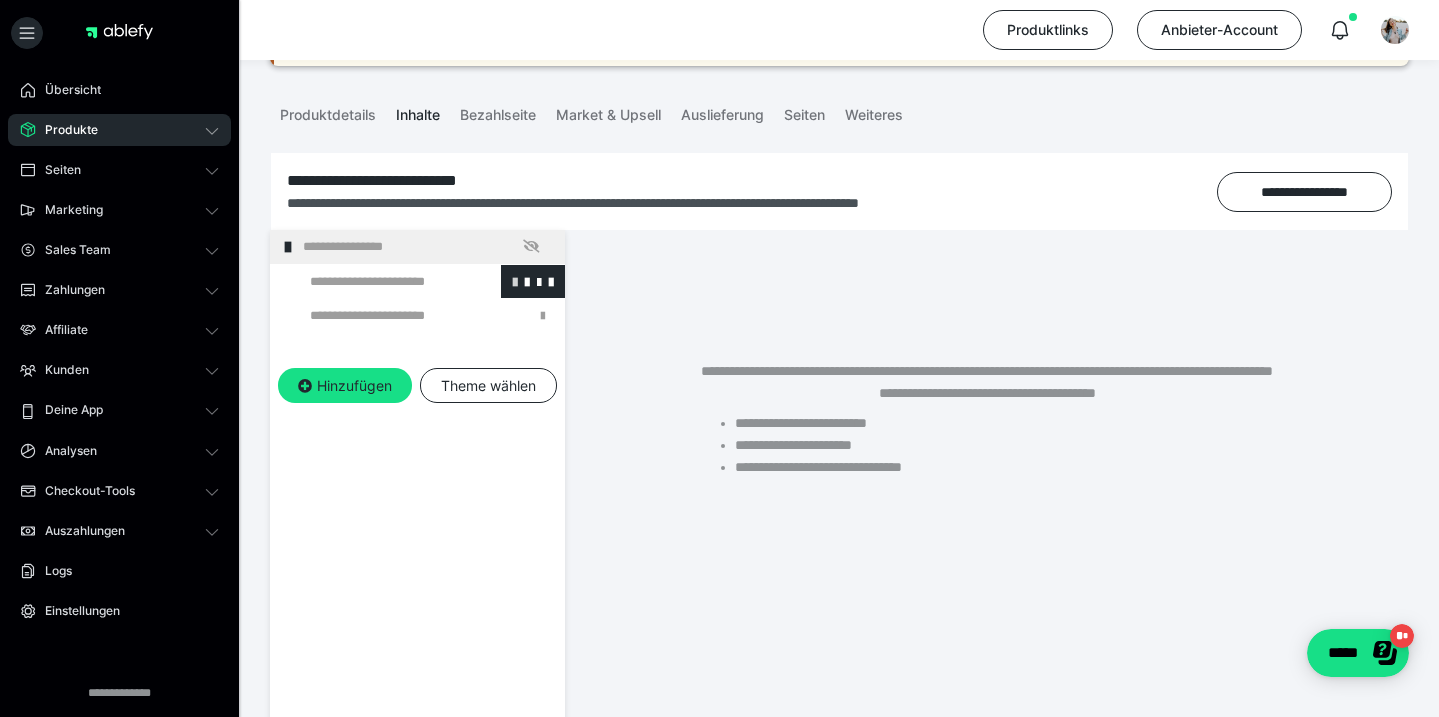 click at bounding box center (515, 281) 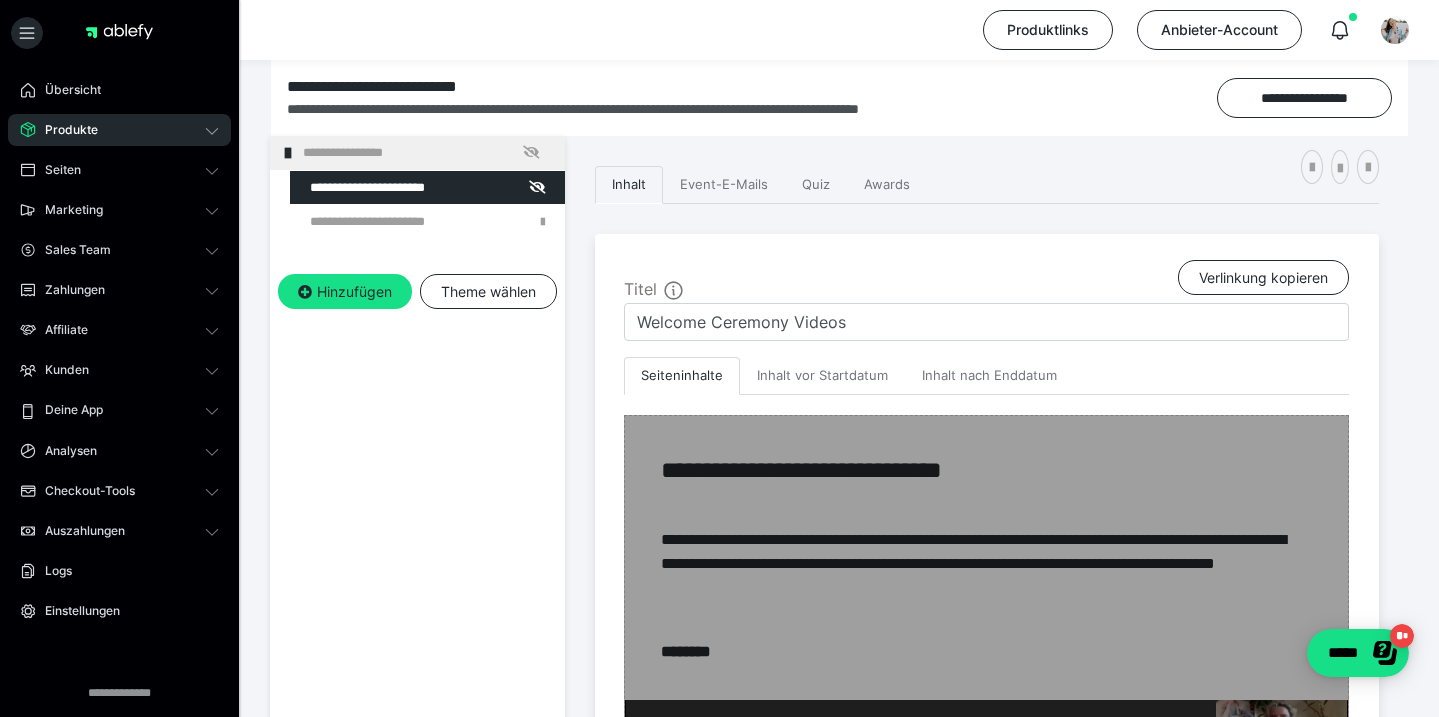 scroll, scrollTop: 469, scrollLeft: 0, axis: vertical 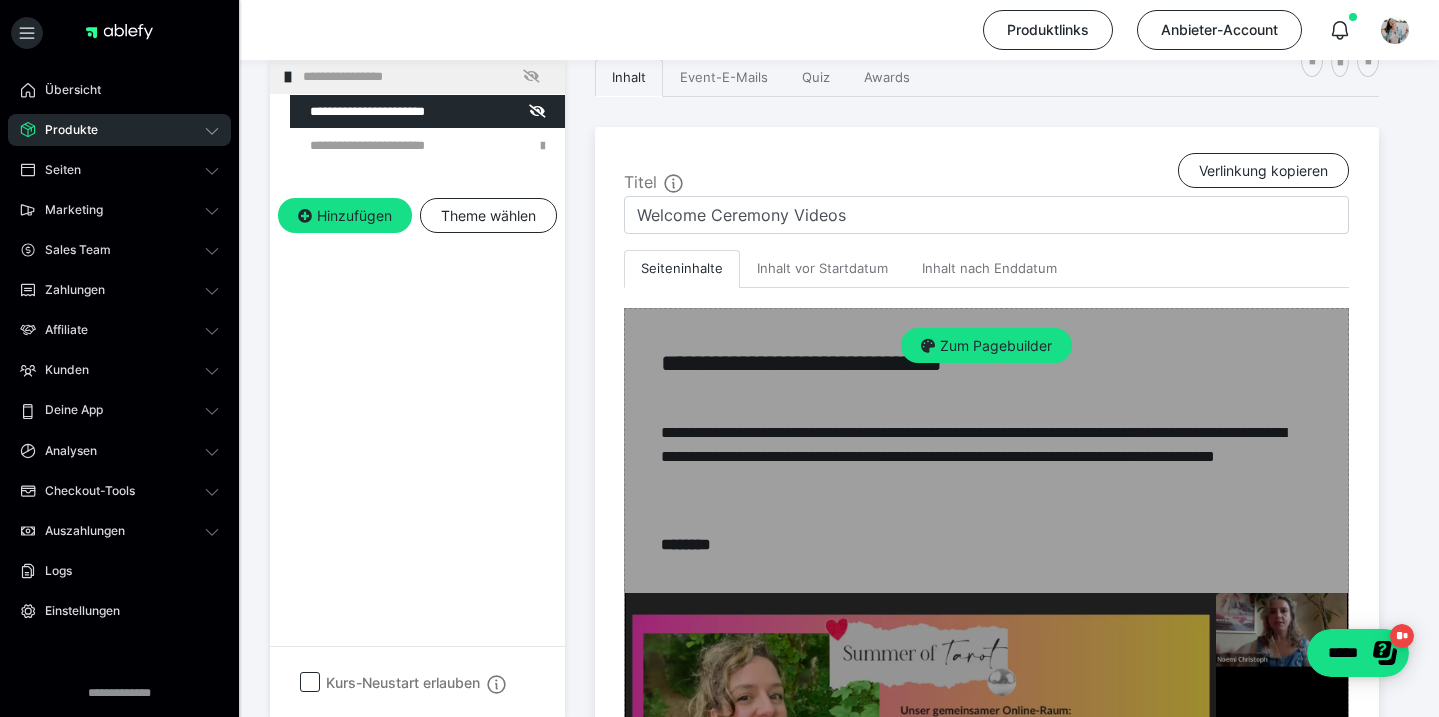 click on "Zum Pagebuilder" at bounding box center (986, 868) 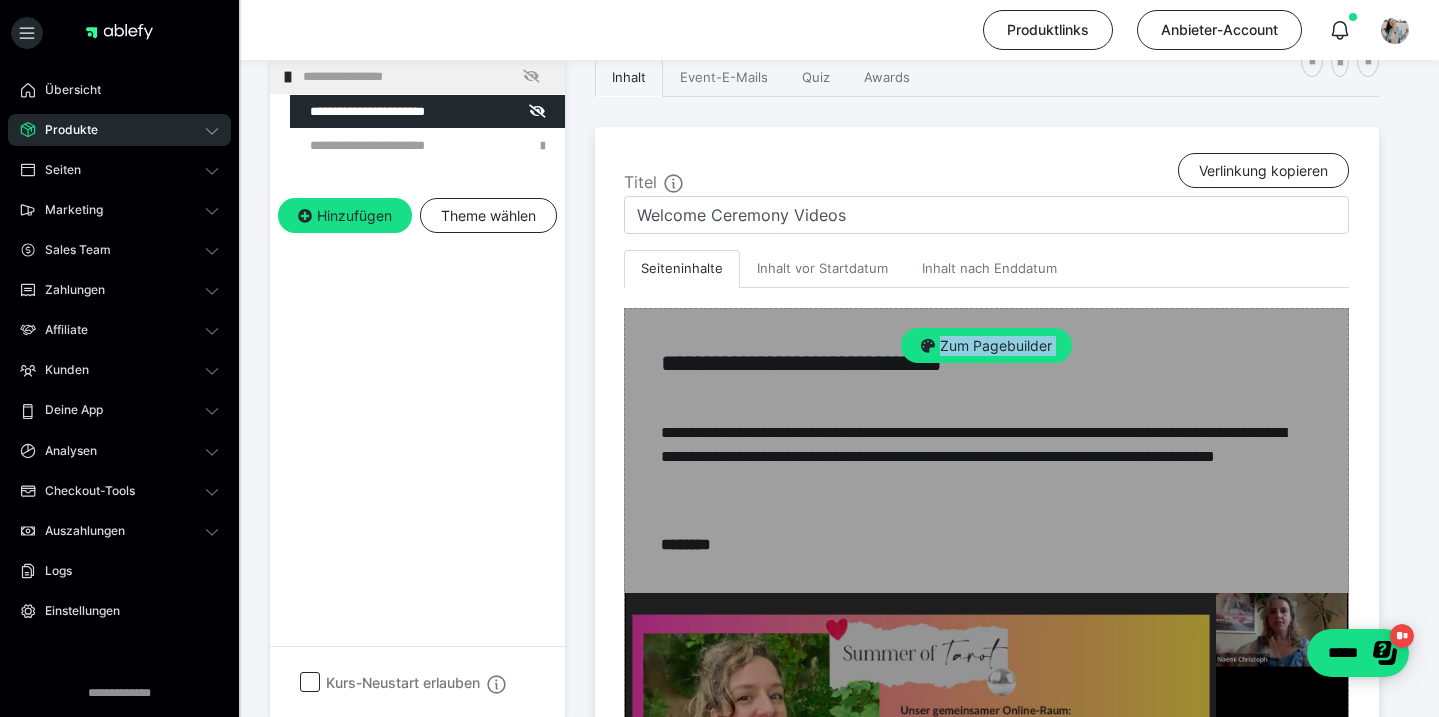 click on "Zum Pagebuilder" at bounding box center [986, 868] 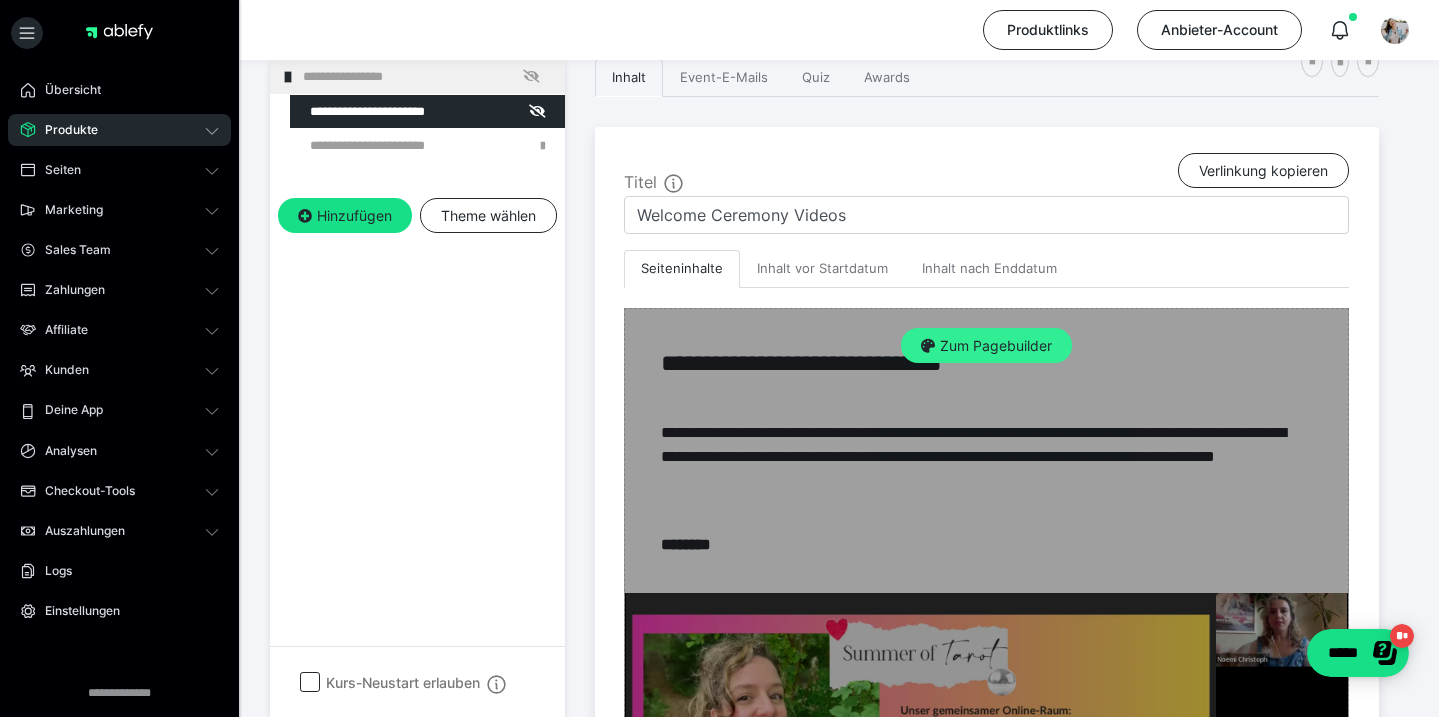 click on "Zum Pagebuilder" at bounding box center [986, 346] 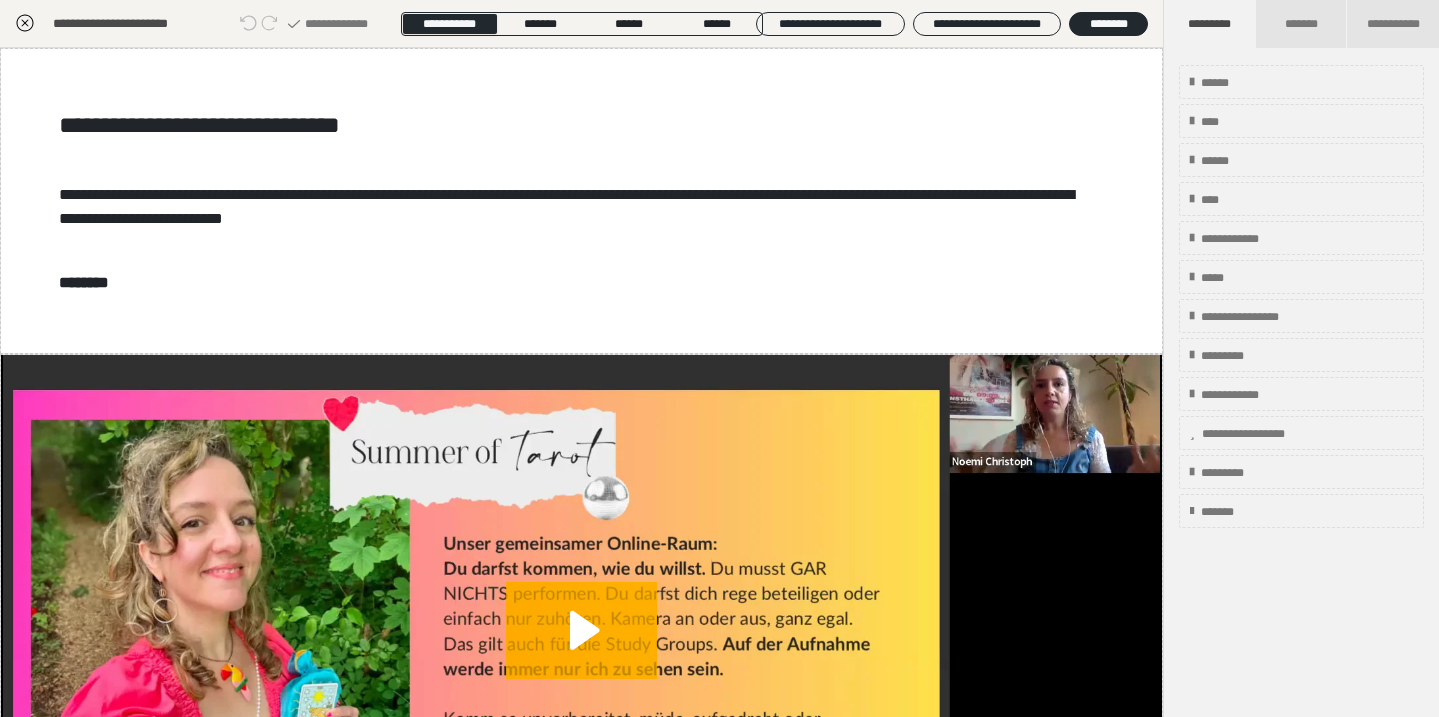 scroll, scrollTop: 438, scrollLeft: 0, axis: vertical 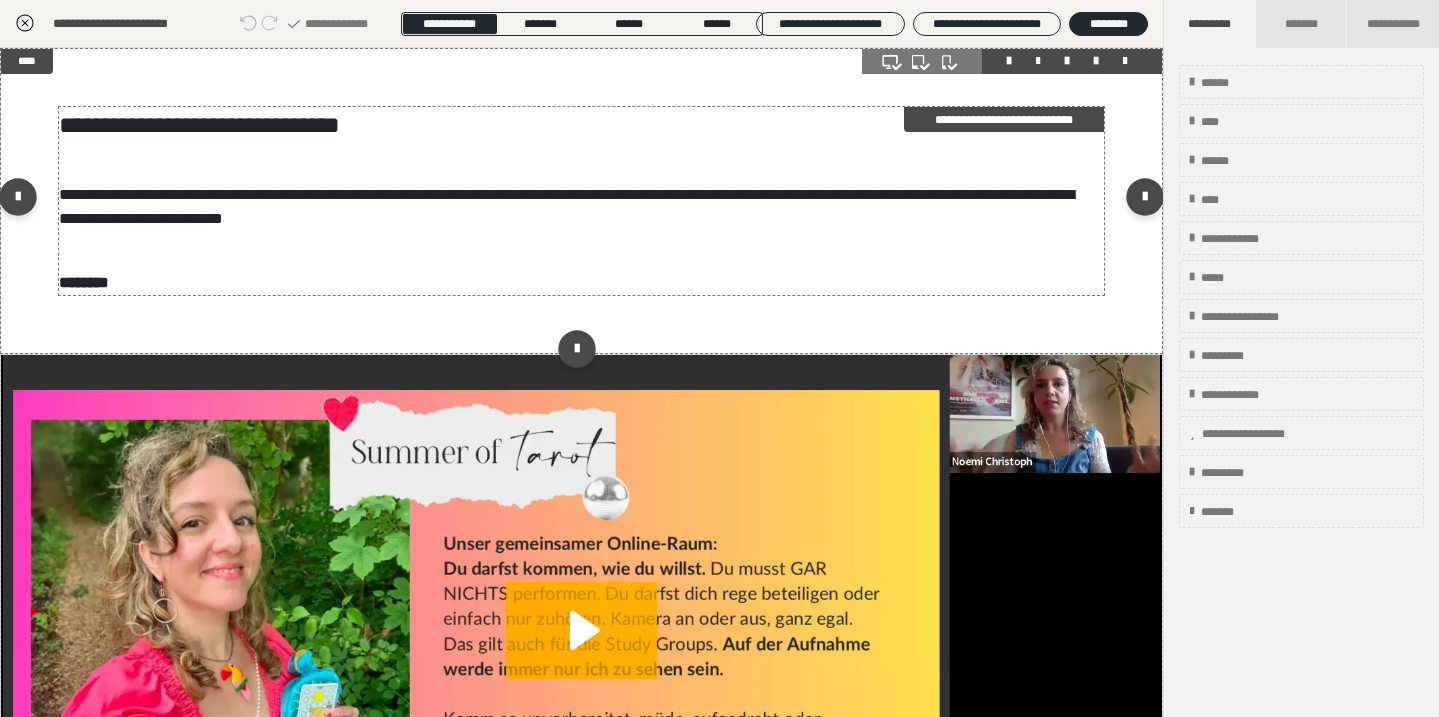 click on "**********" at bounding box center [581, 207] 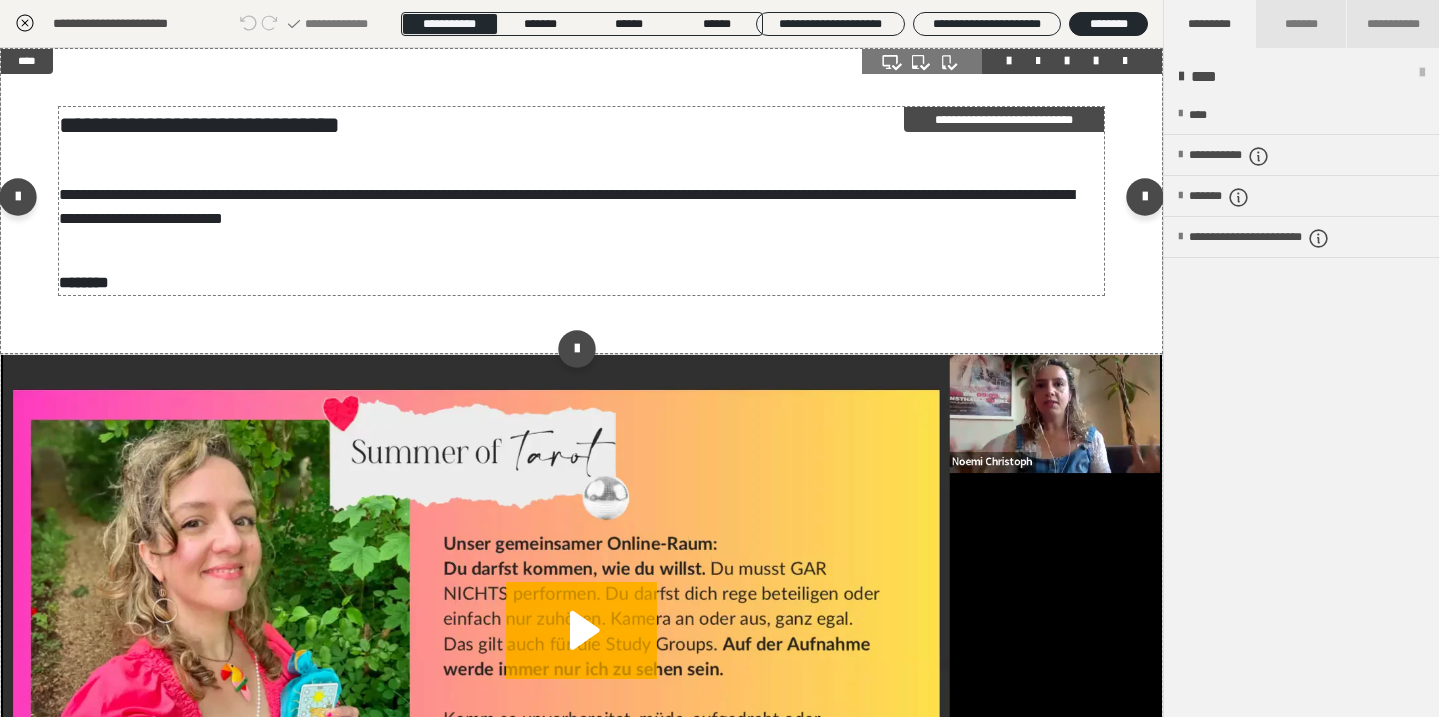 click on "**********" at bounding box center (581, 207) 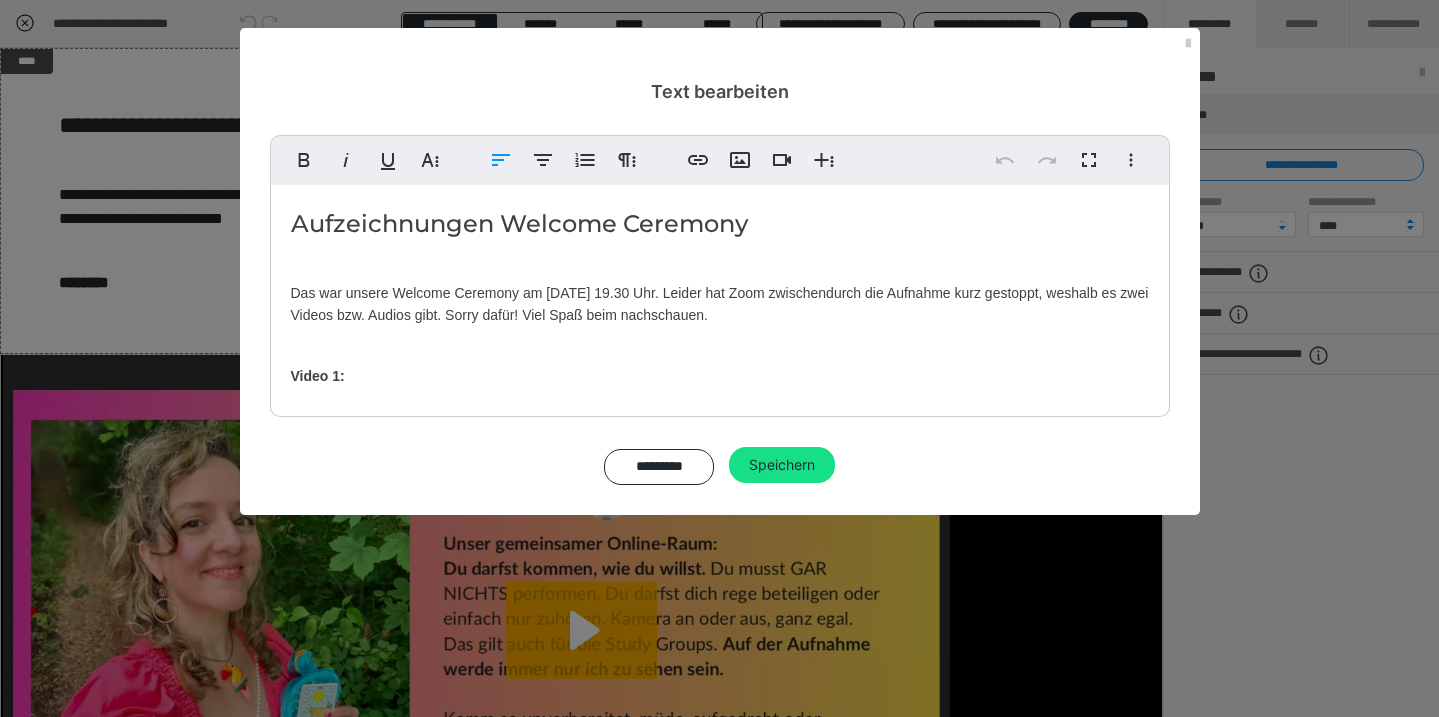 click on "Das war unsere Welcome Ceremony am 09. Juli um 19.30 Uhr. Leider hat Zoom zwischendurch die Aufnahme kurz gestoppt, weshalb es zwei Videos bzw. Audios gibt. Sorry dafür! Viel Spaß beim nachschauen." at bounding box center (720, 304) 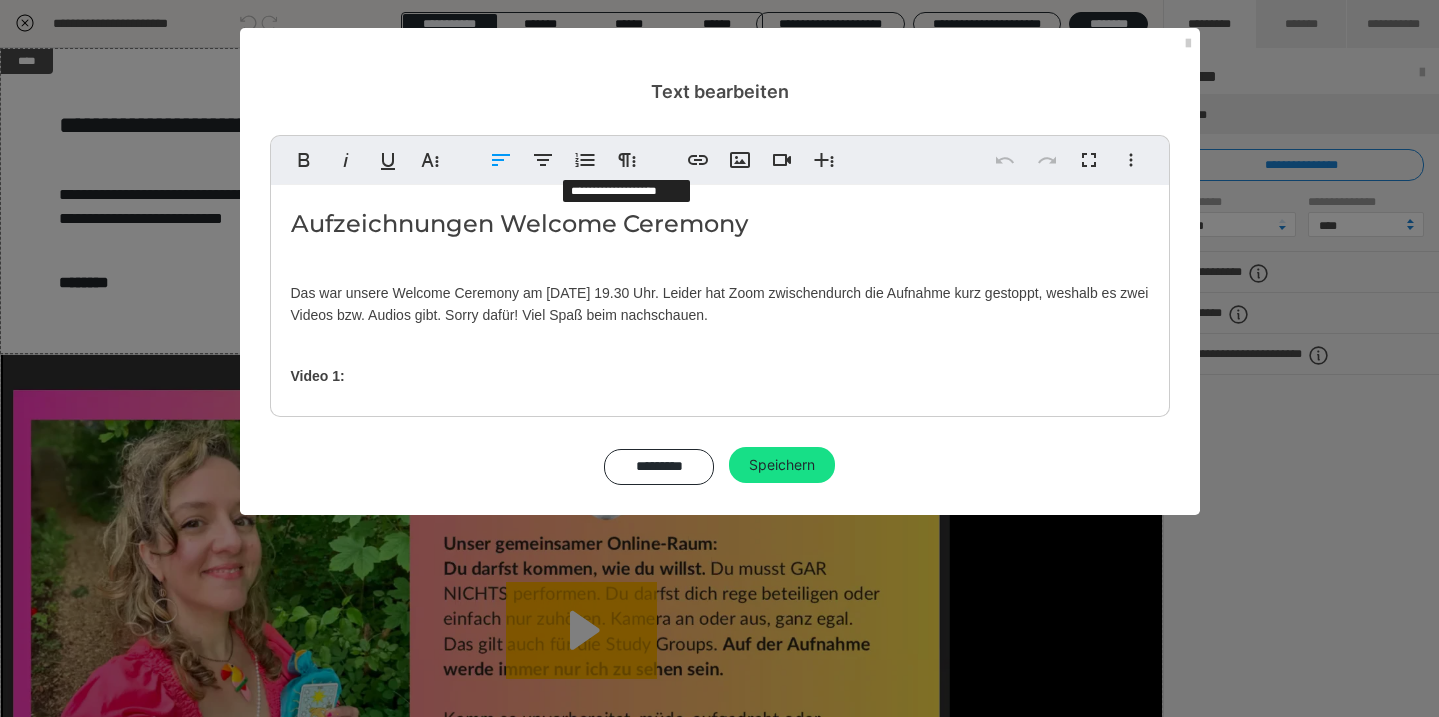 click on "Aufzeichnungen Welcome Ceremony" at bounding box center (720, 224) 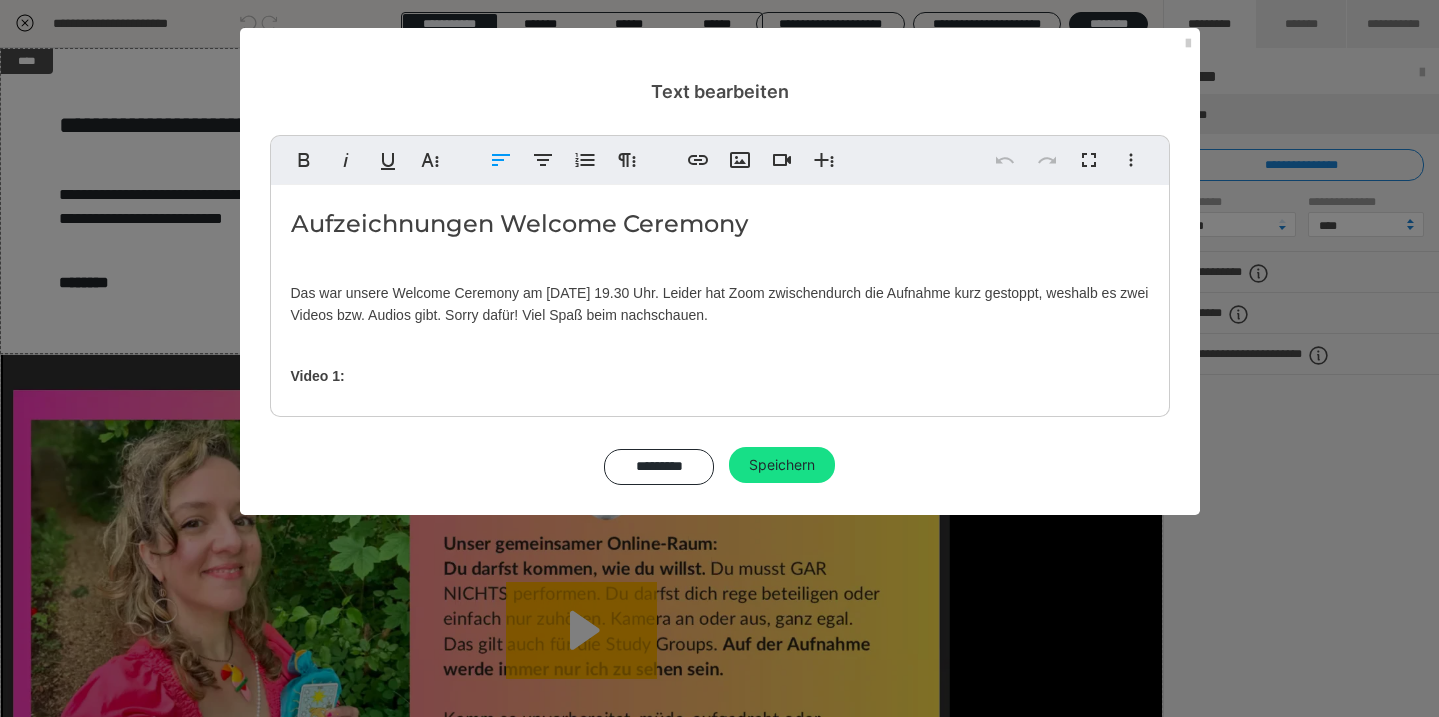 click on "Aufzeichnungen Welcome Ceremony" at bounding box center [720, 224] 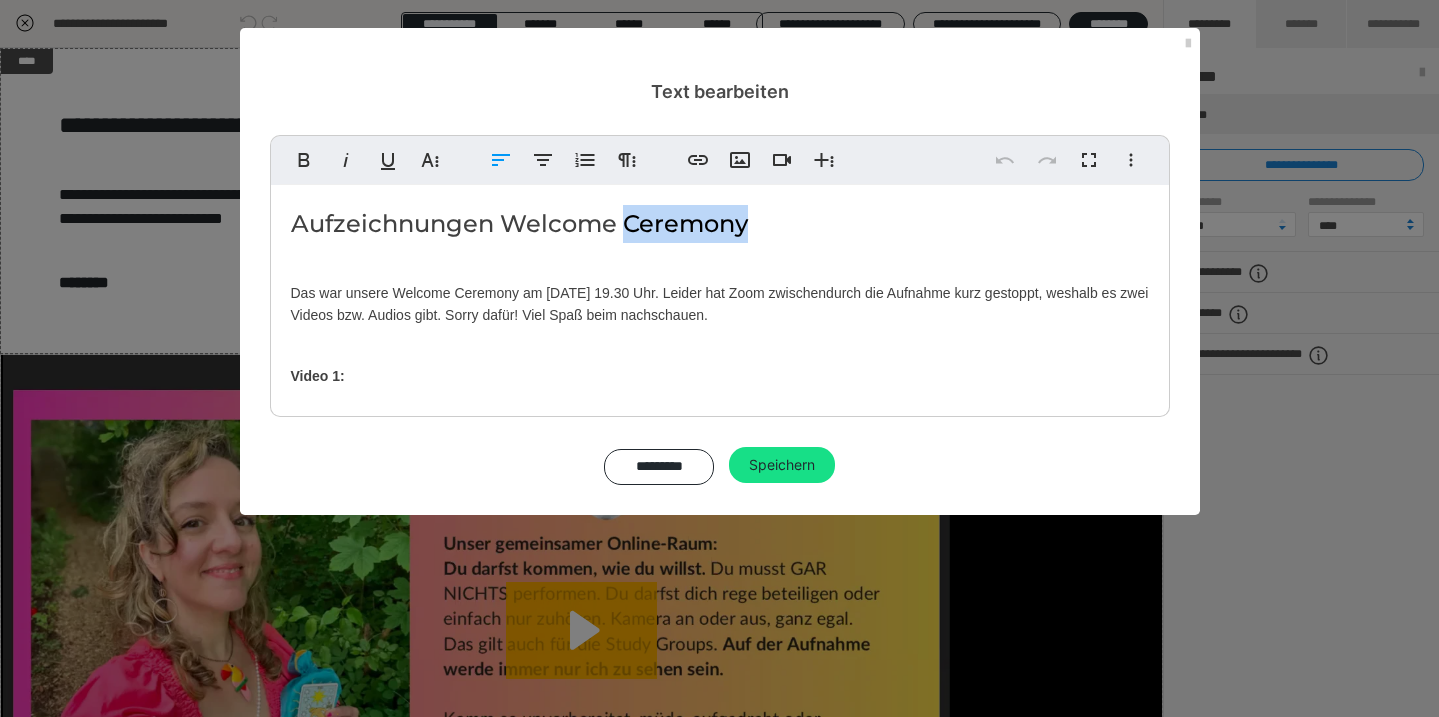 click on "Aufzeichnungen Welcome Ceremony" at bounding box center (720, 224) 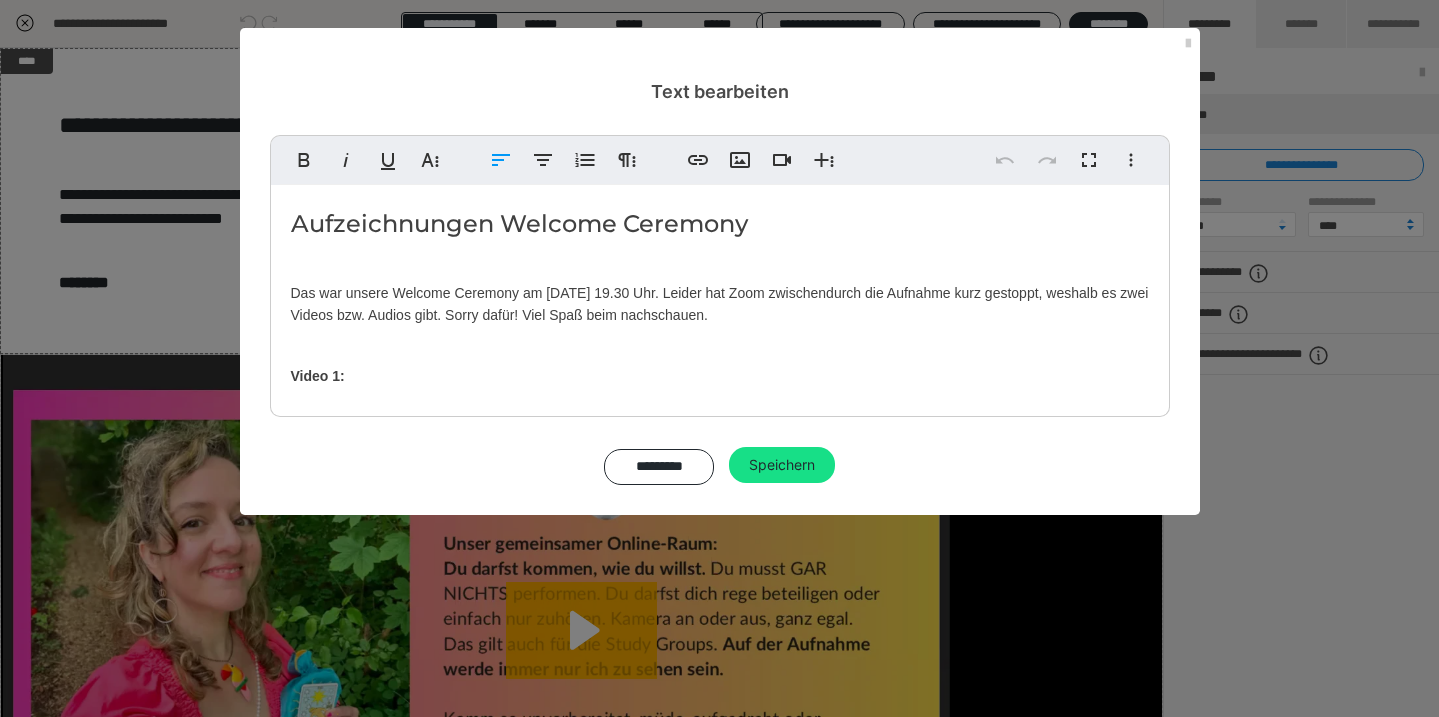 copy on "Ceremony" 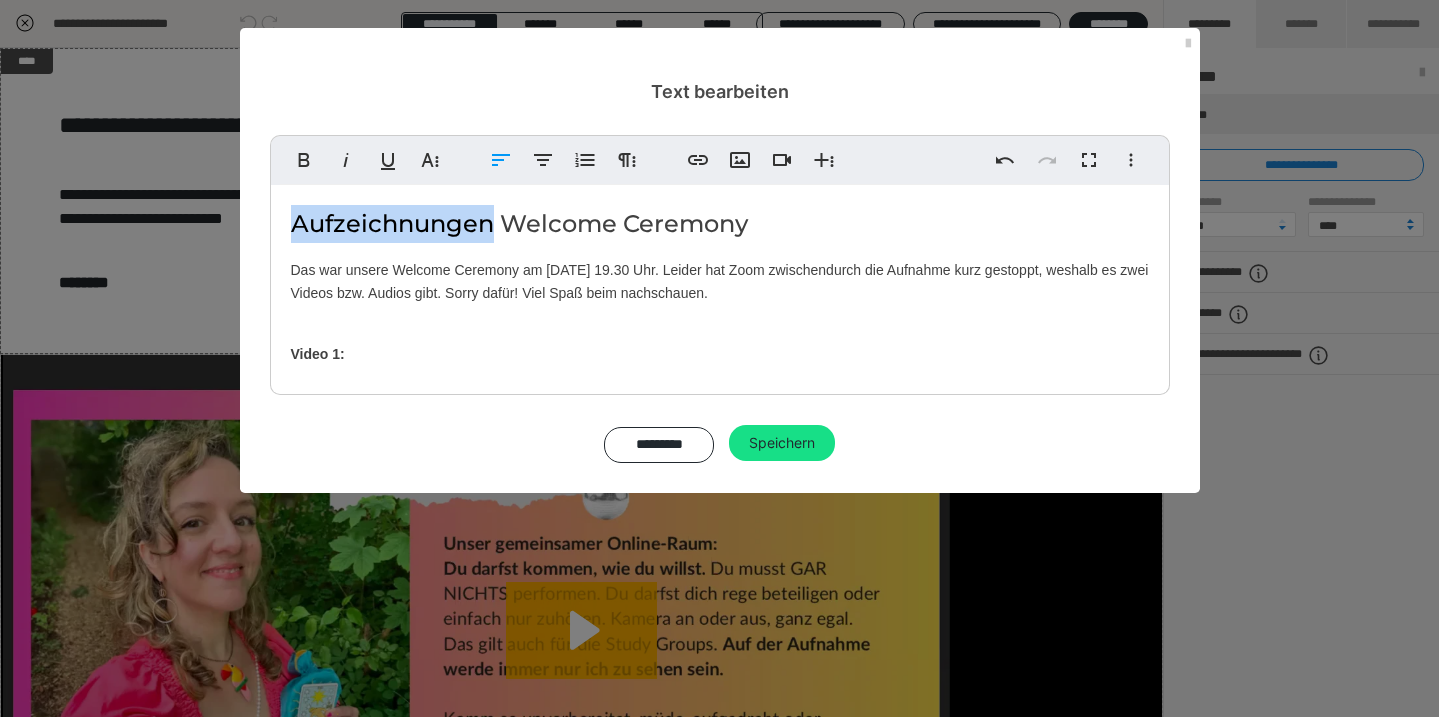 drag, startPoint x: 490, startPoint y: 228, endPoint x: 288, endPoint y: 222, distance: 202.0891 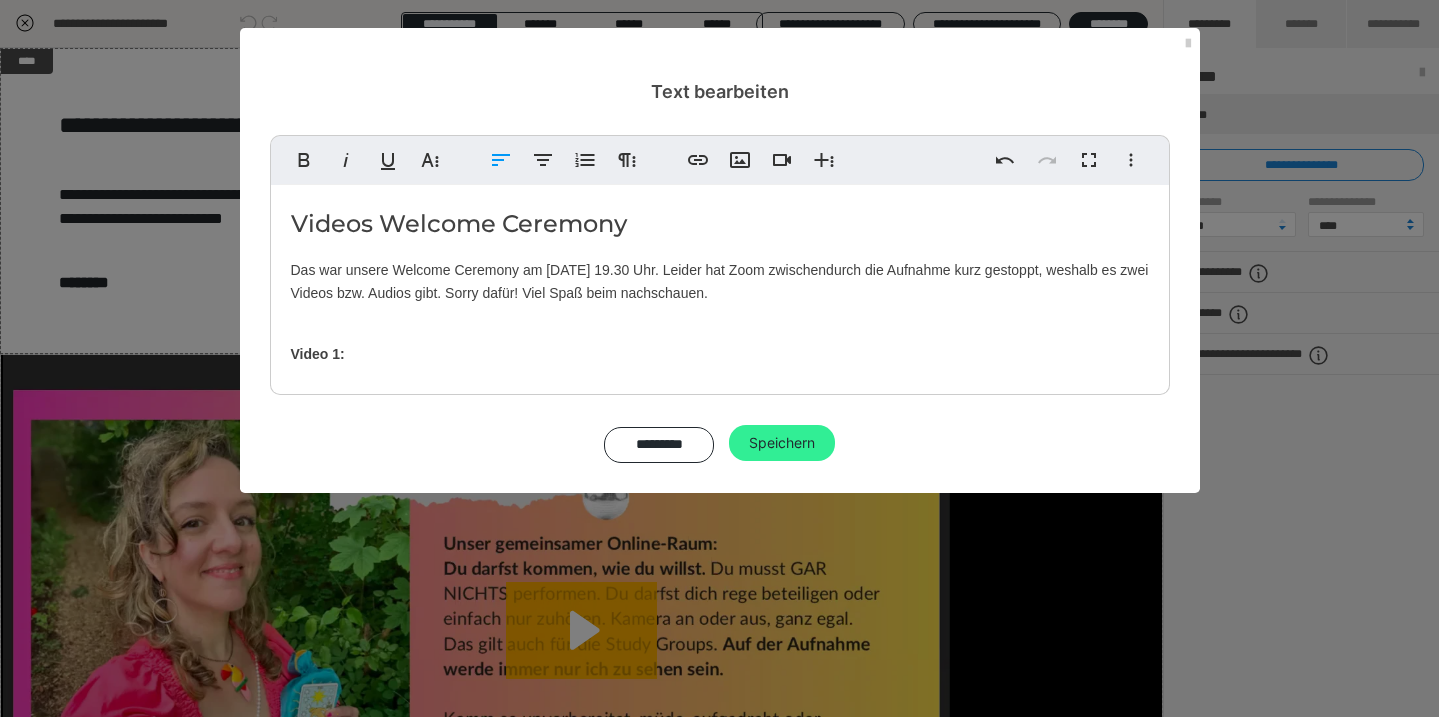 click on "Speichern" at bounding box center (782, 443) 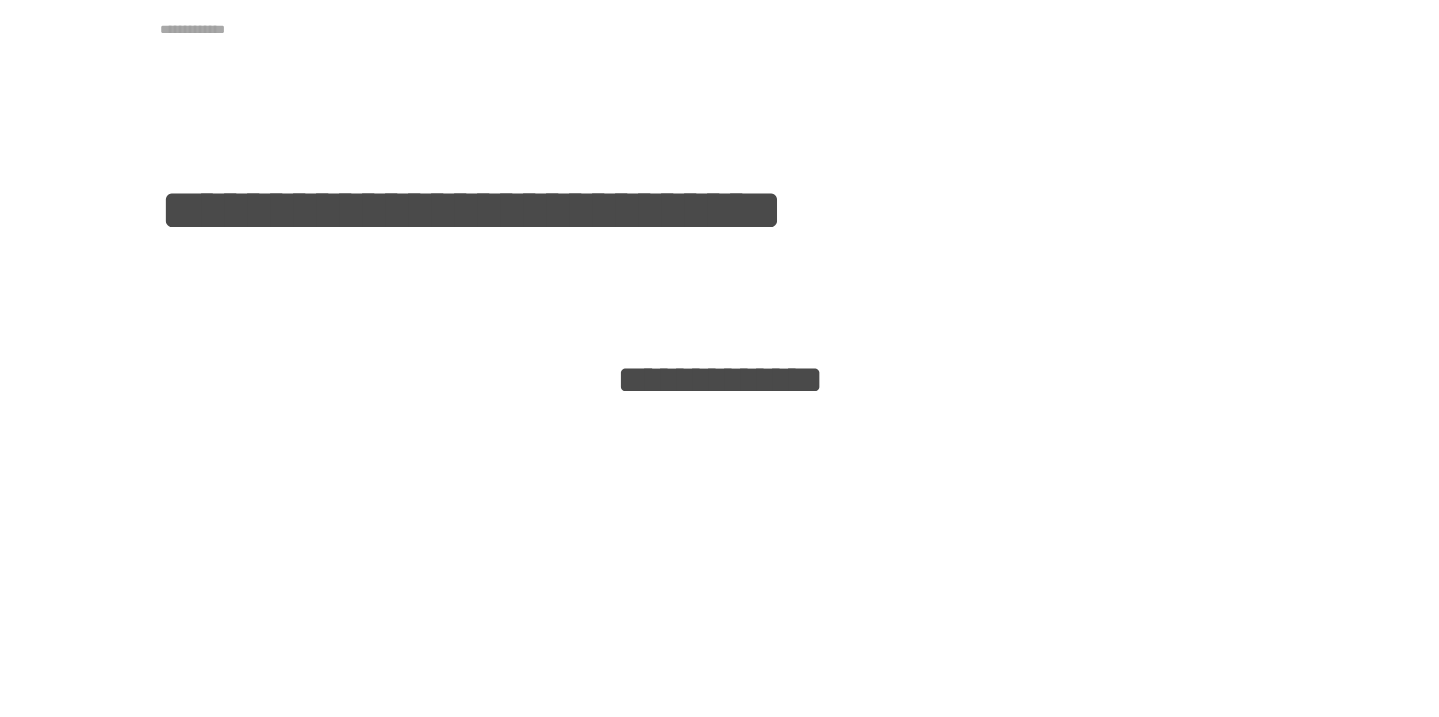 scroll, scrollTop: 0, scrollLeft: 0, axis: both 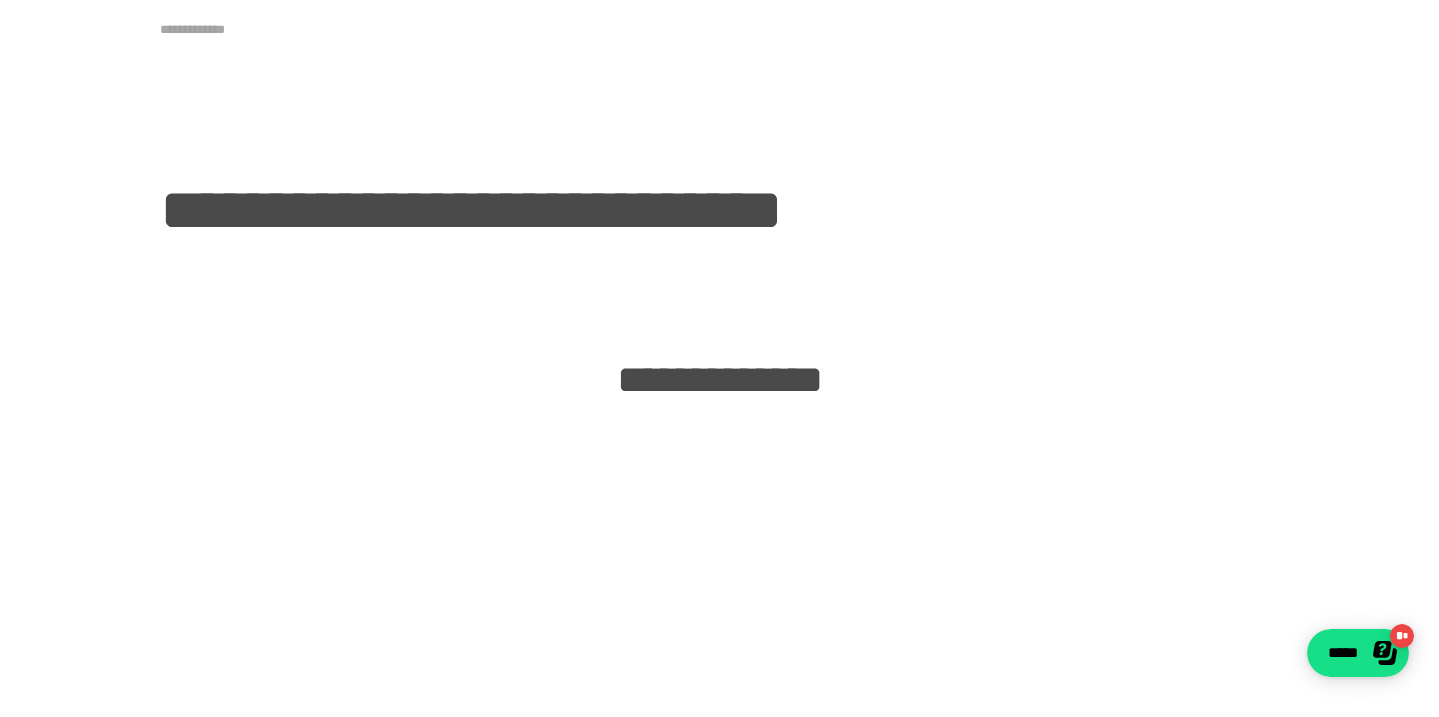 click on "**********" at bounding box center [205, 30] 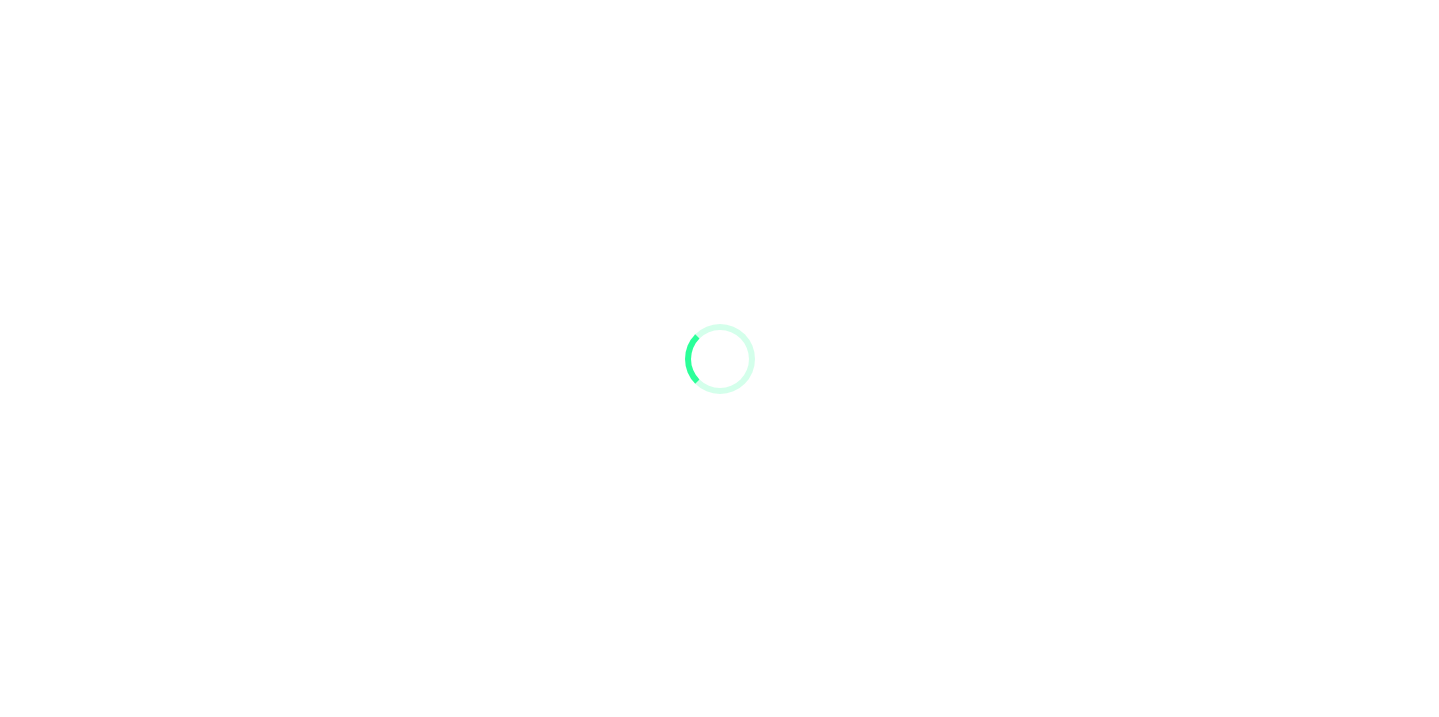 scroll, scrollTop: 0, scrollLeft: 0, axis: both 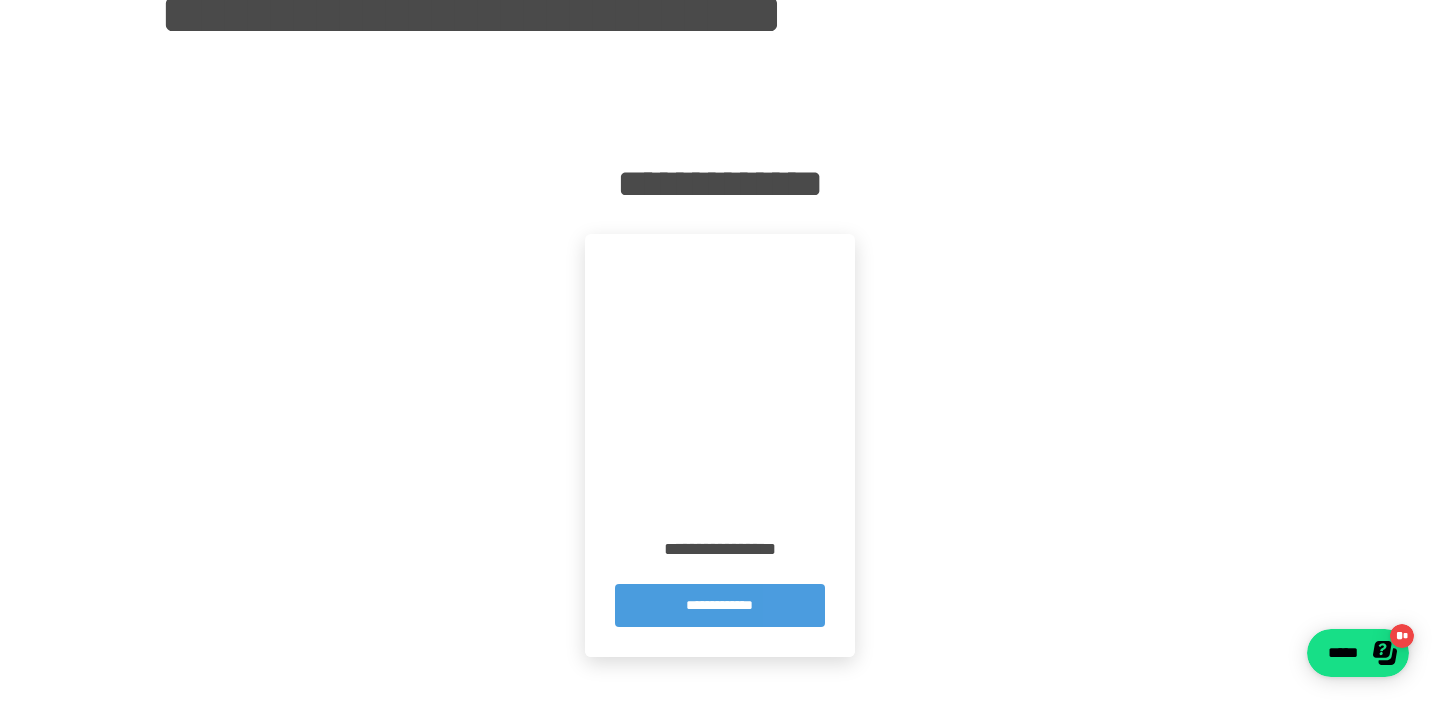 click on "**********" at bounding box center (720, 605) 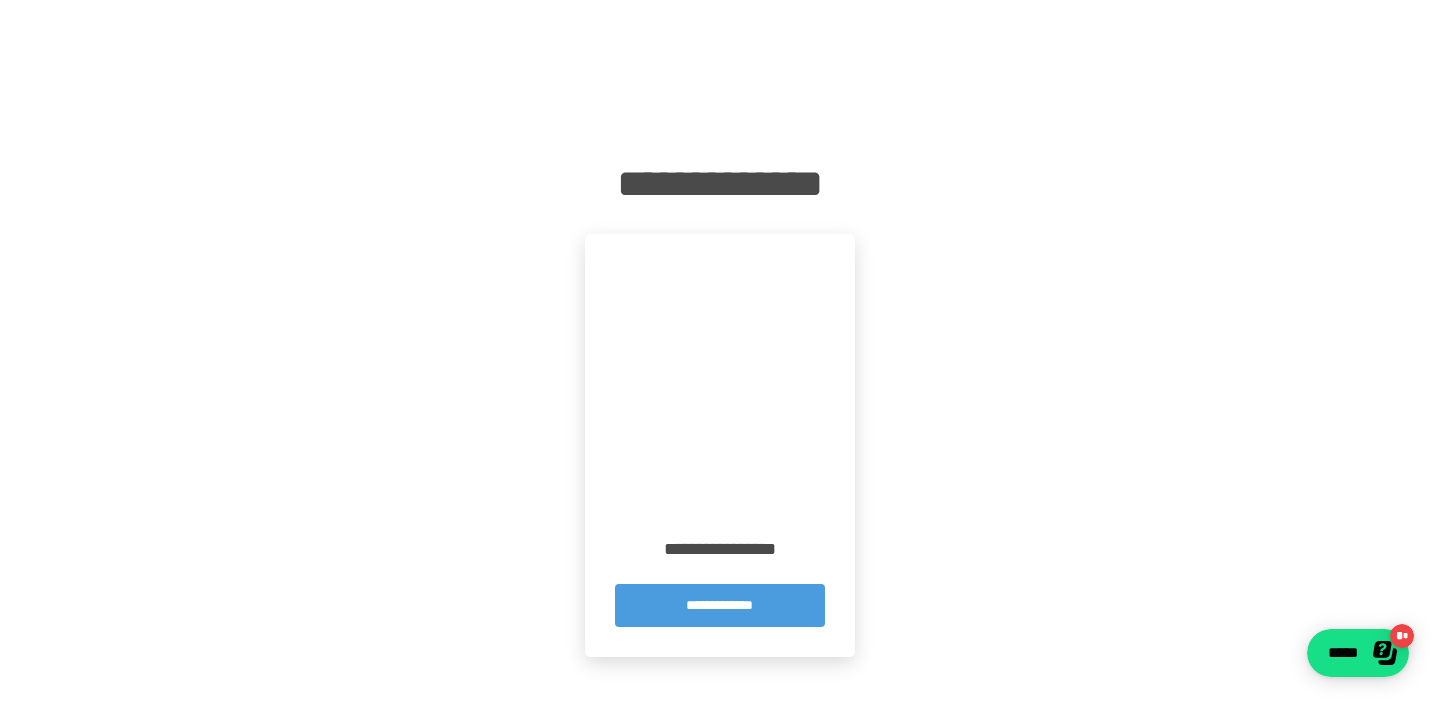 scroll, scrollTop: 0, scrollLeft: 0, axis: both 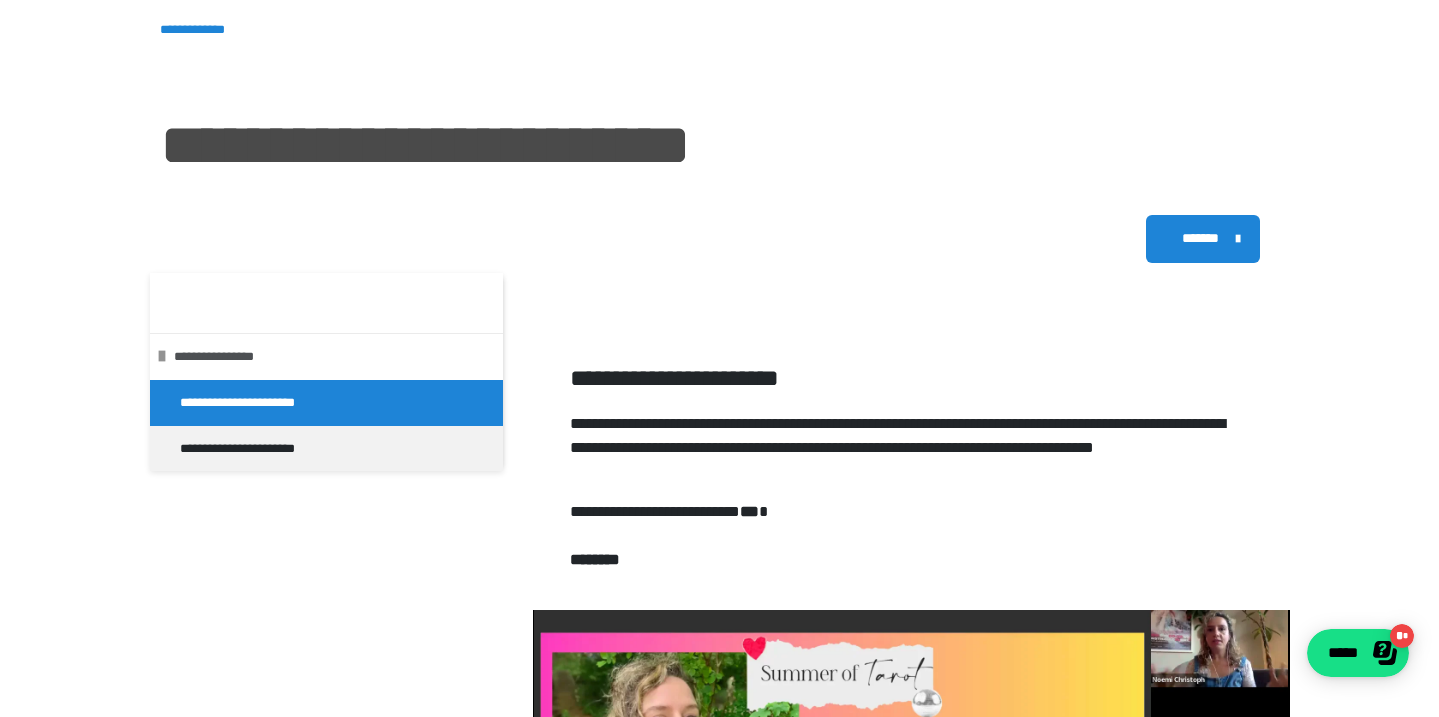 click on "**********" at bounding box center [331, 357] 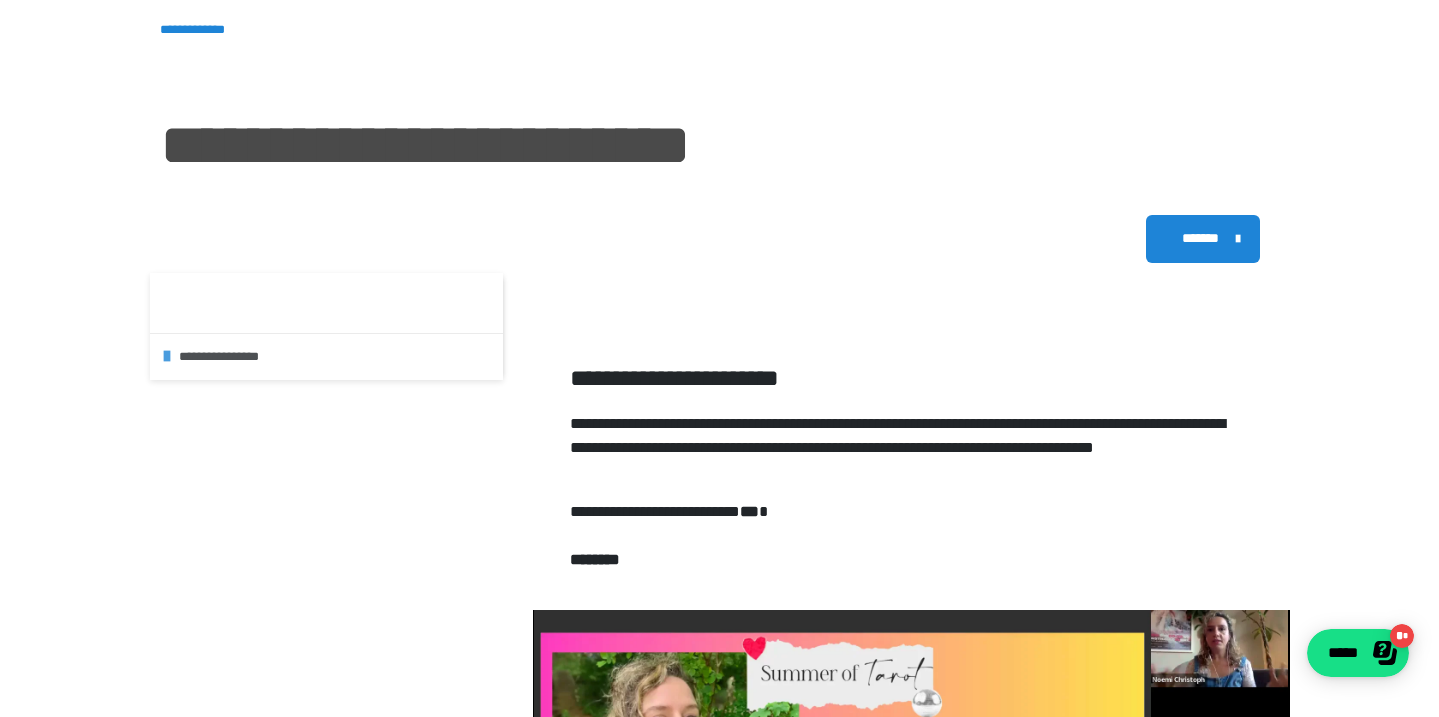 click on "**********" at bounding box center (336, 357) 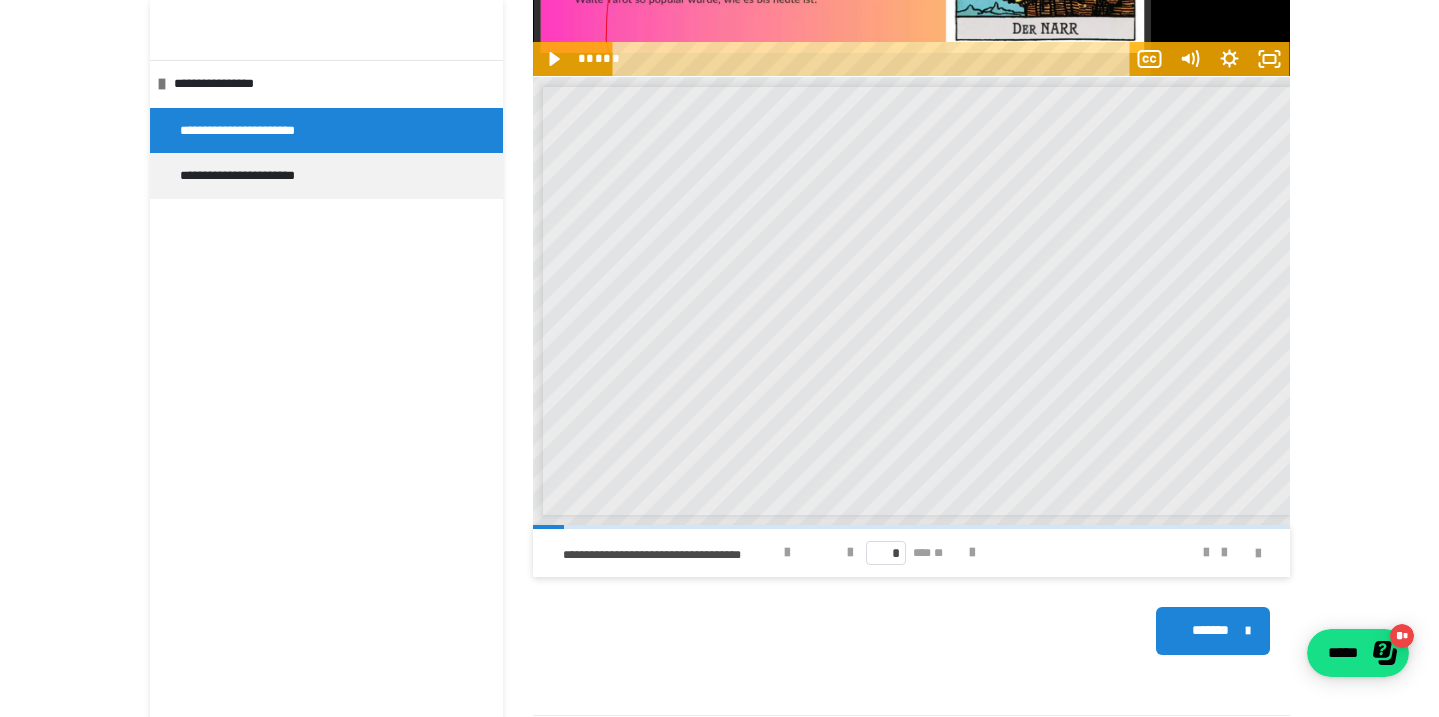 scroll, scrollTop: 1450, scrollLeft: 0, axis: vertical 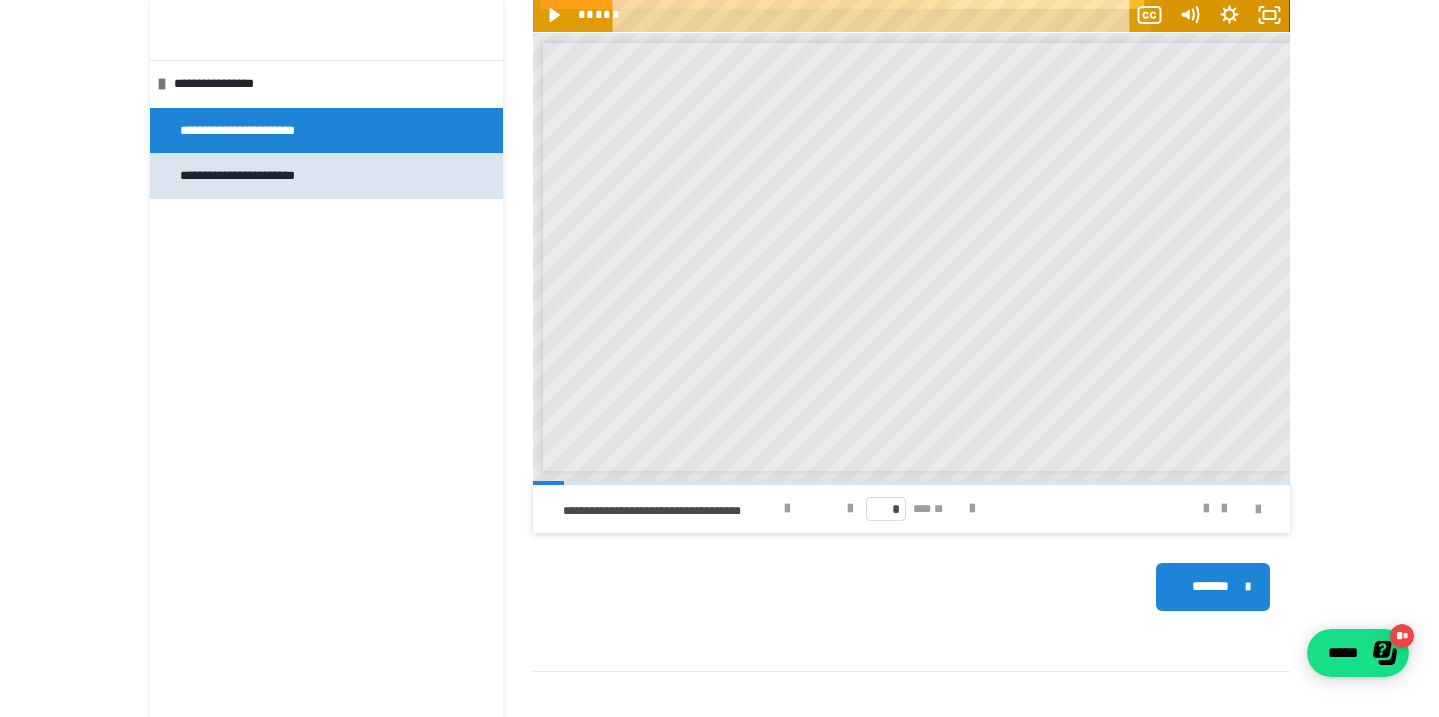 click on "**********" at bounding box center (270, 176) 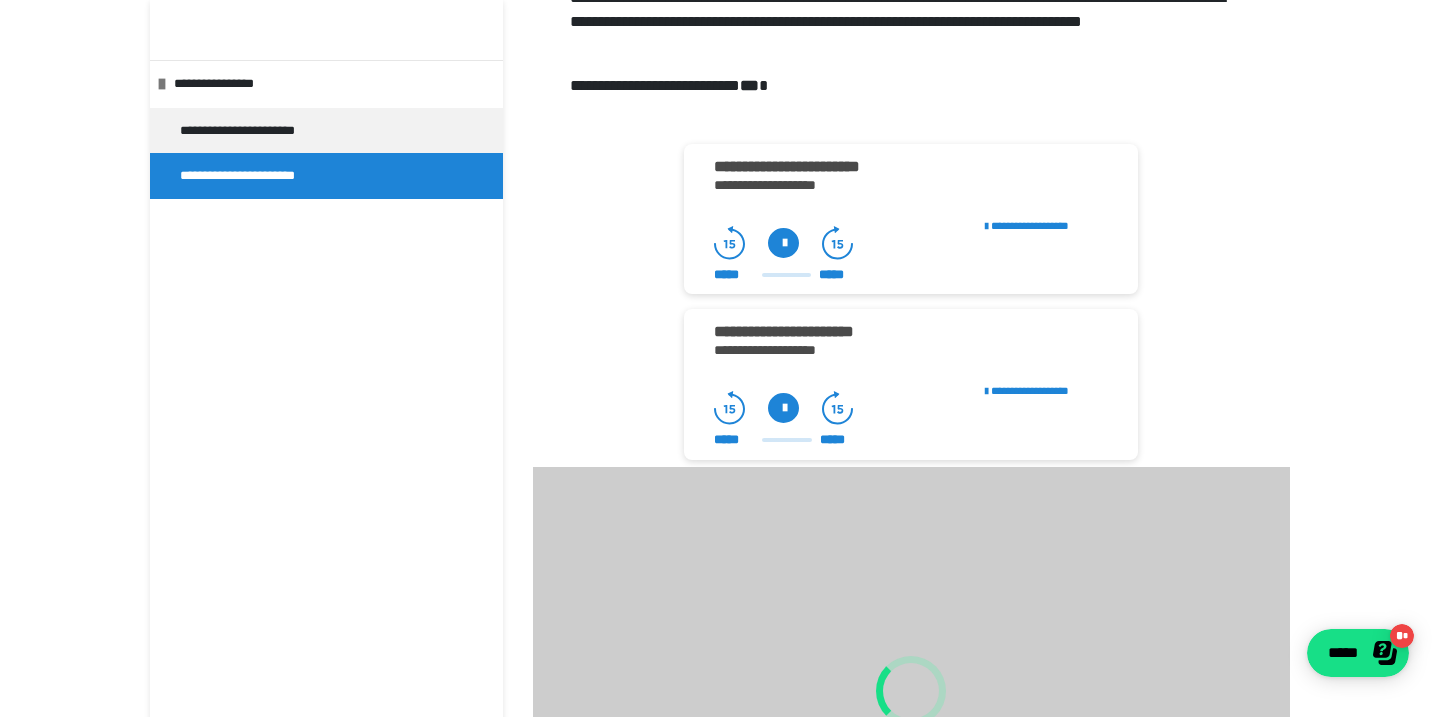 scroll, scrollTop: 0, scrollLeft: 0, axis: both 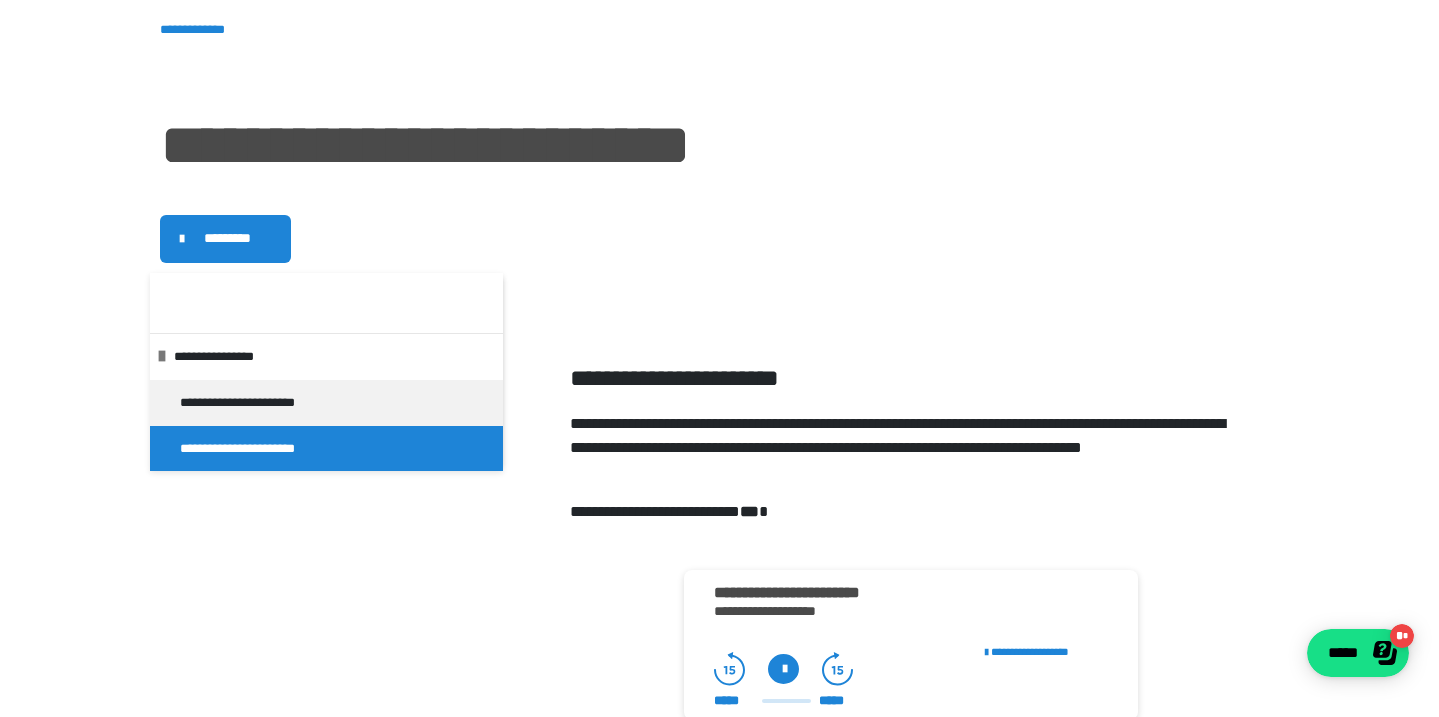 click on "*********" at bounding box center (227, 238) 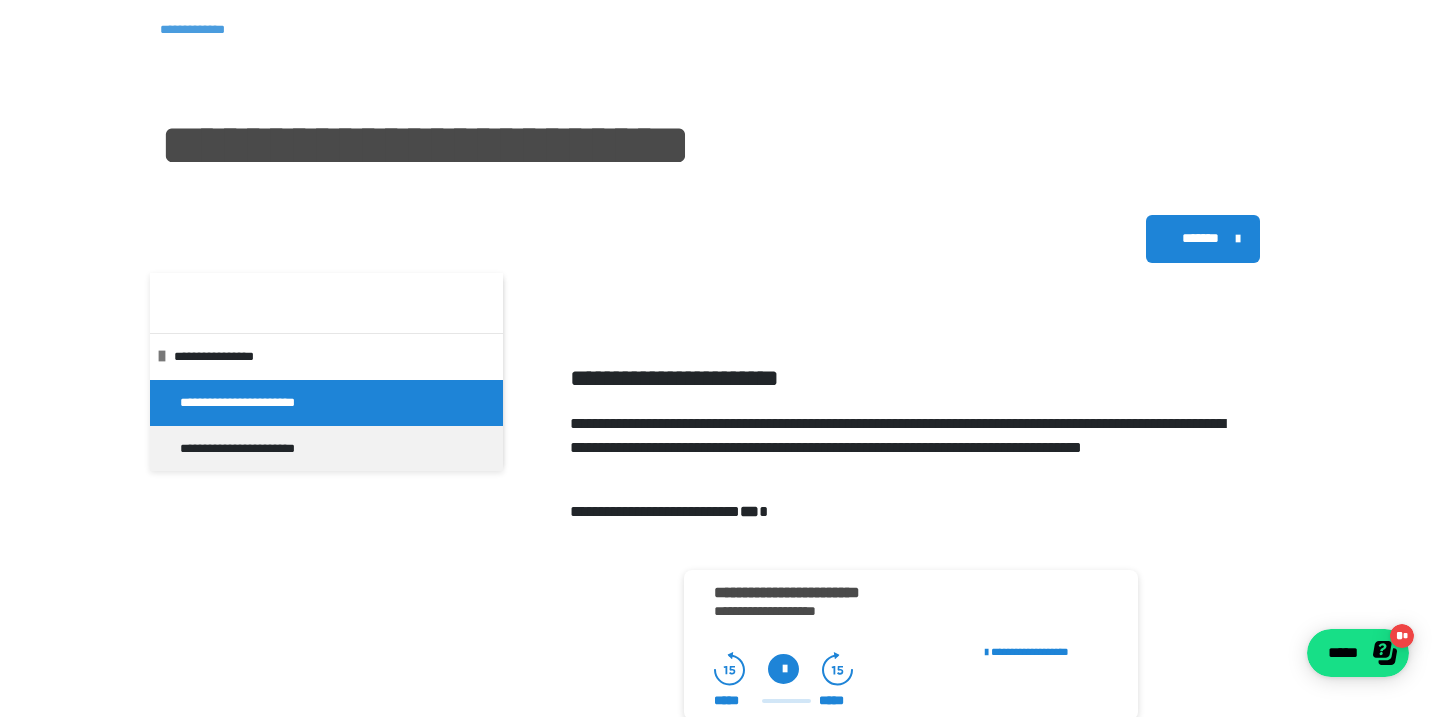 click on "**********" at bounding box center (205, 30) 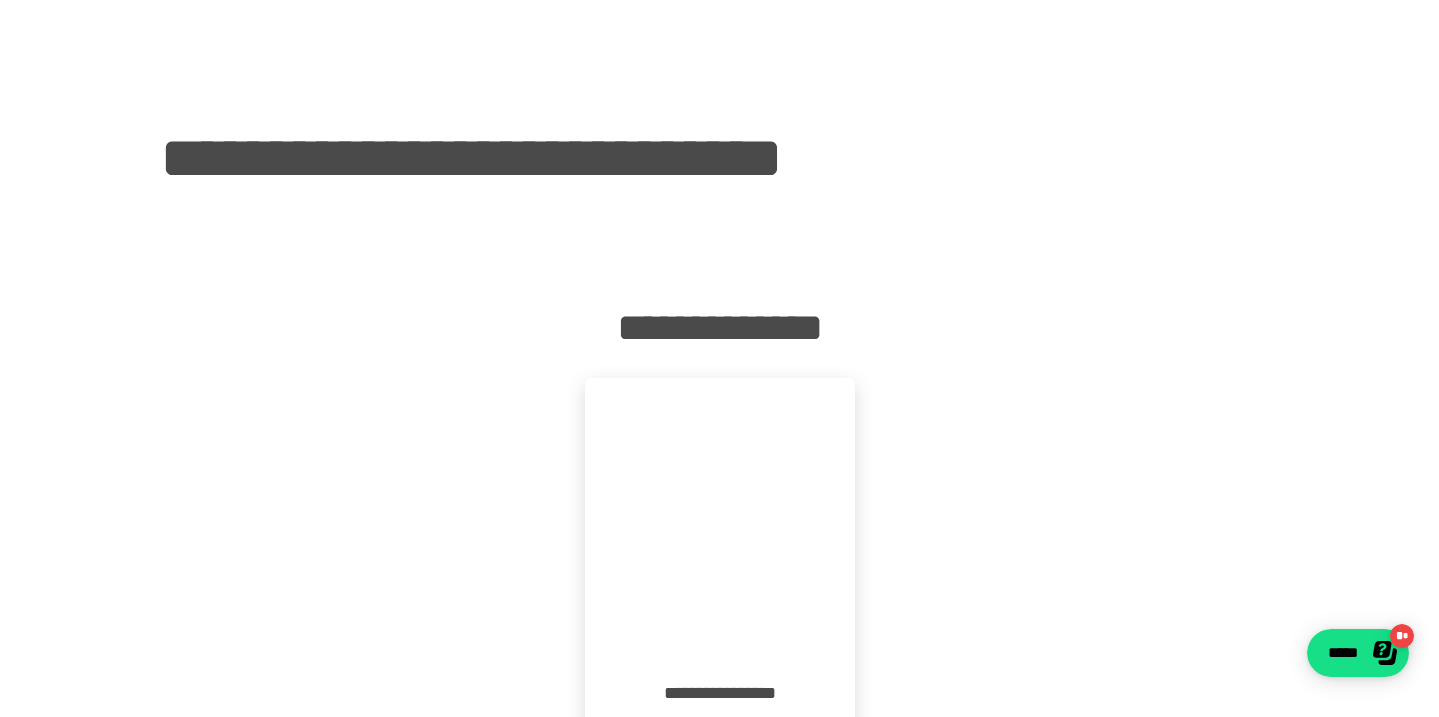 scroll, scrollTop: 0, scrollLeft: 0, axis: both 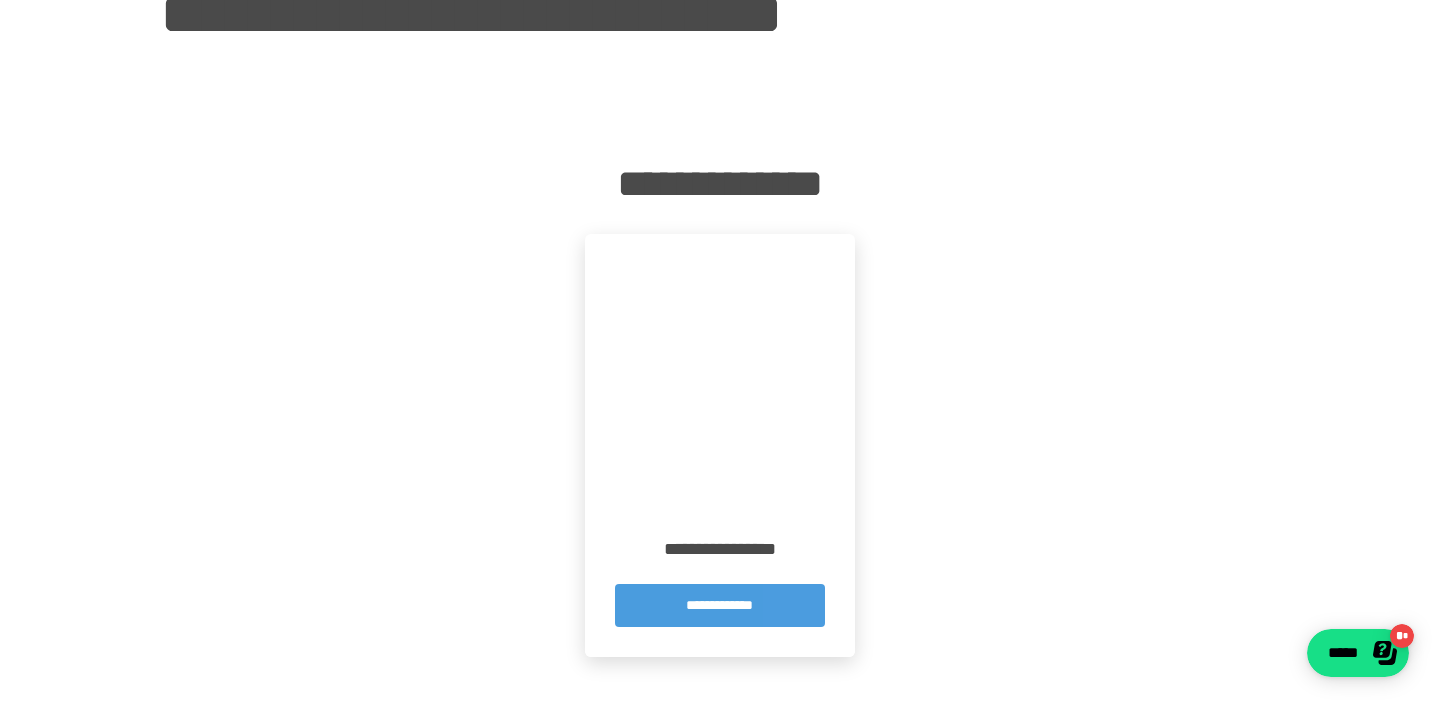 click on "**********" at bounding box center (720, 605) 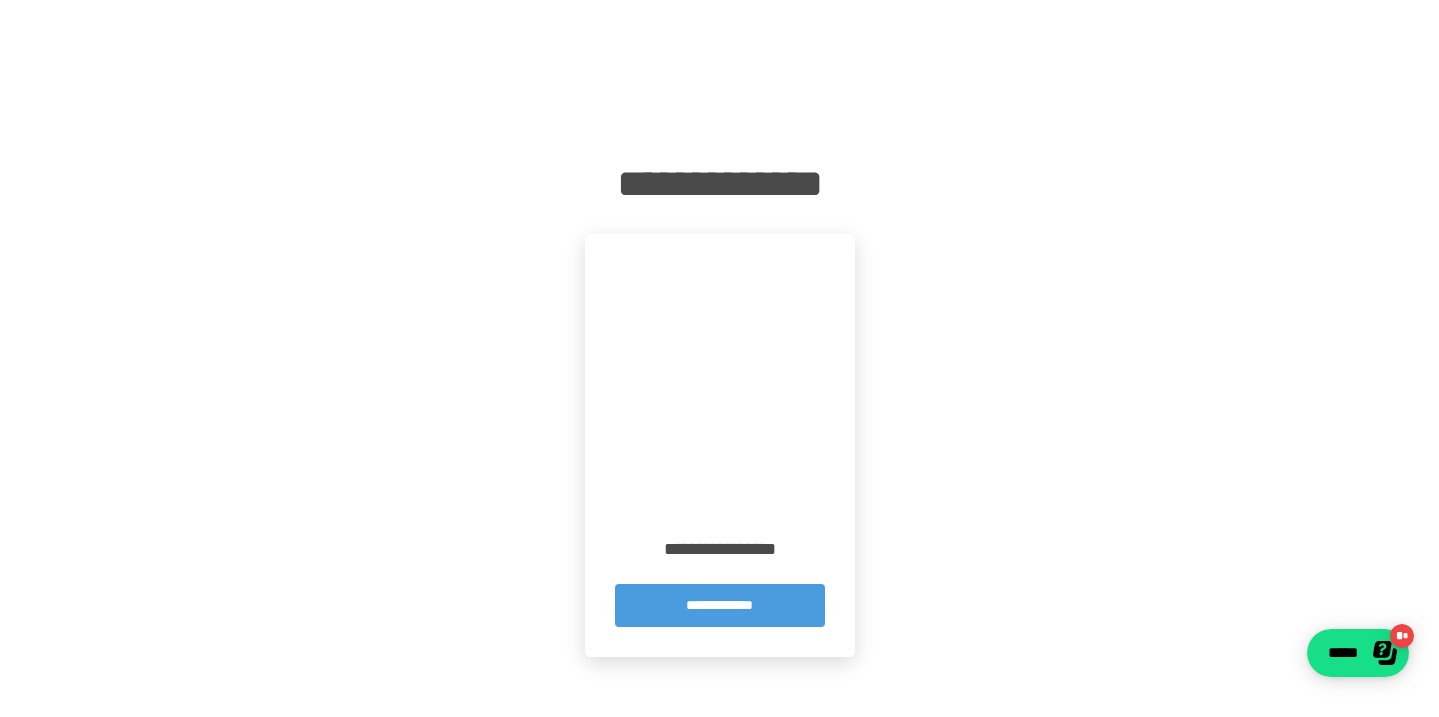 scroll, scrollTop: 0, scrollLeft: 0, axis: both 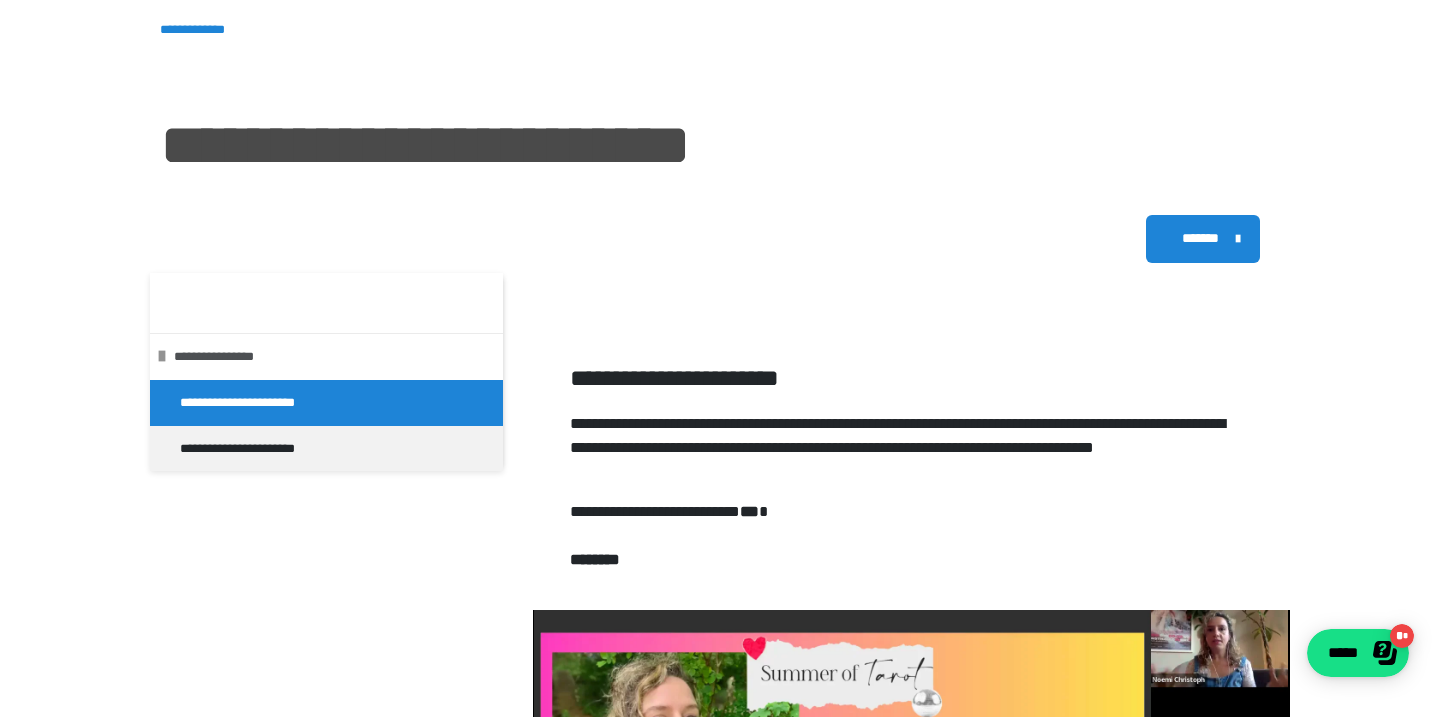 click on "**********" at bounding box center [331, 357] 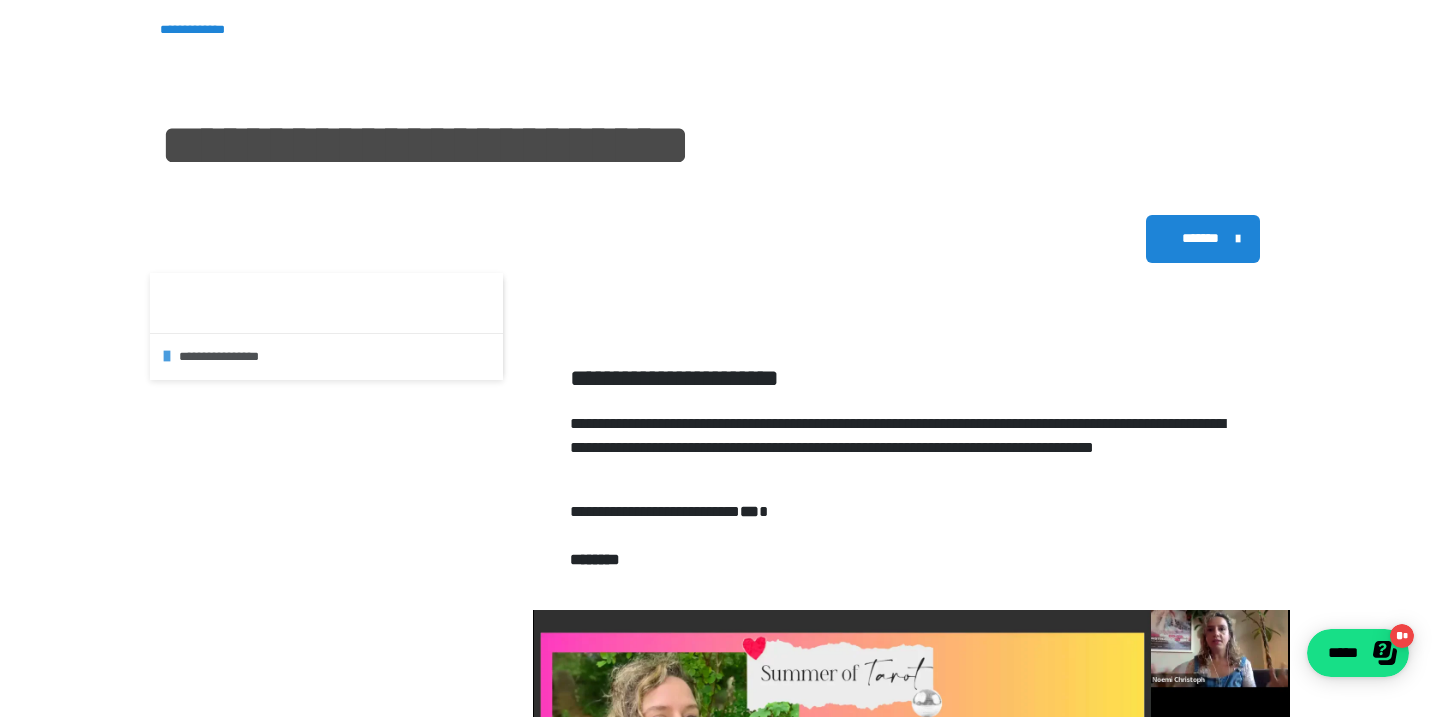 click on "**********" at bounding box center [336, 357] 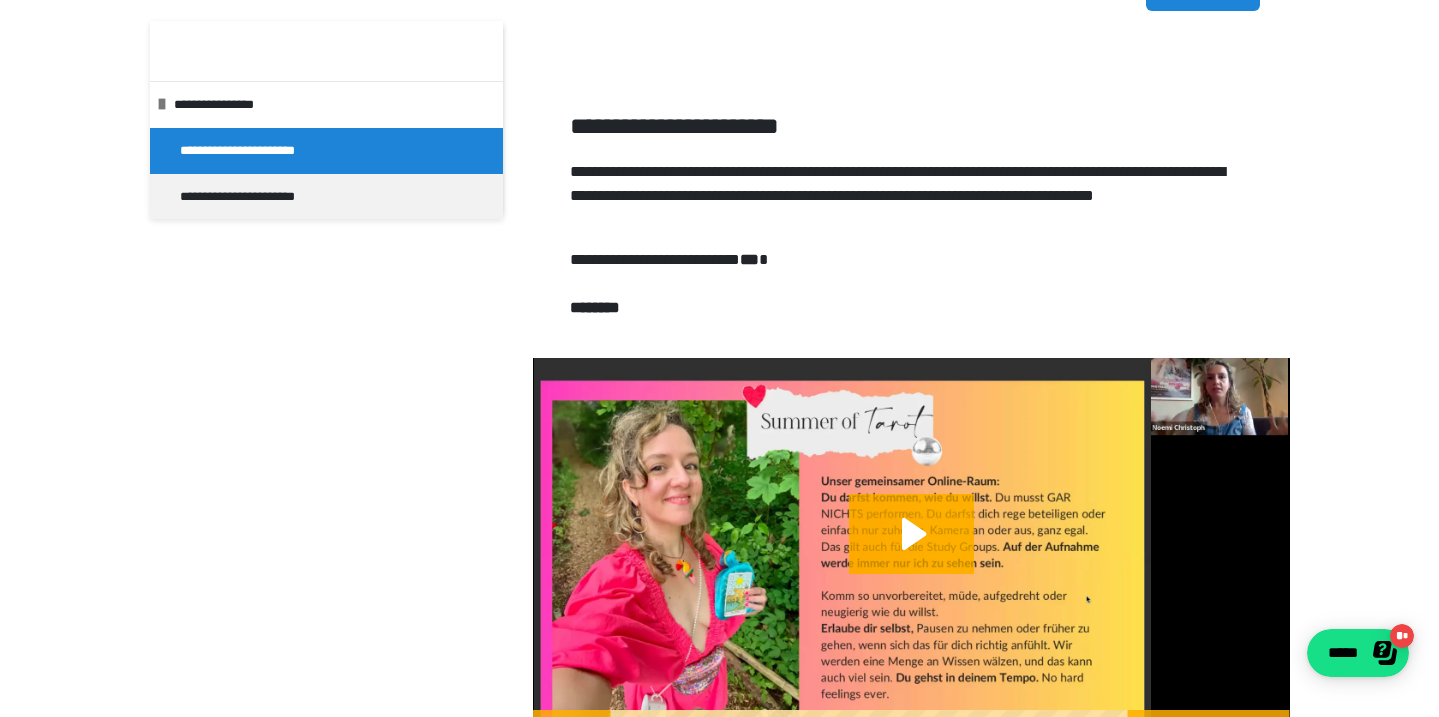 scroll, scrollTop: 0, scrollLeft: 0, axis: both 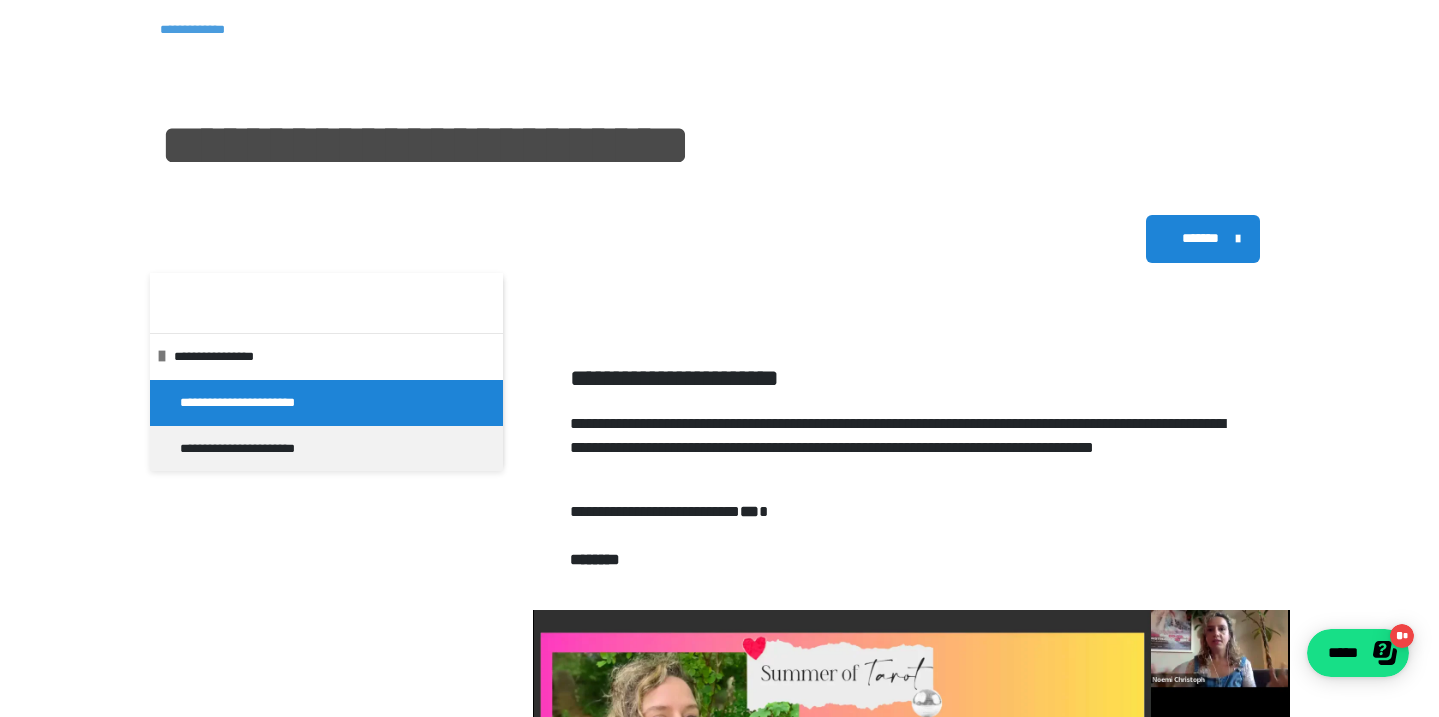 click on "**********" at bounding box center (205, 30) 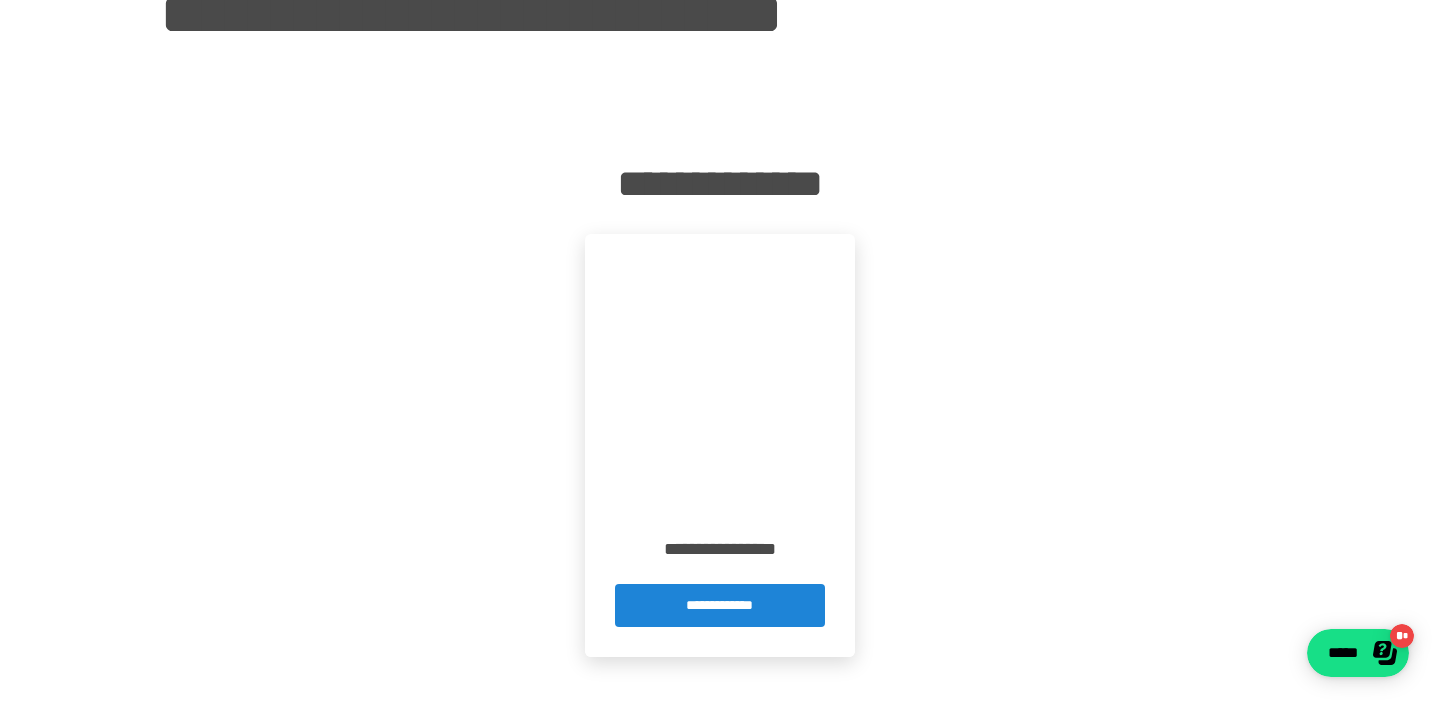 scroll, scrollTop: 0, scrollLeft: 0, axis: both 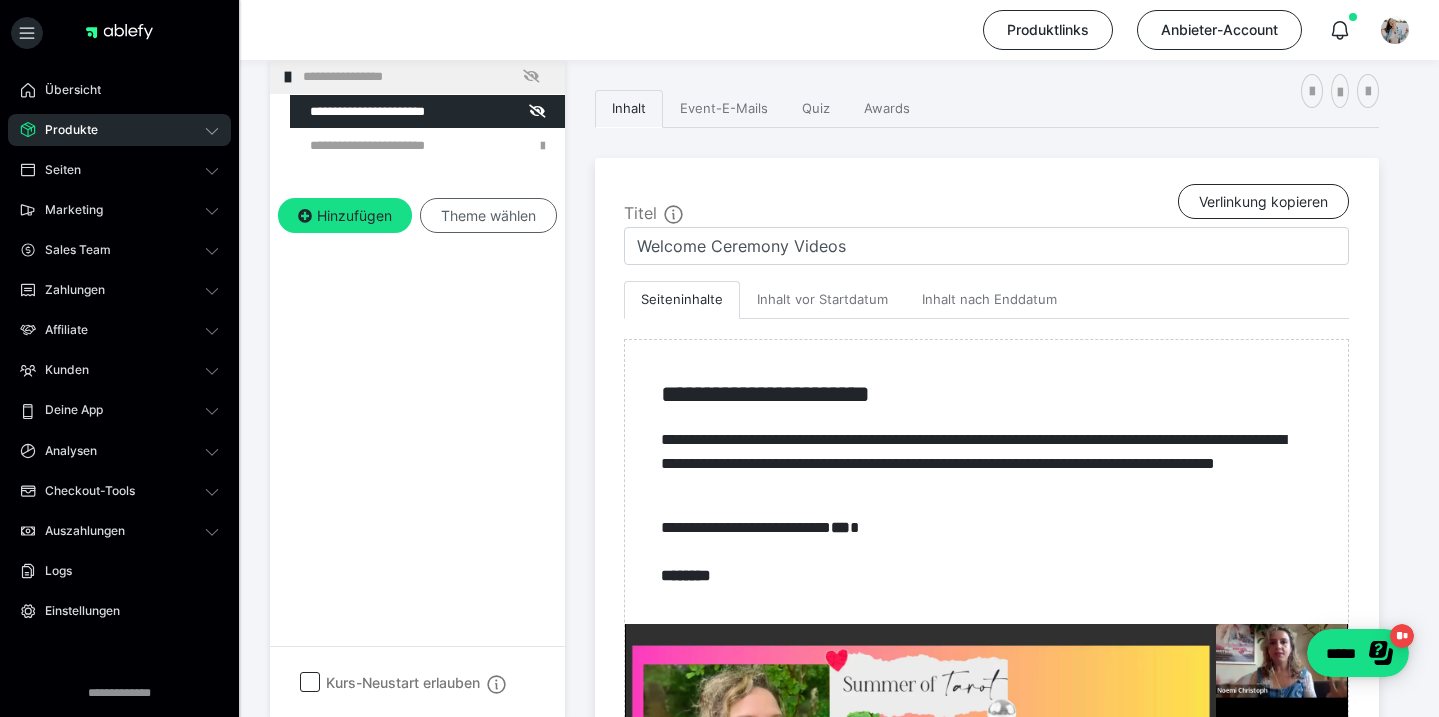 click on "Theme wählen" at bounding box center [488, 216] 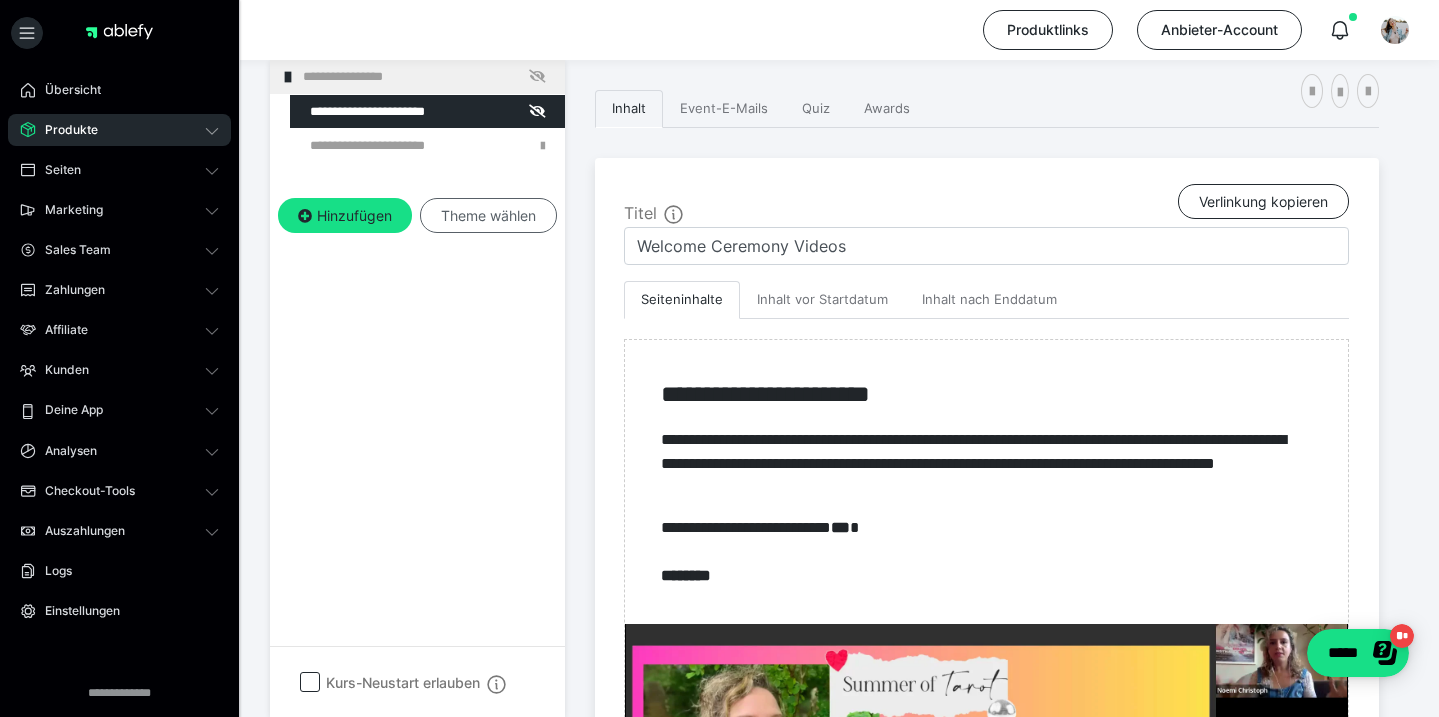 scroll, scrollTop: 0, scrollLeft: 0, axis: both 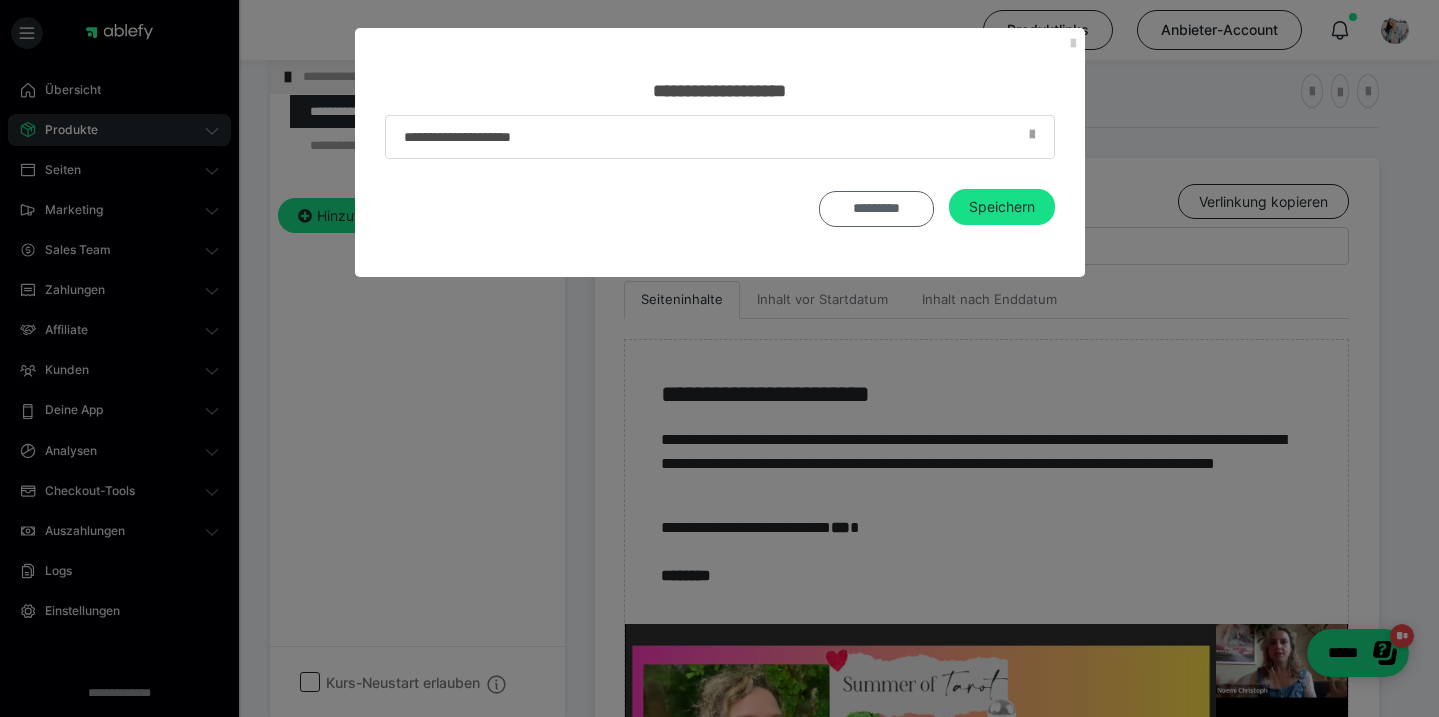 click on "*********" at bounding box center [876, 209] 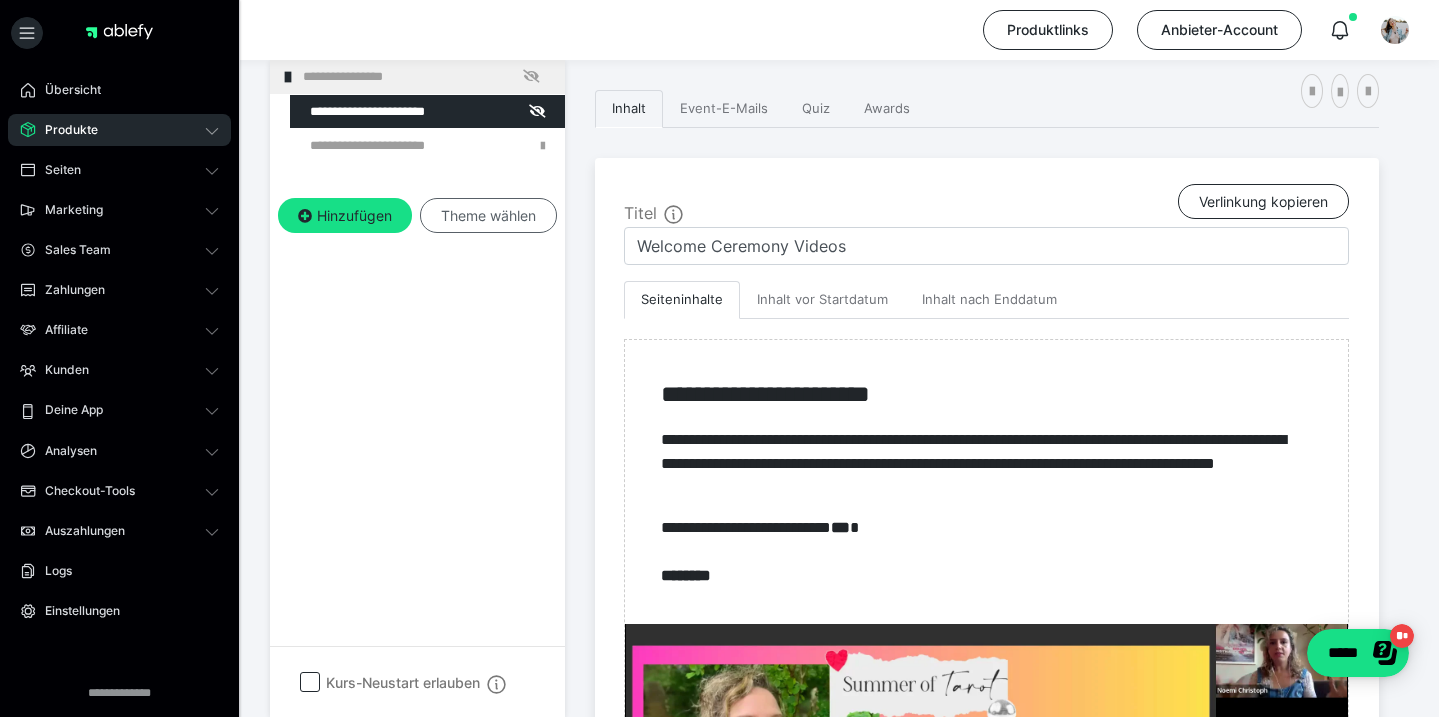 click on "Theme wählen" at bounding box center [488, 216] 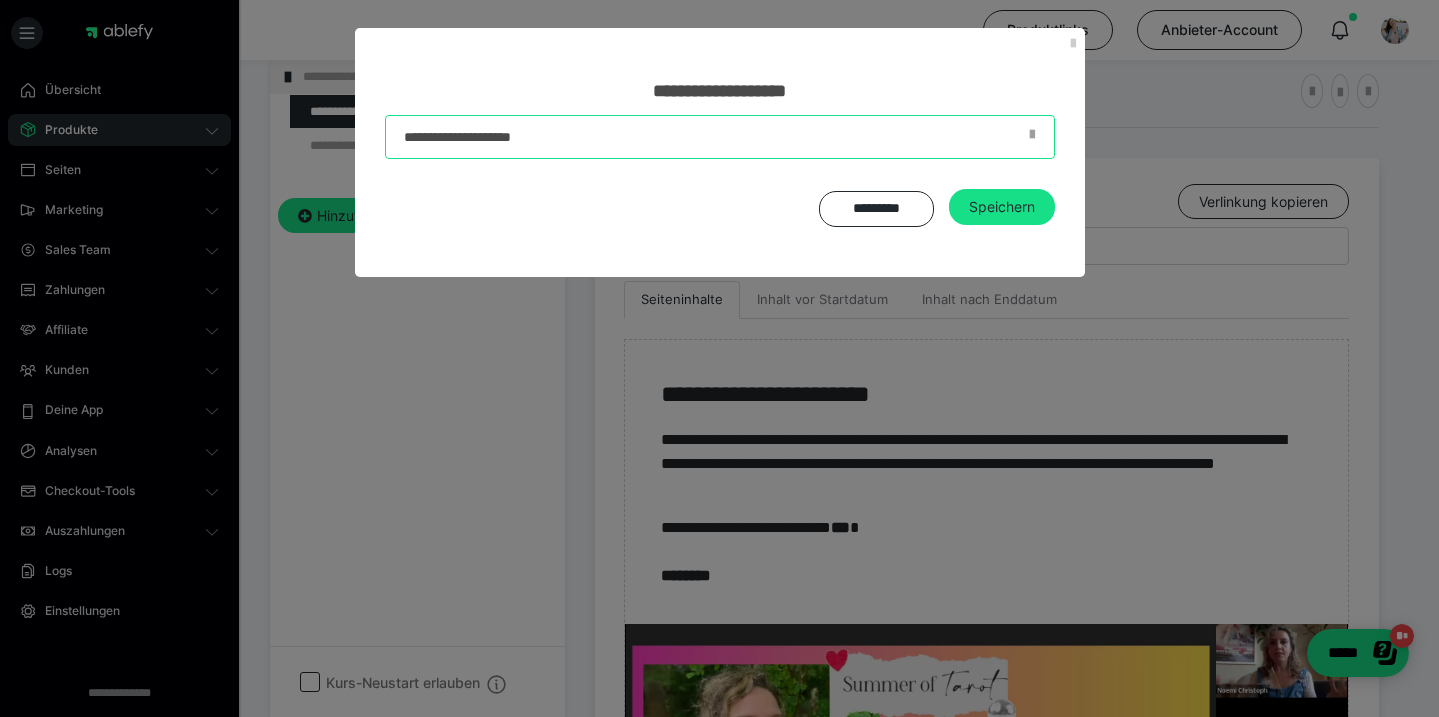 click at bounding box center (720, 137) 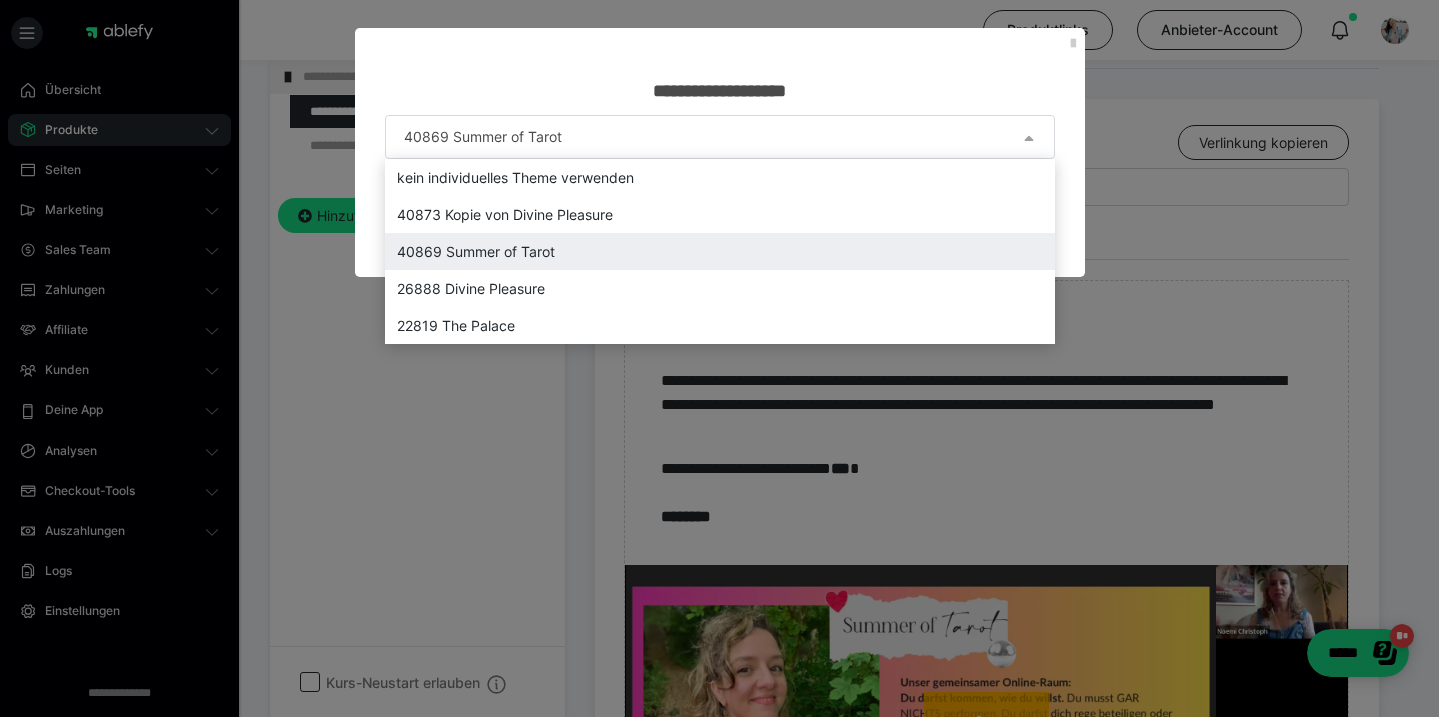 scroll, scrollTop: 511, scrollLeft: 0, axis: vertical 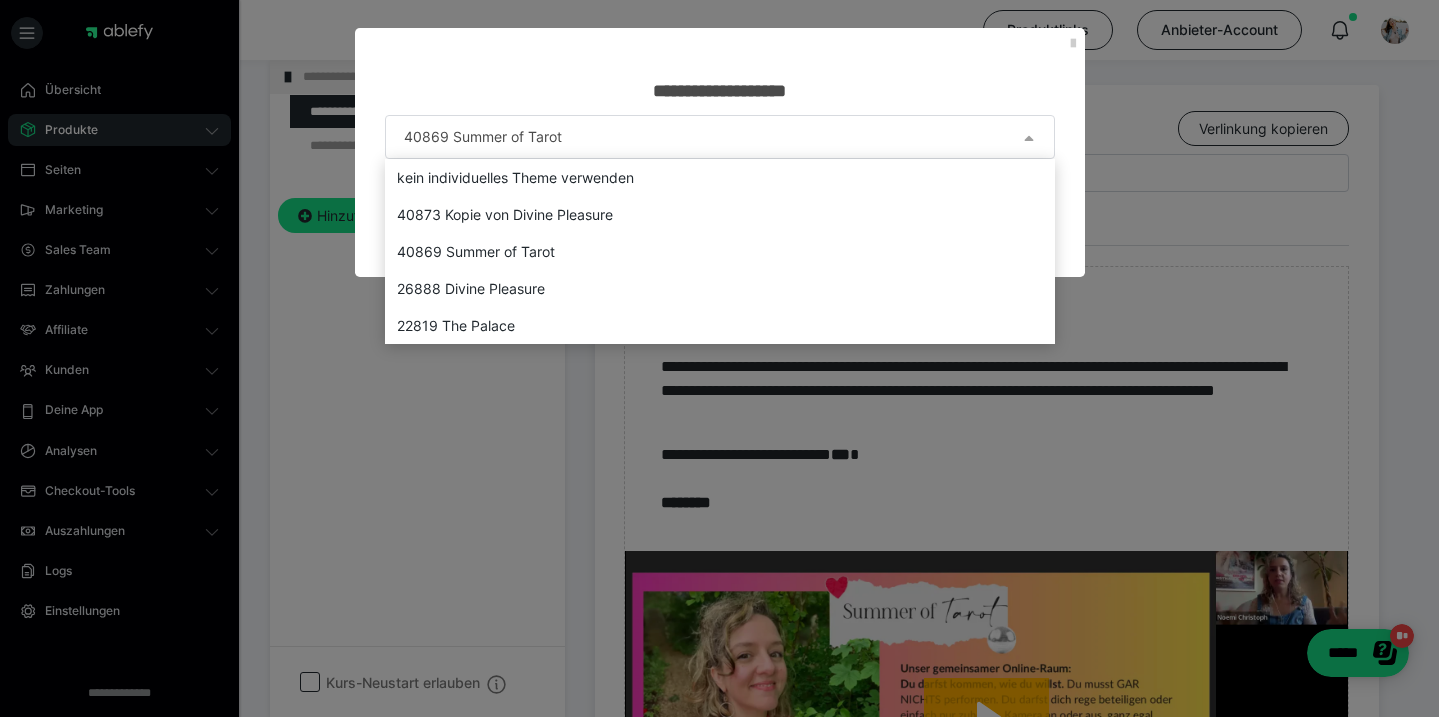 click at bounding box center (719, 358) 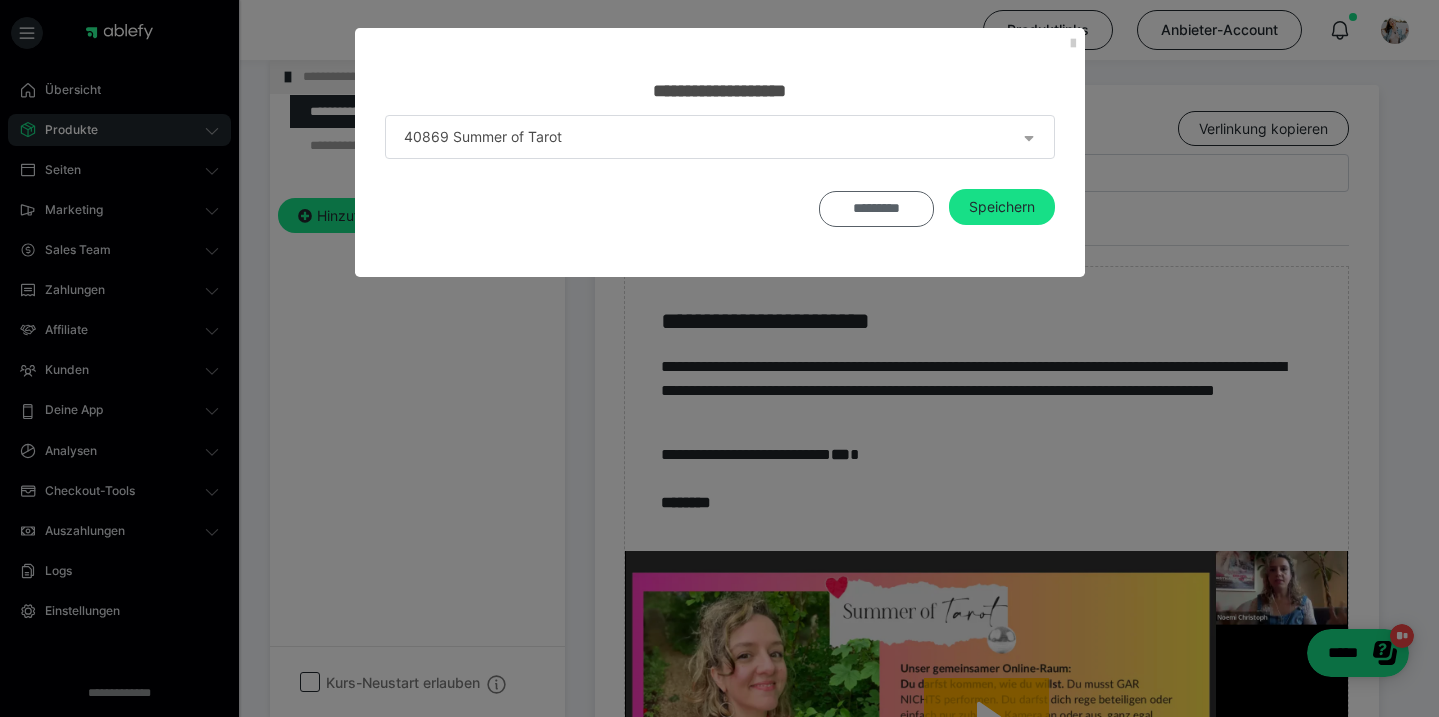 click on "*********" at bounding box center [876, 209] 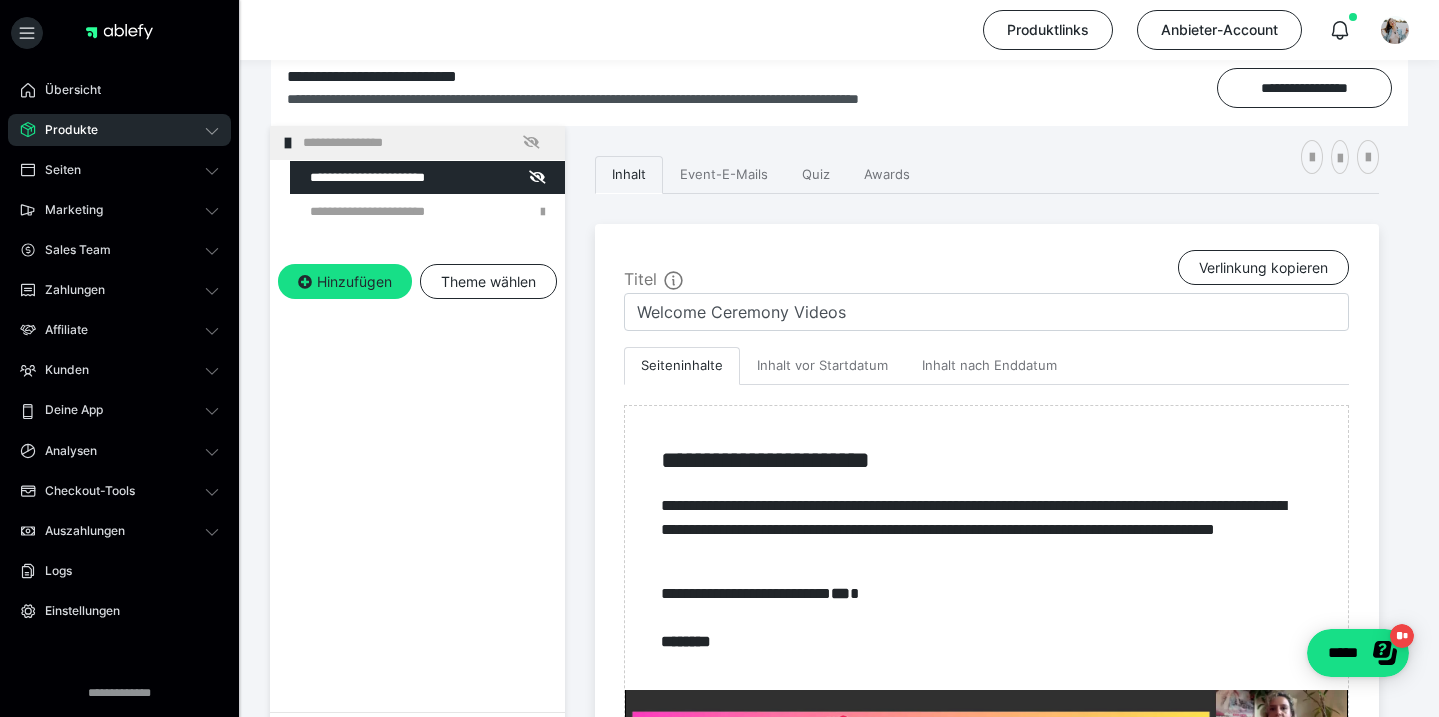 scroll, scrollTop: 338, scrollLeft: 0, axis: vertical 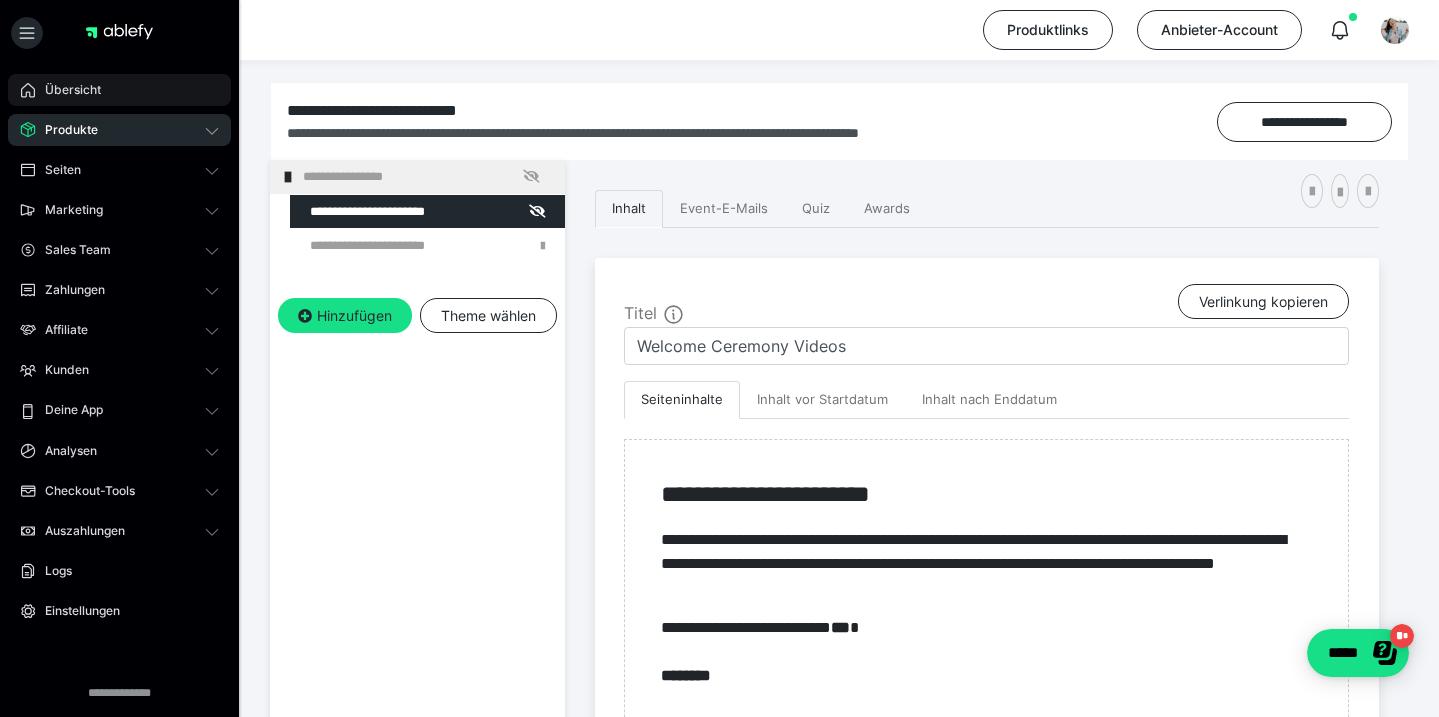 click on "Übersicht" at bounding box center (119, 90) 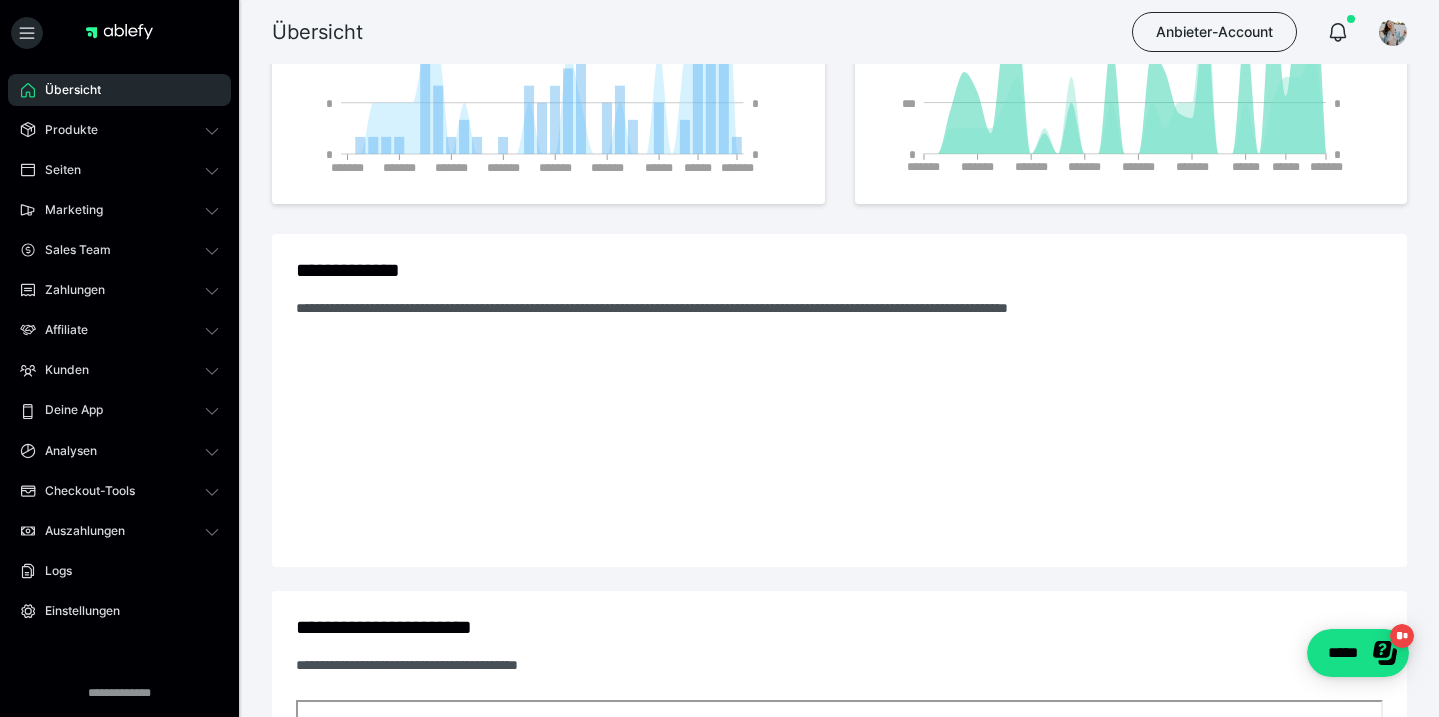 scroll, scrollTop: 187, scrollLeft: 0, axis: vertical 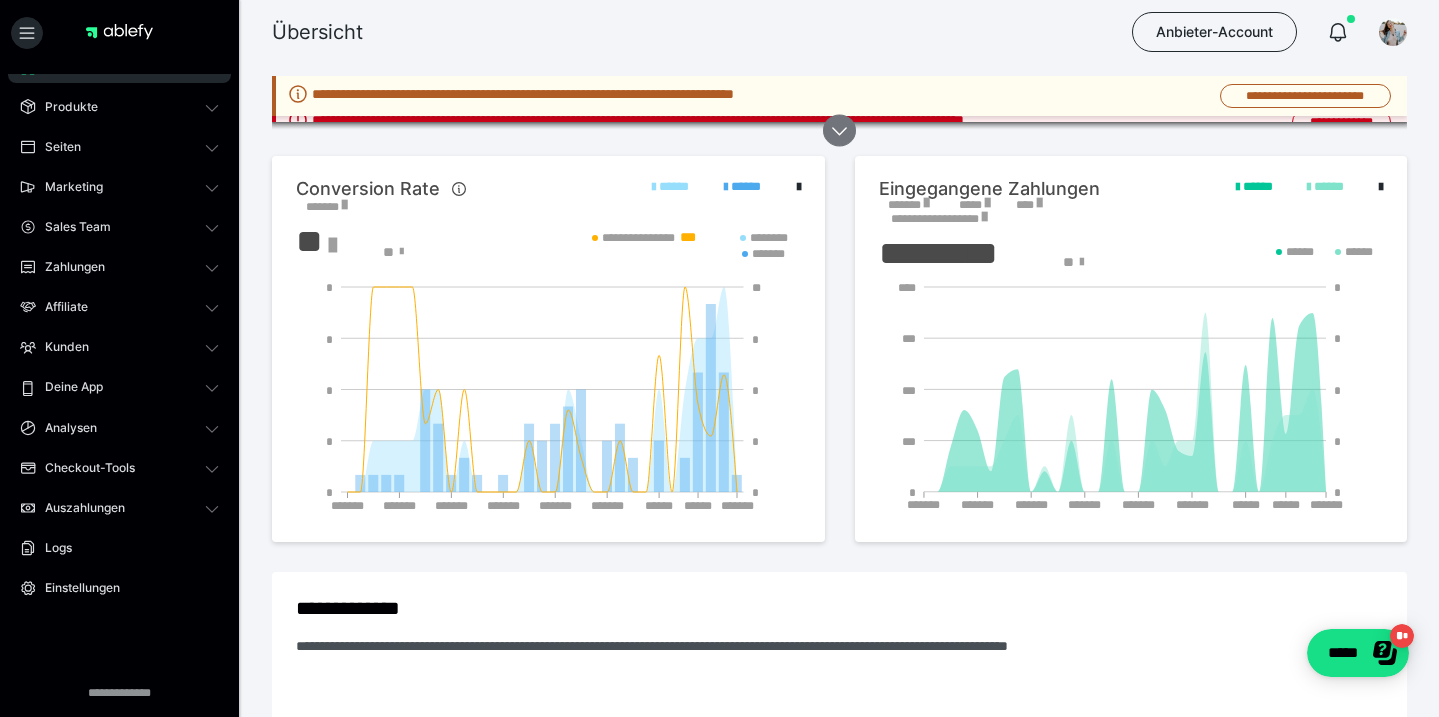 click 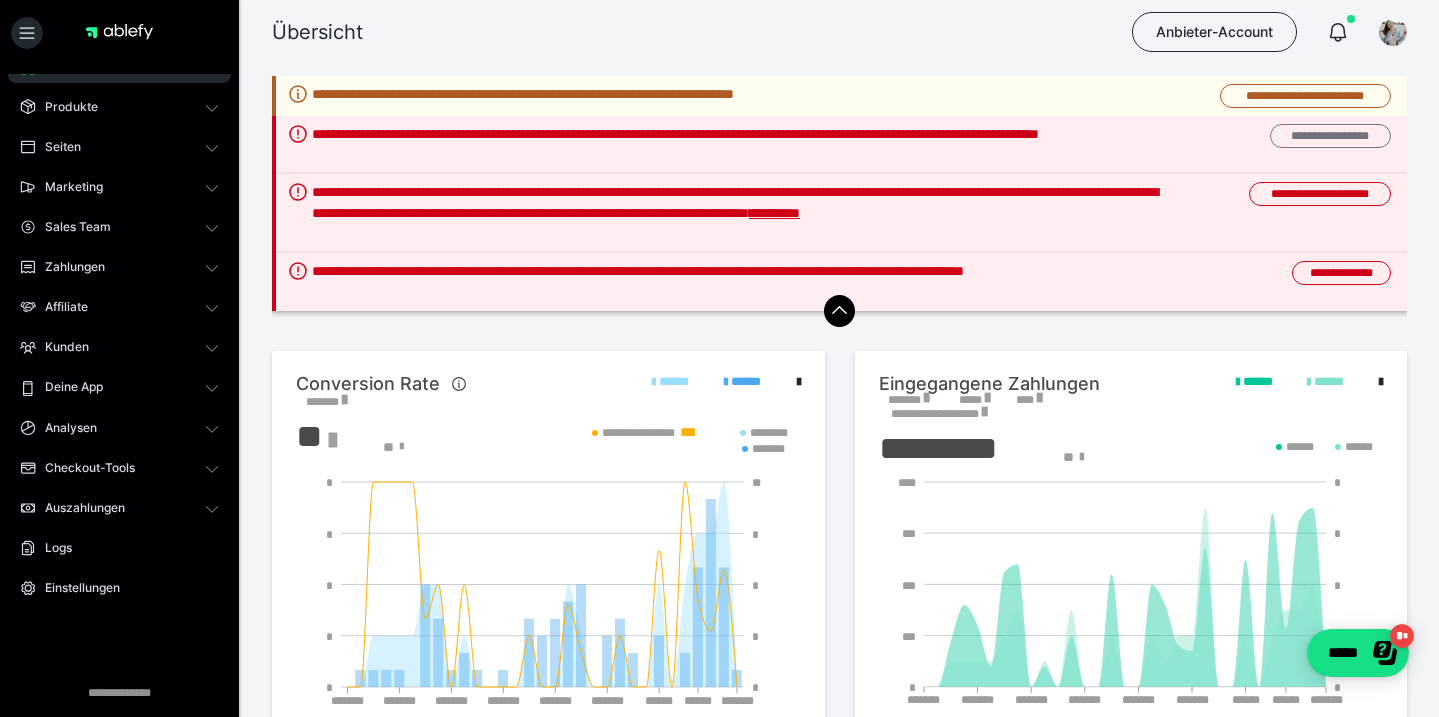 click on "**********" at bounding box center (1330, 136) 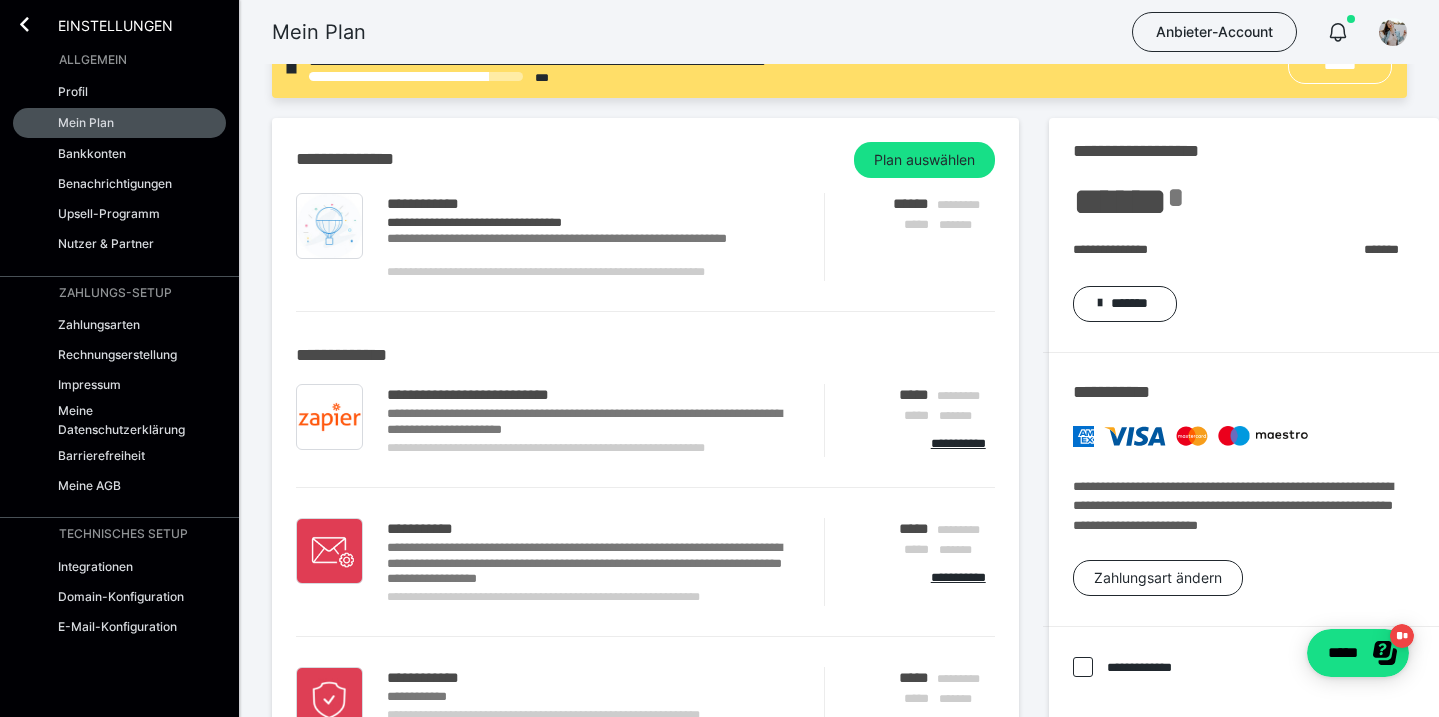 scroll, scrollTop: 0, scrollLeft: 0, axis: both 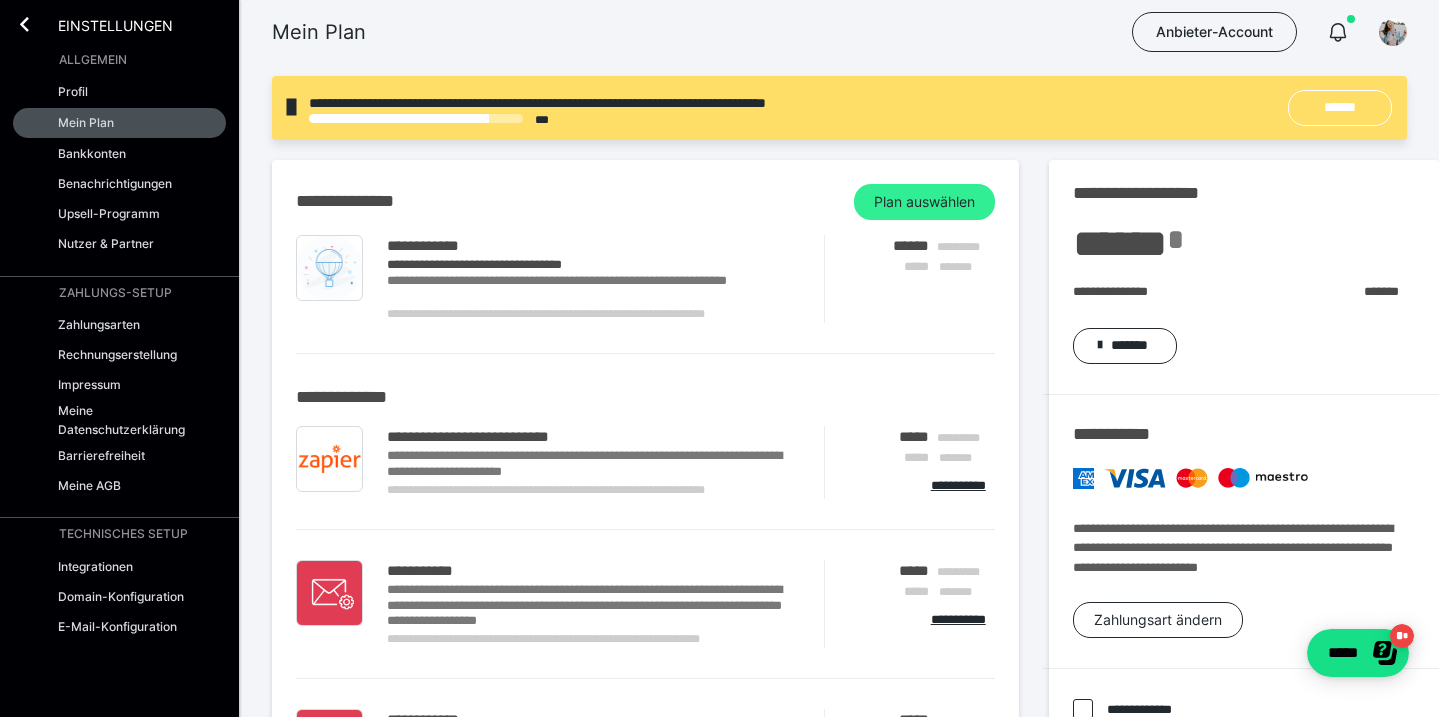 click on "Plan auswählen" at bounding box center (924, 202) 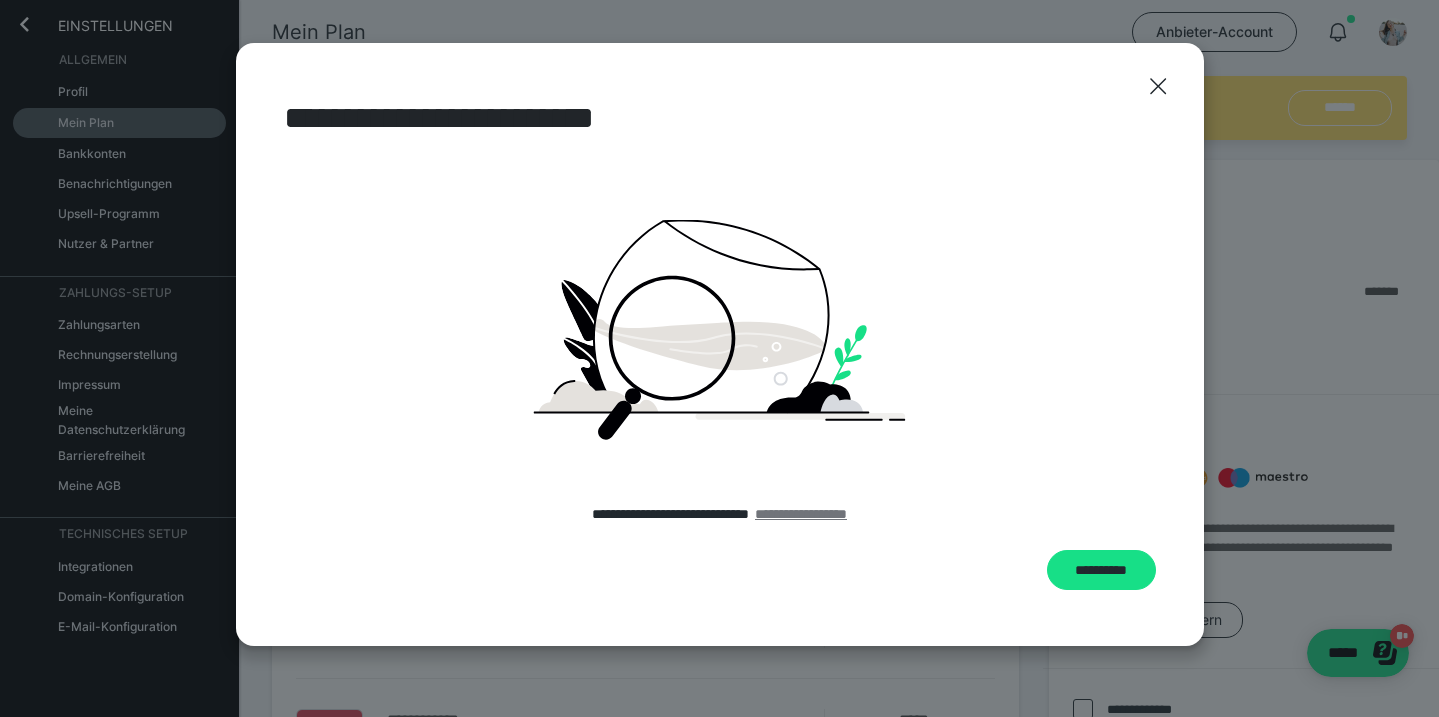 click on "**********" at bounding box center (801, 514) 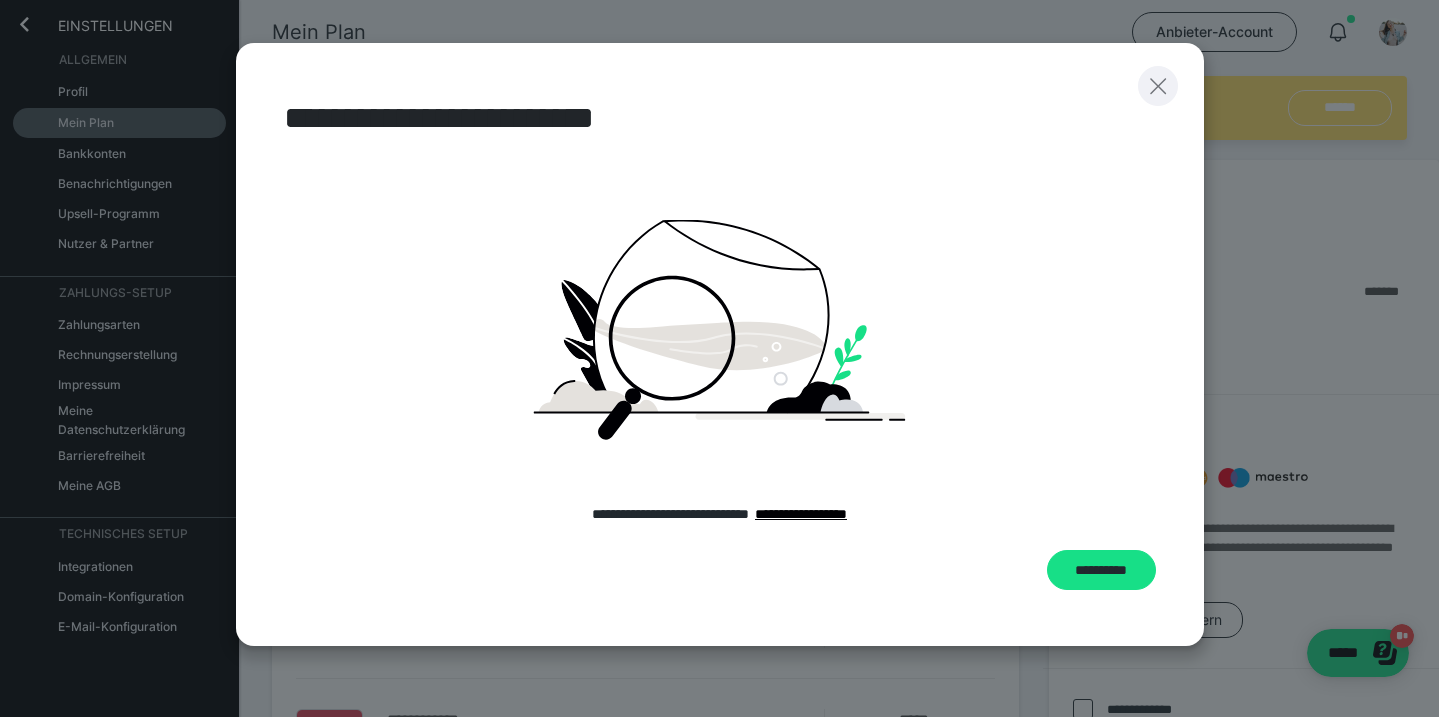 click 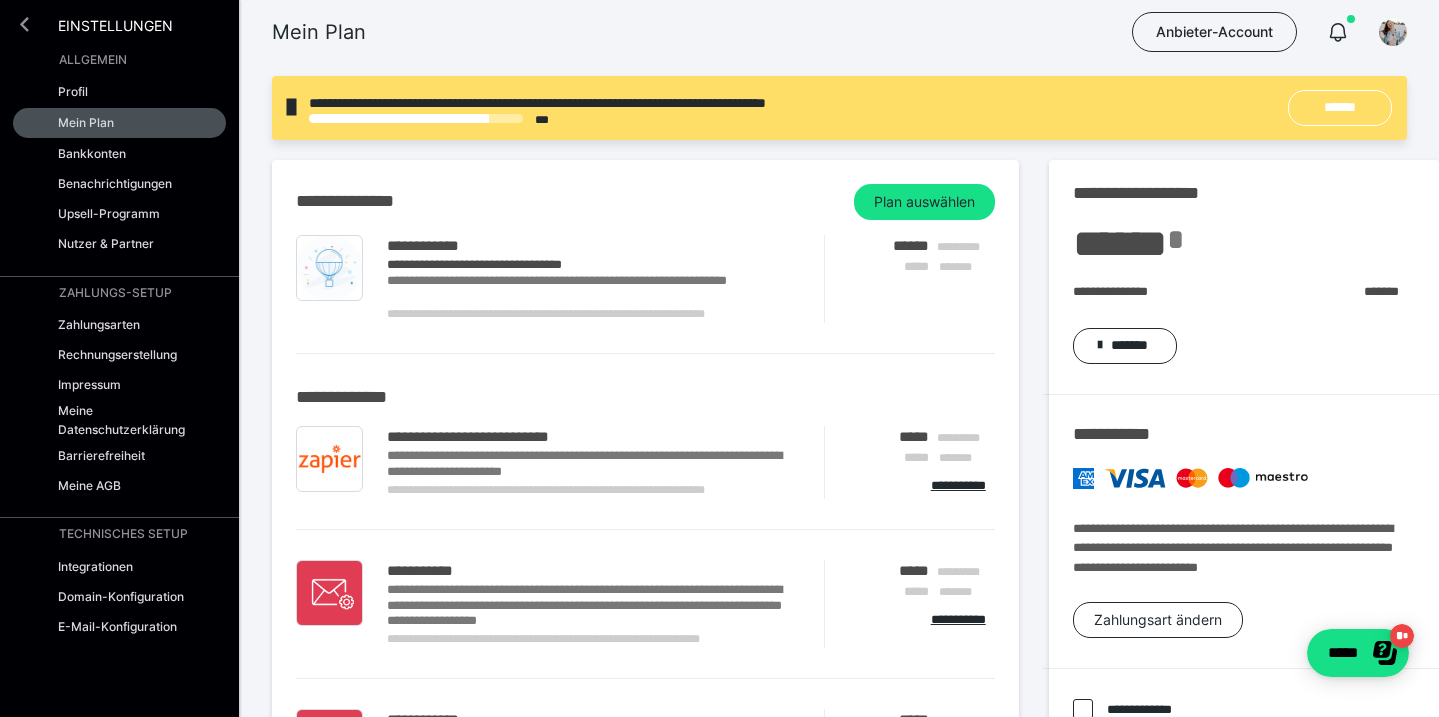 click at bounding box center (24, 24) 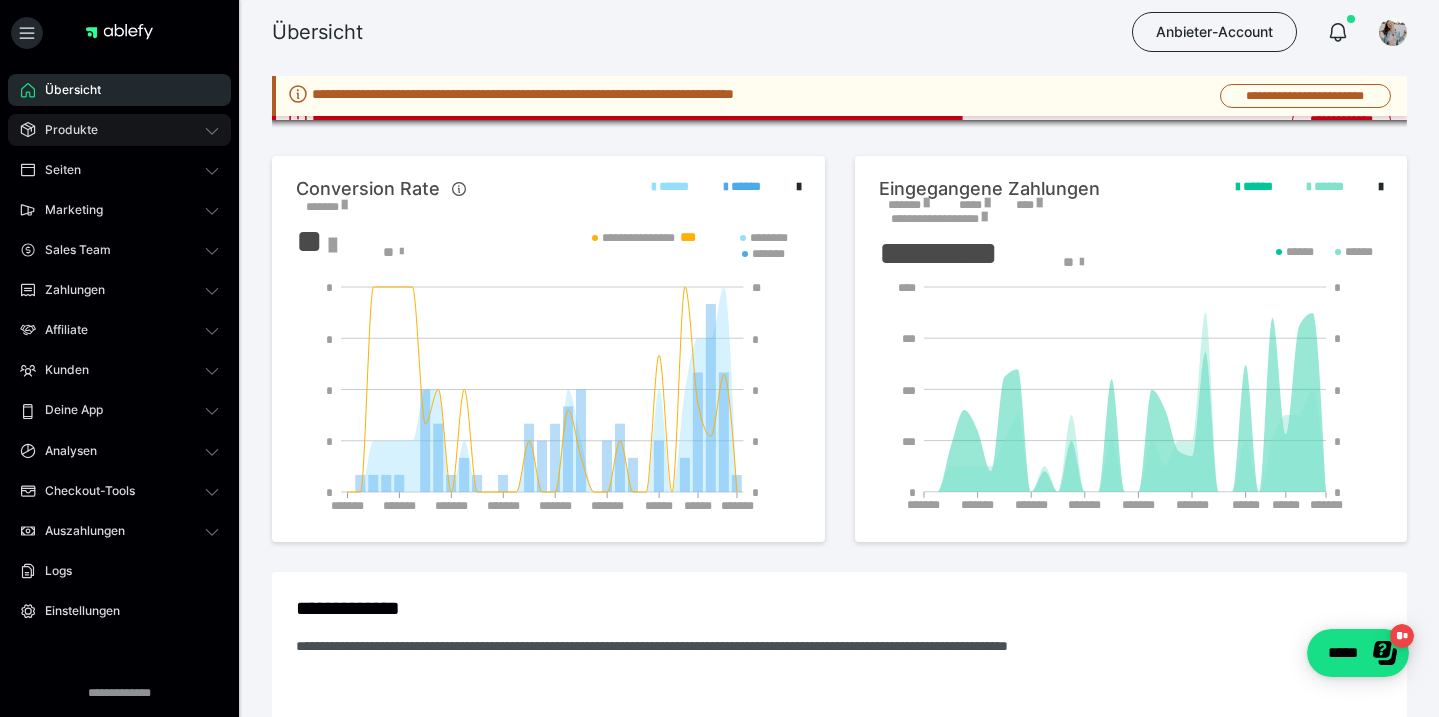 click on "Produkte" at bounding box center [119, 130] 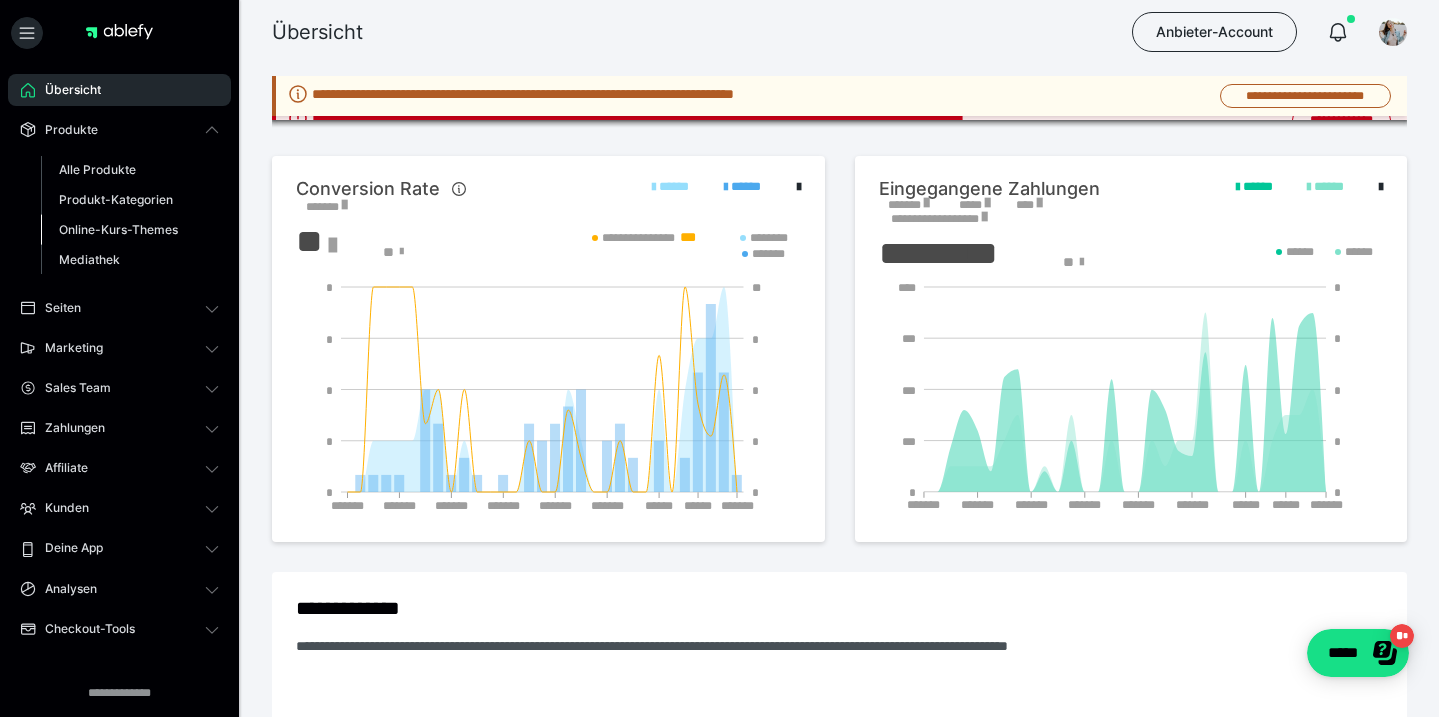 click on "Online-Kurs-Themes" at bounding box center [118, 229] 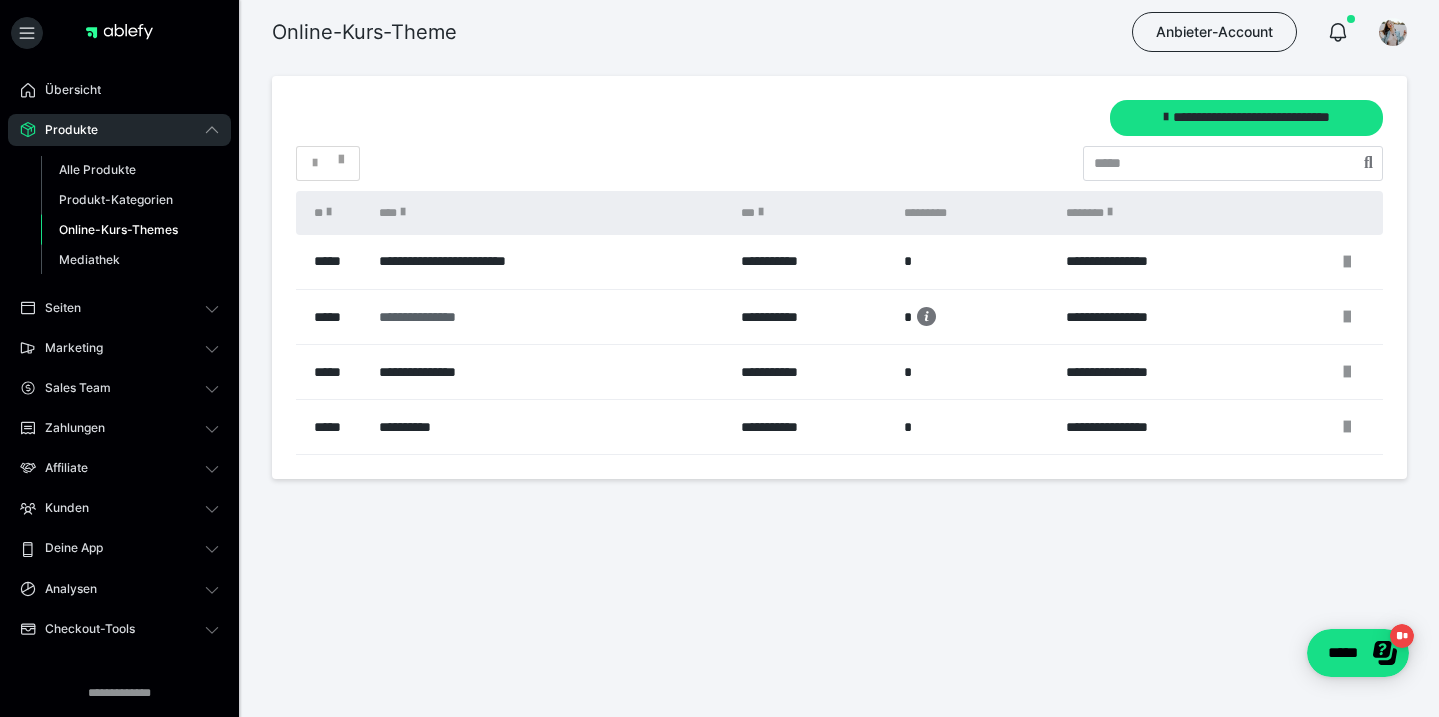 click on "**********" at bounding box center [540, 317] 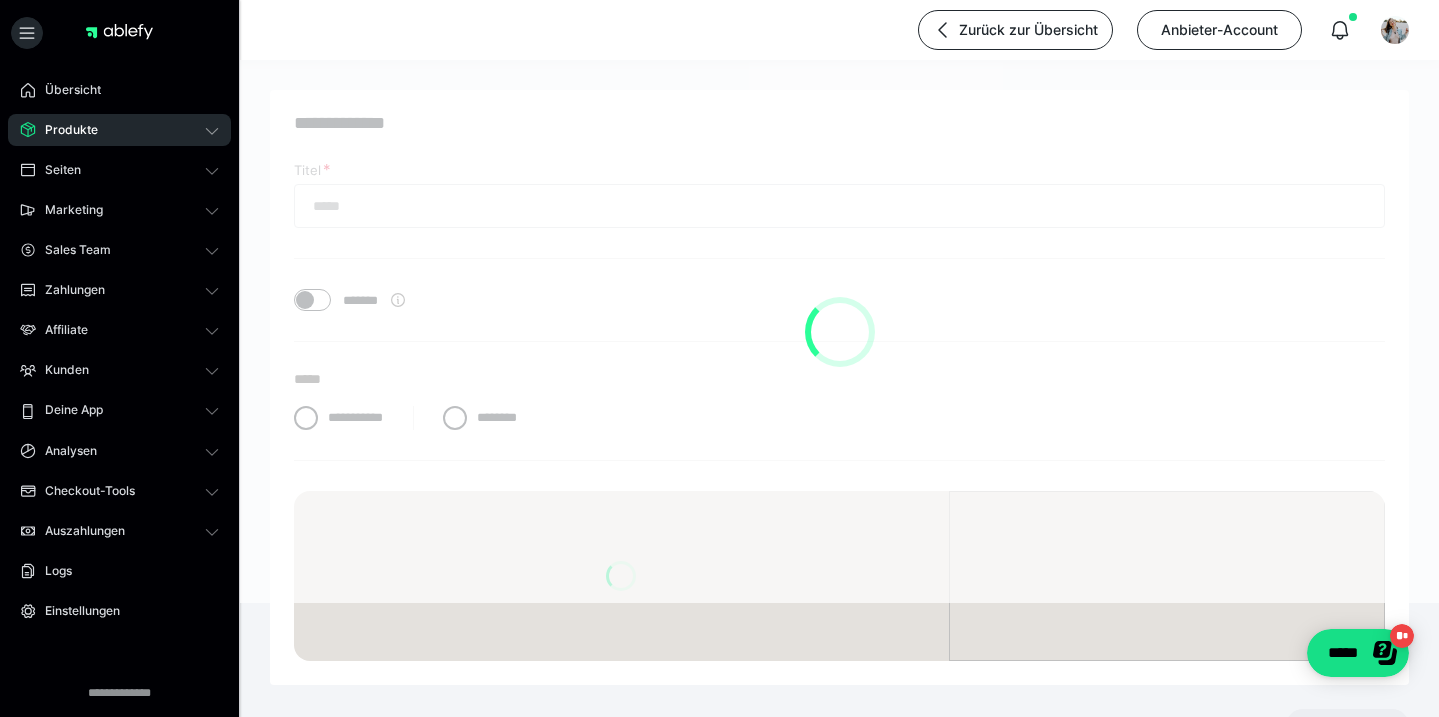 click at bounding box center [839, 331] 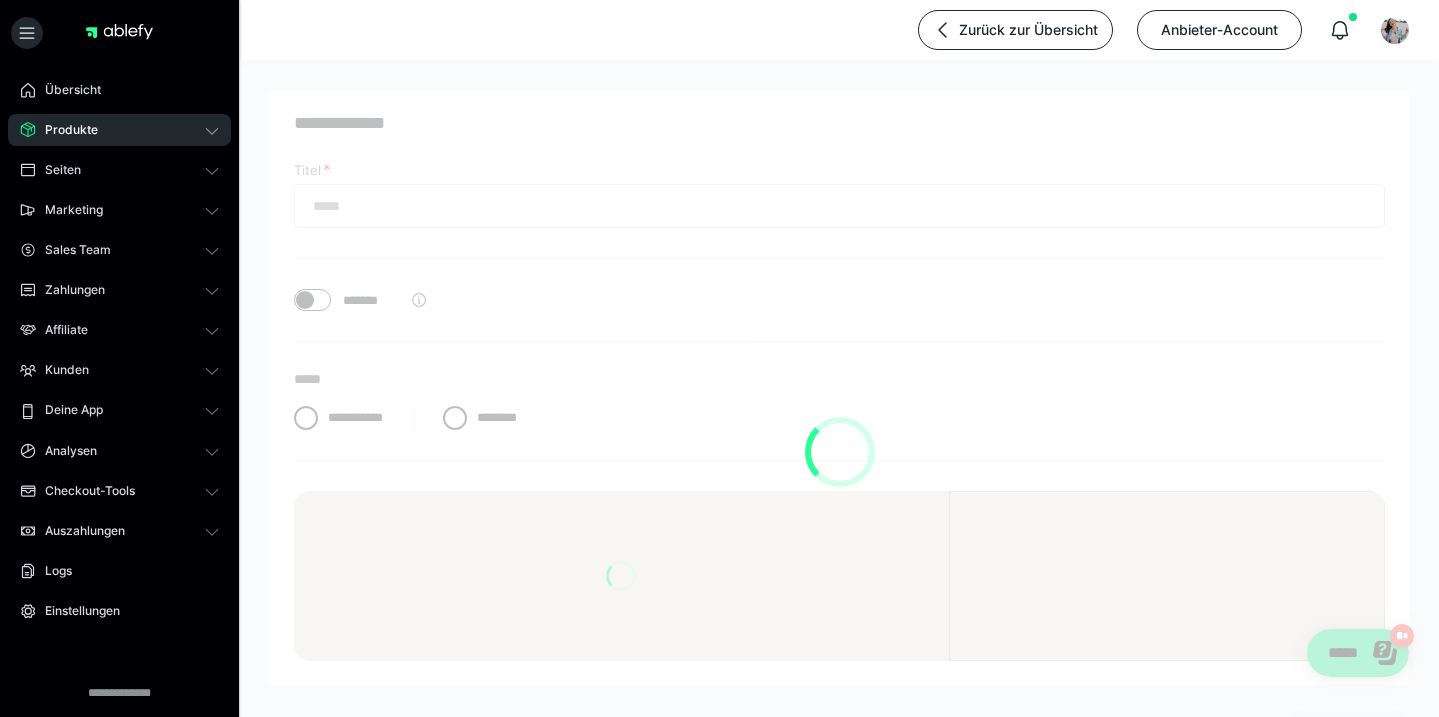 type on "**********" 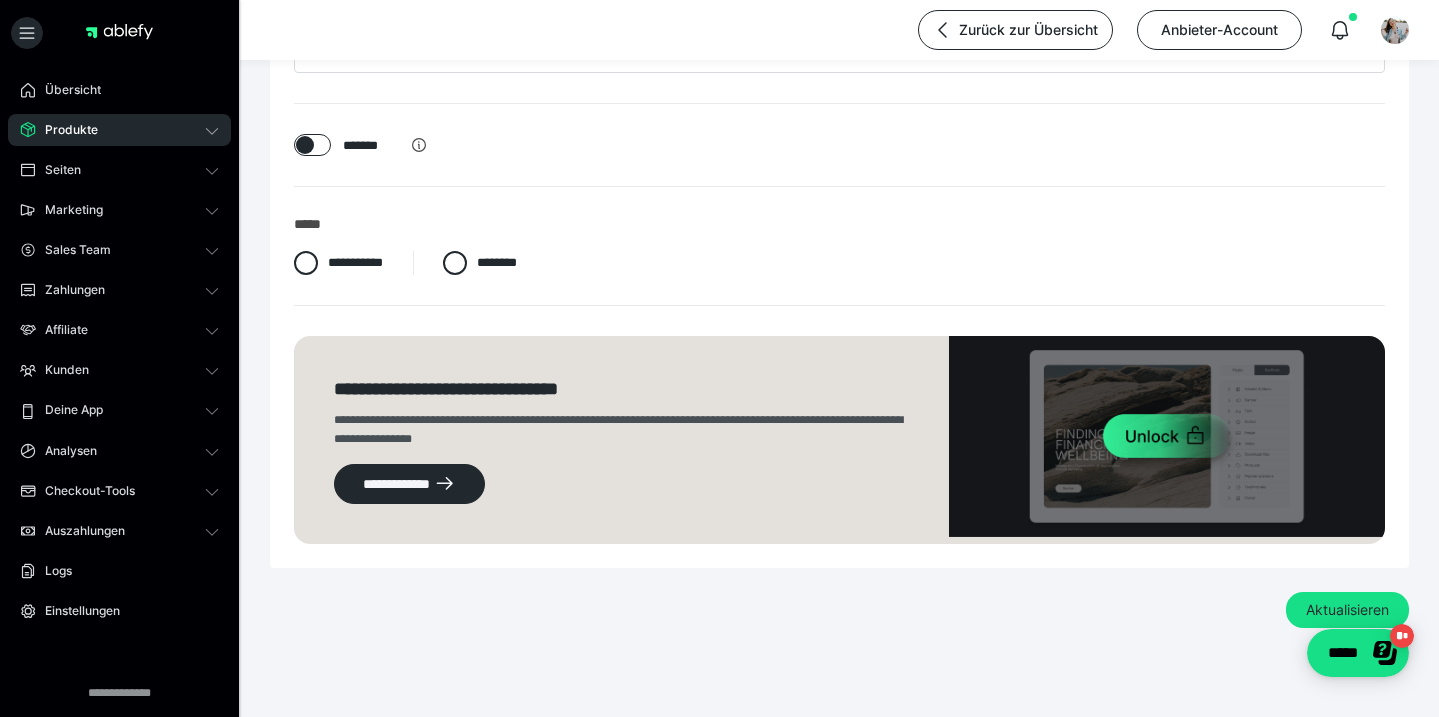 scroll, scrollTop: 166, scrollLeft: 0, axis: vertical 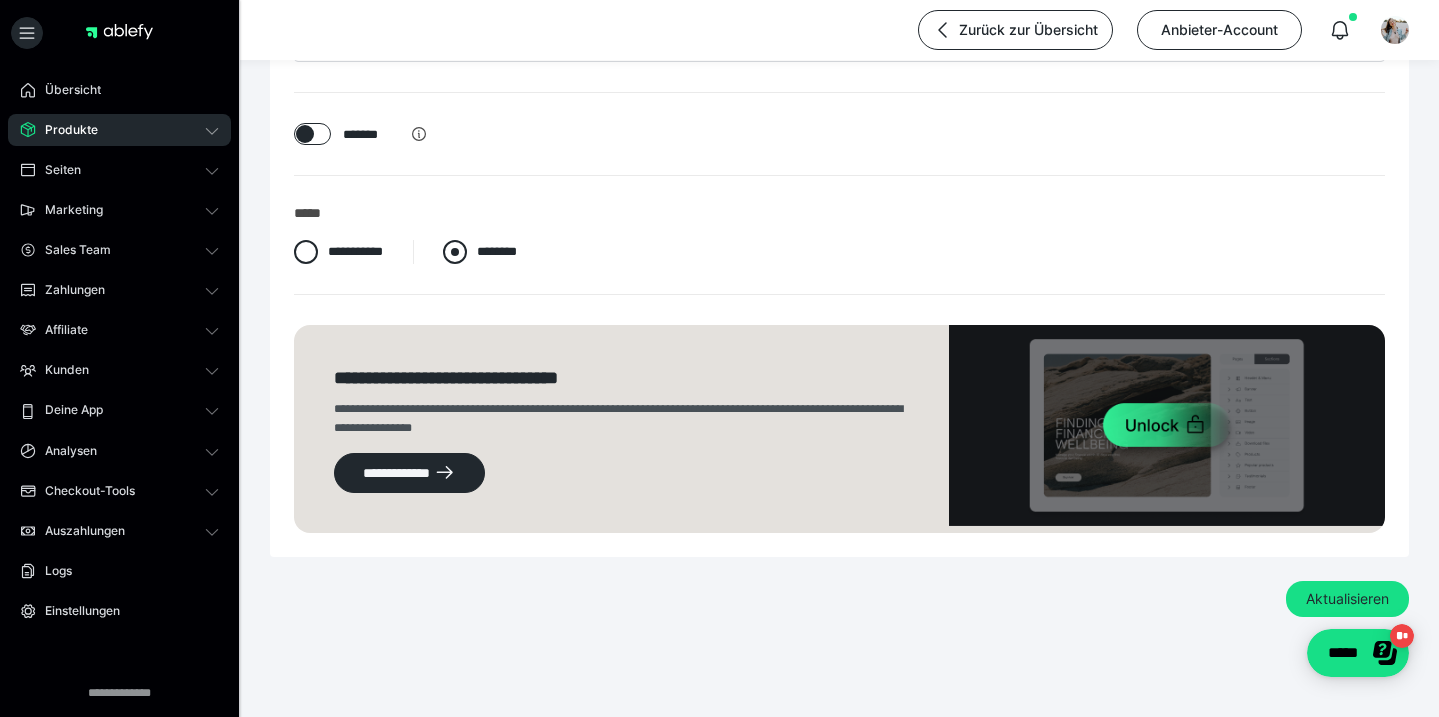 click on "********" at bounding box center (497, 251) 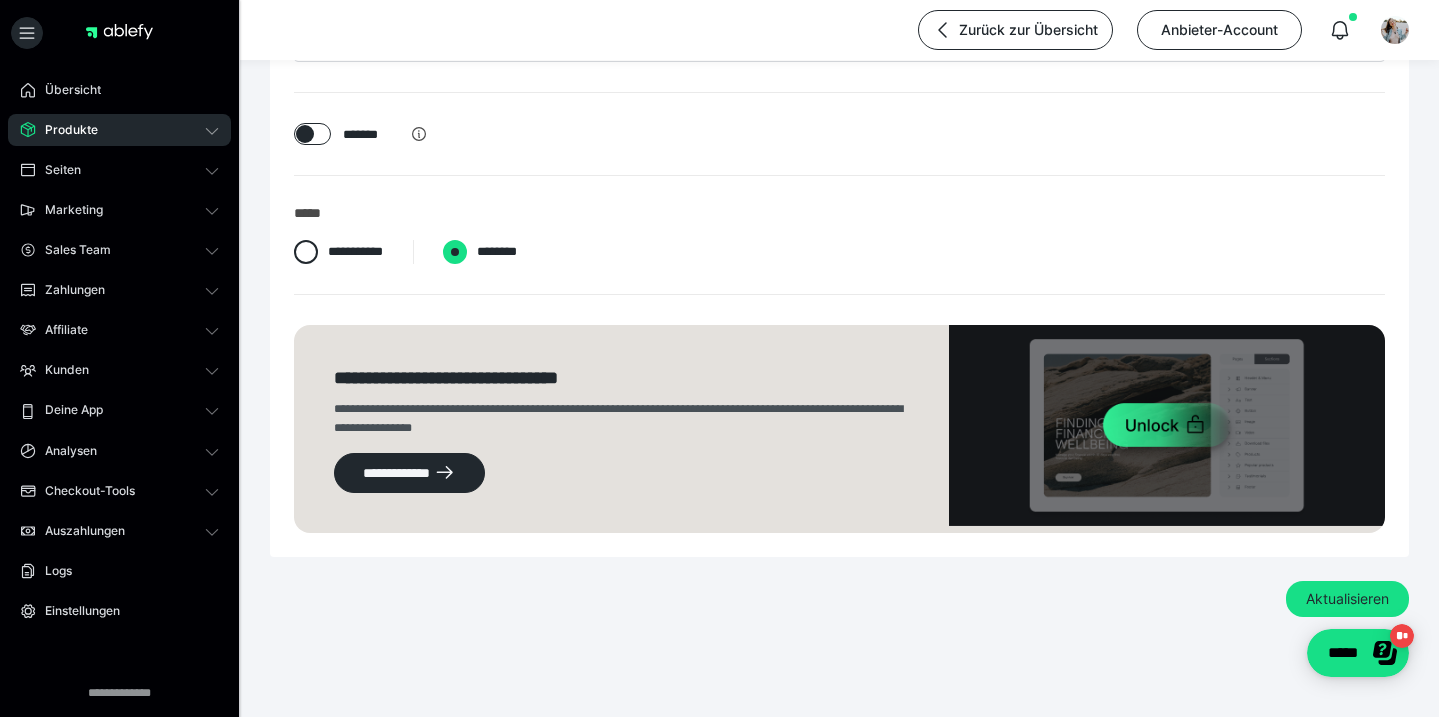 radio on "****" 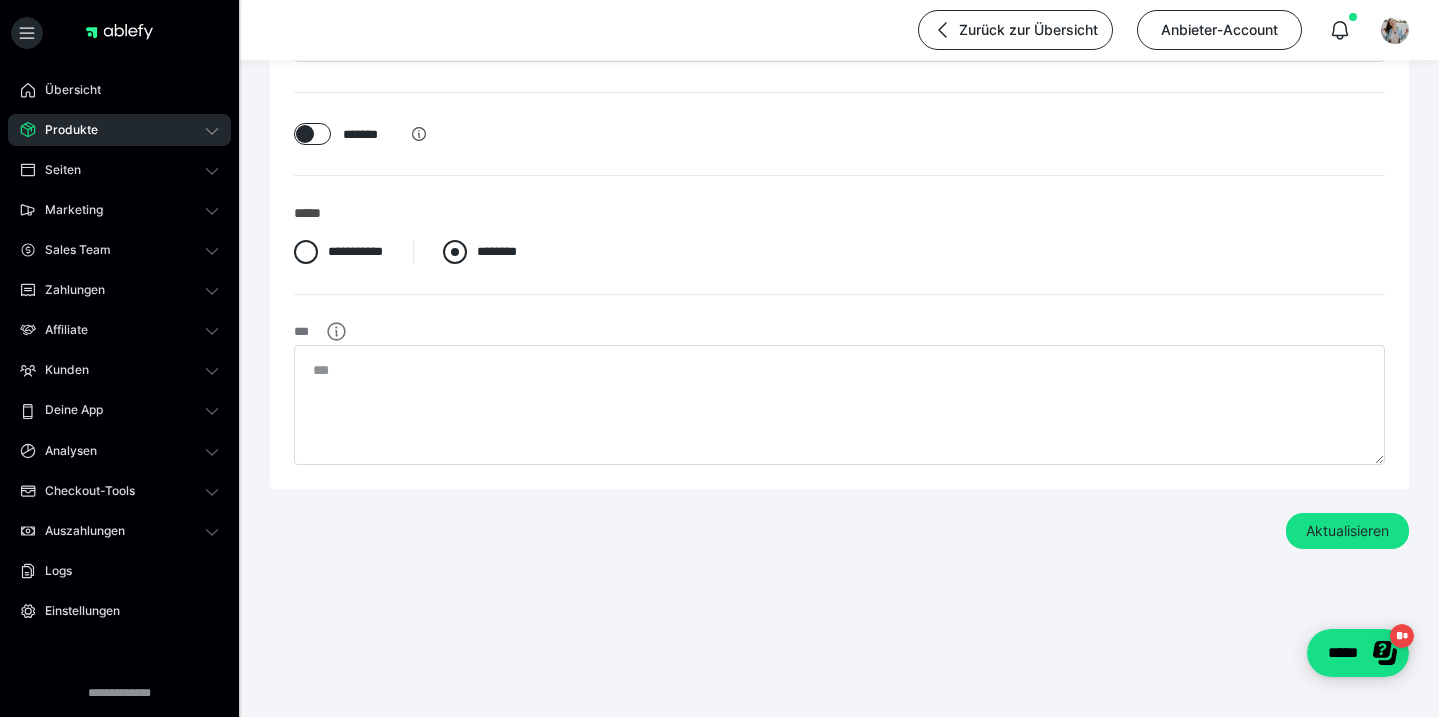 scroll, scrollTop: 98, scrollLeft: 0, axis: vertical 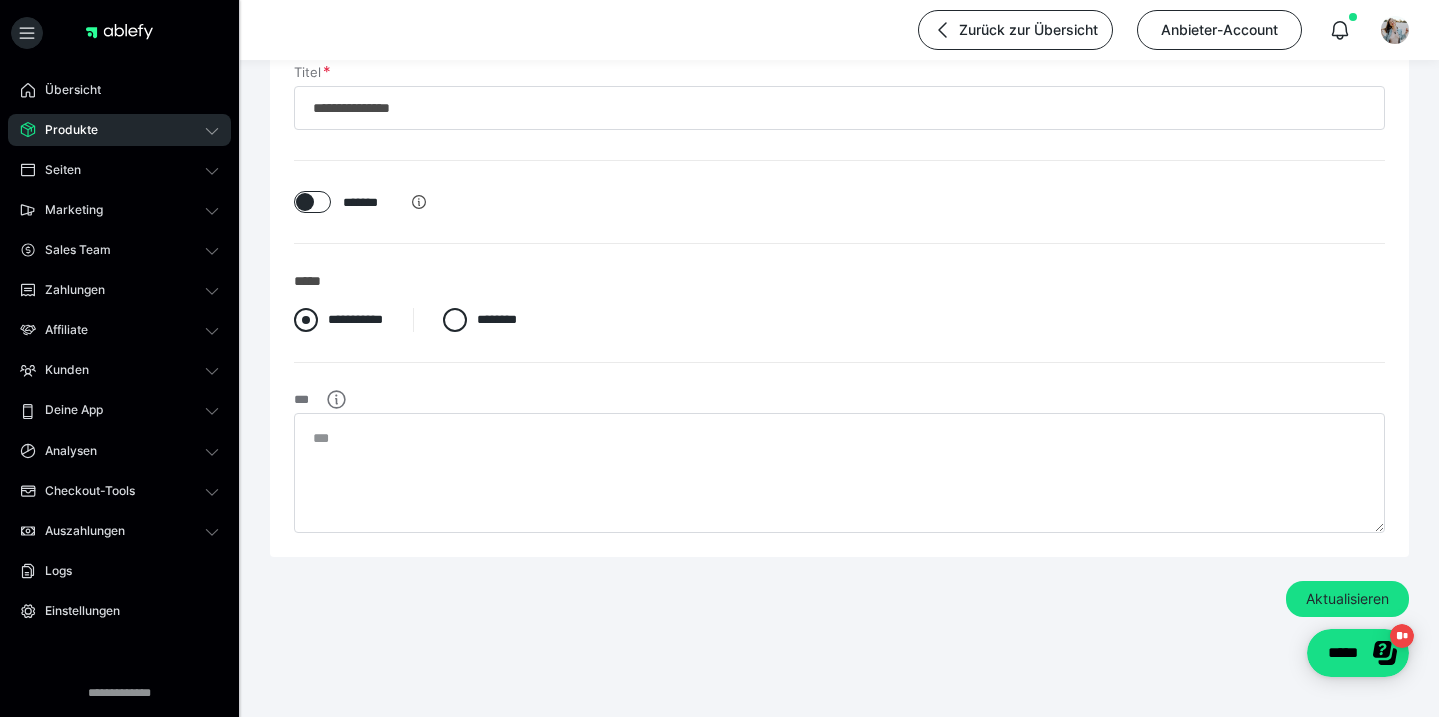 click on "**********" at bounding box center [355, 319] 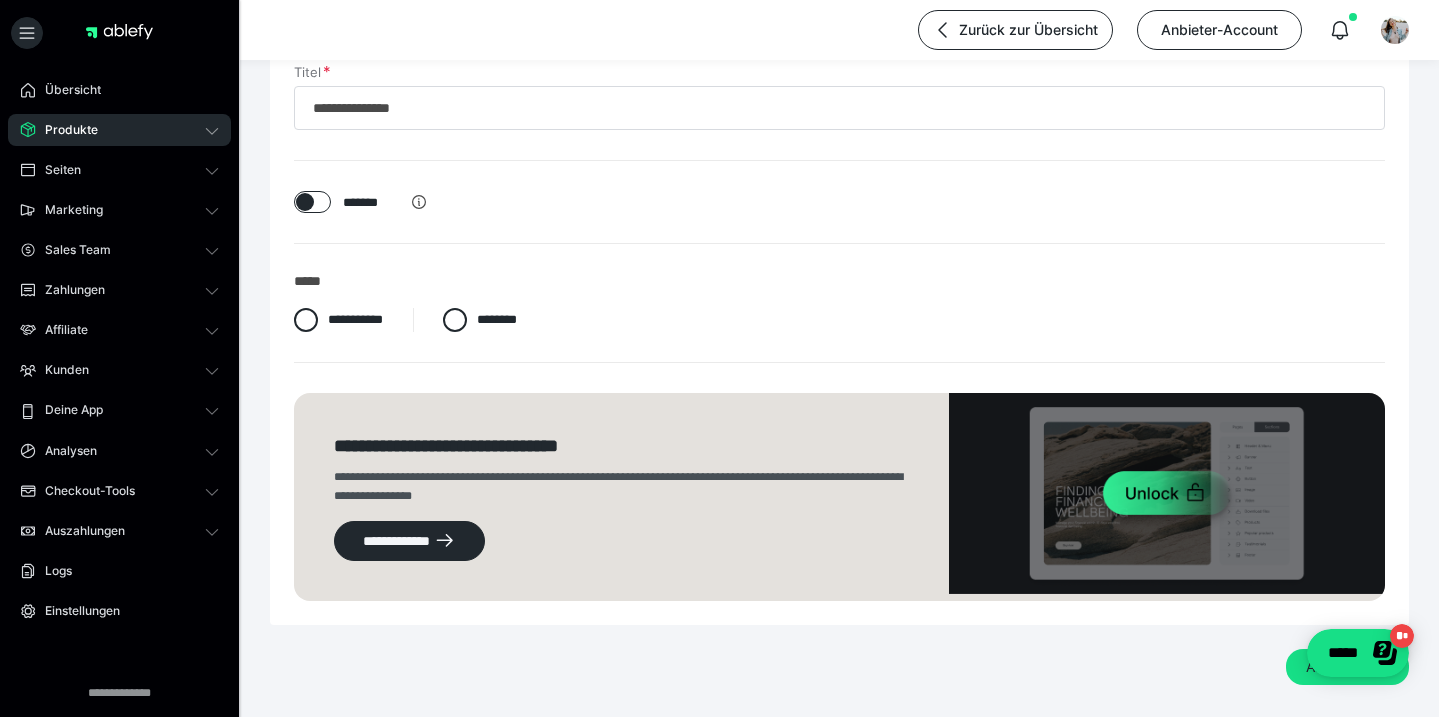 click at bounding box center (1167, 497) 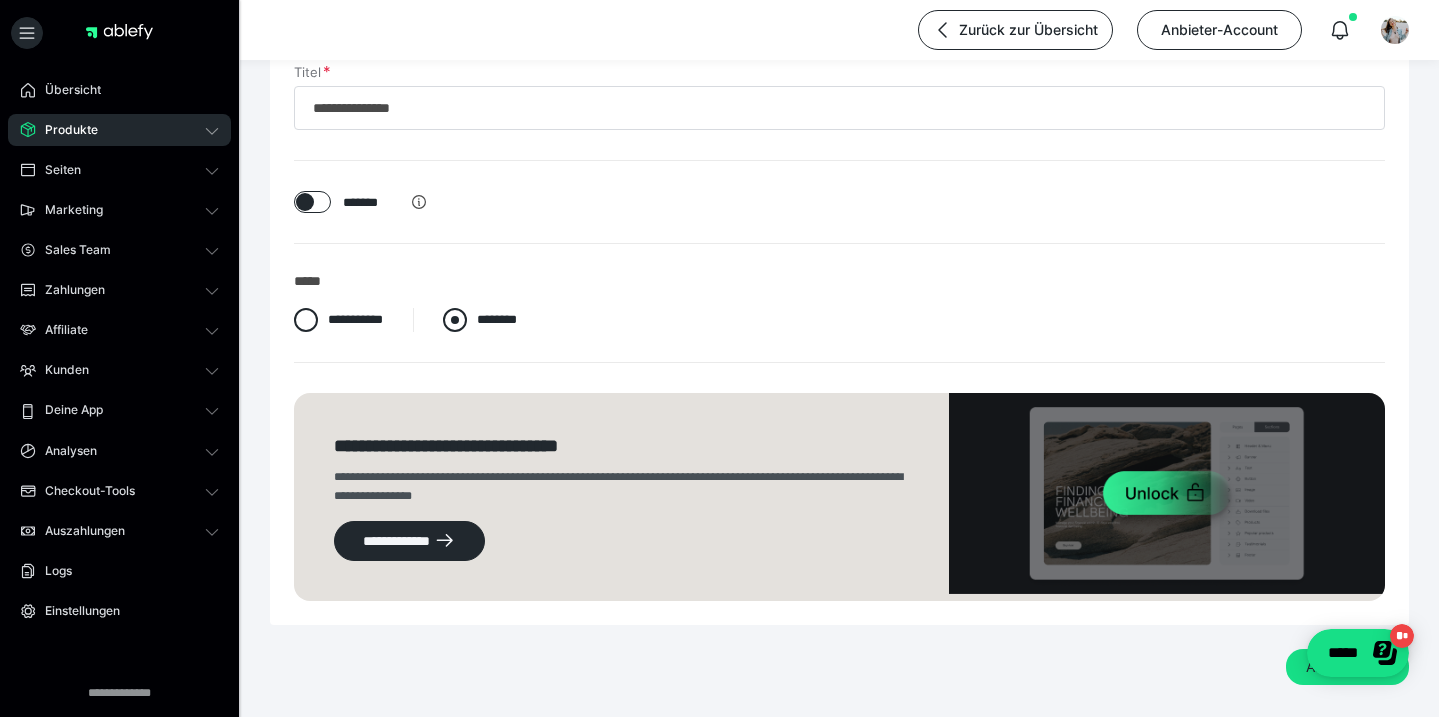 click on "********" at bounding box center [497, 319] 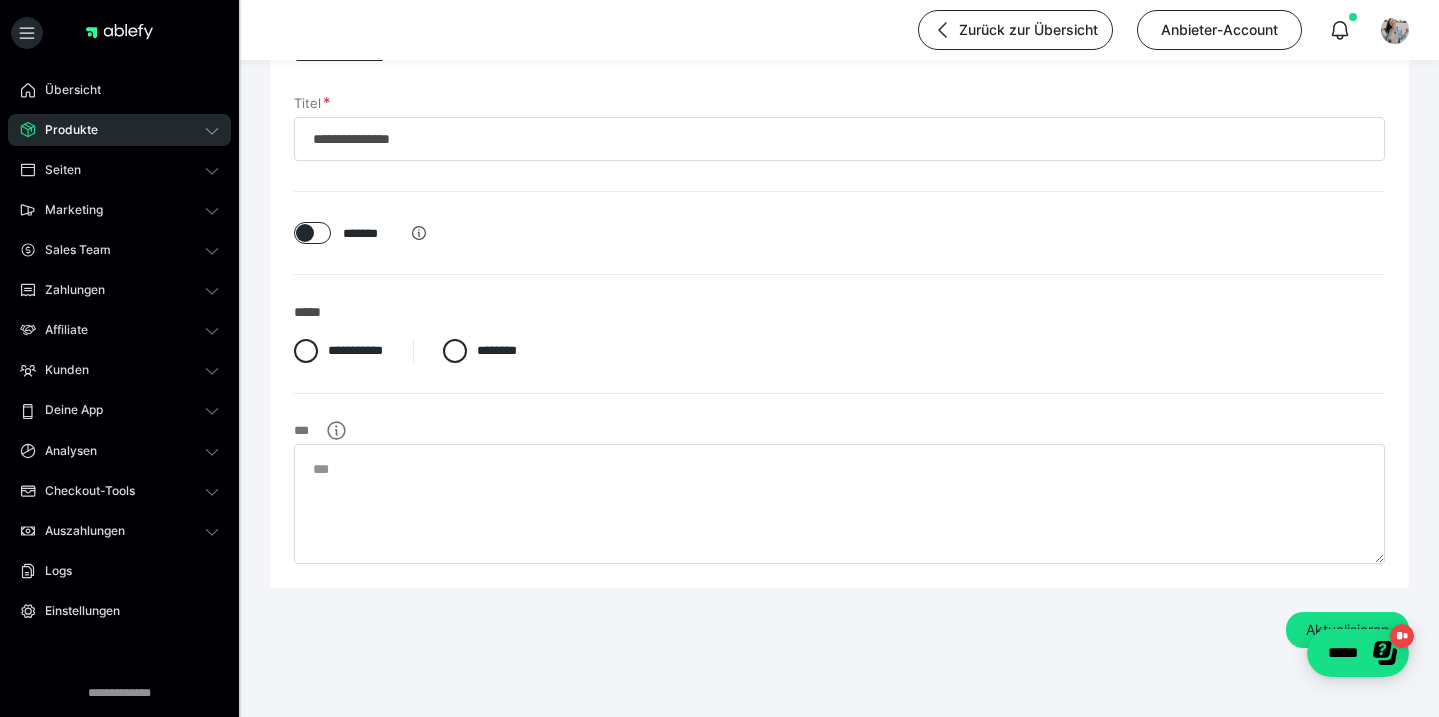 scroll, scrollTop: 98, scrollLeft: 0, axis: vertical 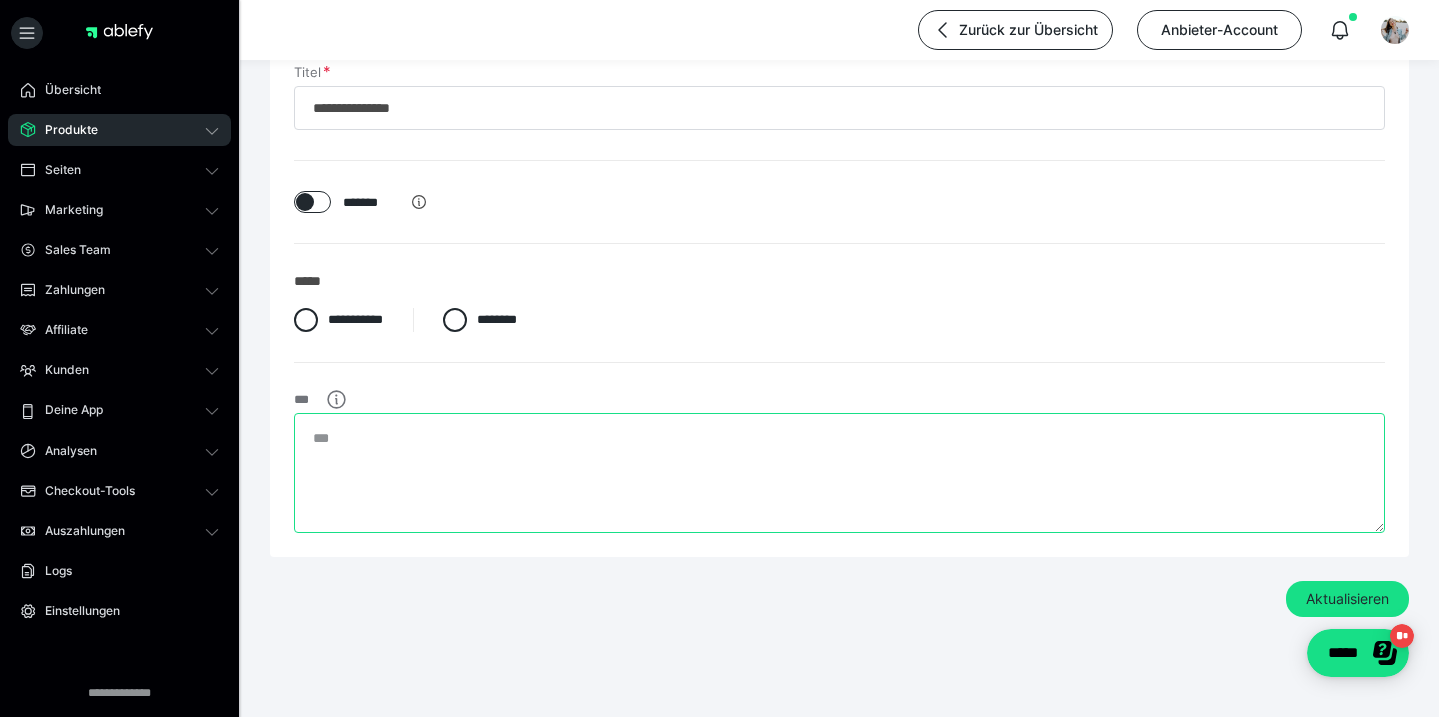 click at bounding box center [839, 473] 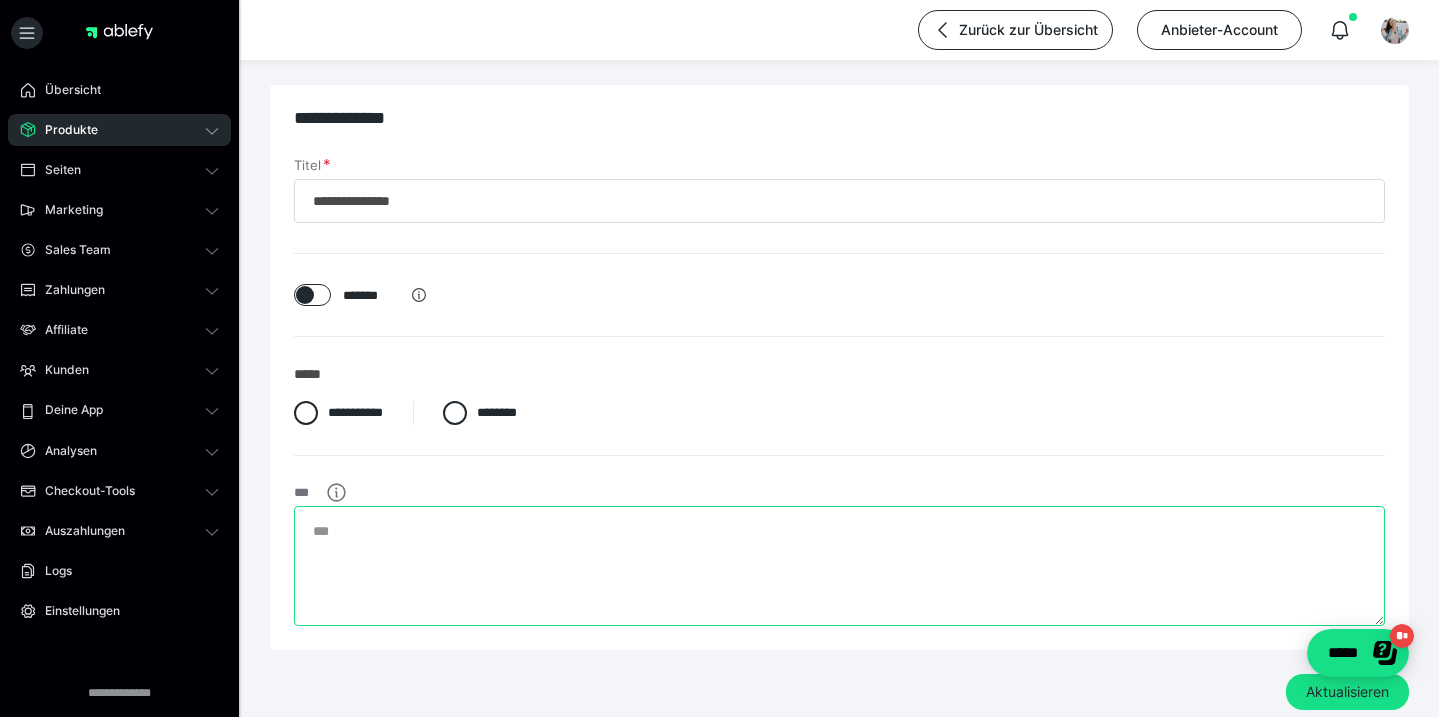 scroll, scrollTop: 0, scrollLeft: 0, axis: both 